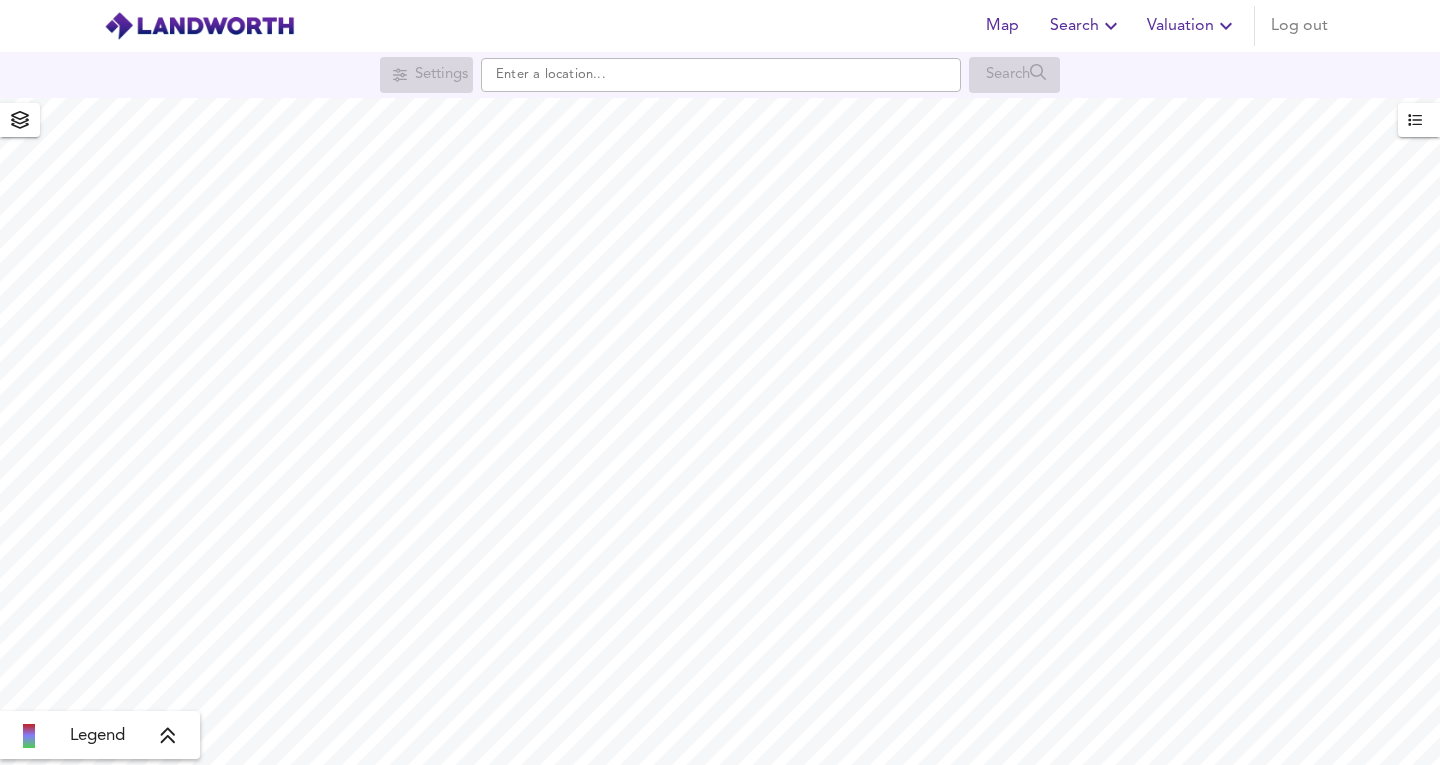 scroll, scrollTop: 0, scrollLeft: 0, axis: both 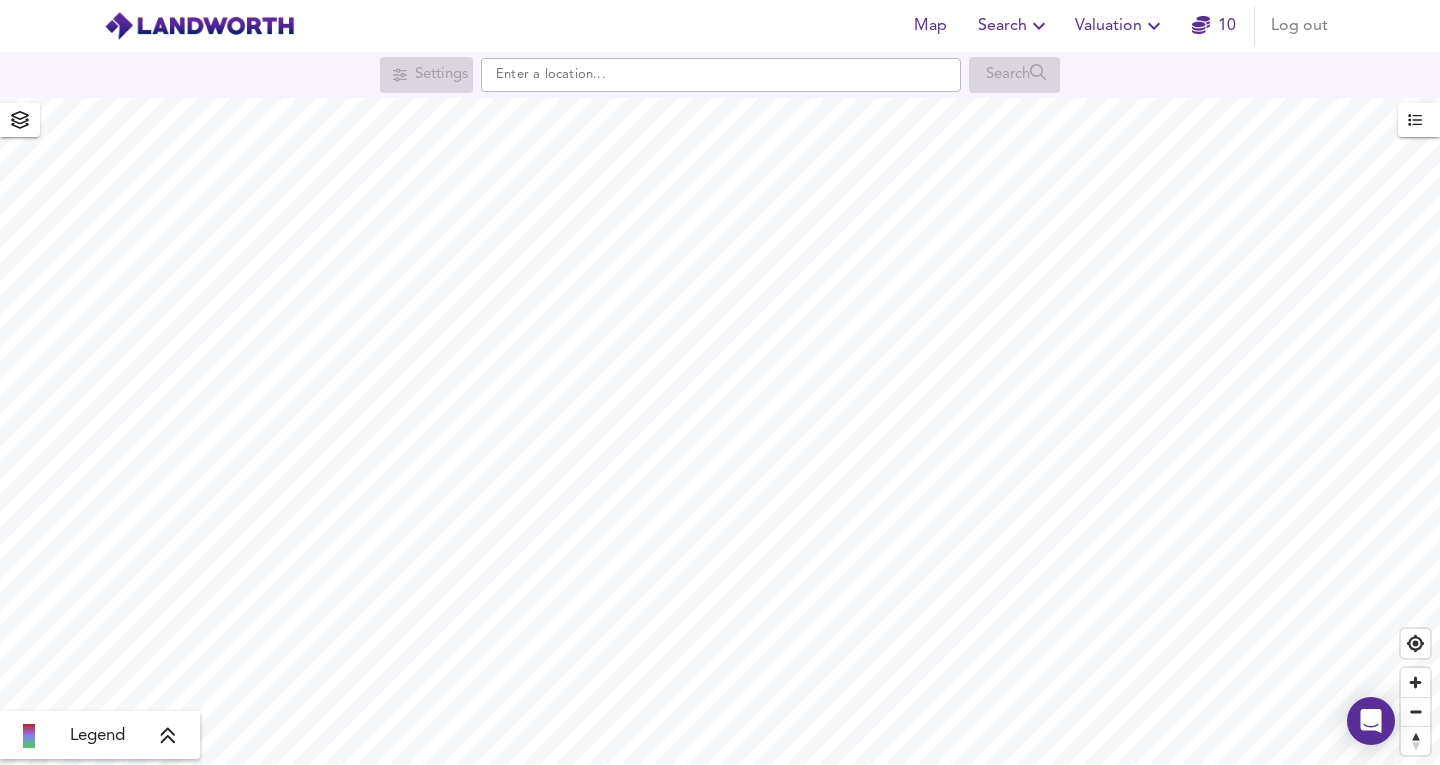 click 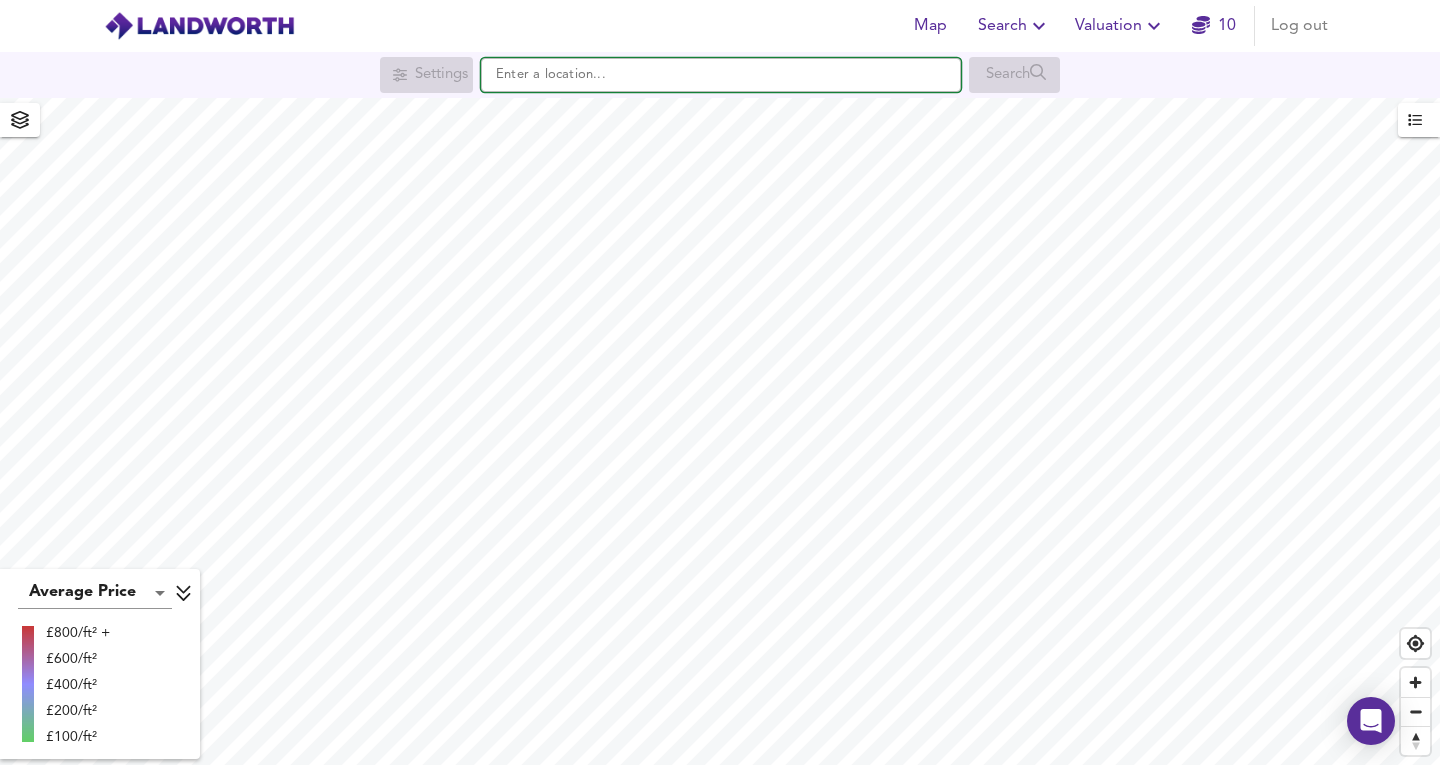 click at bounding box center (721, 75) 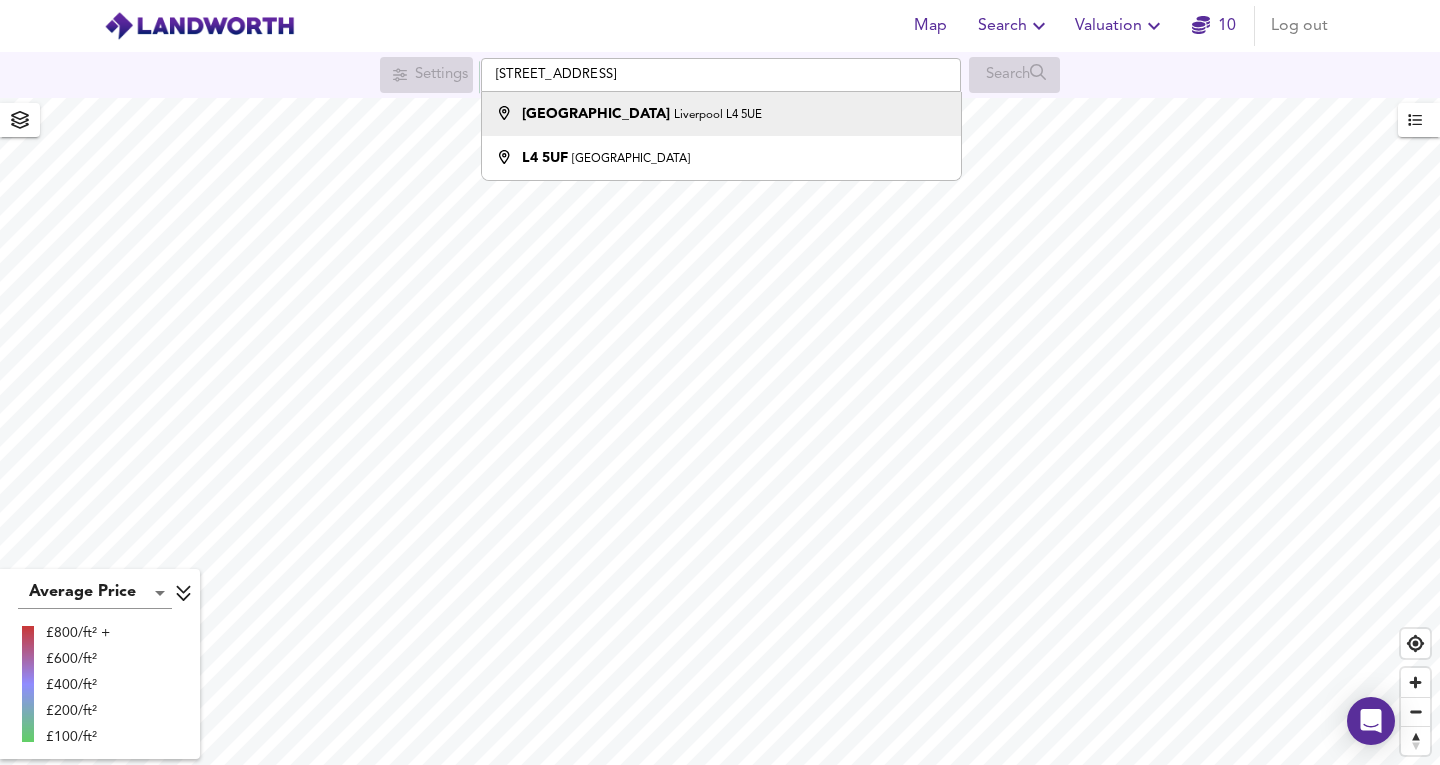 click on "[GEOGRAPHIC_DATA]" at bounding box center [596, 114] 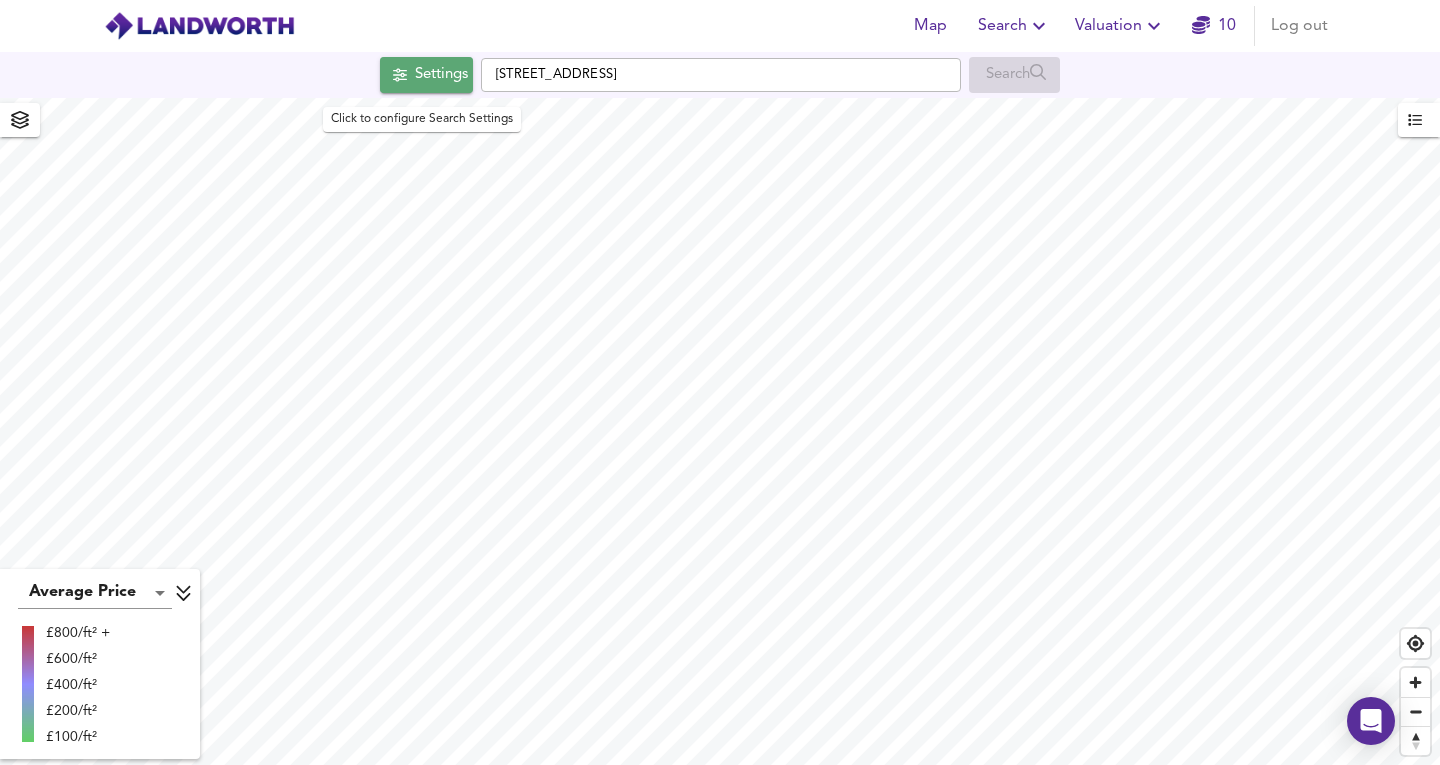 click 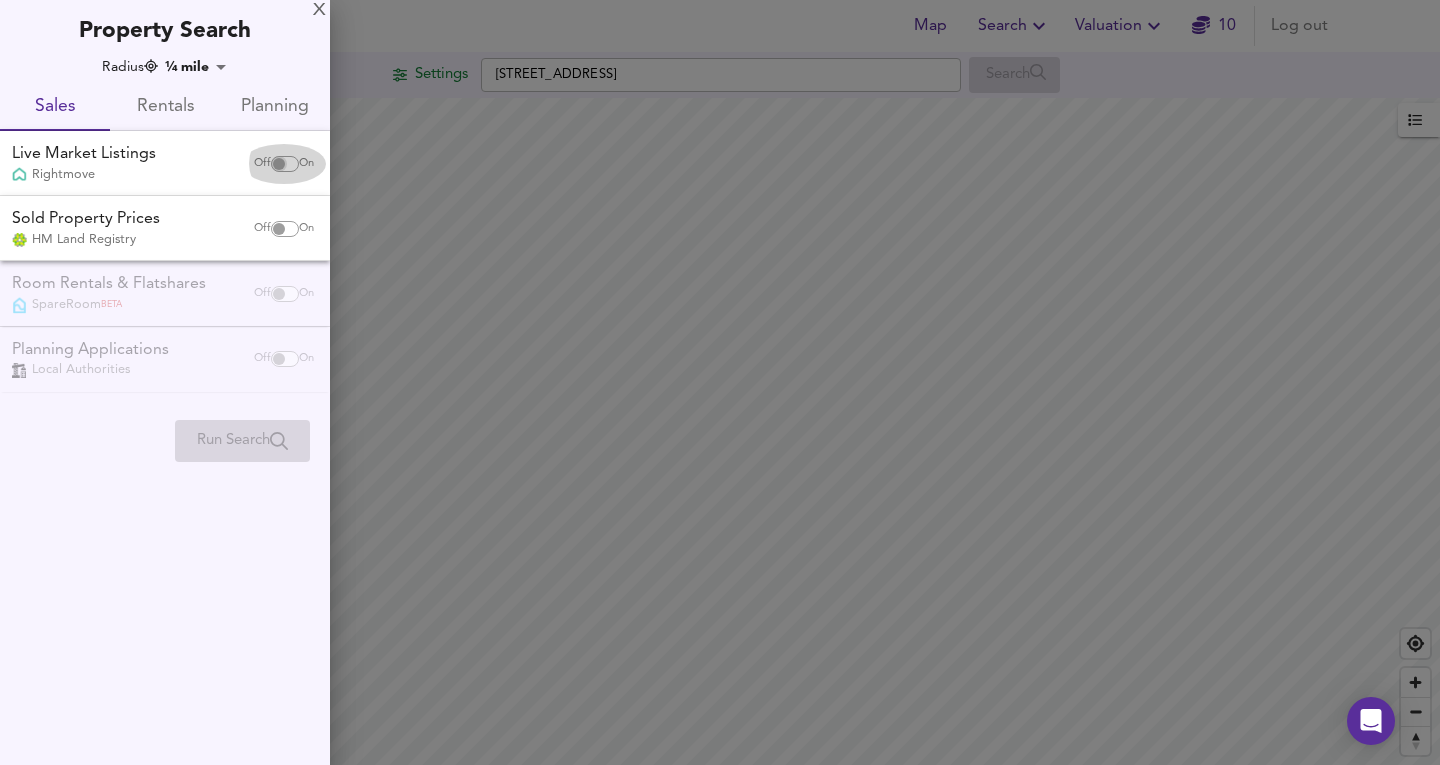 click at bounding box center [279, 164] 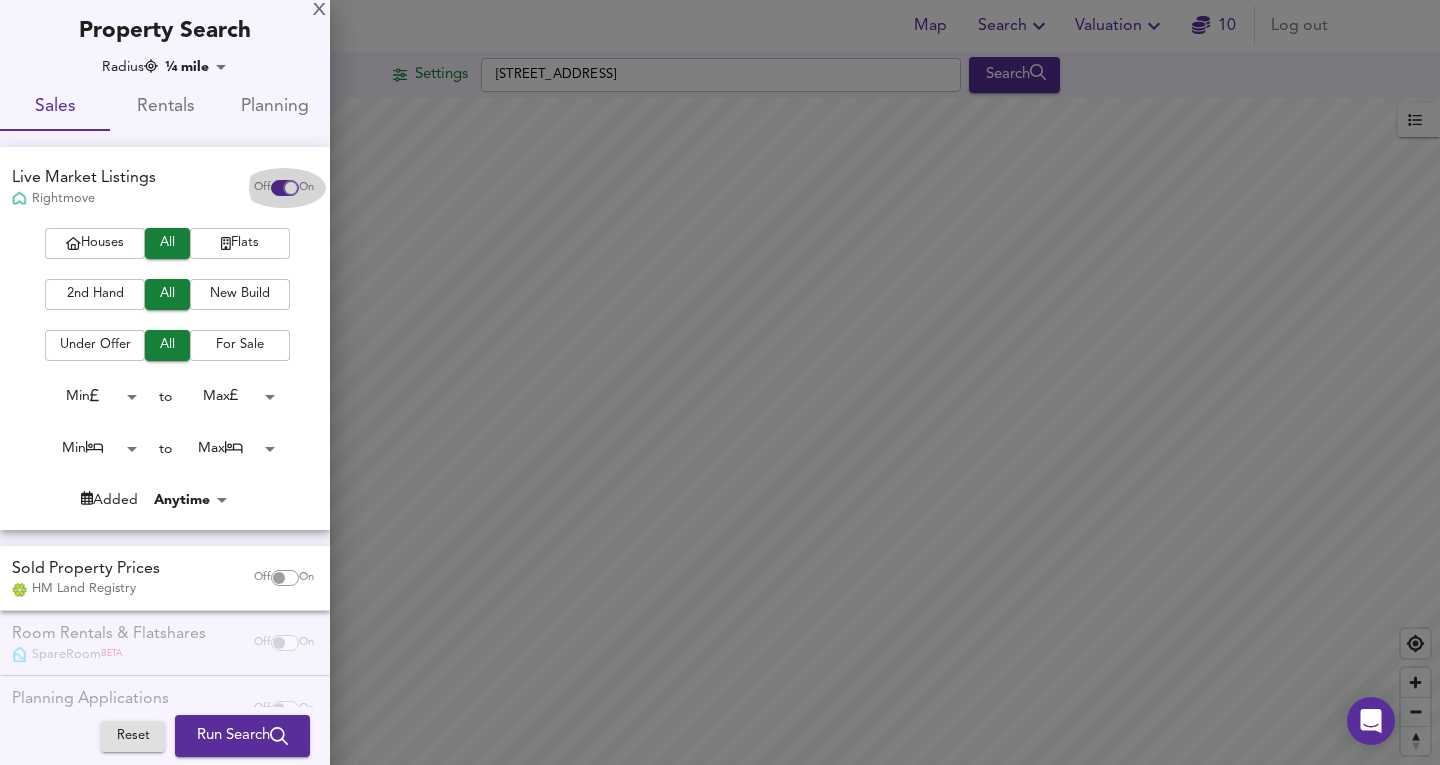 click at bounding box center [291, 188] 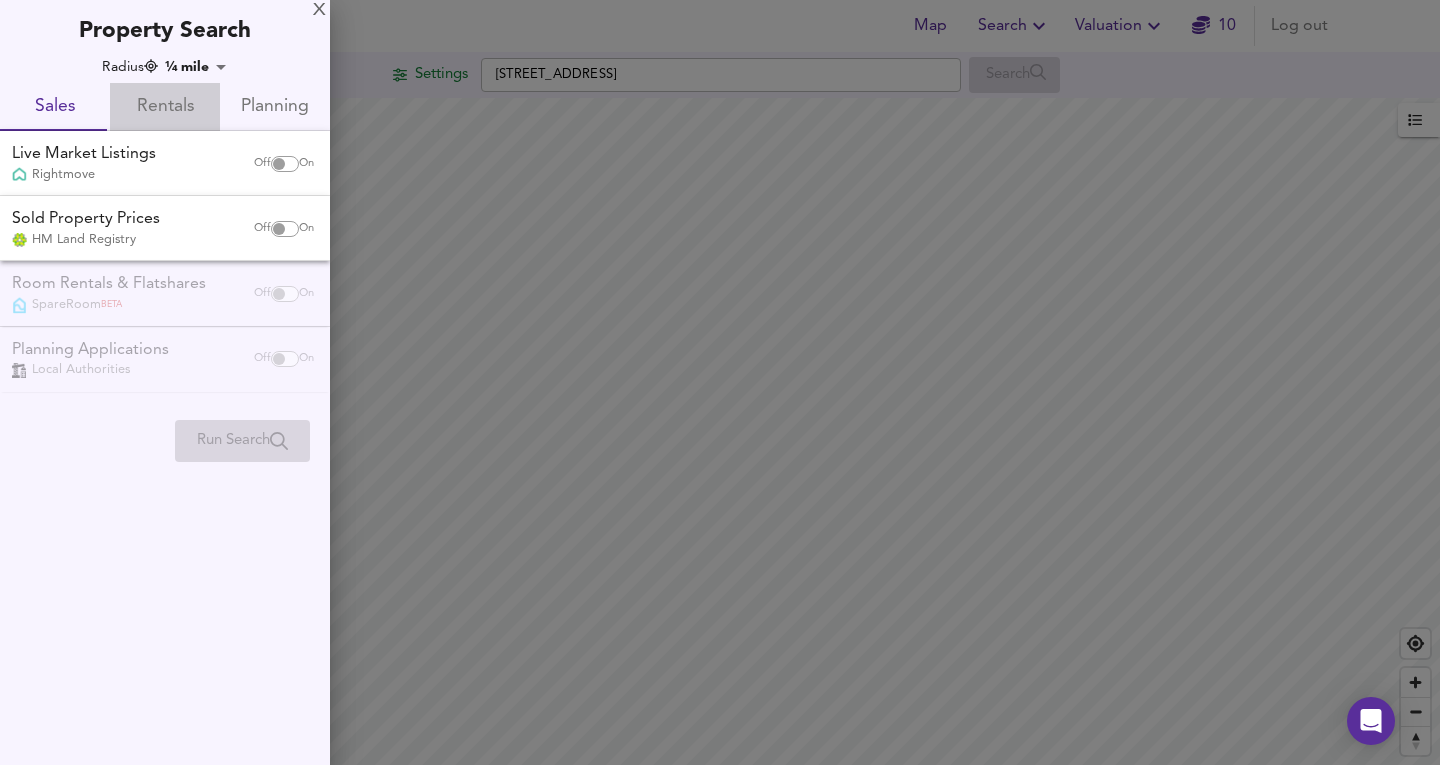 click on "Rentals" at bounding box center (165, 107) 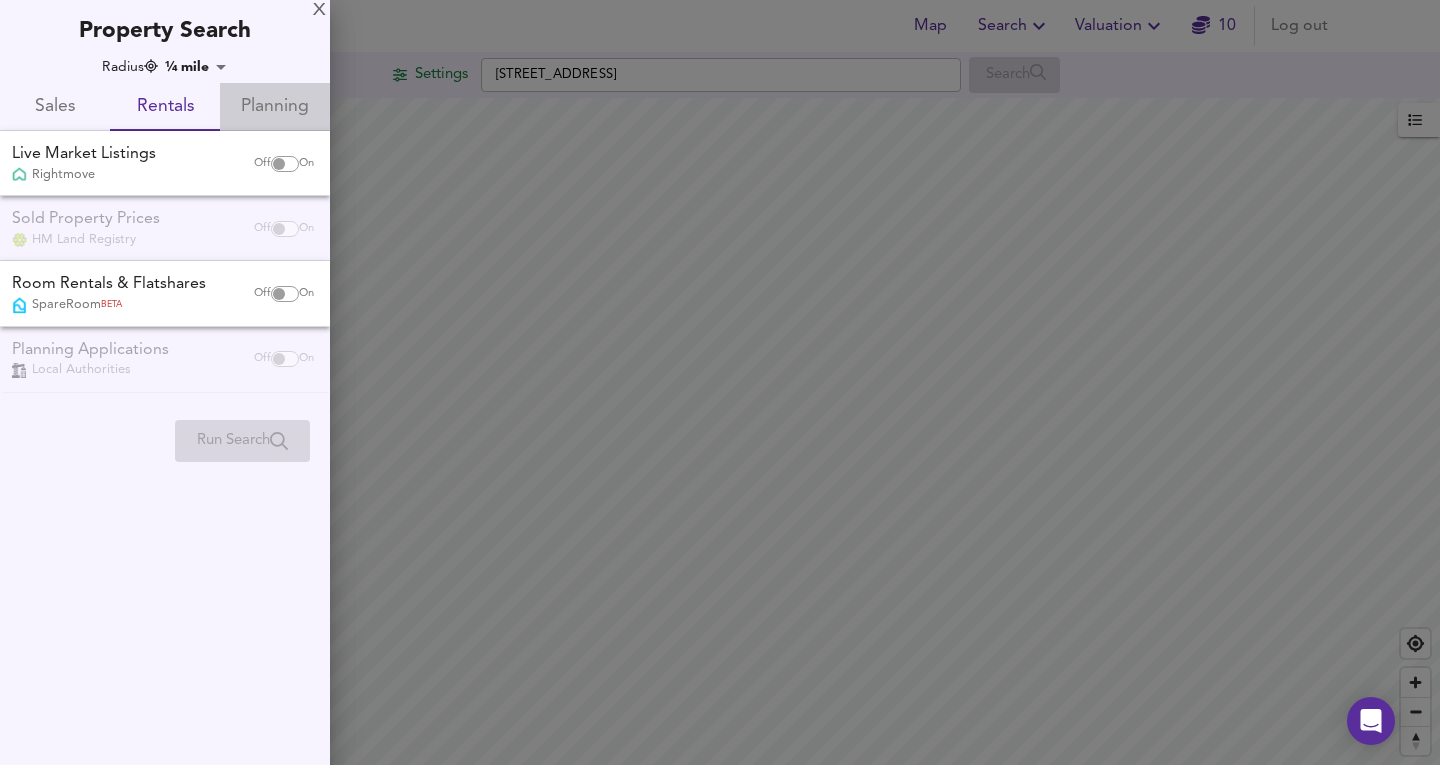 click on "Planning" at bounding box center (275, 107) 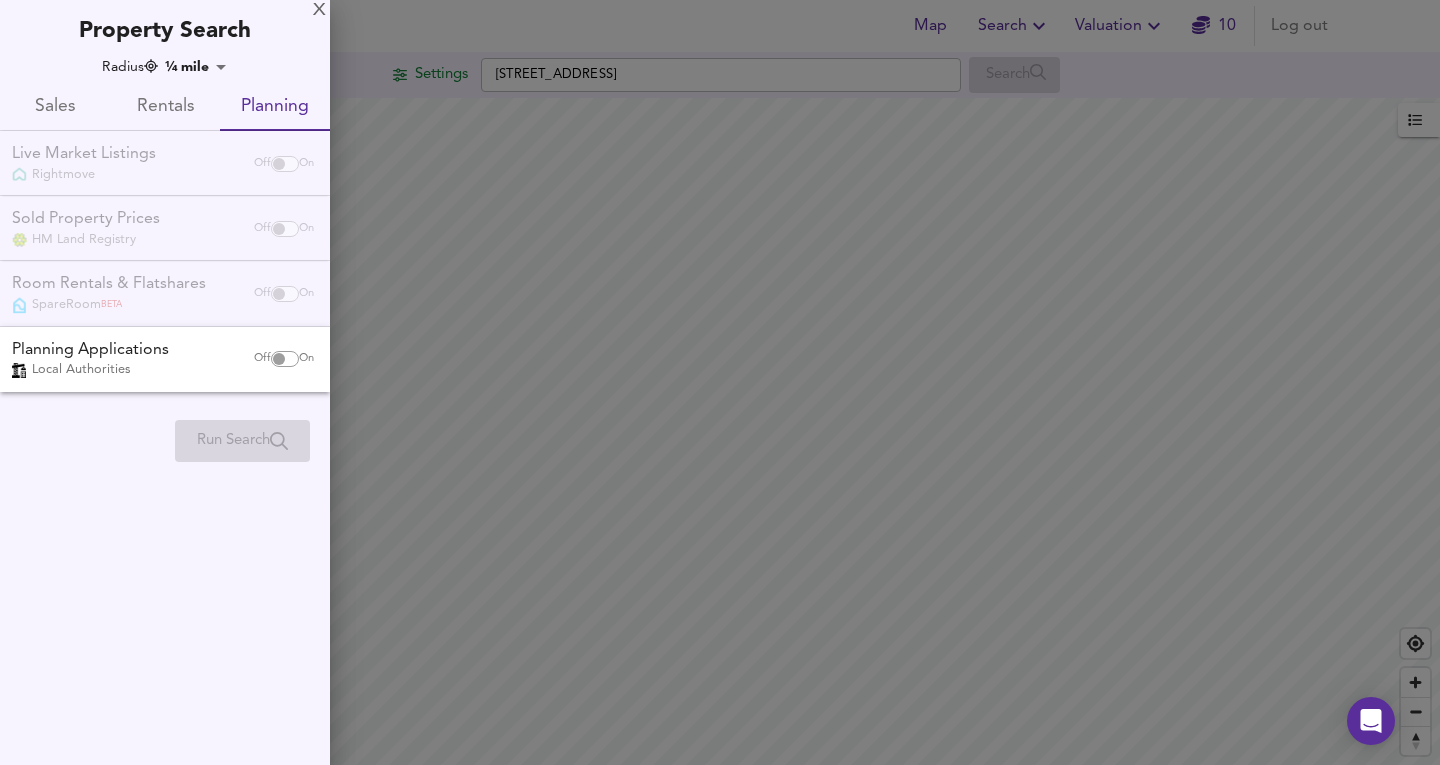 click on "Rentals" at bounding box center (165, 107) 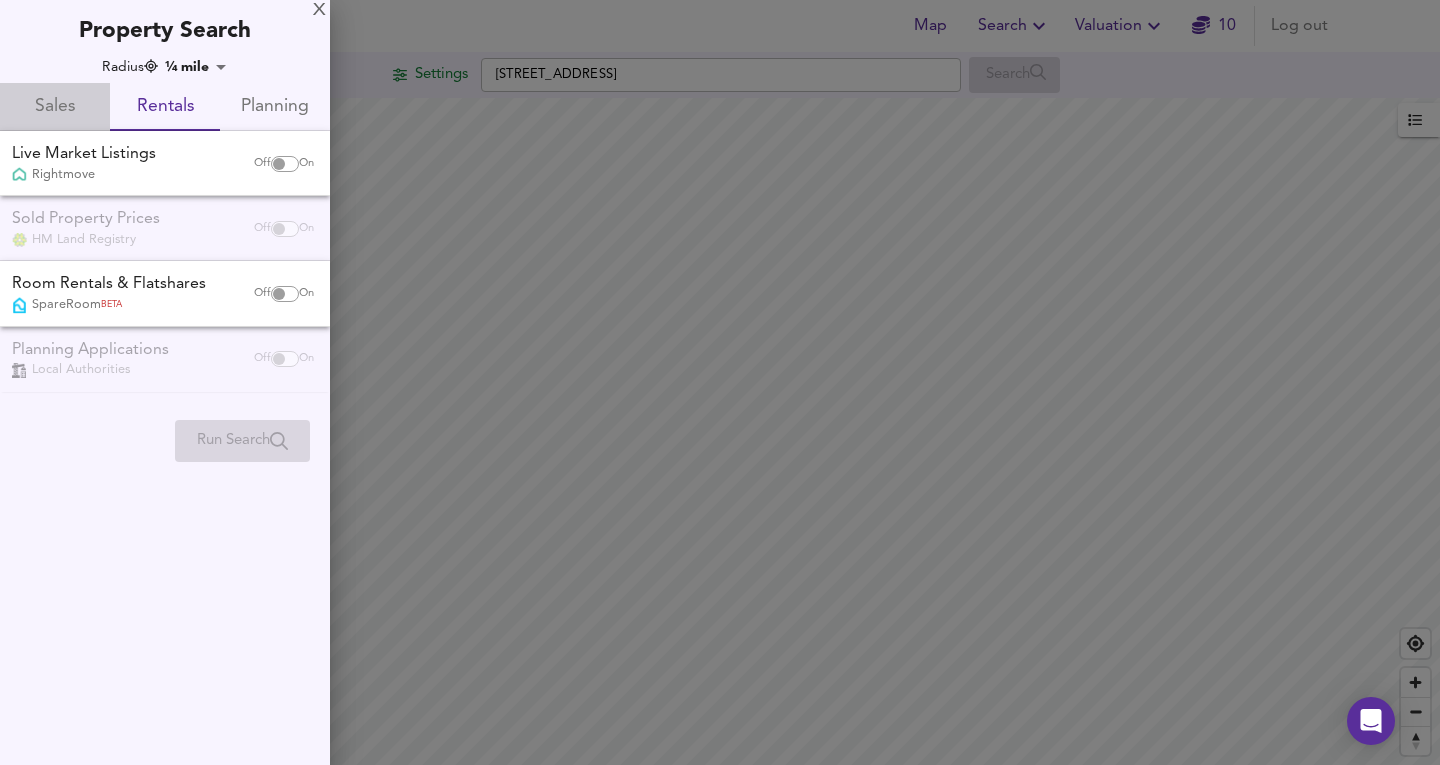 click on "Sales" at bounding box center [55, 107] 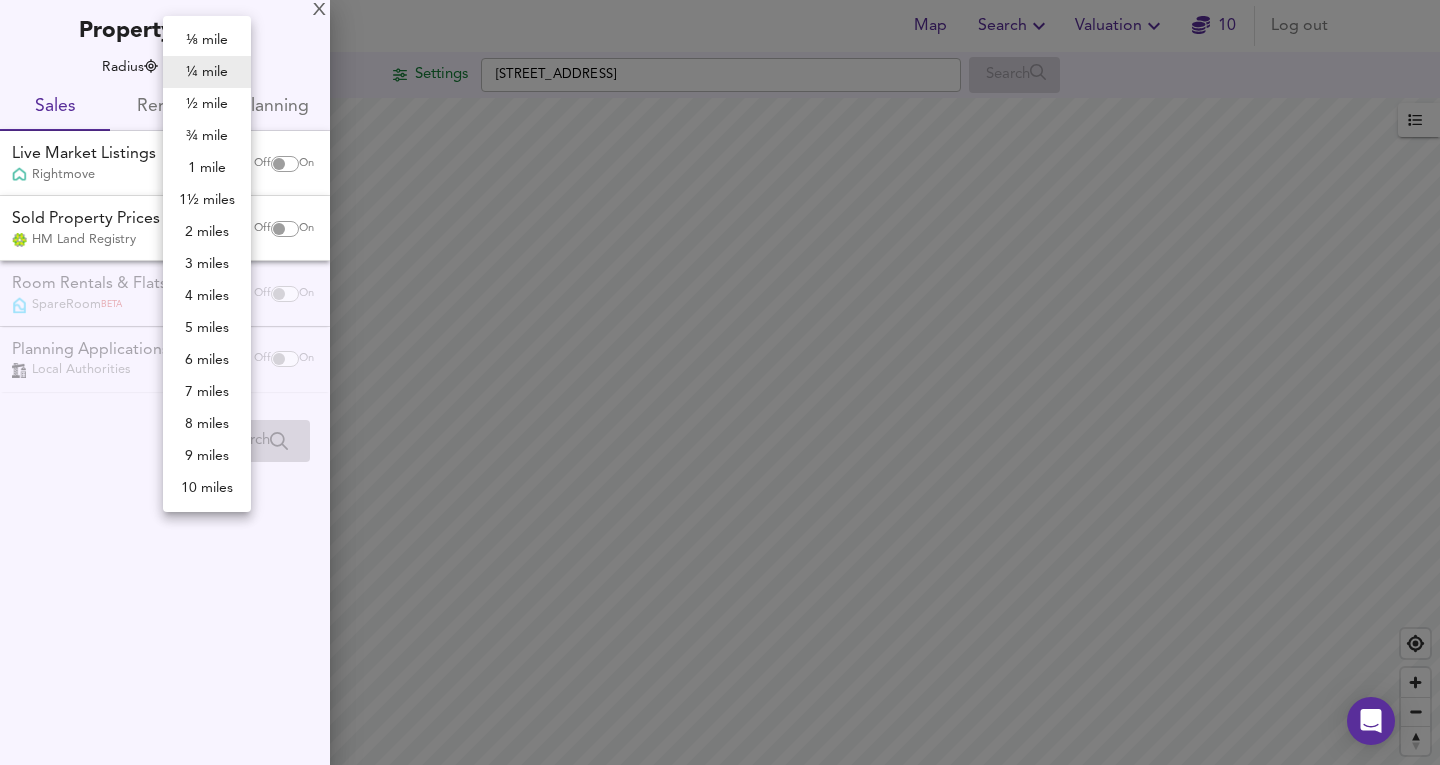 click on "Map Search Valuation    10 Log out        Settings     [GEOGRAPHIC_DATA]        Search                Average Price landworth   £800/ft² + £600/ft² £400/ft² £200/ft² £100/ft²     UK Average Price   for [DATE] £ 339 / ft²      +6.1% Source:   Land Registry Data - [DATE] [GEOGRAPHIC_DATA] & [GEOGRAPHIC_DATA] - Average £/ ft²  History [GEOGRAPHIC_DATA] & [GEOGRAPHIC_DATA] - Total Quarterly Sales History
X Map Settings Basemap          Default hybrid Heatmap          Average Price landworth 3D   View Dynamic Heatmap   Off Show Postcodes Show Boroughs 2D 3D Find Me X Property Search Radius   ¼ mile 402 Sales Rentals Planning    Live Market Listings   Rightmove Off   On     Sold Property Prices   HM Land Registry Off   On     Room Rentals & Flatshares   SpareRoom   BETA Off   On     Planning Applications Local Authorities Off   On  Run Search   Please enable at least one data source to run a search ⅛ mile ¼ mile ½ mile ¾ mile 1 mile" at bounding box center (720, 382) 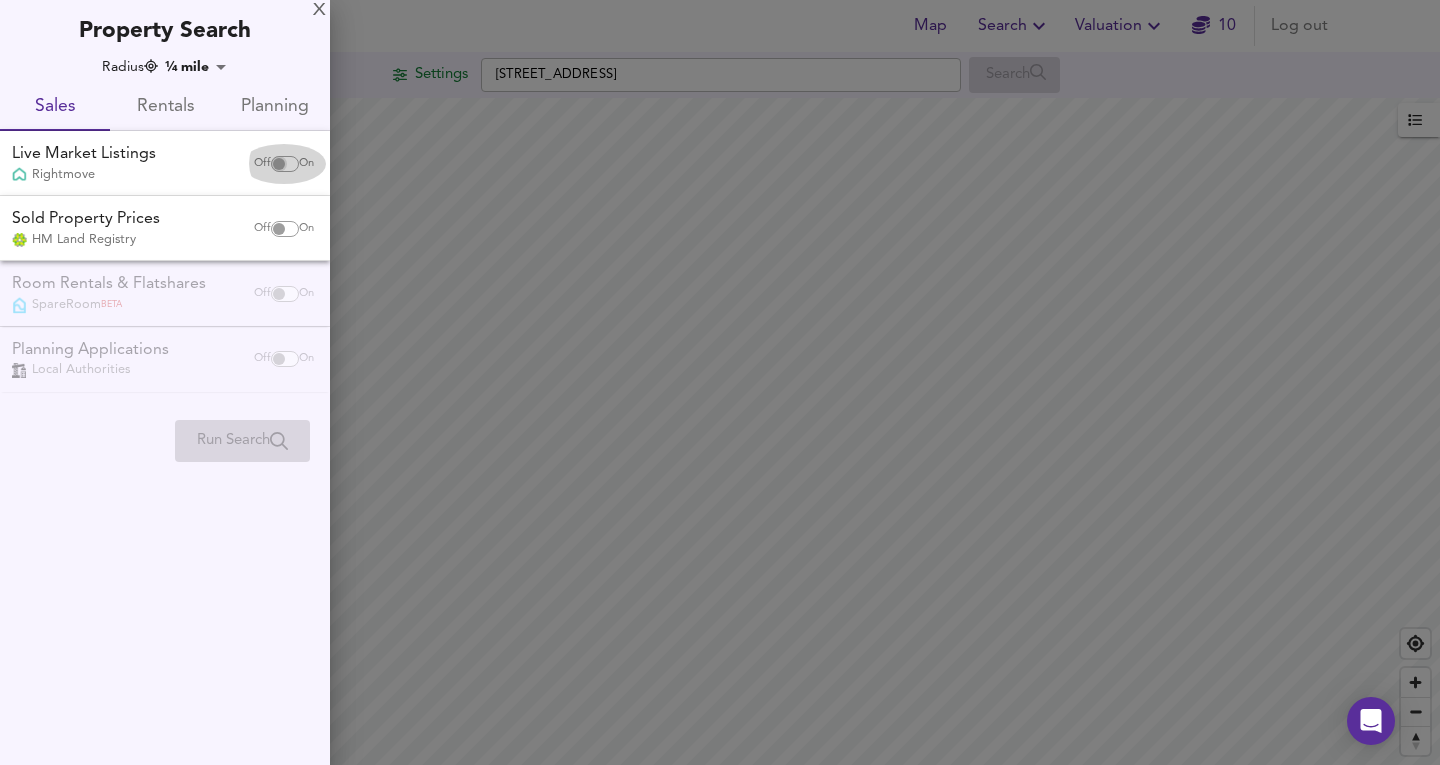 click at bounding box center [279, 164] 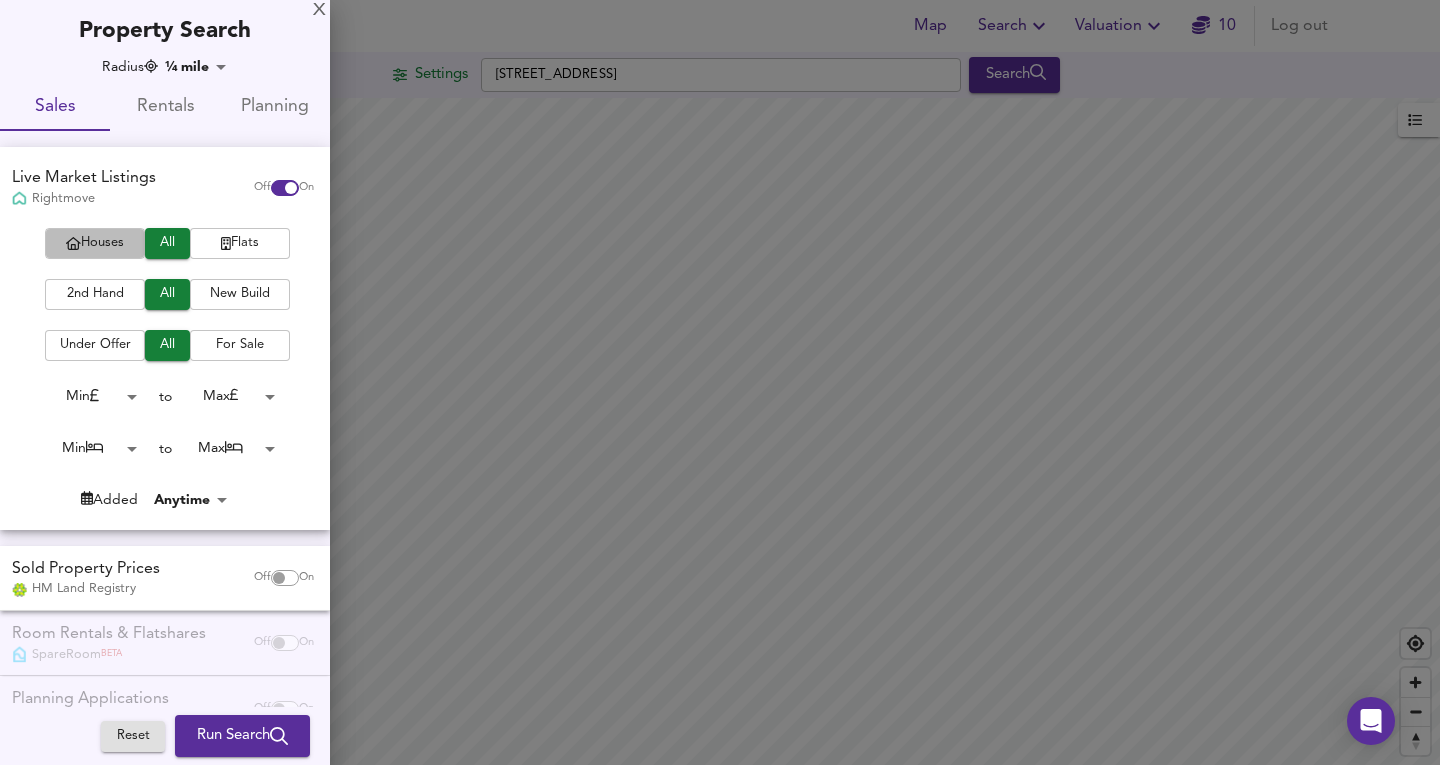 click on "Houses" at bounding box center [95, 243] 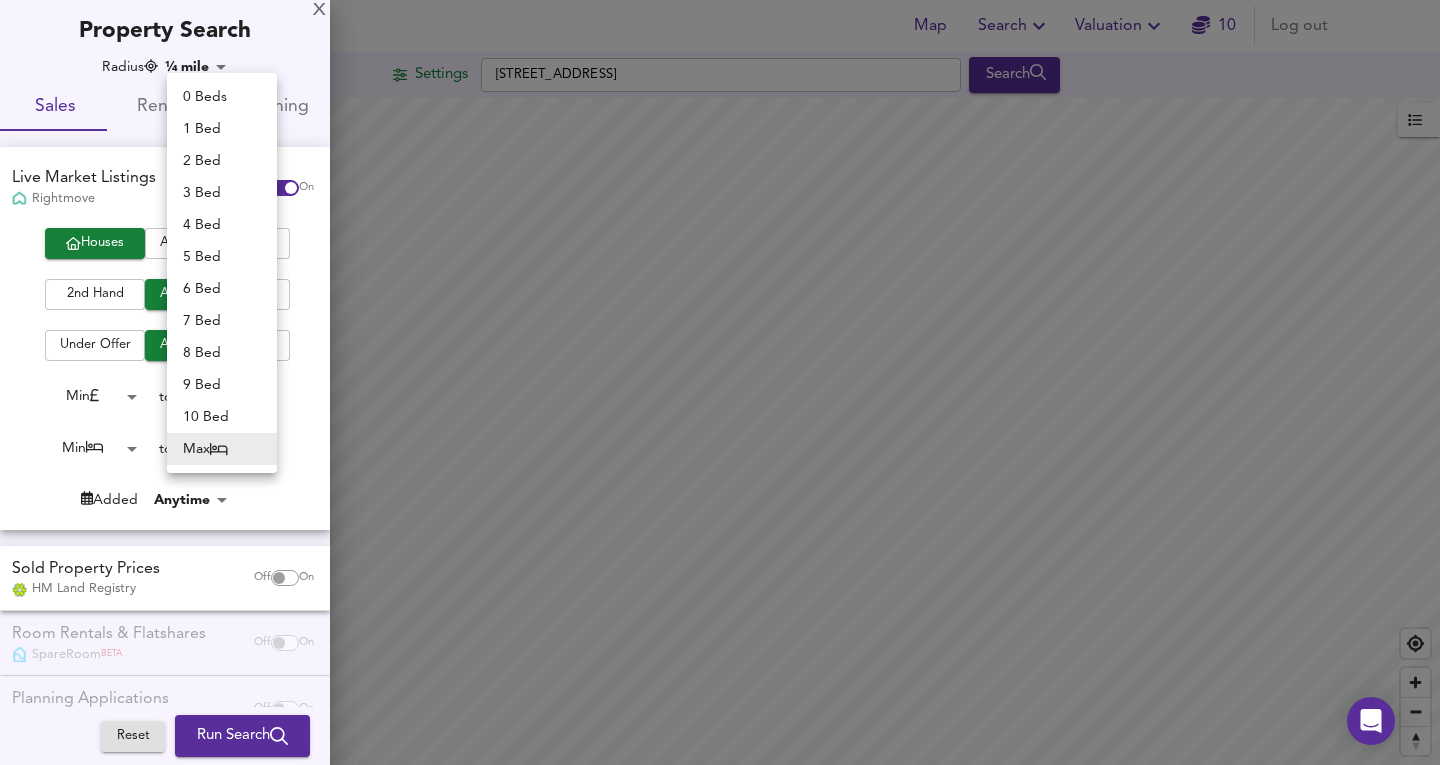 click on "Map Search Valuation    10 Log out        Settings     [GEOGRAPHIC_DATA]        Search                Average Price landworth   £800/ft² + £600/ft² £400/ft² £200/ft² £100/ft²     UK Average Price   for [DATE] £ 339 / ft²      +6.1% Source:   Land Registry Data - [DATE] [GEOGRAPHIC_DATA] & [GEOGRAPHIC_DATA] - Average £/ ft²  History [GEOGRAPHIC_DATA] & [GEOGRAPHIC_DATA] - Total Quarterly Sales History
X Map Settings Basemap          Default hybrid Heatmap          Average Price landworth 3D   View Dynamic Heatmap   Off Show Postcodes Show Boroughs 2D 3D Find Me X Property Search Radius   ¼ mile 402 Sales Rentals Planning    Live Market Listings   Rightmove Off   On    Houses All   Flats 2nd Hand All New Build Under Offer All For Sale Min   0 to Max   200000000   Min   0 to Max   50   Added Anytime -1    Sold Property Prices   HM Land Registry Off   On     Room Rentals & Flatshares   SpareRoom   BETA Off   On     Off   On" at bounding box center (720, 382) 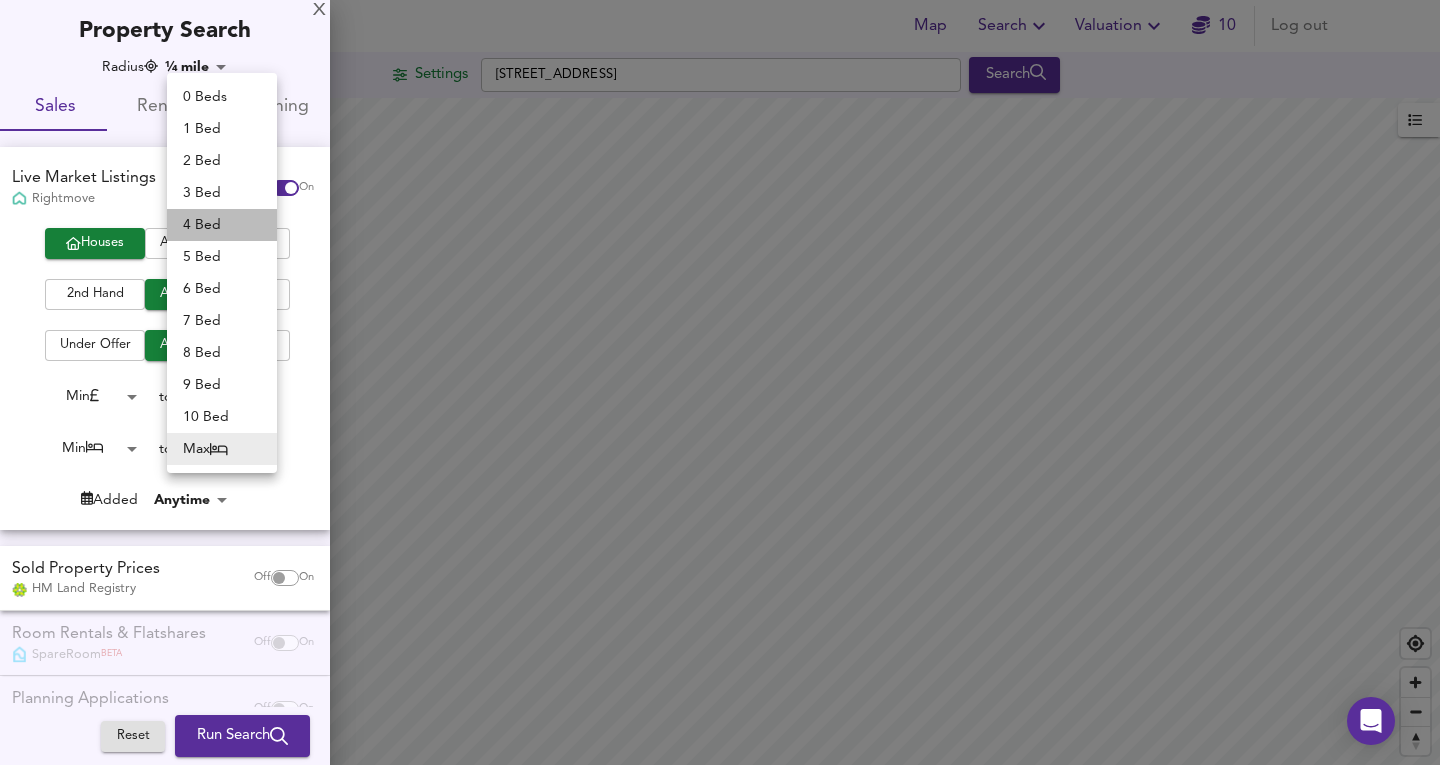 click on "4 Bed" at bounding box center [222, 225] 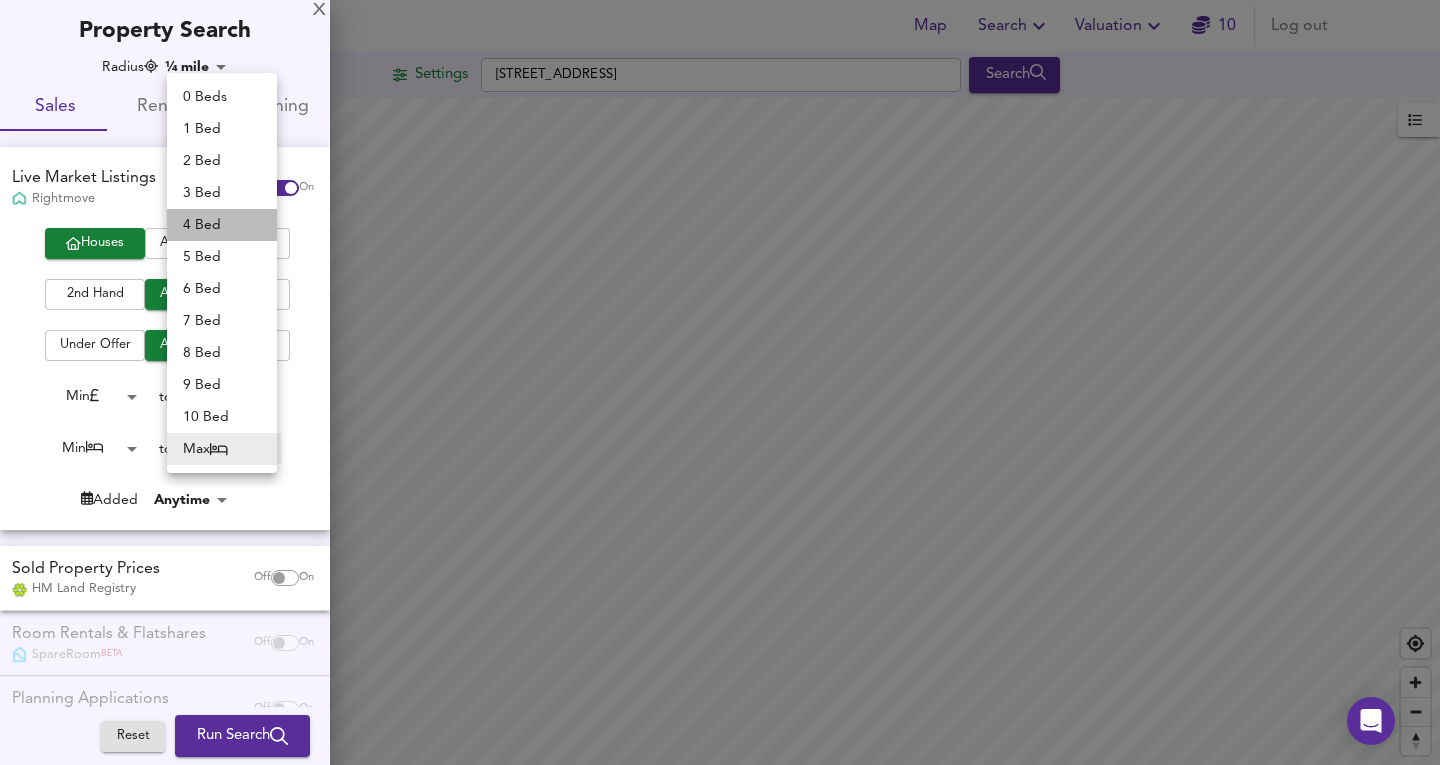 type on "4" 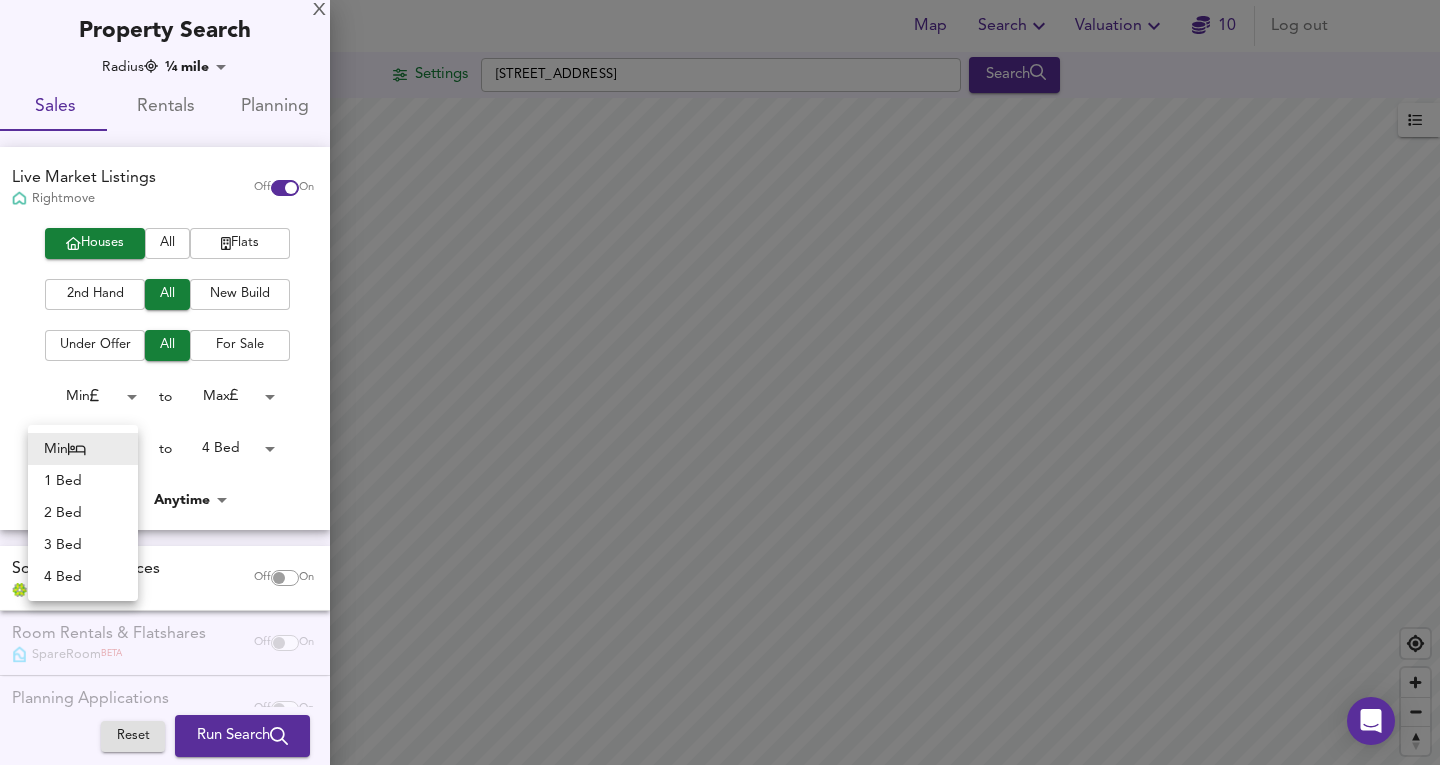 click on "Map Search Valuation    10 Log out        Settings     [GEOGRAPHIC_DATA]        Search                Average Price landworth   £800/ft² + £600/ft² £400/ft² £200/ft² £100/ft²     UK Average Price   for [DATE] £ 339 / ft²      +6.1% Source:   Land Registry Data - [DATE] [GEOGRAPHIC_DATA] & [GEOGRAPHIC_DATA] - Average £/ ft²  History [GEOGRAPHIC_DATA] & [GEOGRAPHIC_DATA] - Total Quarterly Sales History
X Map Settings Basemap          Default hybrid Heatmap          Average Price landworth 3D   View Dynamic Heatmap   Off Show Postcodes Show Boroughs 2D 3D Find Me X Property Search Radius   ¼ mile 402 Sales Rentals Planning    Live Market Listings   Rightmove Off   On    Houses All   Flats 2nd Hand All New Build Under Offer All For Sale Min   0 to Max   200000000   Min   0 to 4 Bed 4   Added Anytime -1    Sold Property Prices   HM Land Registry Off   On     Room Rentals & Flatshares   SpareRoom   BETA Off   On     Local Authorities" at bounding box center [720, 382] 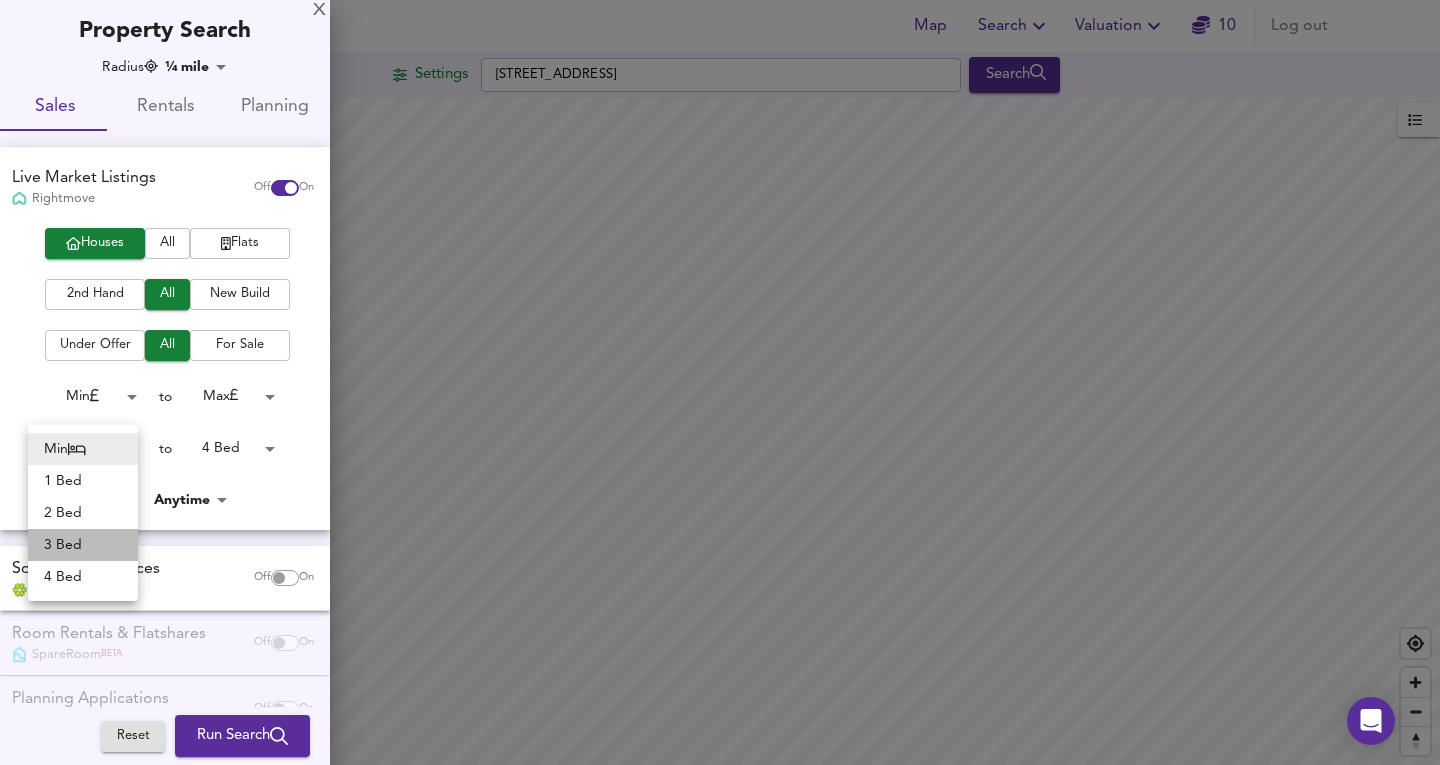 click on "3 Bed" at bounding box center [83, 545] 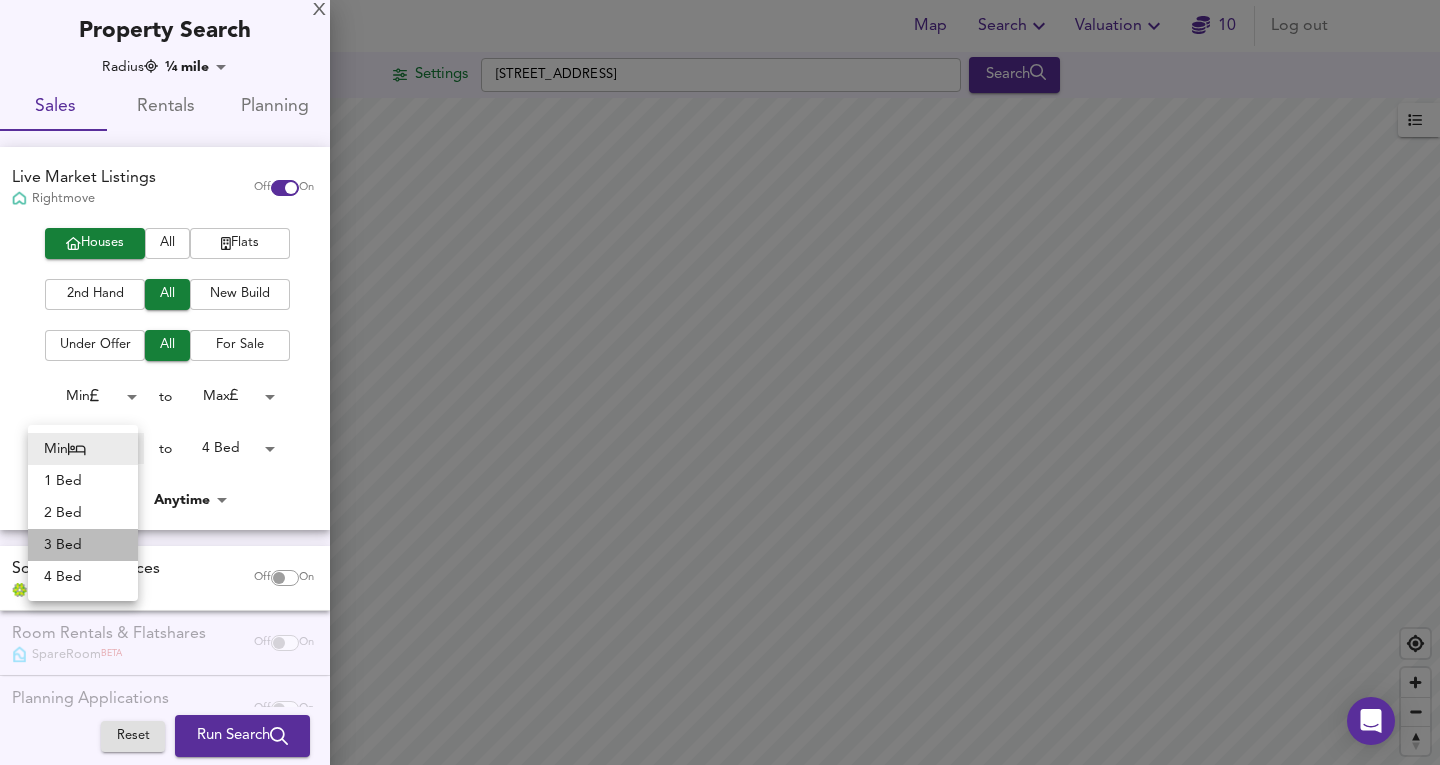 type on "3" 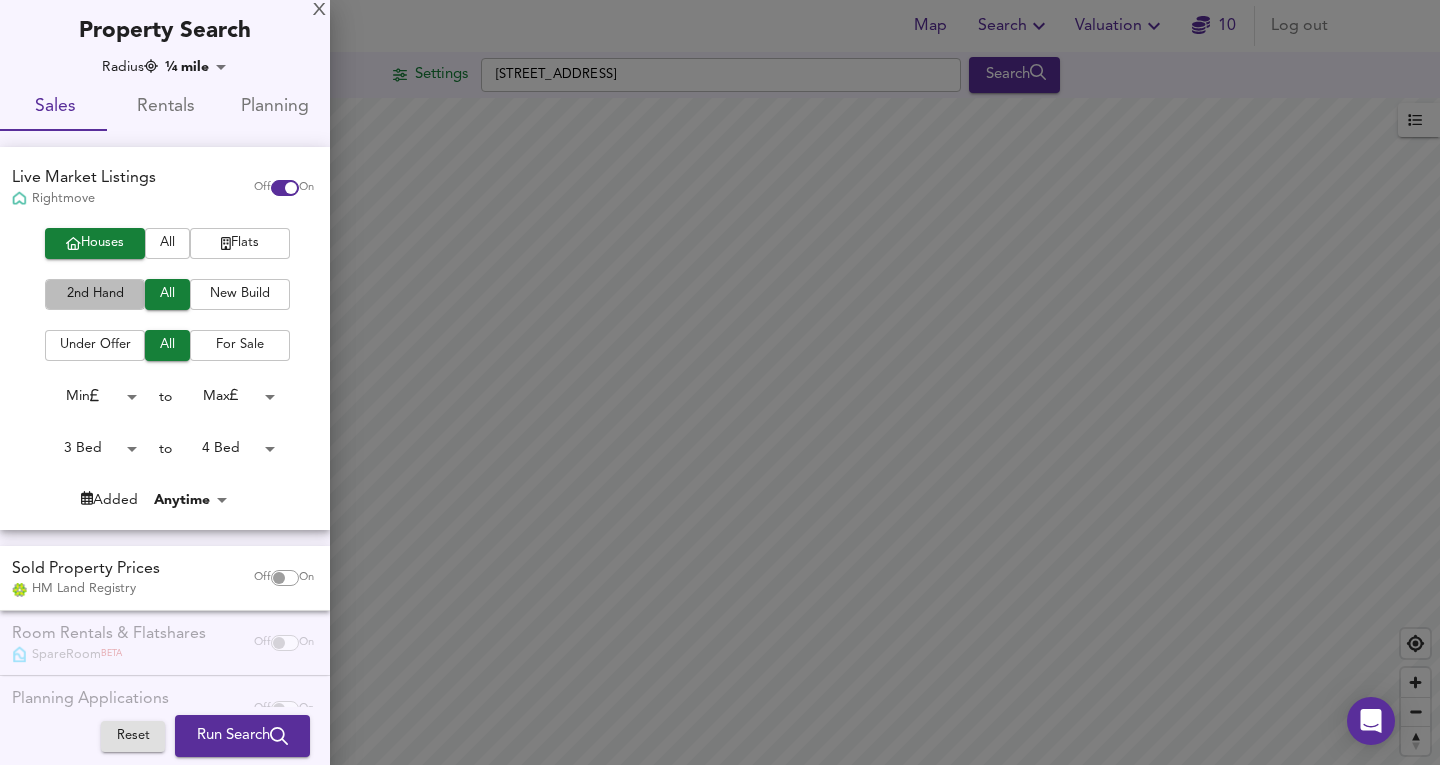 click on "2nd Hand" at bounding box center [95, 294] 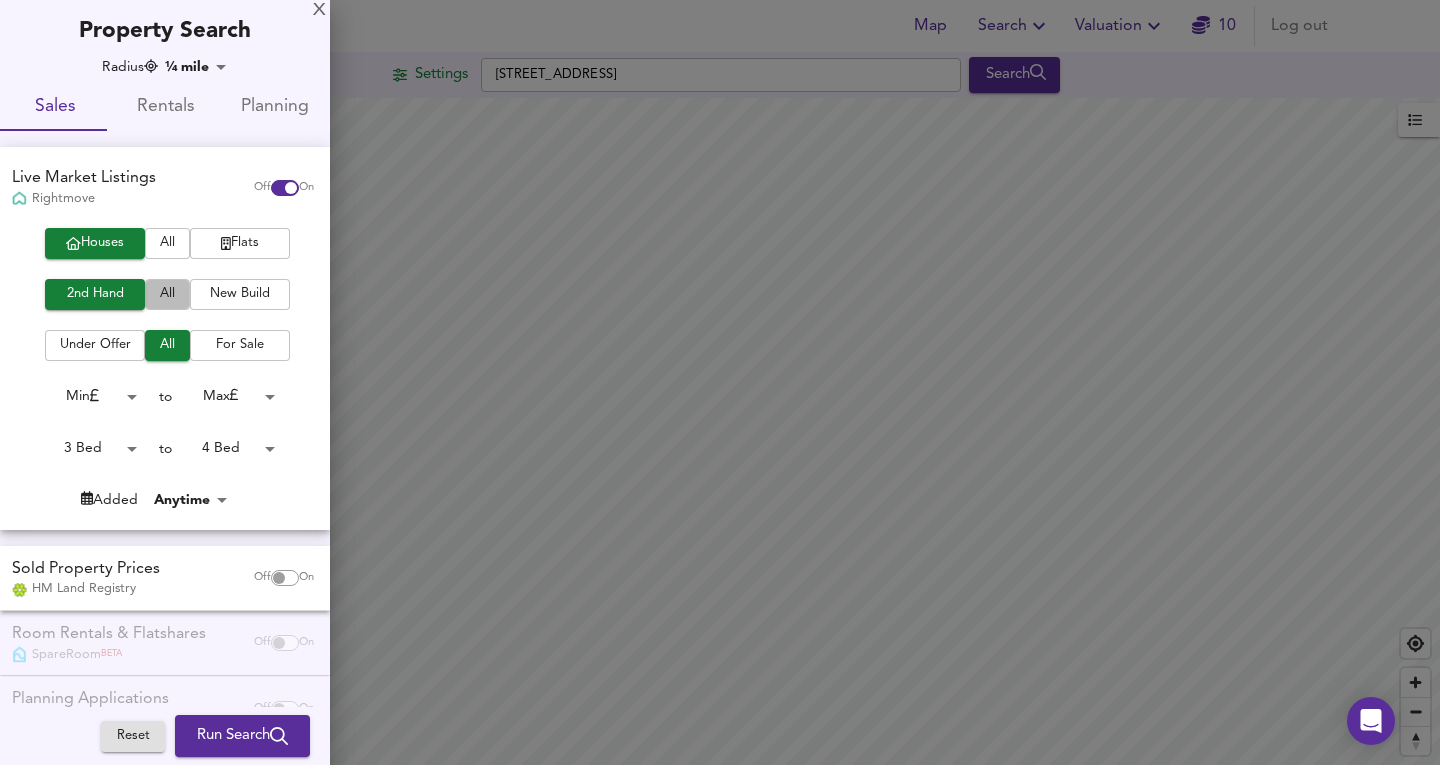 click on "All" at bounding box center (167, 294) 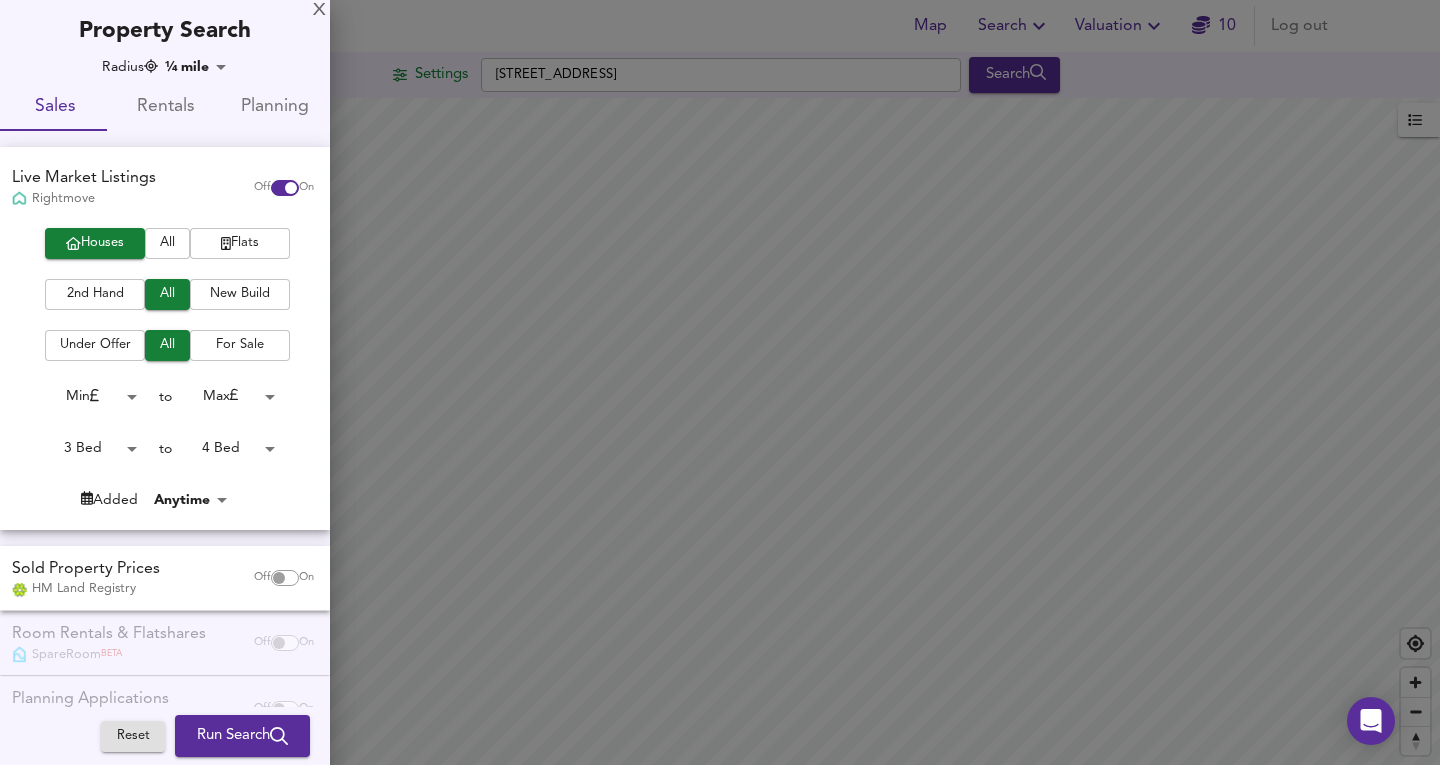 scroll, scrollTop: 54, scrollLeft: 0, axis: vertical 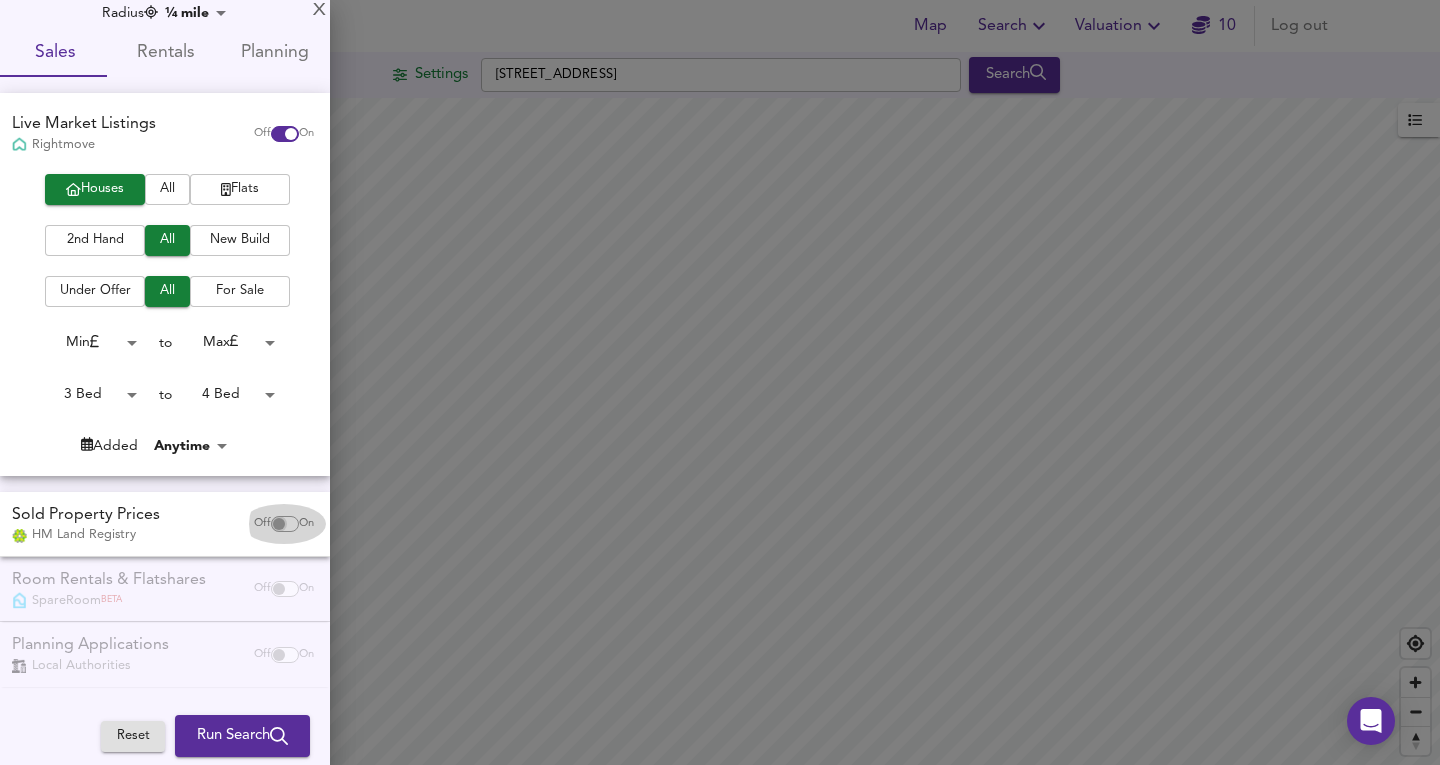 click at bounding box center (279, 524) 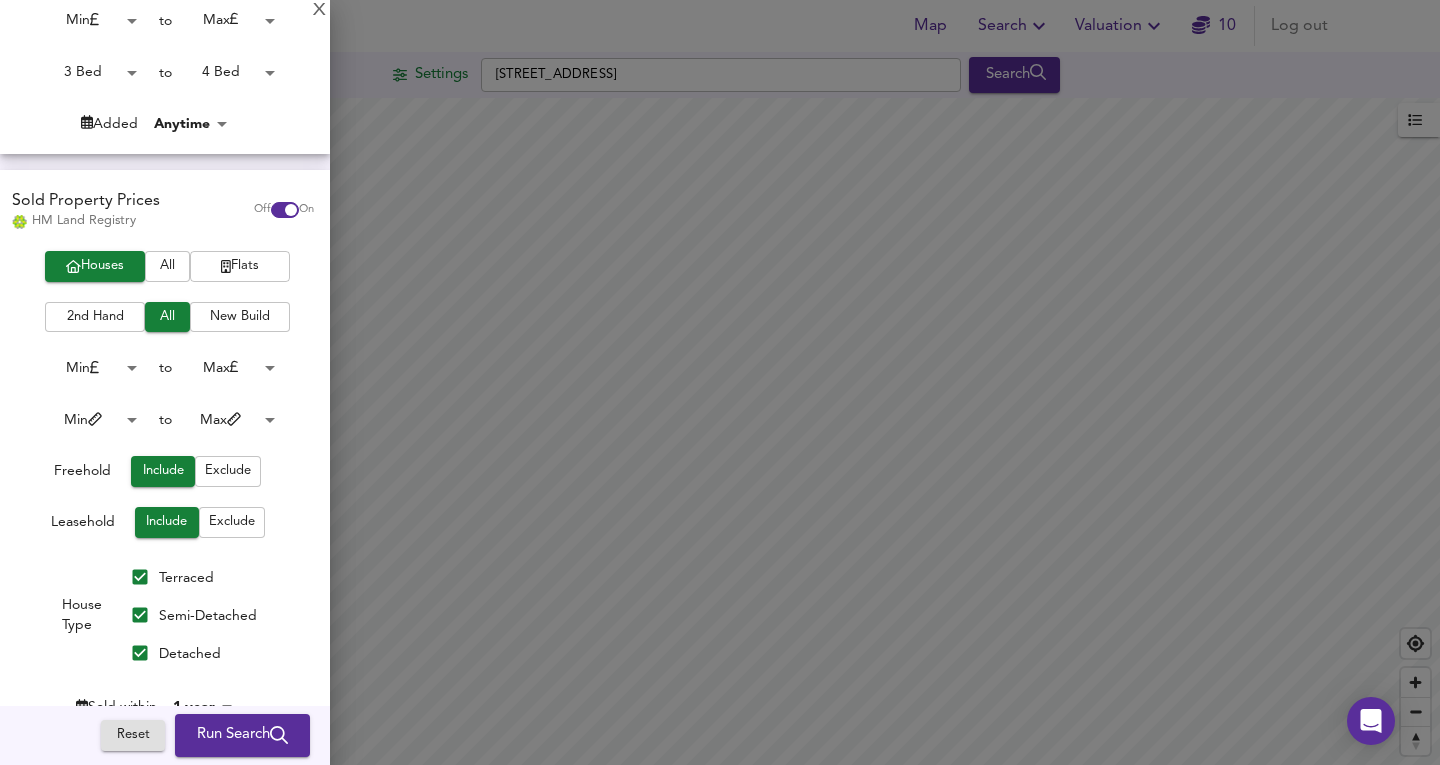 scroll, scrollTop: 377, scrollLeft: 0, axis: vertical 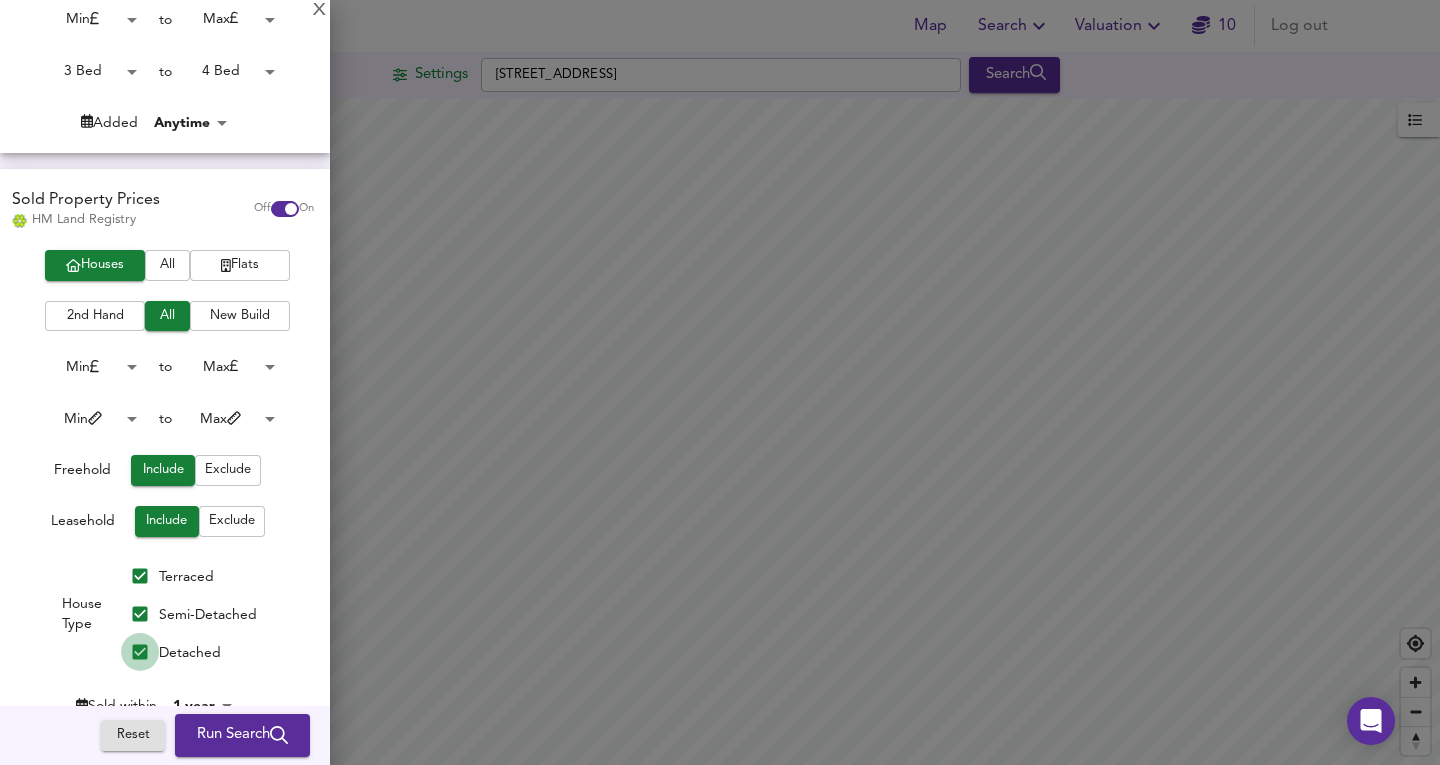 click on "Detached" at bounding box center (140, 652) 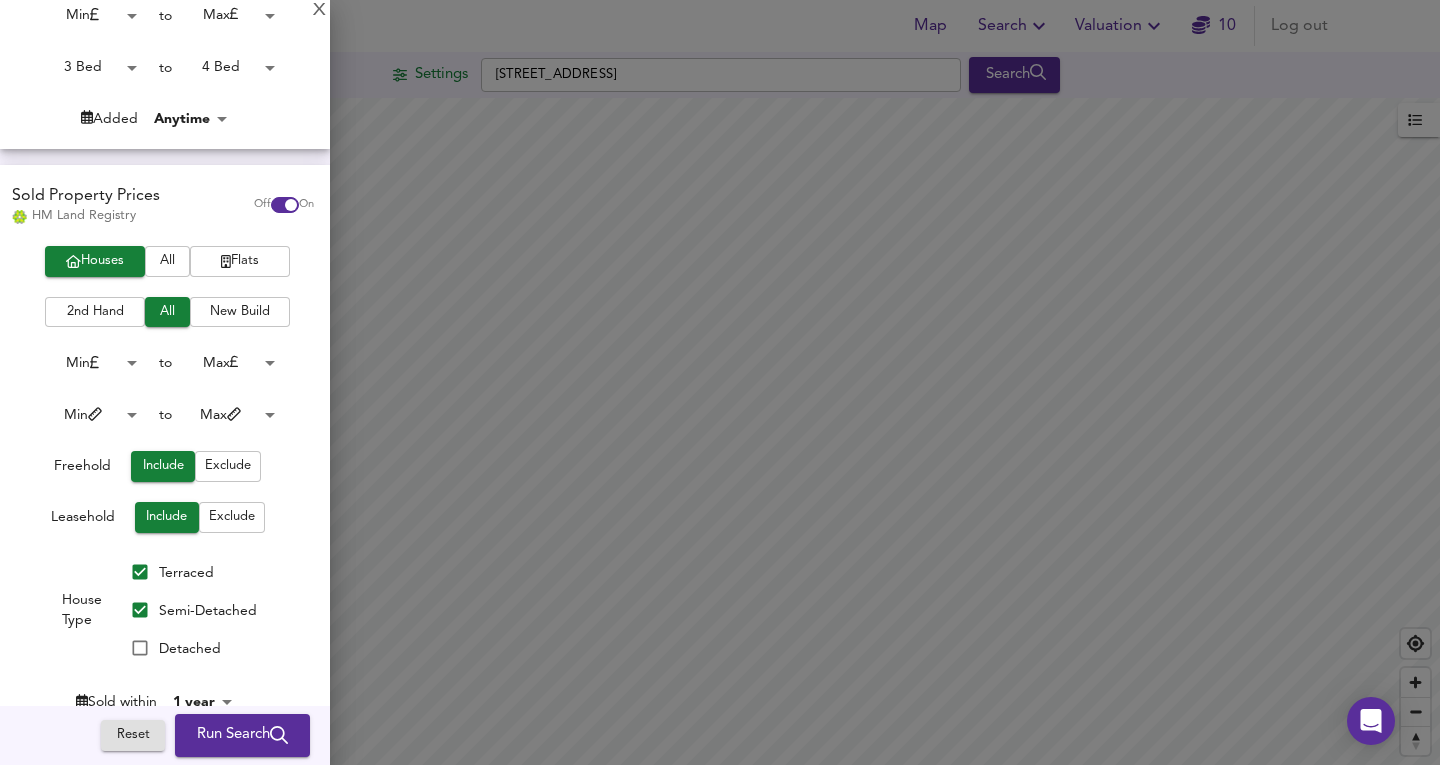 scroll, scrollTop: 380, scrollLeft: 0, axis: vertical 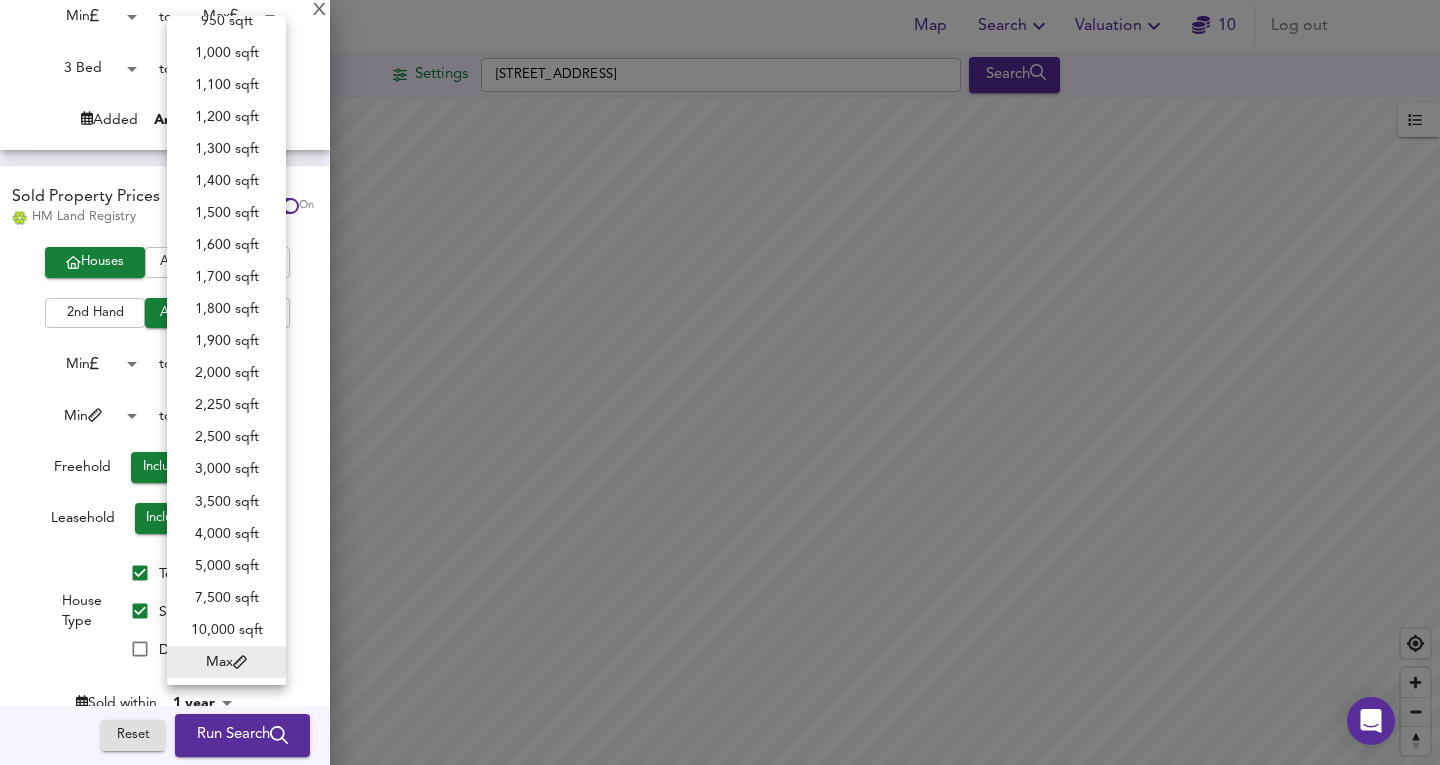 click on "Map Search Valuation    10 Log out        Settings     [GEOGRAPHIC_DATA]        Search                Average Price landworth   £800/ft² + £600/ft² £400/ft² £200/ft² £100/ft²     UK Average Price   for [DATE] £ 339 / ft²      +6.1% Source:   Land Registry Data - [DATE] [GEOGRAPHIC_DATA] & [GEOGRAPHIC_DATA] - Average £/ ft²  History [GEOGRAPHIC_DATA] & [GEOGRAPHIC_DATA] - Total Quarterly Sales History
X Map Settings Basemap          Default hybrid Heatmap          Average Price landworth 3D   View Dynamic Heatmap   Off Show Postcodes Show Boroughs 2D 3D Find Me X Property Search Radius   ¼ mile 402 Sales Rentals Planning    Live Market Listings   Rightmove Off   On    Houses All   Flats 2nd Hand All New Build Under Offer All For Sale Min   0 to Max   200000000   3 Bed 3 to 4 Bed 4   Added Anytime -1    Sold Property Prices   HM Land Registry Off   On    Houses All   Flats 2nd Hand All New Build Min   0 to Max   200000000 Min   0 to" at bounding box center (720, 382) 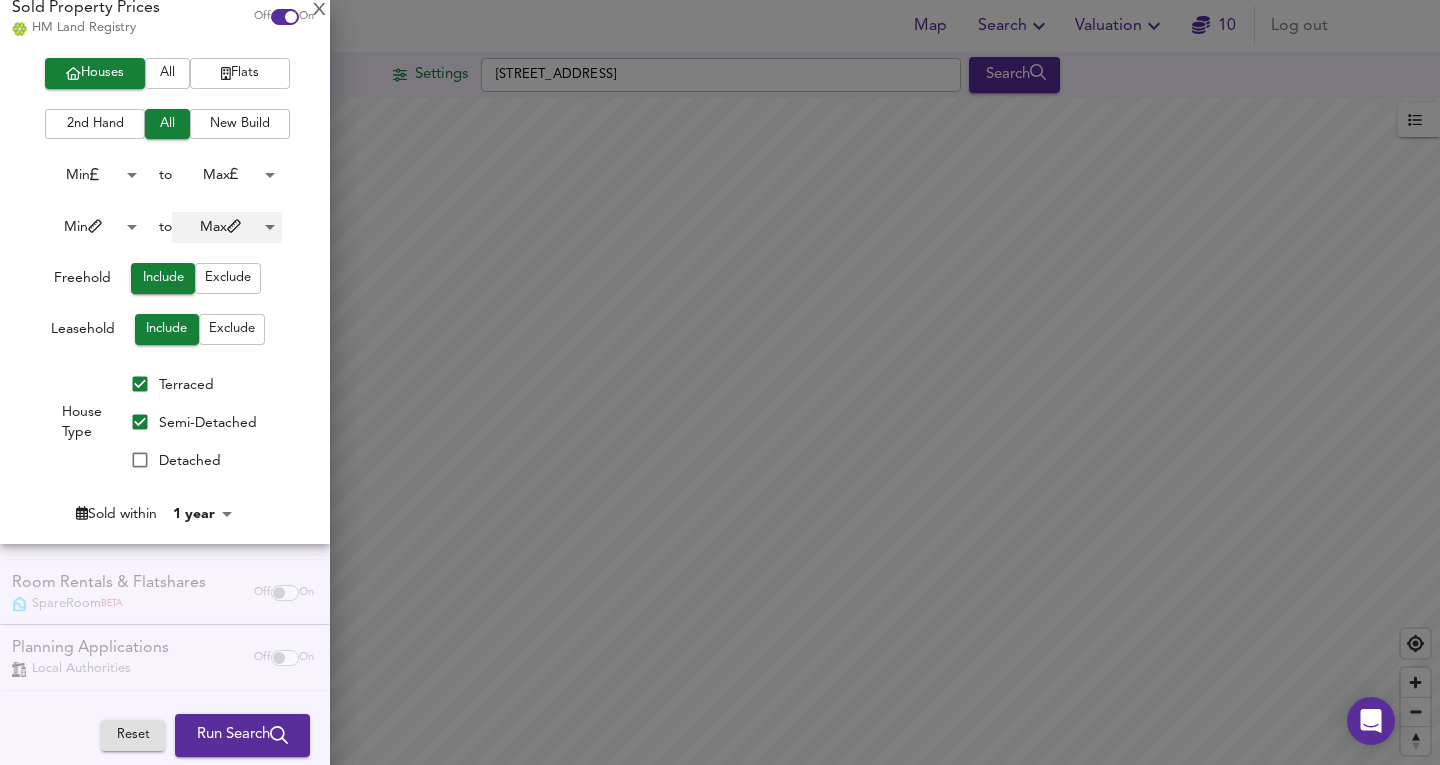 scroll, scrollTop: 572, scrollLeft: 0, axis: vertical 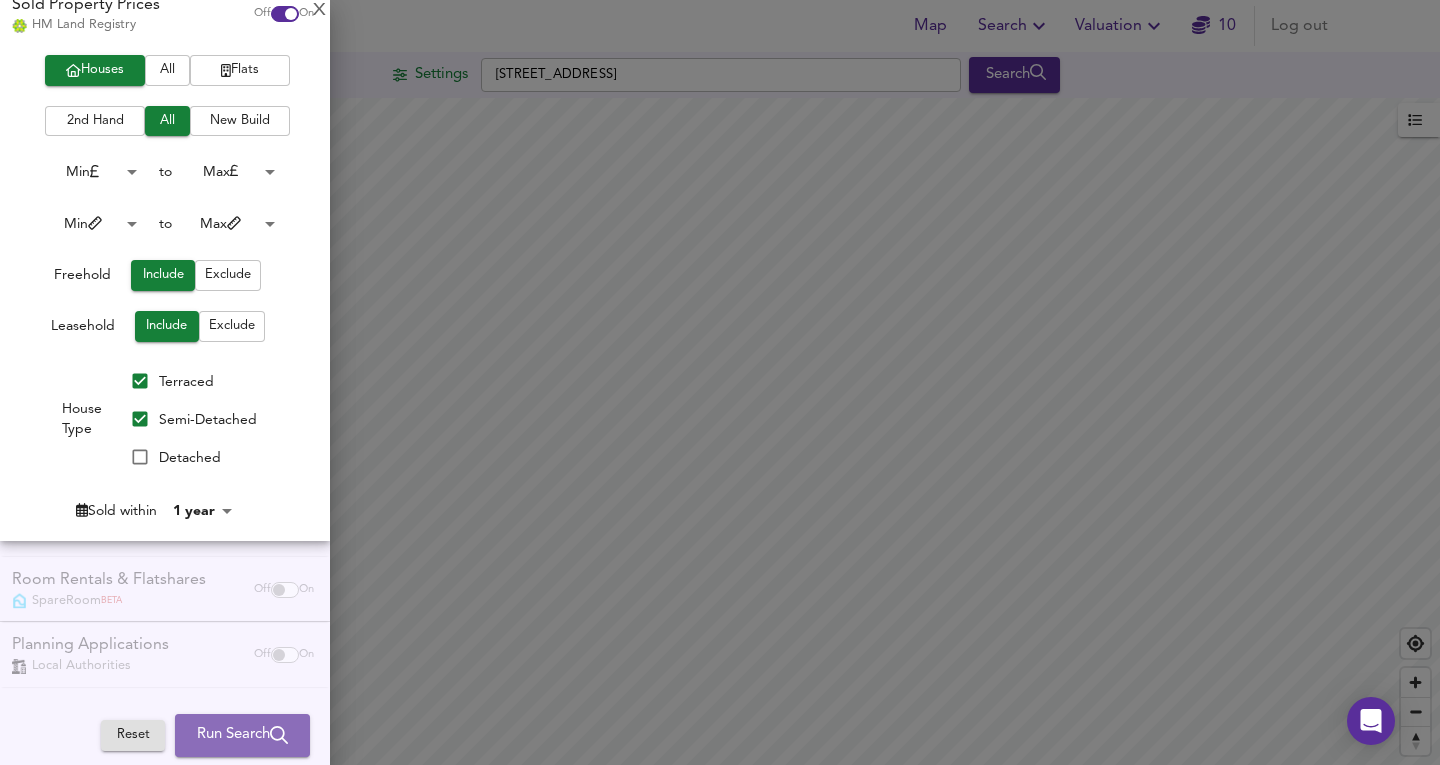 click on "Run Search" at bounding box center (242, 736) 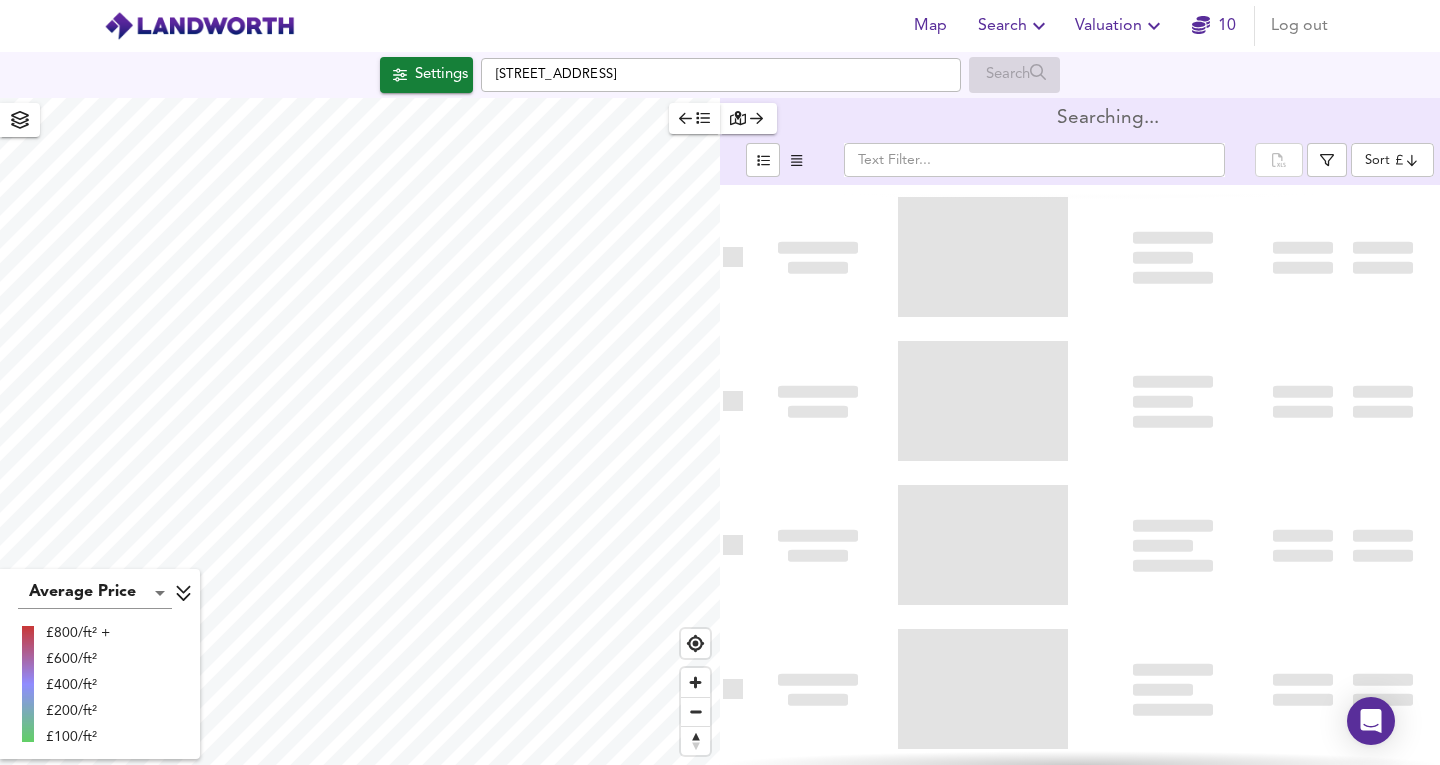 checkbox on "false" 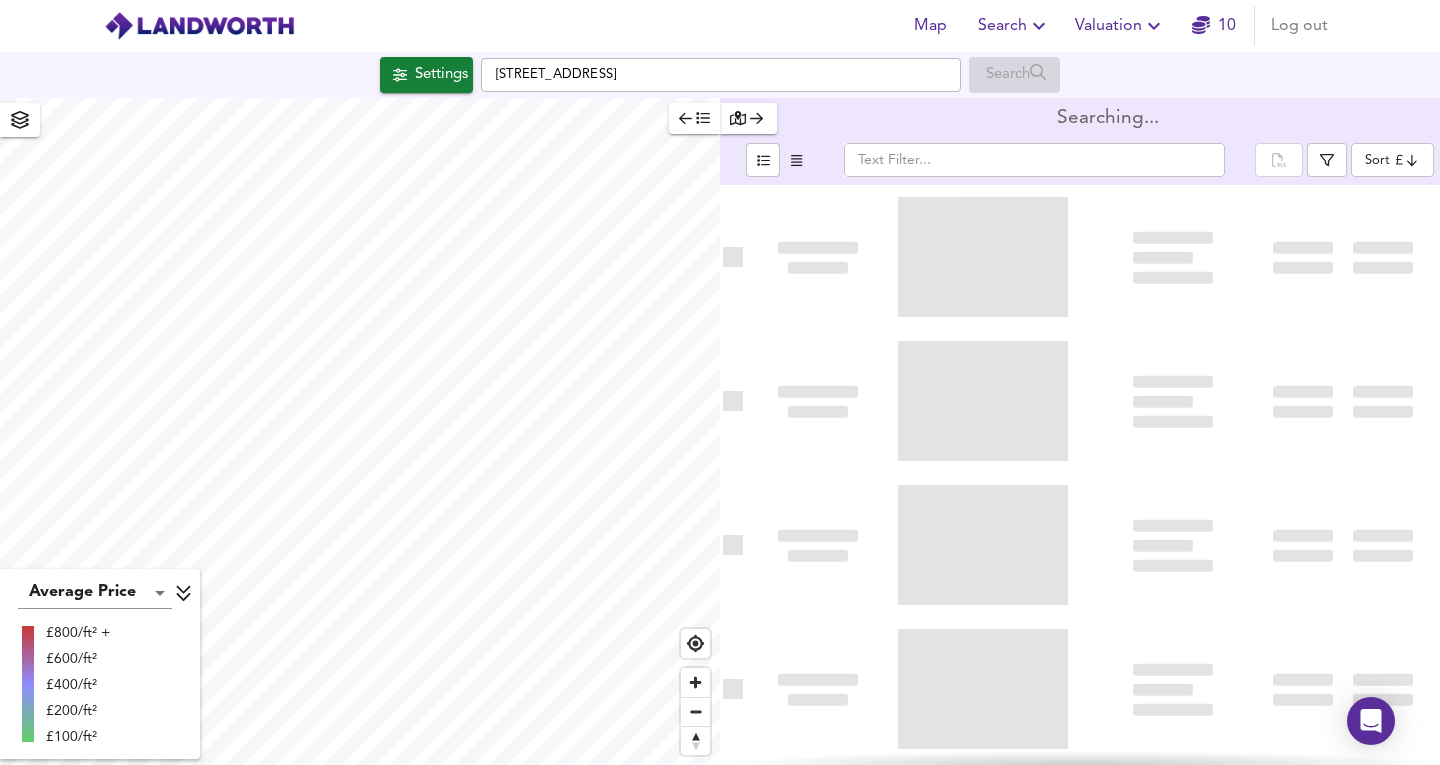 checkbox on "true" 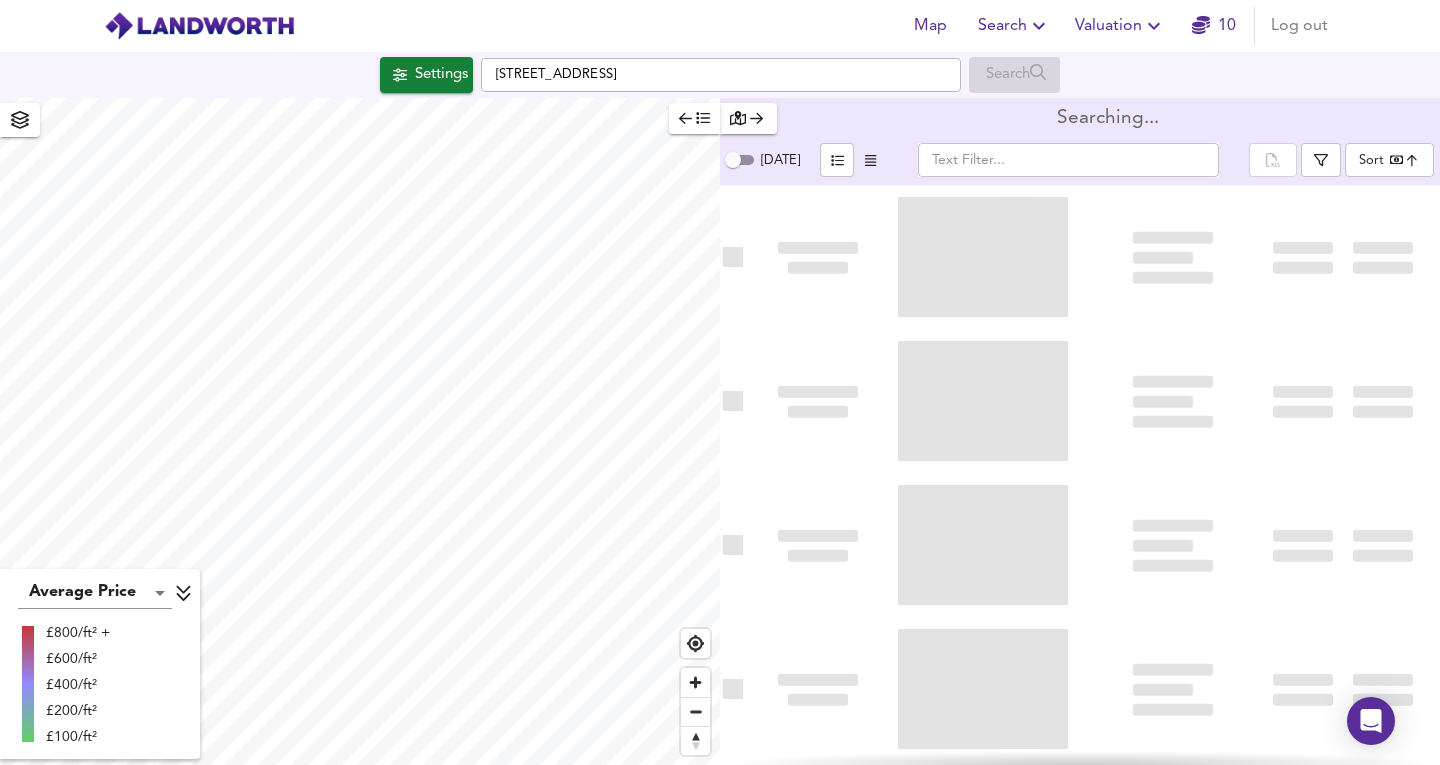 type on "bestdeal" 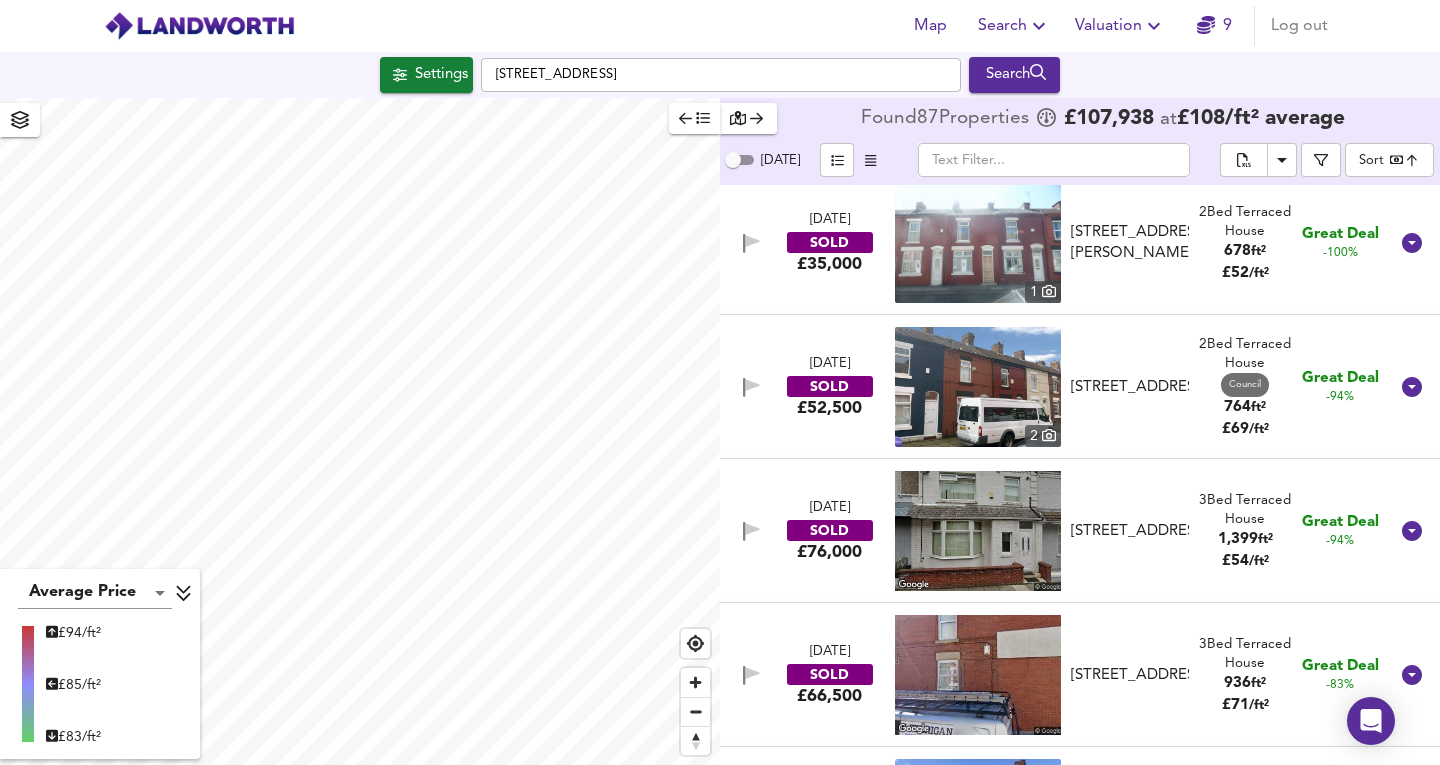 scroll, scrollTop: 0, scrollLeft: 0, axis: both 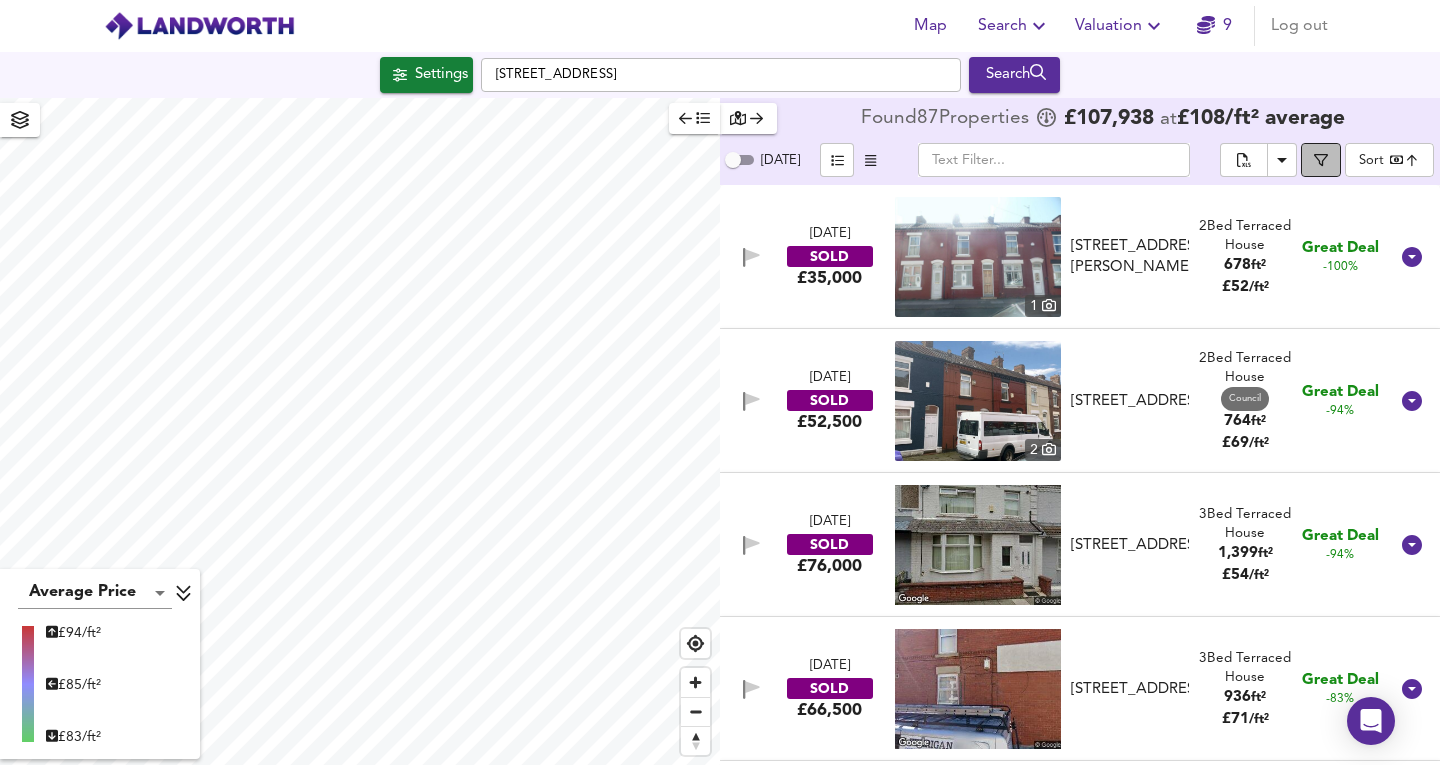 click 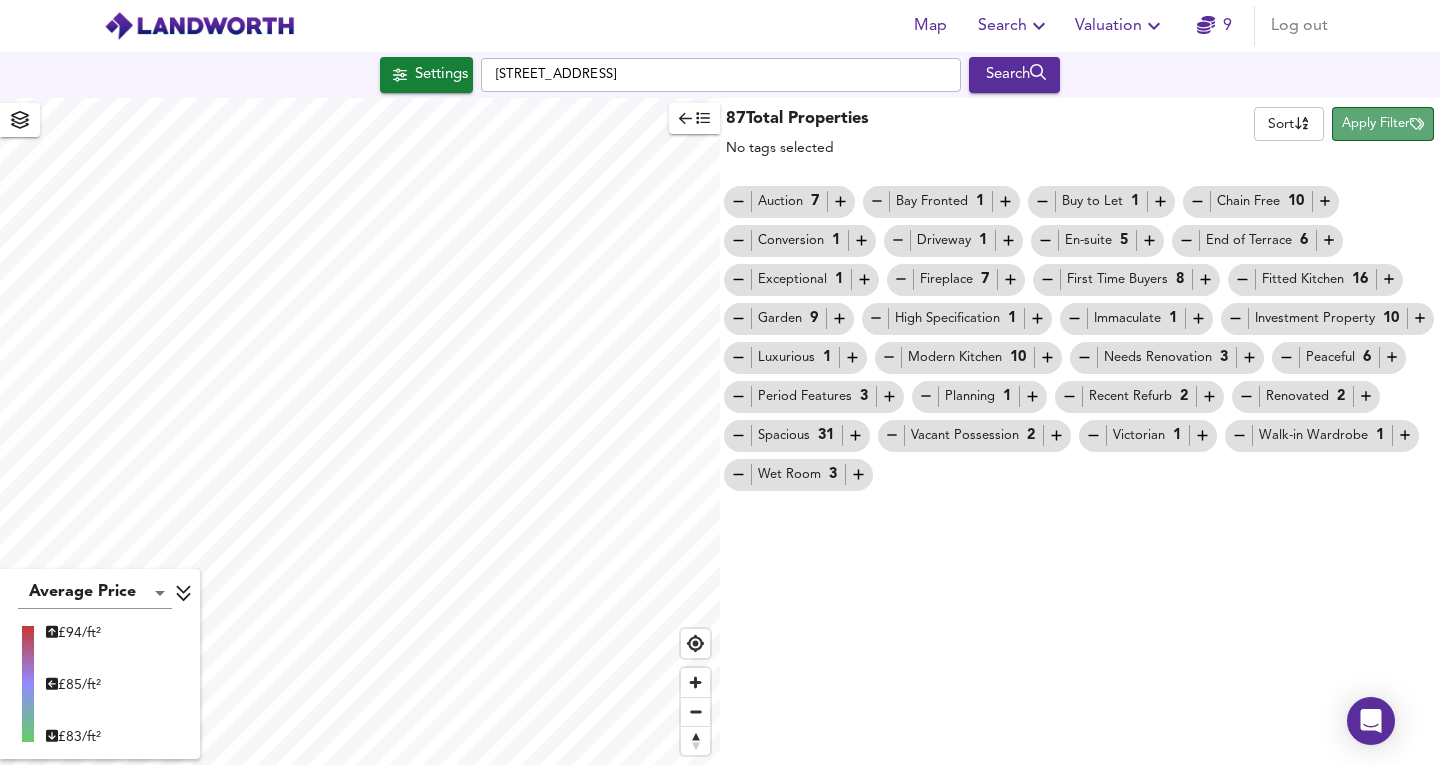 click on "Apply Filter" at bounding box center [1383, 124] 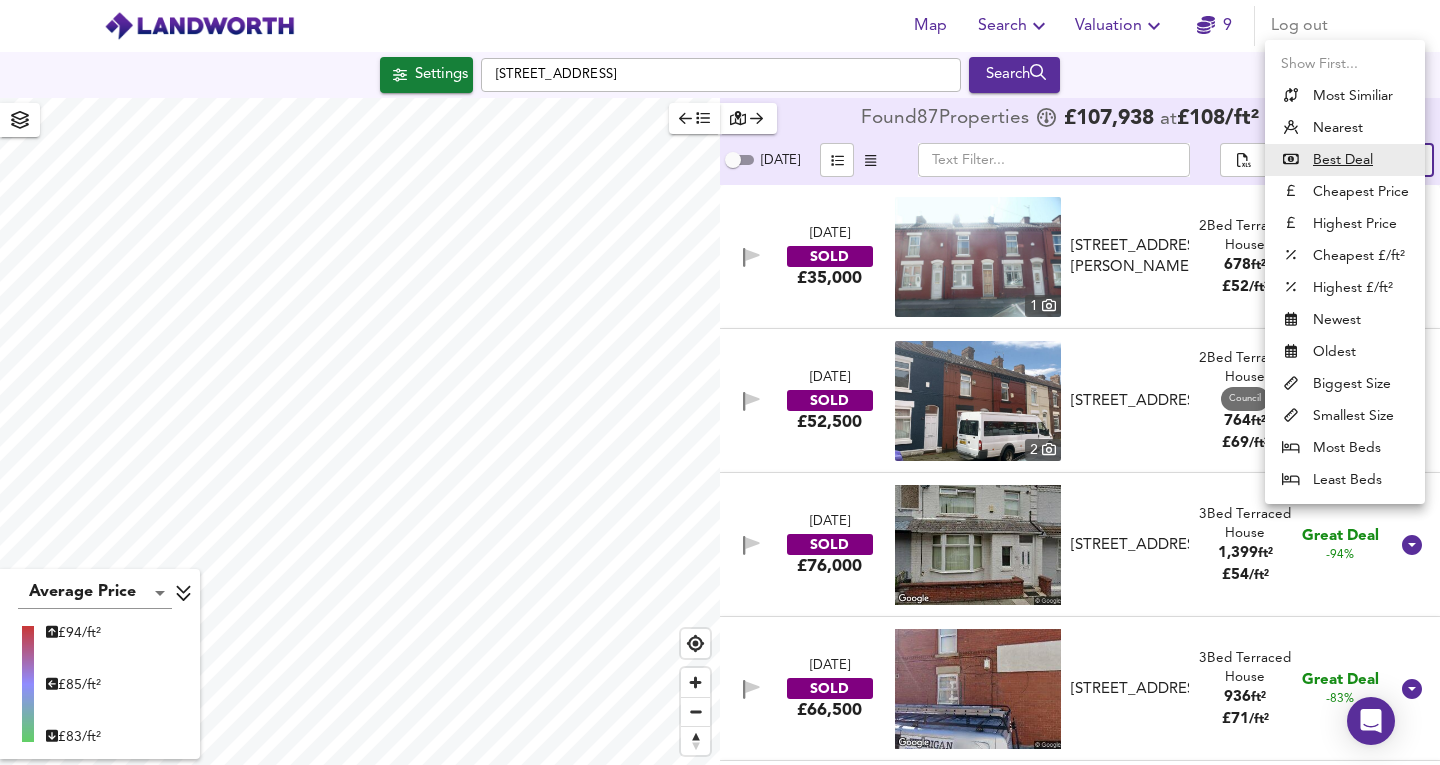 click on "Map Search Valuation    9 Log out        Settings     [GEOGRAPHIC_DATA]        Search              Average Price landworth    £ 94/ft²    £ 85/ft²    £ 83/ft²     Found  87  Propert ies     £ 107,938   at  £ 108 / ft²   average    [DATE]           ​         Sort   bestdeal ​ [DATE] SOLD £35,000     [STREET_ADDRESS][GEOGRAPHIC_DATA][PERSON_NAME][STREET_ADDRESS][PERSON_NAME] 2  Bed   Terraced House 678 ft² £ 52 / ft²   Great Deal -100% [DATE] SOLD £52,500     [GEOGRAPHIC_DATA][STREET_ADDRESS] [STREET_ADDRESS] 2  Bed   Terraced House   Council   764 ft² £ 69 / ft²   Great Deal -94% [DATE] SOLD £76,000   [STREET_ADDRESS][GEOGRAPHIC_DATA][STREET_ADDRESS] 1,399 ft² £ 54 / ft²   Great Deal -94% [DATE] SOLD £66,500   [STREET_ADDRESS][GEOGRAPHIC_DATA][STREET_ADDRESS] 3  Bed   Terraced House 936 ft² £ 71 / ft²   Great Deal -83%
X Map Settings Basemap          Default hybrid    2D" at bounding box center (720, 382) 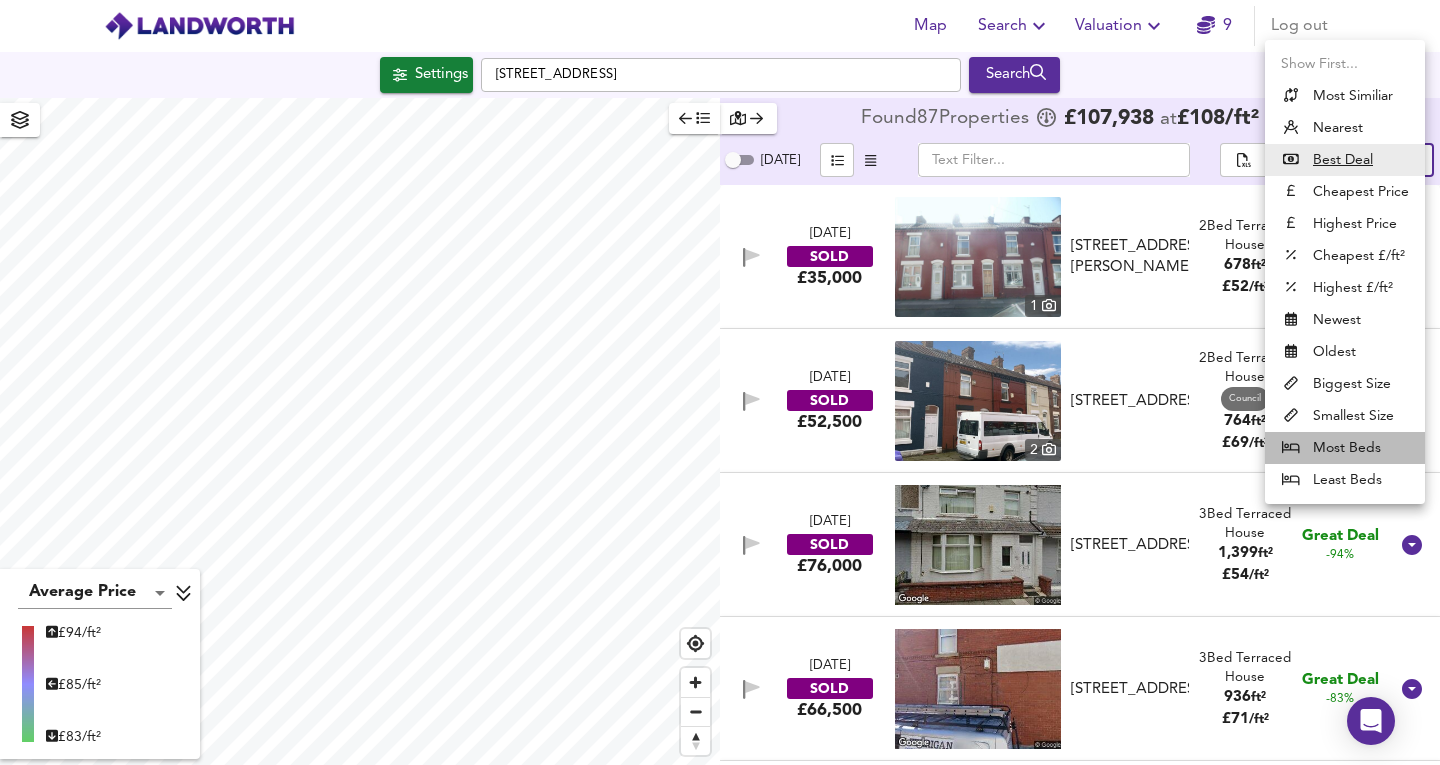 click on "Most Beds" at bounding box center [1345, 448] 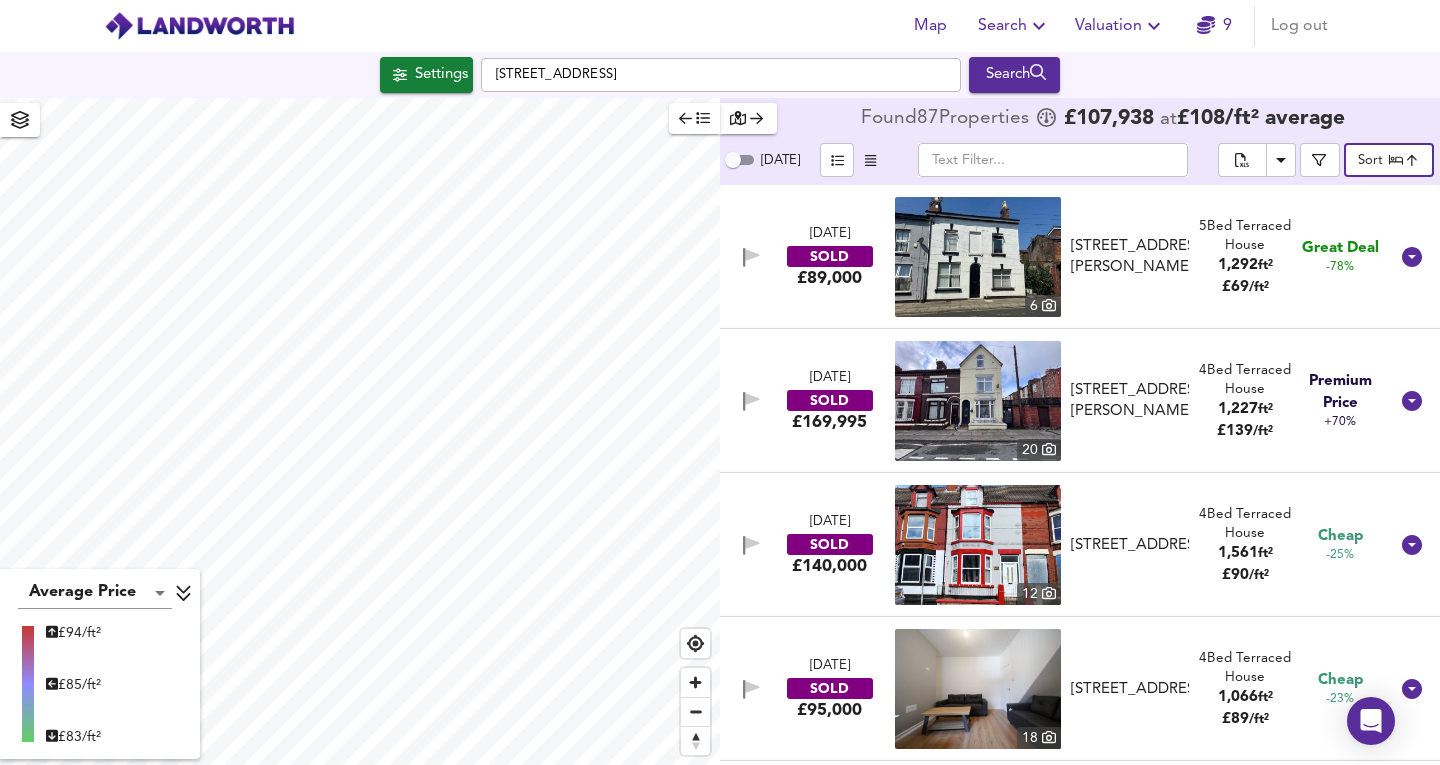 click at bounding box center (978, 545) 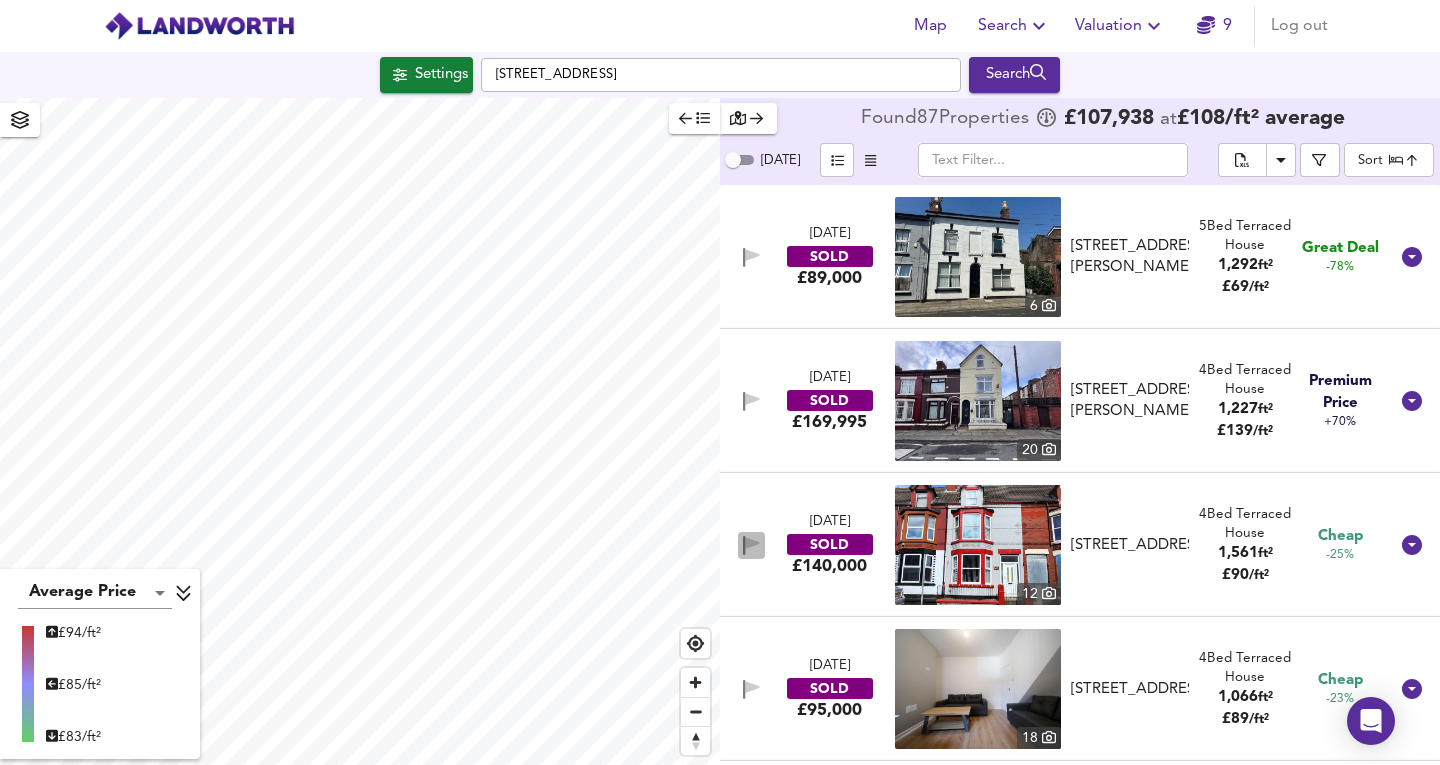 click 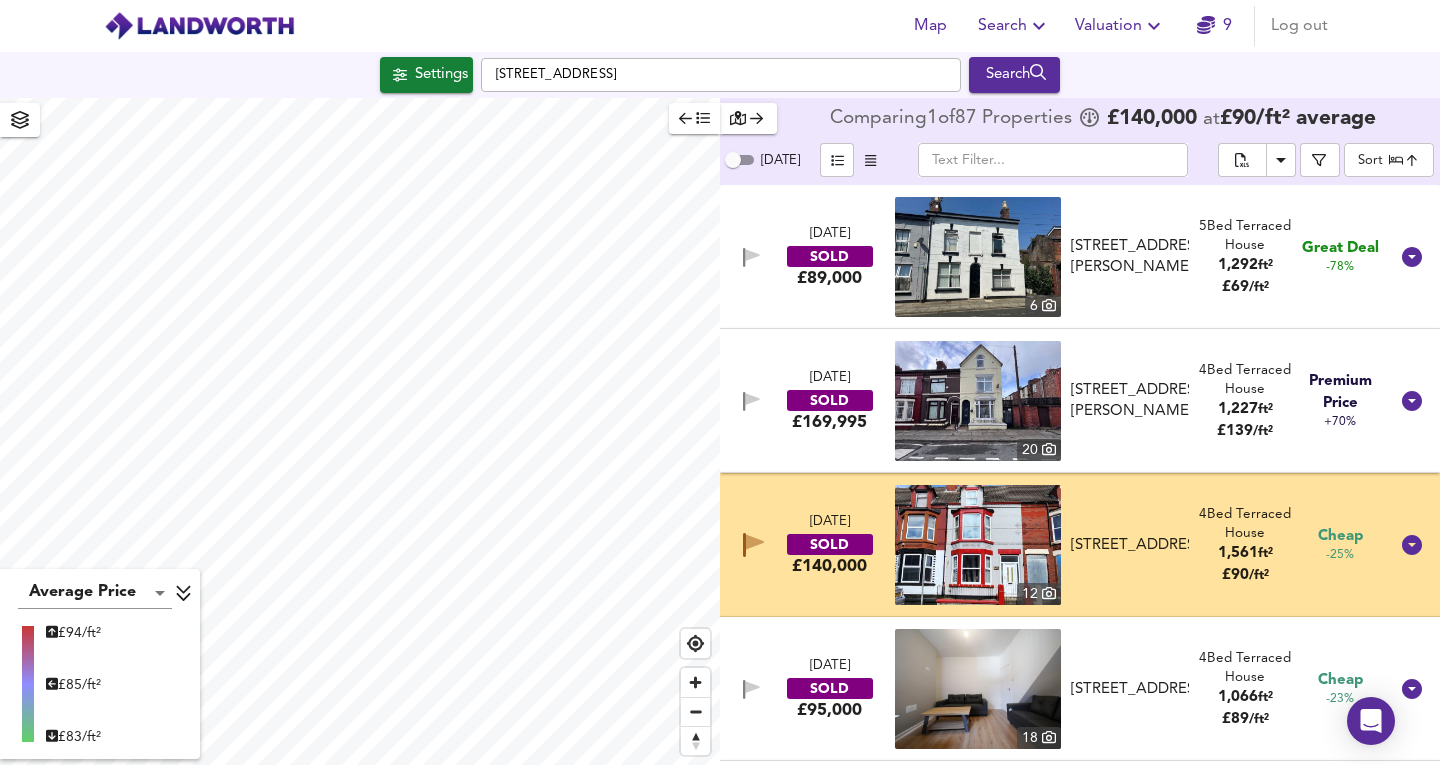 click 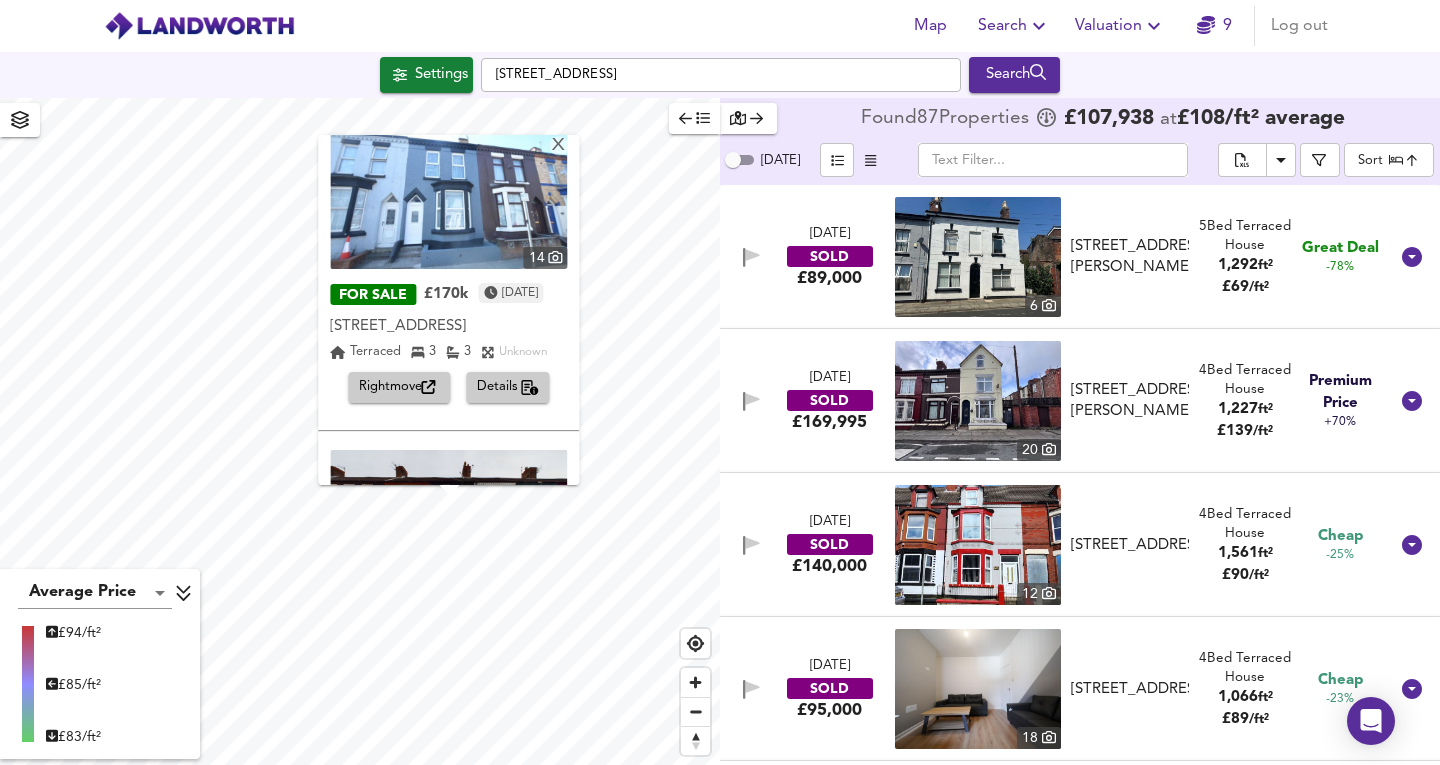 scroll, scrollTop: 0, scrollLeft: 0, axis: both 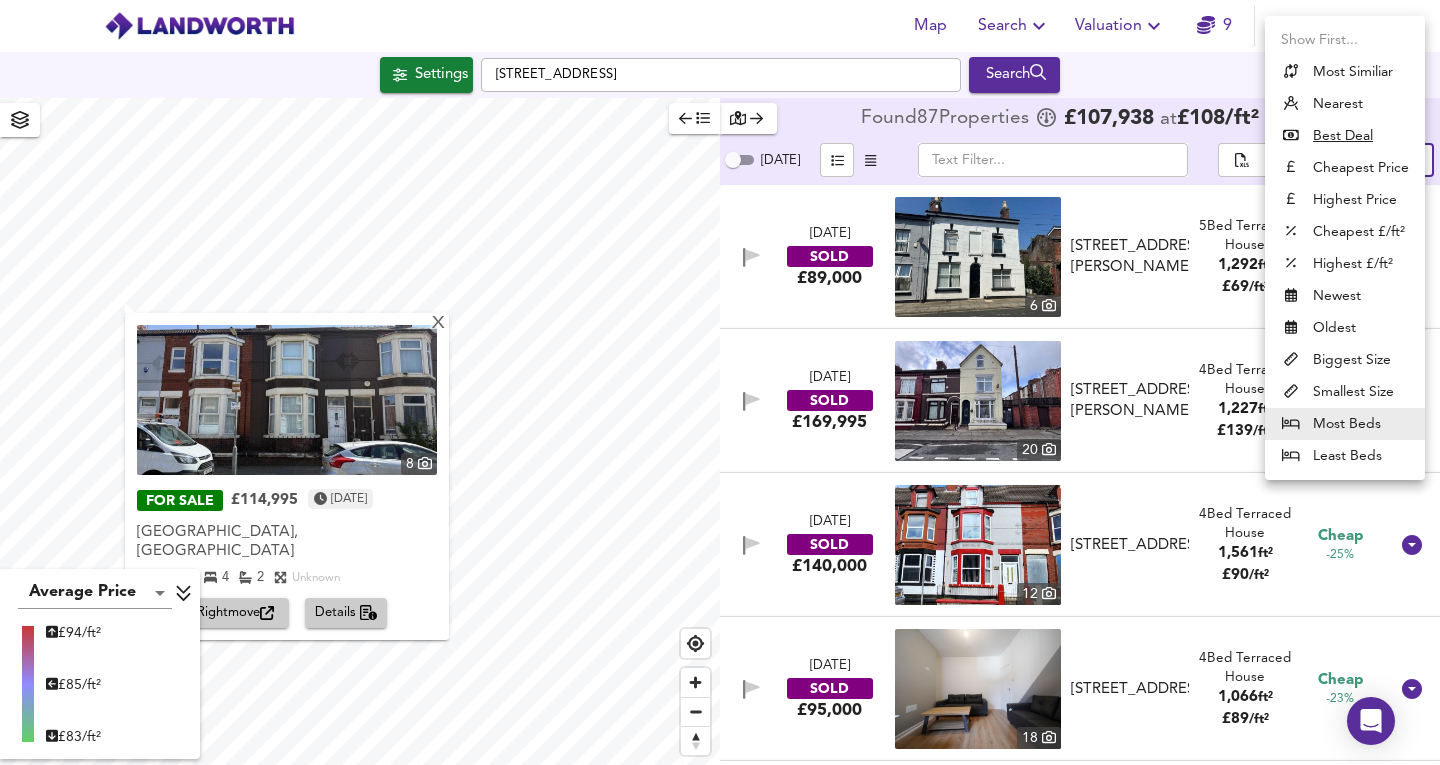 click on "Map Search Valuation    9 Log out        [GEOGRAPHIC_DATA]        Search      X   8     FOR SALE £114,995 [DATE] [GEOGRAPHIC_DATA] 4 2 Unknown Rightmove   Details          Average Price landworth    £ 94/ft²    £ 85/ft²    £ 83/ft²     Found  87  Propert ies     £ 107,938   at  £ 108 / ft²   average    [DATE]           ​         Sort   mostbeds ​ [DATE] SOLD £89,000     6     [STREET_ADDRESS][GEOGRAPHIC_DATA][PERSON_NAME][STREET_ADDRESS][PERSON_NAME] 5  Bed   Terraced House 1,292 ft² £ 69 / ft²   Great Deal -78% [DATE] SOLD £169,995     [GEOGRAPHIC_DATA][STREET_ADDRESS][PERSON_NAME][STREET_ADDRESS][PERSON_NAME] 1,227 ft² £ 139 / ft²   Premium Price +70% [DATE] SOLD £140,000     [STREET_ADDRESS][GEOGRAPHIC_DATA][STREET_ADDRESS] 4  Bed   Terraced House 1,561 ft² £ 90 / ft²   Cheap -25% [DATE] SOLD £95,000     [GEOGRAPHIC_DATA][STREET_ADDRESS]" at bounding box center [720, 382] 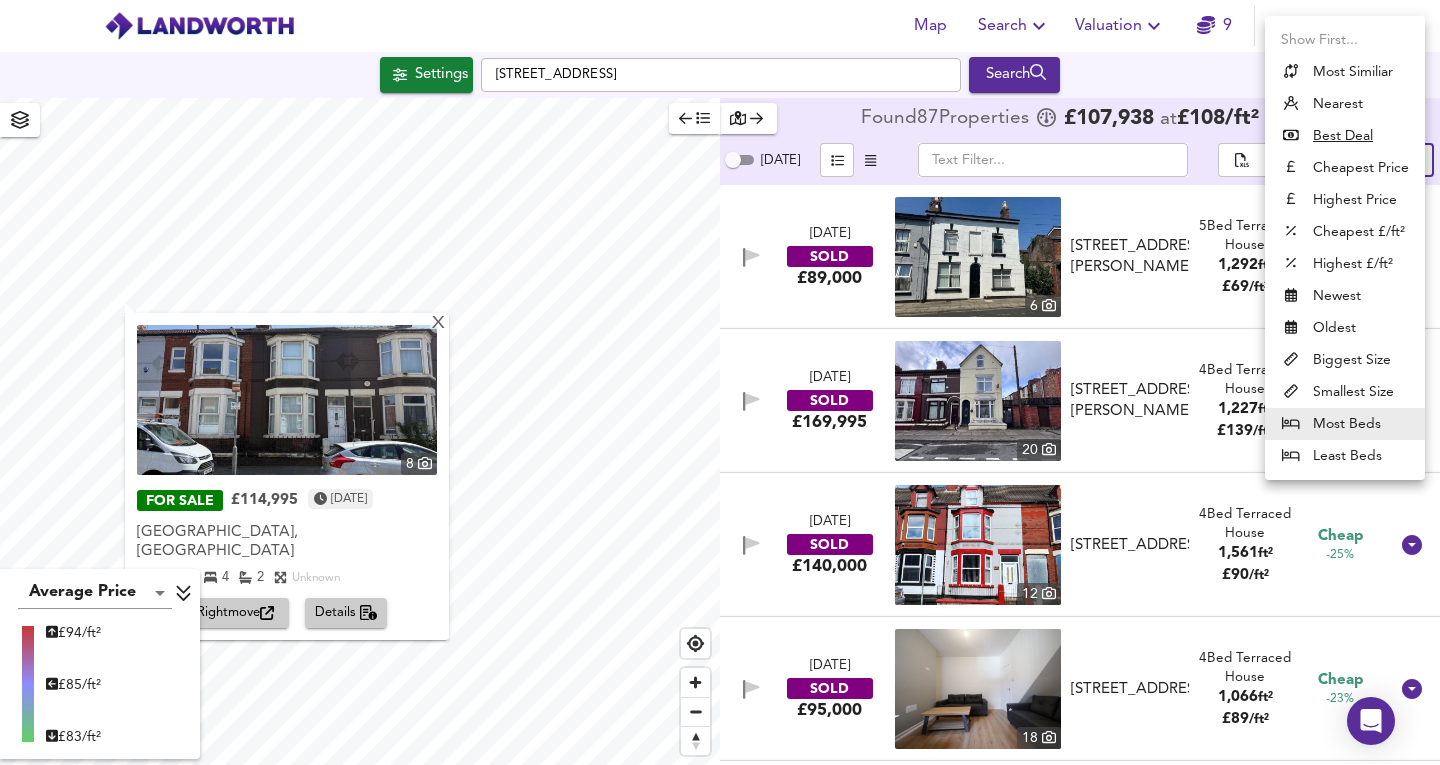 type on "bestdeal" 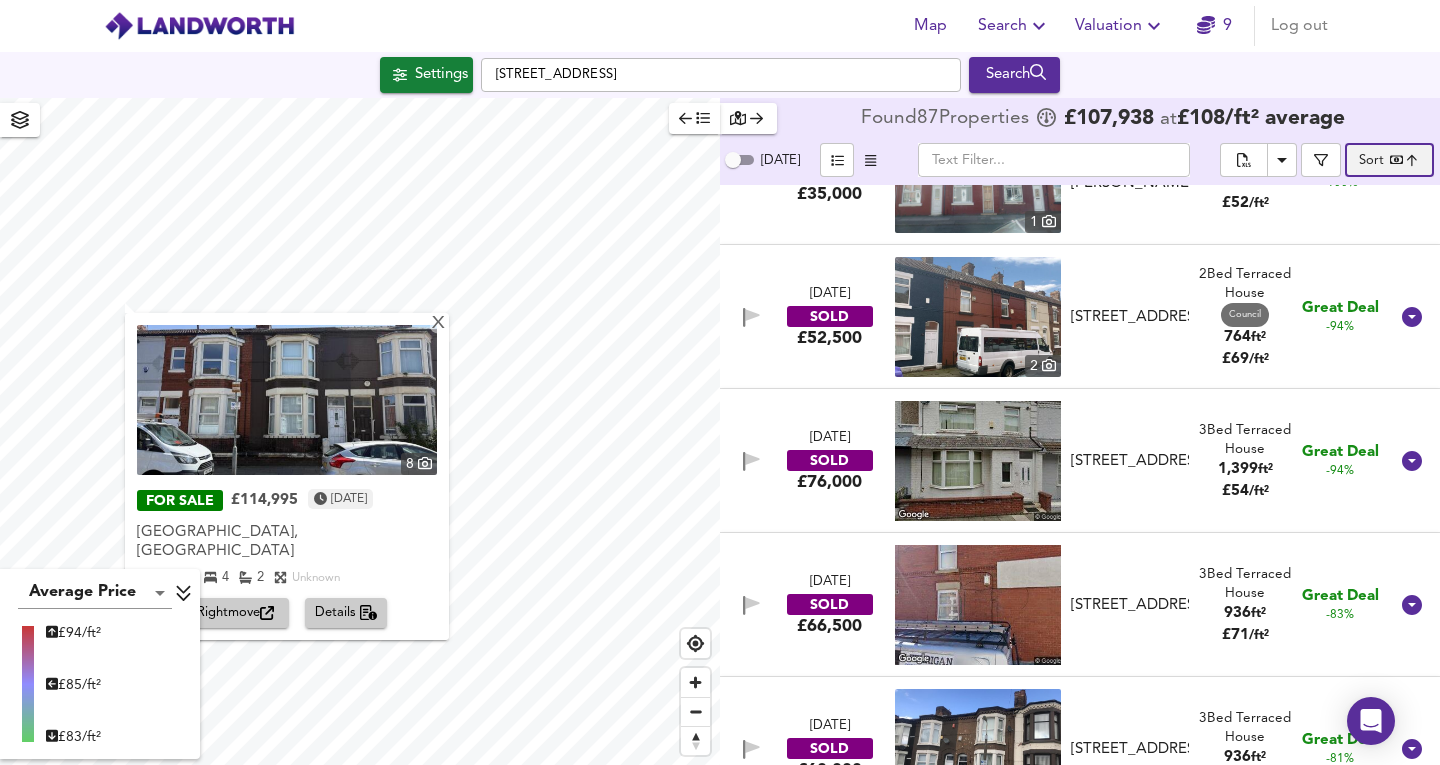 scroll, scrollTop: 0, scrollLeft: 0, axis: both 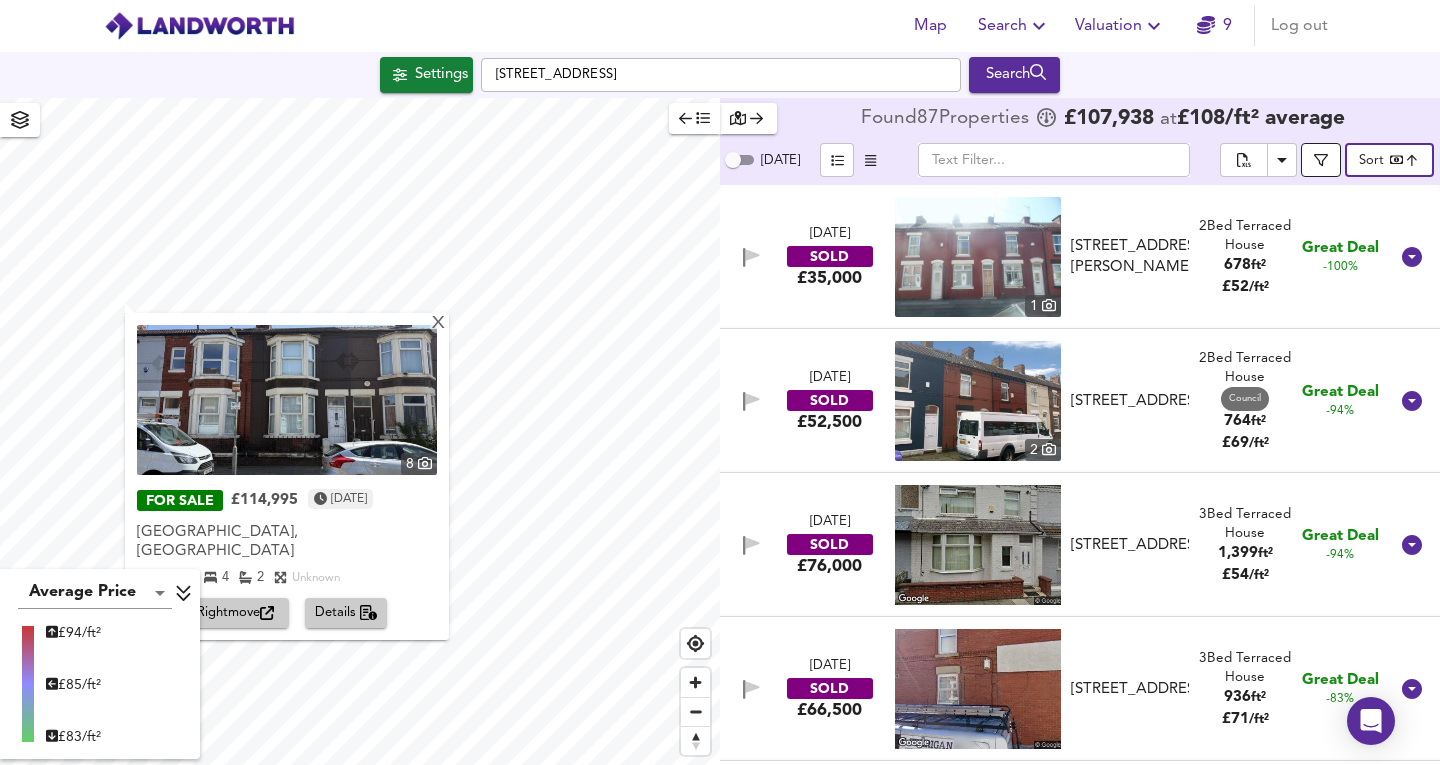 click 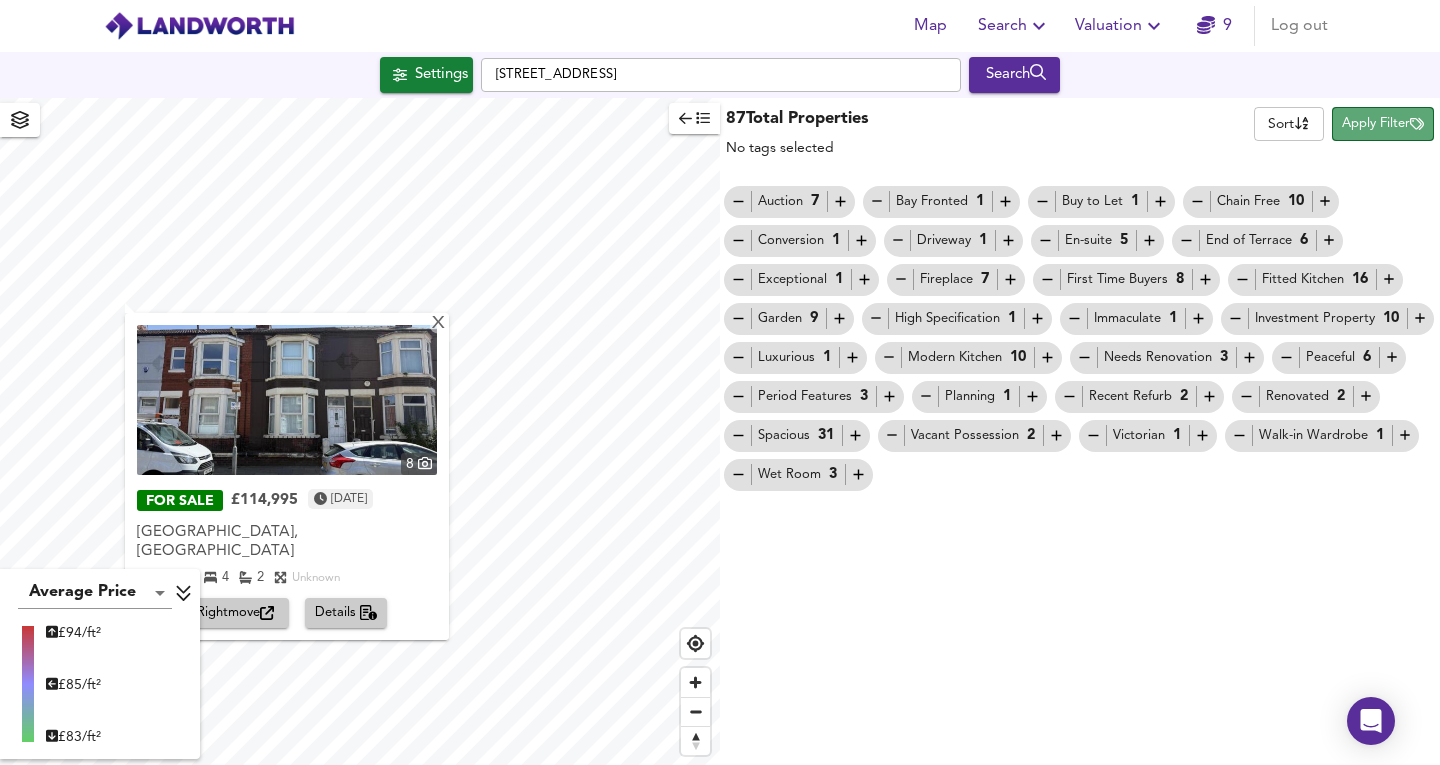 click on "Apply Filter" at bounding box center (1383, 124) 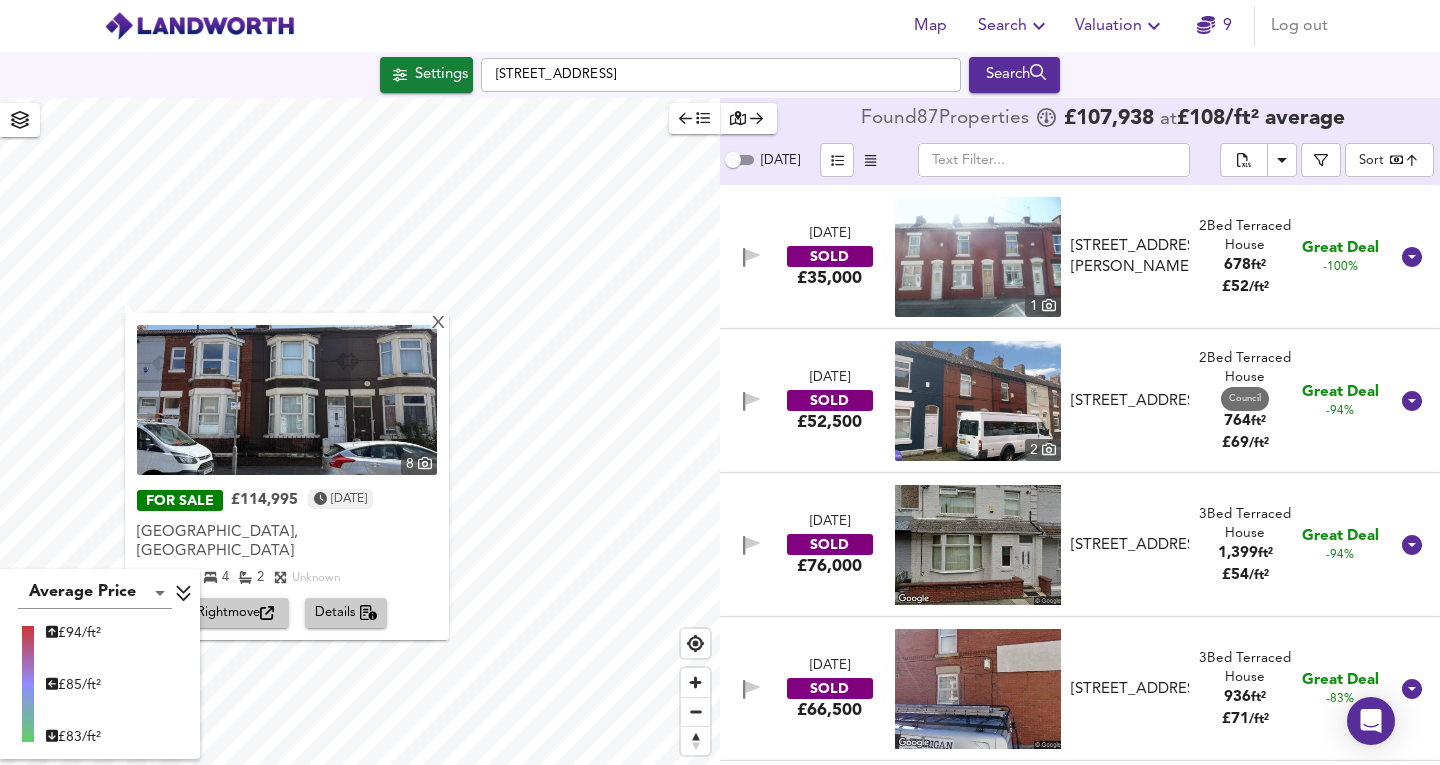 click on "Map Search Valuation    9 Log out        [GEOGRAPHIC_DATA]        Search      X   8     FOR SALE £114,995 [DATE] [GEOGRAPHIC_DATA] 4 2 Unknown Rightmove   Details          Average Price landworth    £ 94/ft²    £ 85/ft²    £ 83/ft²     Found  87  Propert ies     £ 107,938   at  £ 108 / ft²   average    [DATE]           ​         Sort   bestdeal ​ [DATE] SOLD £35,000     1     [STREET_ADDRESS][PERSON_NAME] [STREET_ADDRESS][PERSON_NAME] 2  Bed   Terraced House 678 ft² £ 52 / ft²   Great Deal -100% [DATE] SOLD £52,500     [GEOGRAPHIC_DATA][STREET_ADDRESS][STREET_ADDRESS] 2  Bed   Terraced House   Council   764 ft² £ 69 / ft²   Great Deal -94% [DATE] SOLD £76,000   [STREET_ADDRESS][GEOGRAPHIC_DATA][STREET_ADDRESS] 3  Bed   Terraced House 1,399 ft² £ 54 / ft²   Great Deal -94% [DATE] SOLD £66,500   [STREET_ADDRESS][GEOGRAPHIC_DATA][STREET_ADDRESS]" at bounding box center [720, 382] 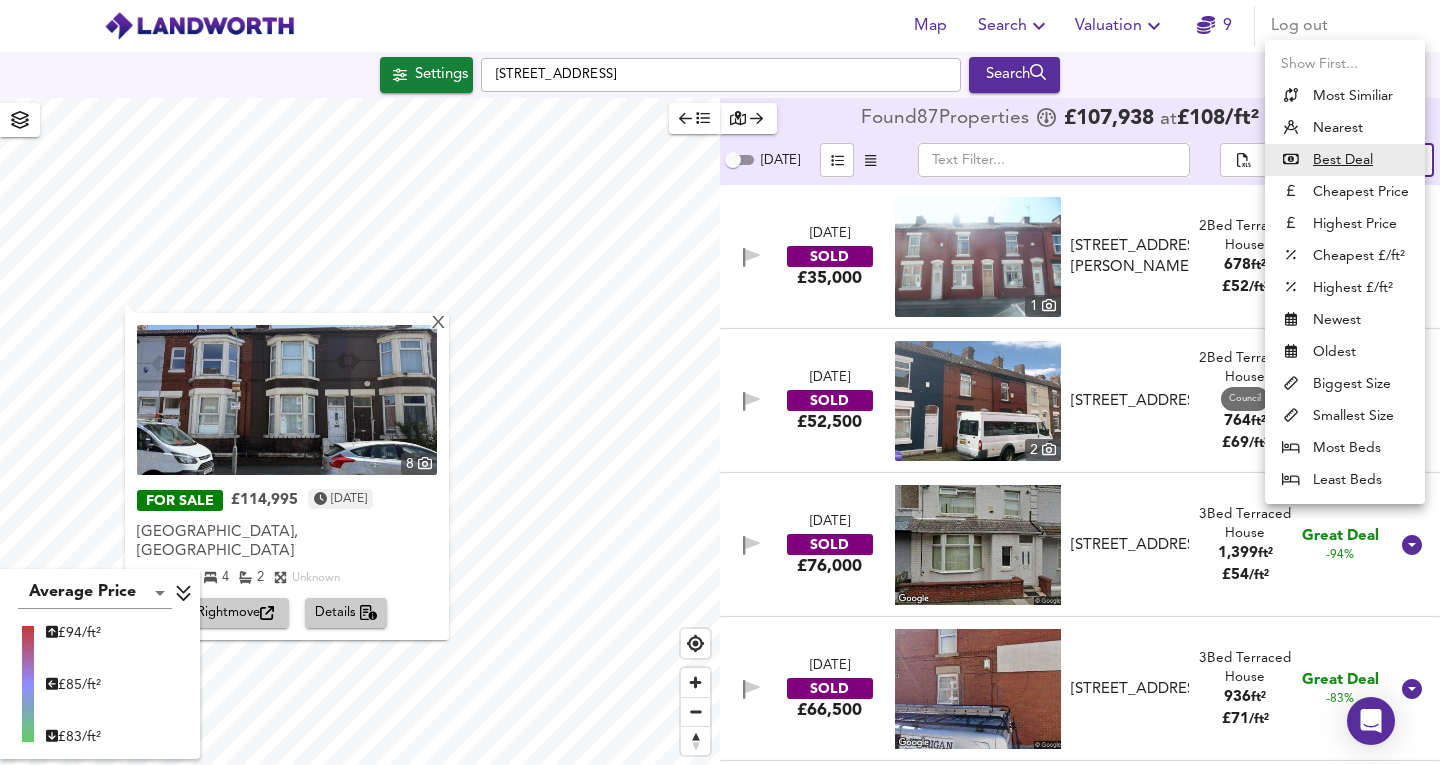 click on "Newest" at bounding box center (1345, 320) 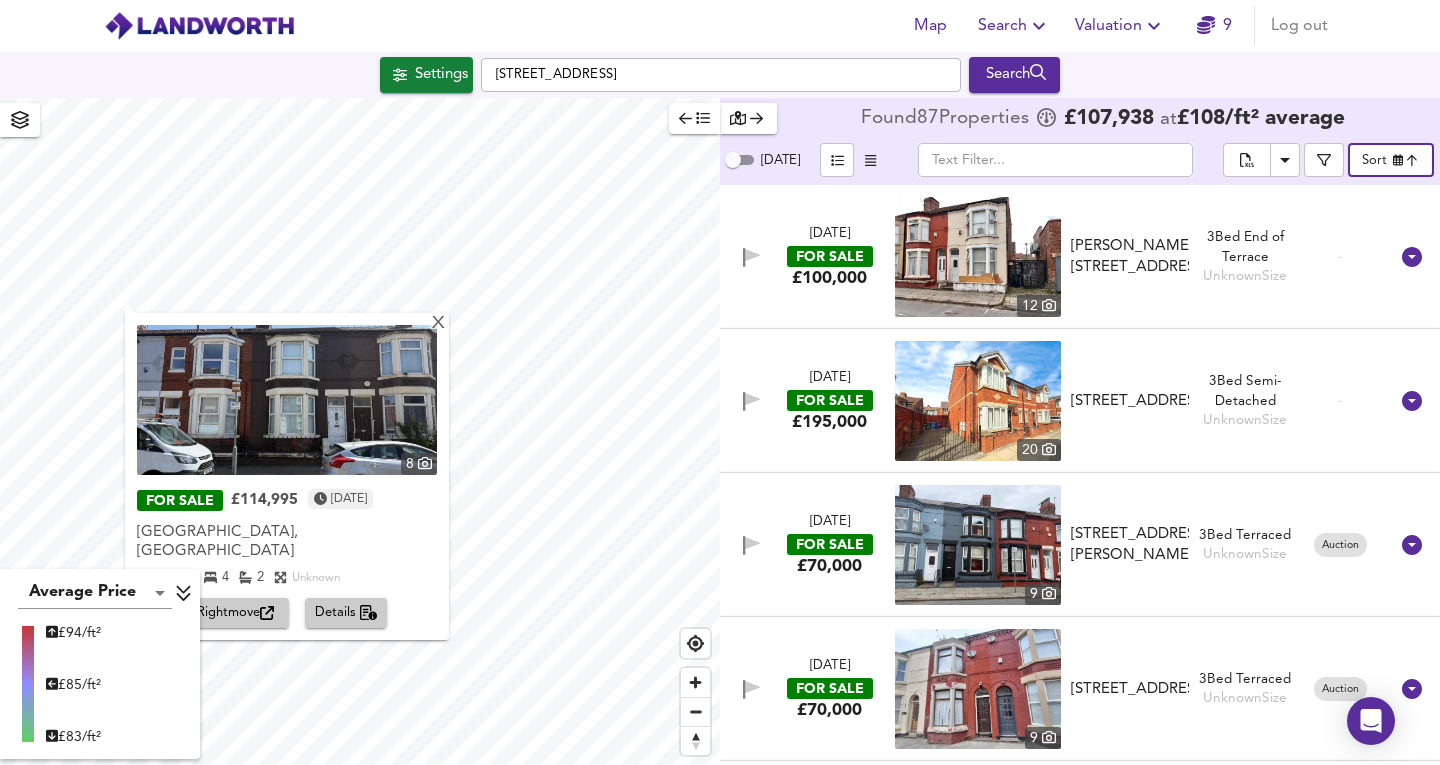 click at bounding box center [978, 257] 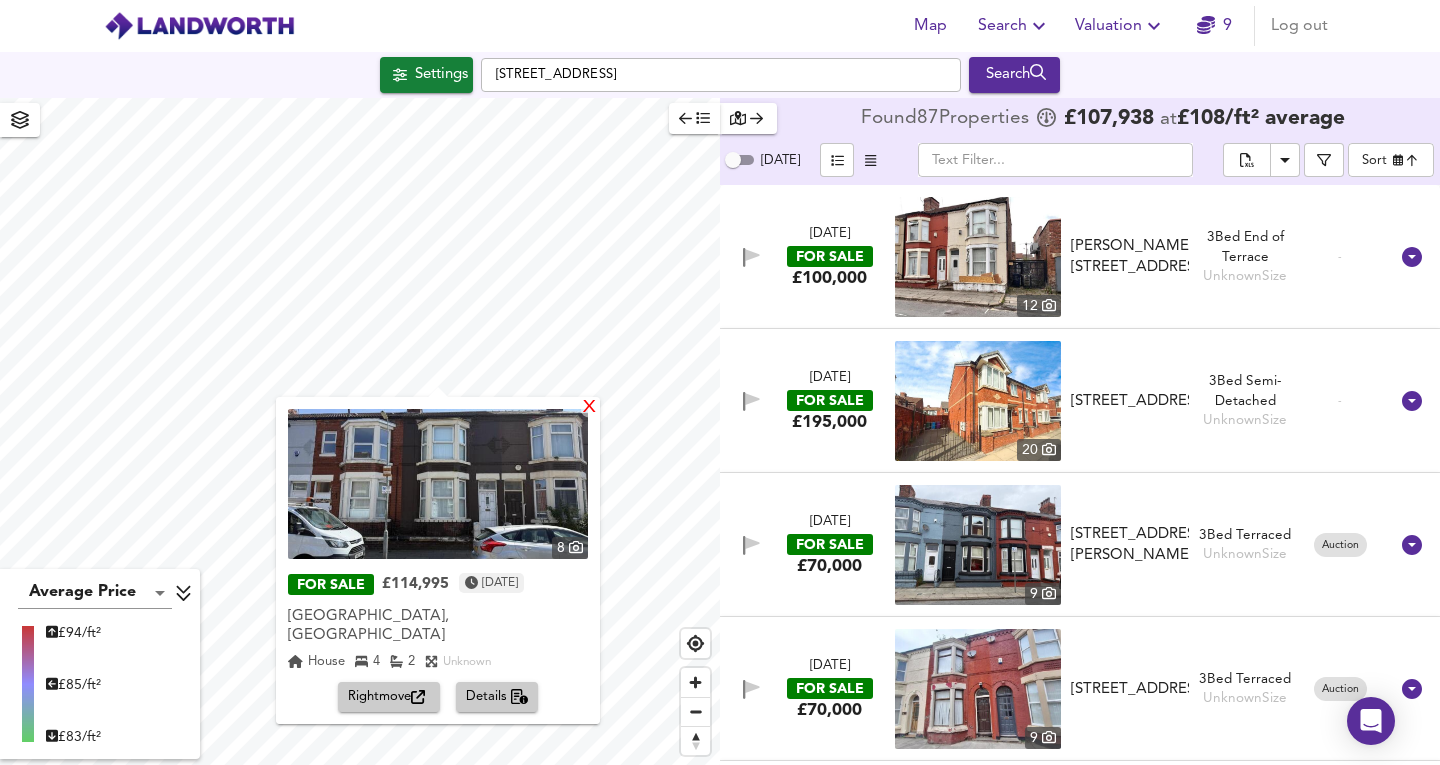 click on "X" at bounding box center [589, 408] 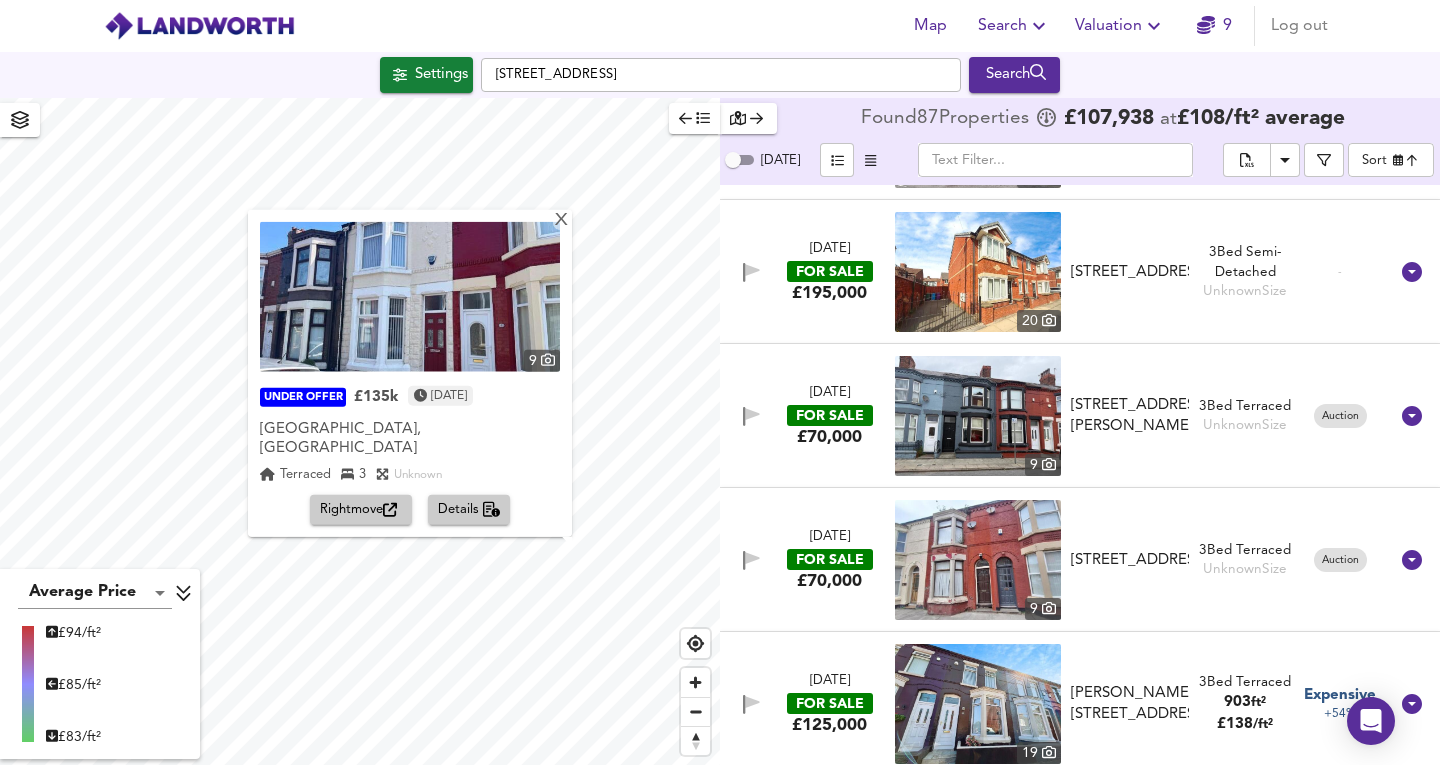 scroll, scrollTop: 0, scrollLeft: 0, axis: both 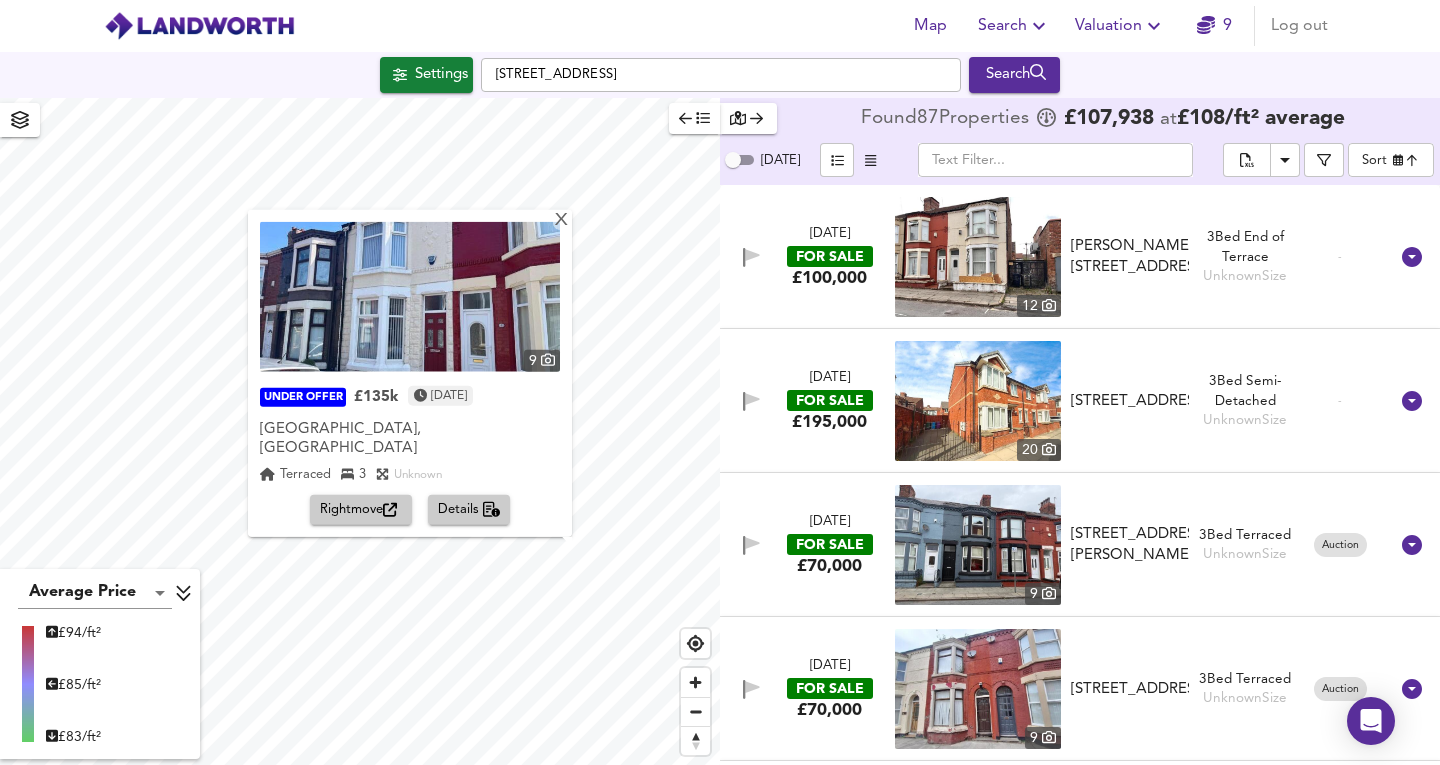 click on "Map Search Valuation    9 Log out        Settings     [GEOGRAPHIC_DATA]        Search      X   9     UNDER OFFER £135k [DATE] [GEOGRAPHIC_DATA] 3 Unknown Rightmove   Details          Average Price landworth    £ 94/ft²    £ 85/ft²    £ 83/ft²     Found  87  Propert ies     £ 107,938   at  £ 108 / ft²   average    [DATE]           ​         Sort   newest ​ [DATE] FOR SALE £100,000     [STREET_ADDRESS][PERSON_NAME][PERSON_NAME] 3  Bed   End of Terrace Unknown  Size   - [DATE] FOR SALE £195,000     [STREET_ADDRESS] 3  Bed   Semi-Detached Unknown  Size   - [DATE] FOR SALE £70,000     [STREET_ADDRESS][GEOGRAPHIC_DATA][PERSON_NAME][STREET_ADDRESS][PERSON_NAME] 3  Bed   Terraced Unknown  Size   Auction [DATE] FOR SALE £70,000   9" at bounding box center [720, 382] 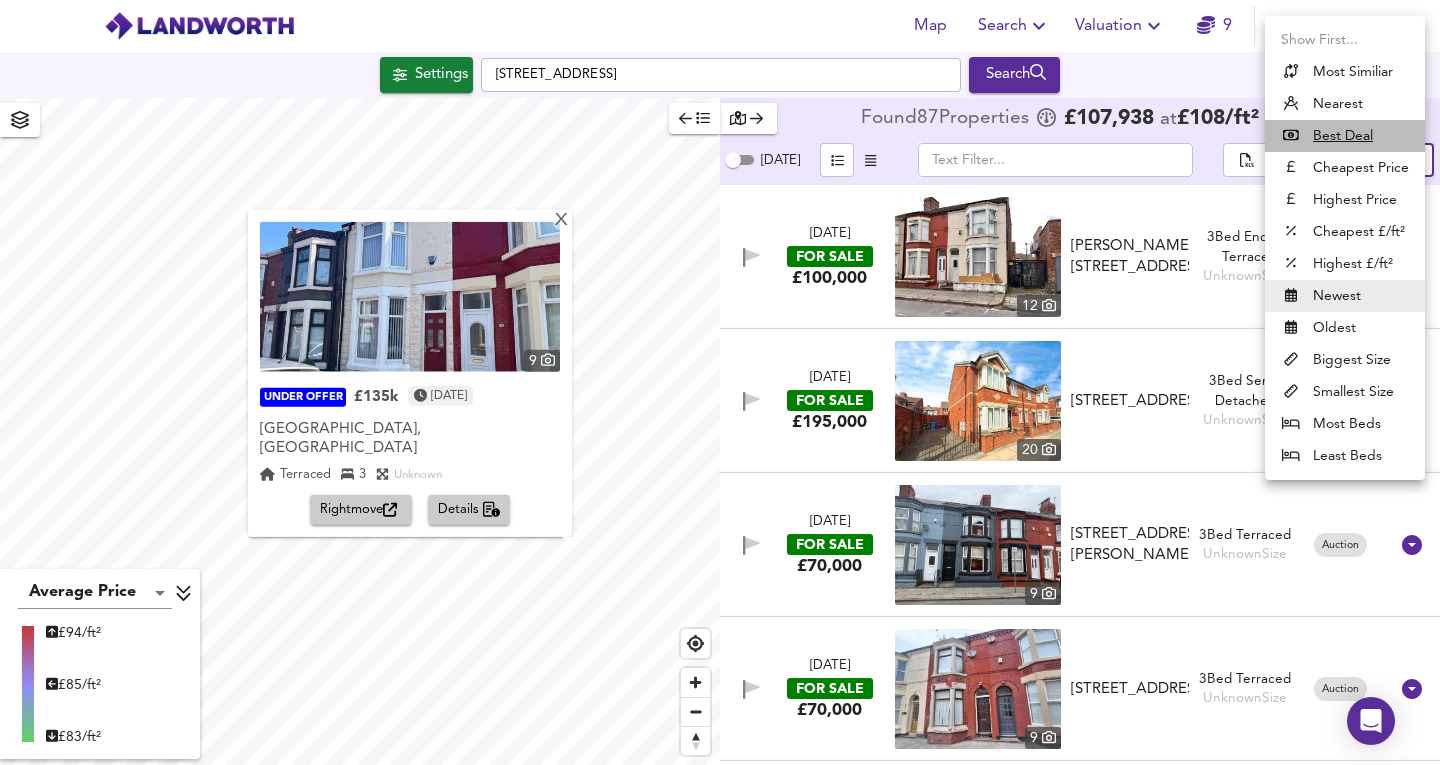click on "Best Deal" at bounding box center [1343, 136] 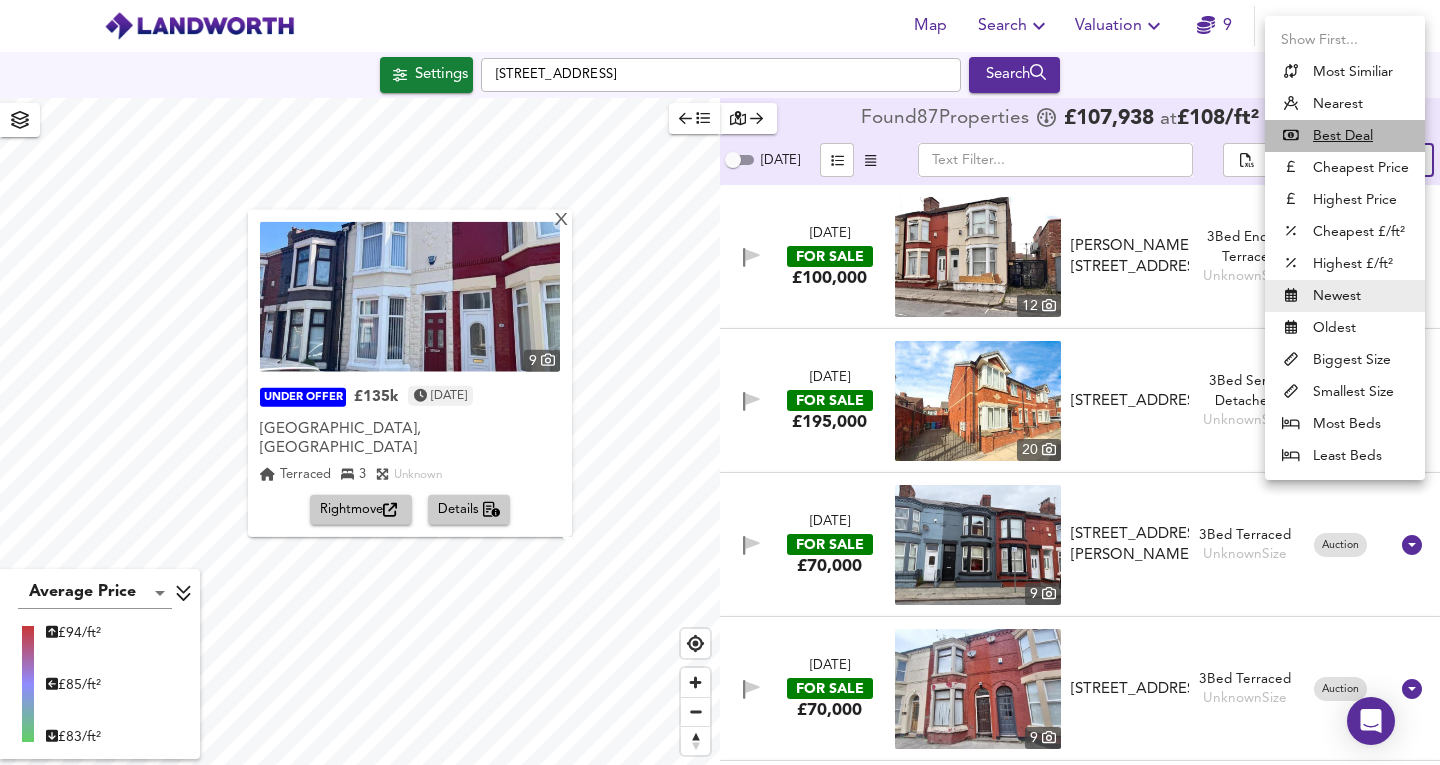 type on "bestdeal" 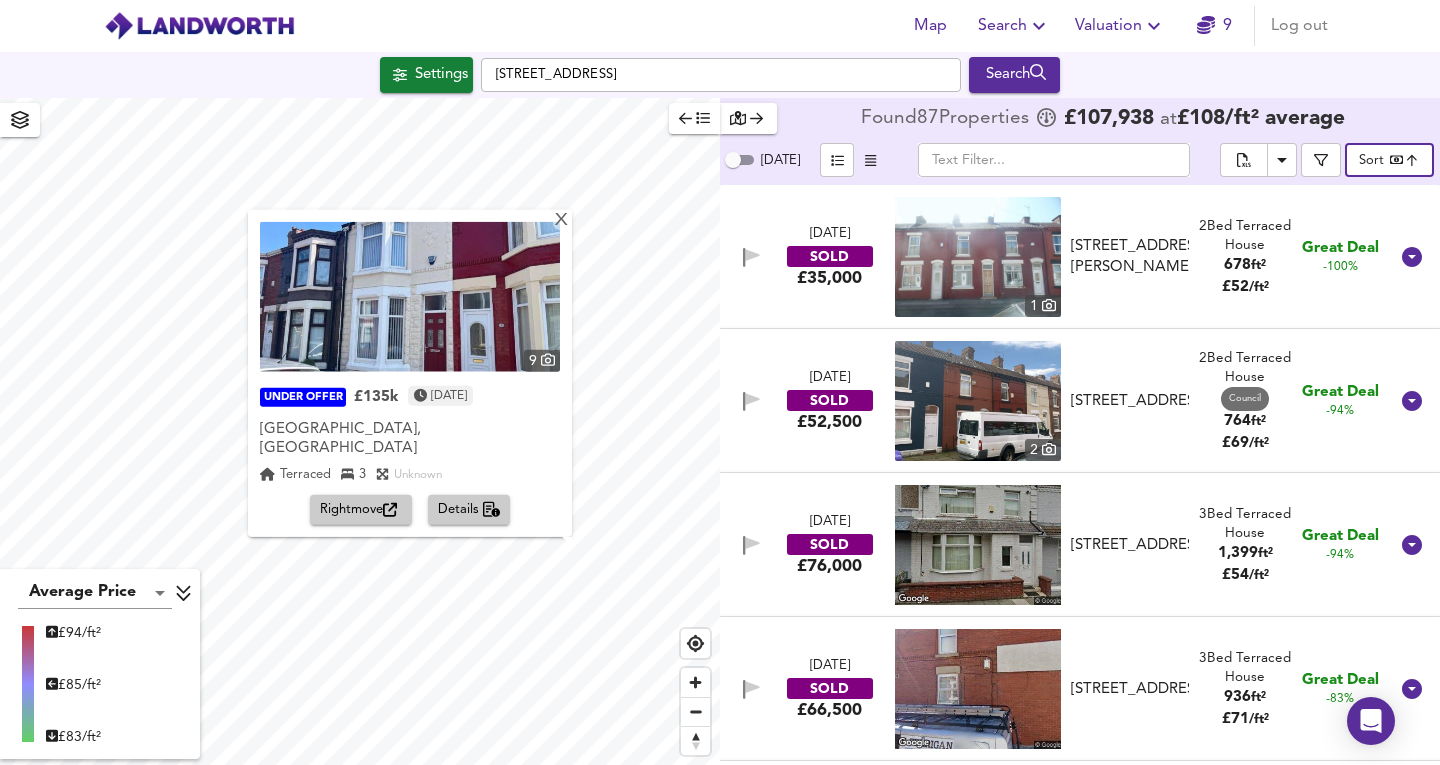 click on "Settings" at bounding box center [426, 75] 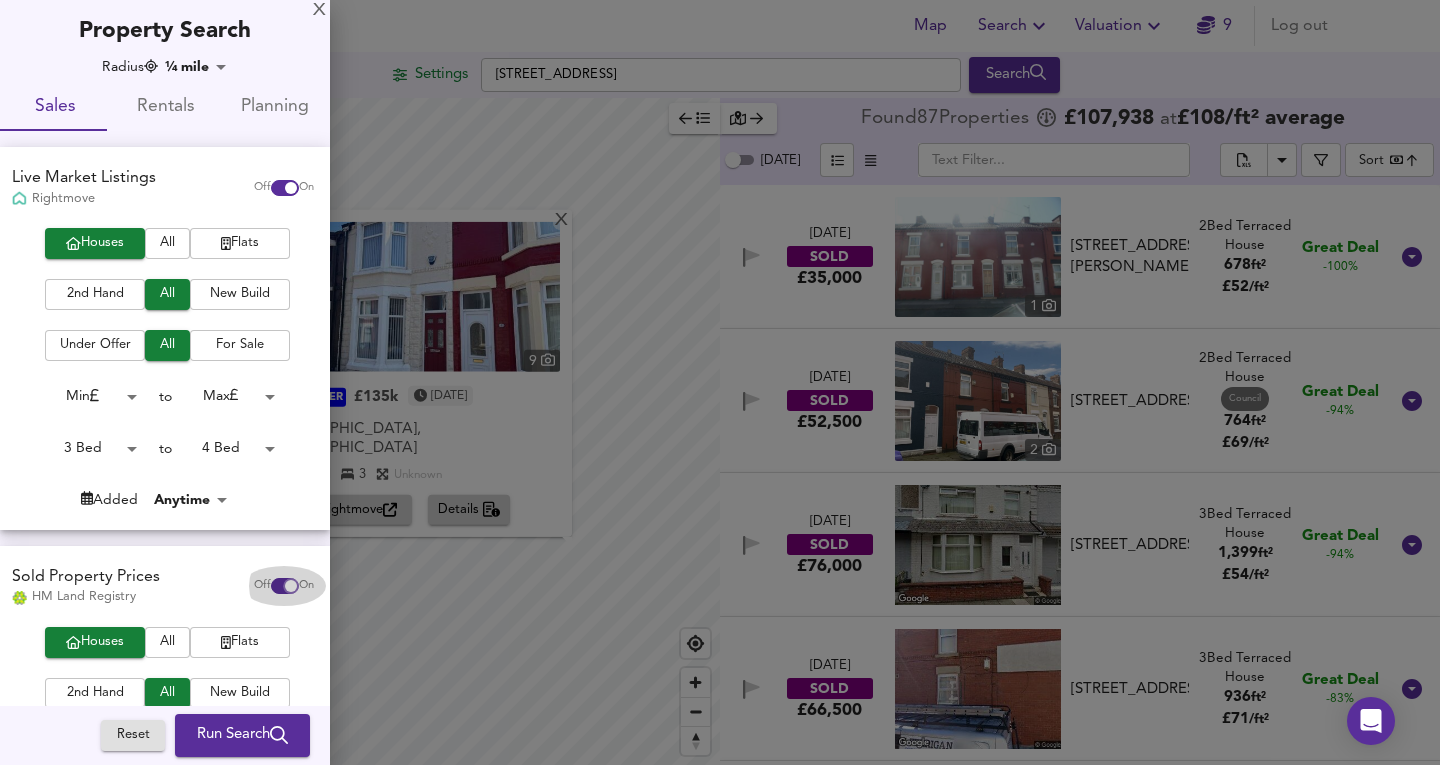 click at bounding box center (291, 586) 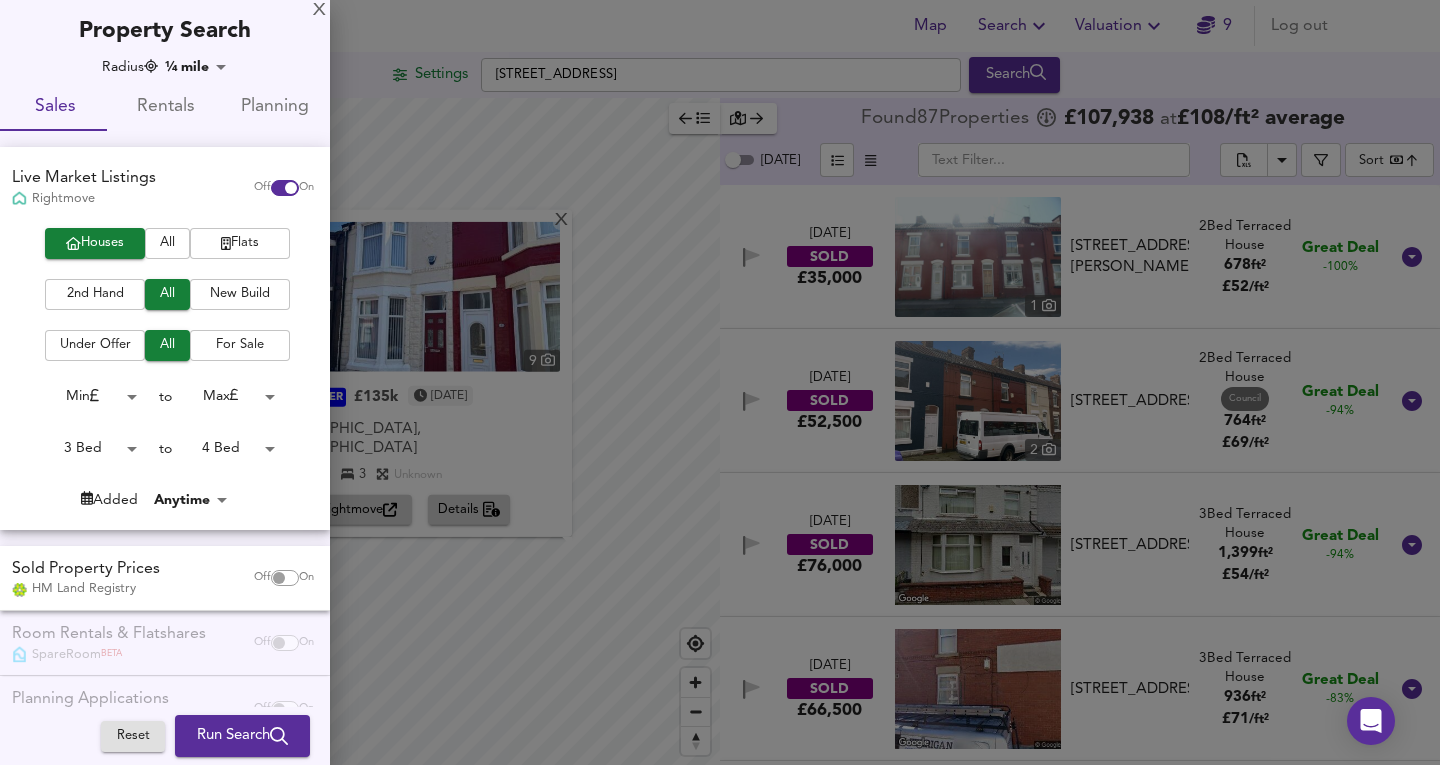 click at bounding box center (720, 382) 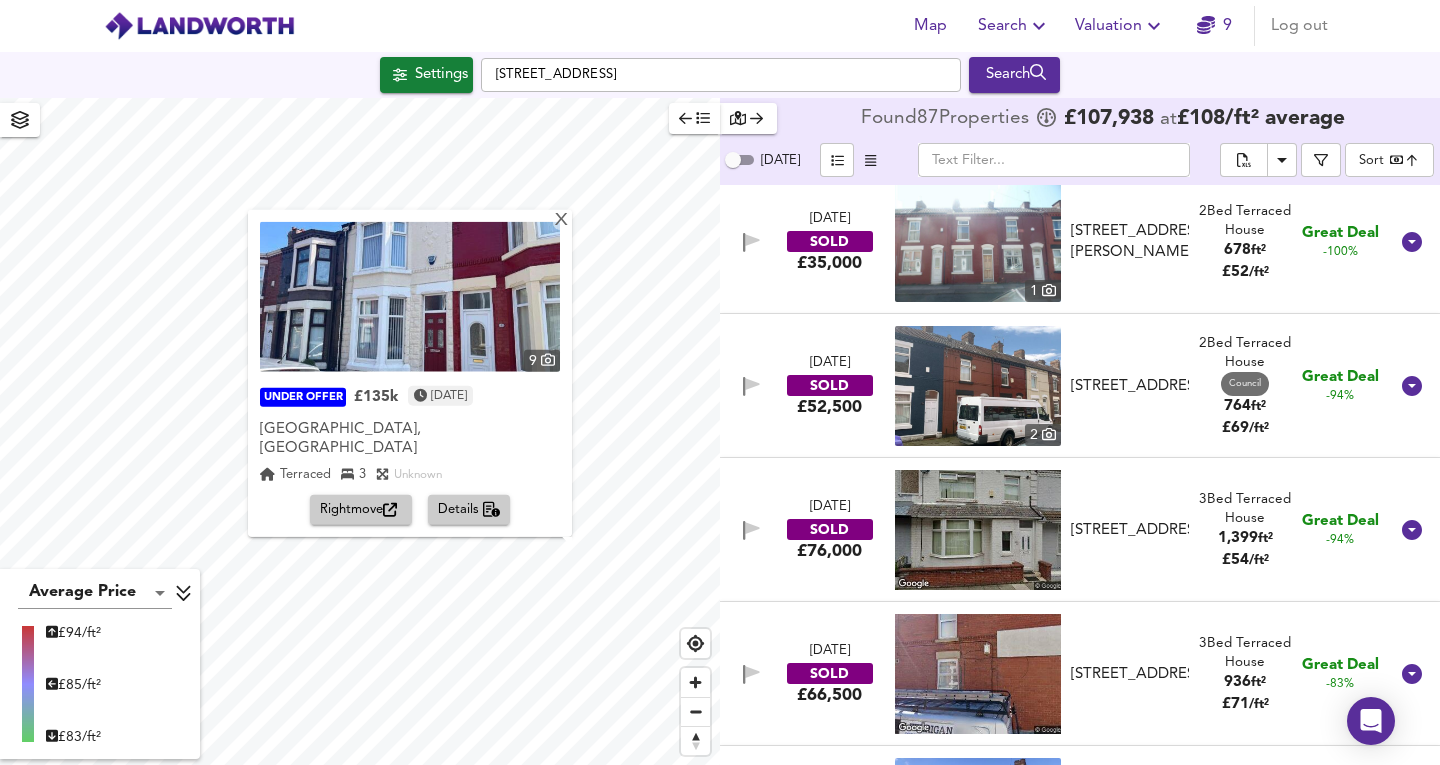 scroll, scrollTop: 0, scrollLeft: 0, axis: both 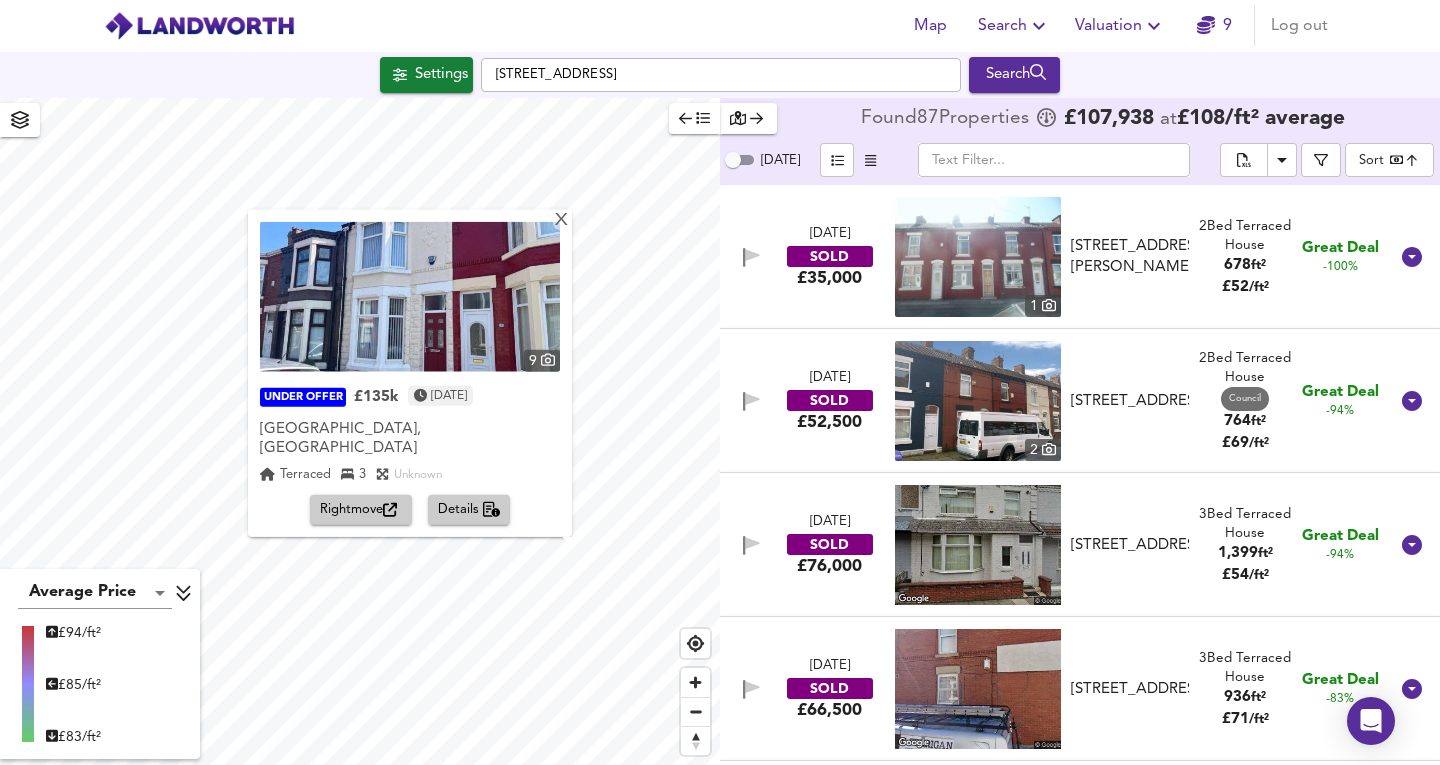 click at bounding box center [20, 120] 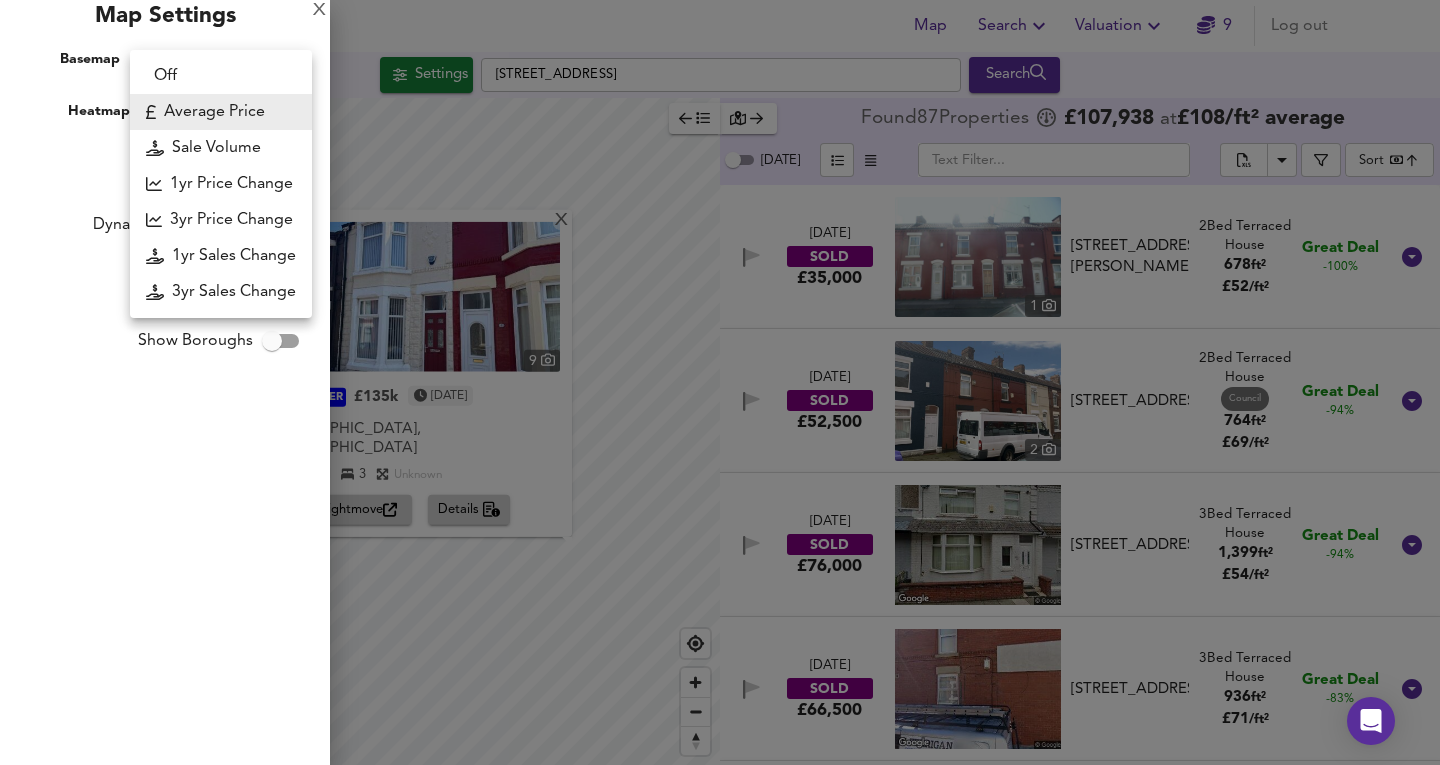 click on "Map Search Valuation    9 Log out        Settings     [GEOGRAPHIC_DATA]        Search      X   9     UNDER OFFER £135k [DATE] [GEOGRAPHIC_DATA] 3 Unknown Rightmove   Details          Average Price landworth    £ 94/ft²    £ 85/ft²    £ 83/ft²     Found  87  Propert ies     £ 107,938   at  £ 108 / ft²   average    [DATE]           ​         Sort   bestdeal ​ [DATE] SOLD £35,000     [STREET_ADDRESS][GEOGRAPHIC_DATA][PERSON_NAME][STREET_ADDRESS][PERSON_NAME] 2  Bed   Terraced House 678 ft² £ 52 / ft²   Great Deal -100% [DATE] SOLD £52,500     [GEOGRAPHIC_DATA][STREET_ADDRESS] [STREET_ADDRESS] 2  Bed   Terraced House   Council   764 ft² £ 69 / ft²   Great Deal -94% [DATE] SOLD £76,000   [STREET_ADDRESS][GEOGRAPHIC_DATA][STREET_ADDRESS] 3  Bed   Terraced House 1,399 ft² £ 54 / ft²   Great Deal -94% [DATE] SOLD £66,500   [STREET_ADDRESS] 3  Bed   936" at bounding box center [720, 382] 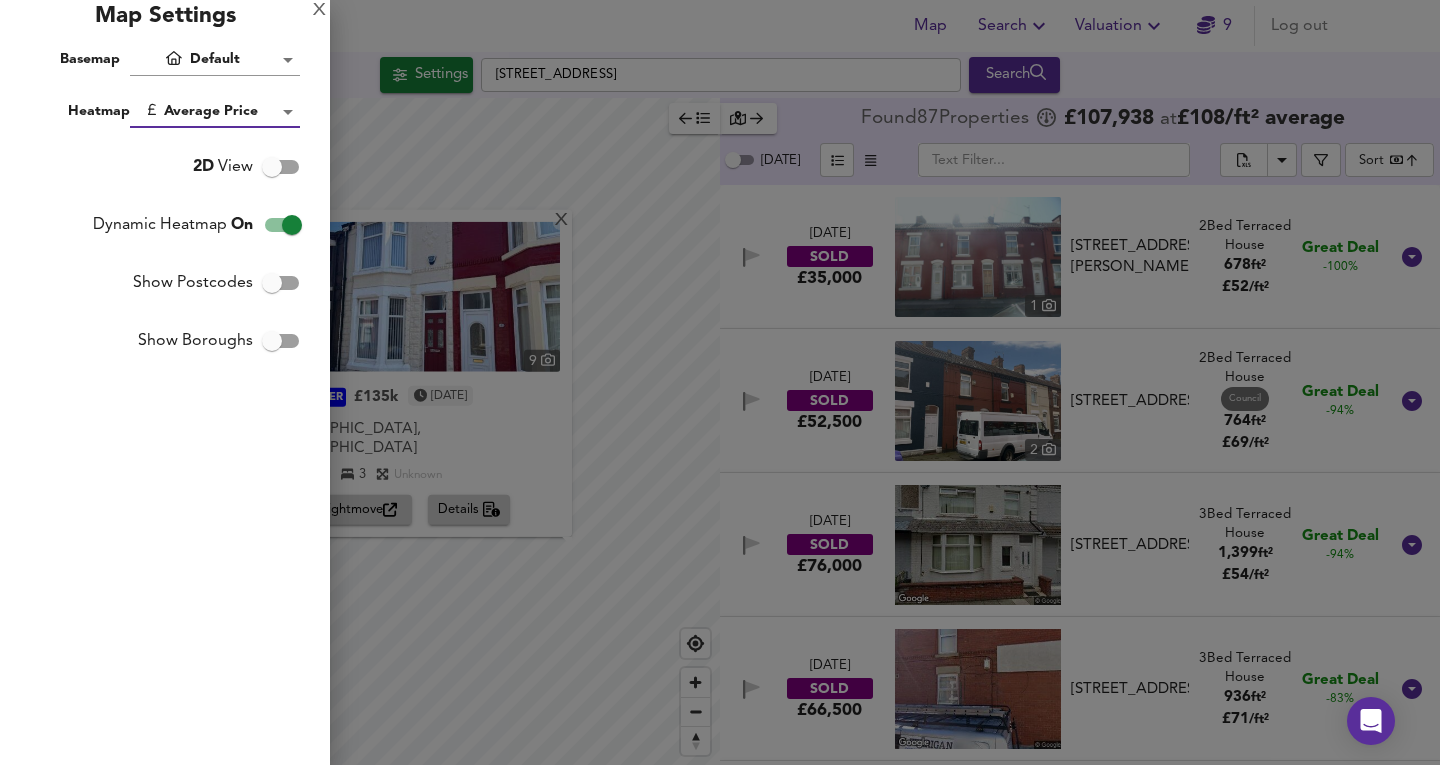 click on "Map Search Valuation    9 Log out        Settings     [GEOGRAPHIC_DATA]        Search      X   9     UNDER OFFER £135k [DATE] [GEOGRAPHIC_DATA] 3 Unknown Rightmove   Details          Average Price landworth    £ 94/ft²    £ 85/ft²    £ 83/ft²     Found  87  Propert ies     £ 107,938   at  £ 108 / ft²   average    [DATE]           ​         Sort   bestdeal ​ [DATE] SOLD £35,000     [STREET_ADDRESS][GEOGRAPHIC_DATA][PERSON_NAME][STREET_ADDRESS][PERSON_NAME] 2  Bed   Terraced House 678 ft² £ 52 / ft²   Great Deal -100% [DATE] SOLD £52,500     [GEOGRAPHIC_DATA][STREET_ADDRESS] [STREET_ADDRESS] 2  Bed   Terraced House   Council   764 ft² £ 69 / ft²   Great Deal -94% [DATE] SOLD £76,000   [STREET_ADDRESS][GEOGRAPHIC_DATA][STREET_ADDRESS] 3  Bed   Terraced House 1,399 ft² £ 54 / ft²   Great Deal -94% [DATE] SOLD £66,500   [STREET_ADDRESS] 3  Bed   936" at bounding box center [720, 382] 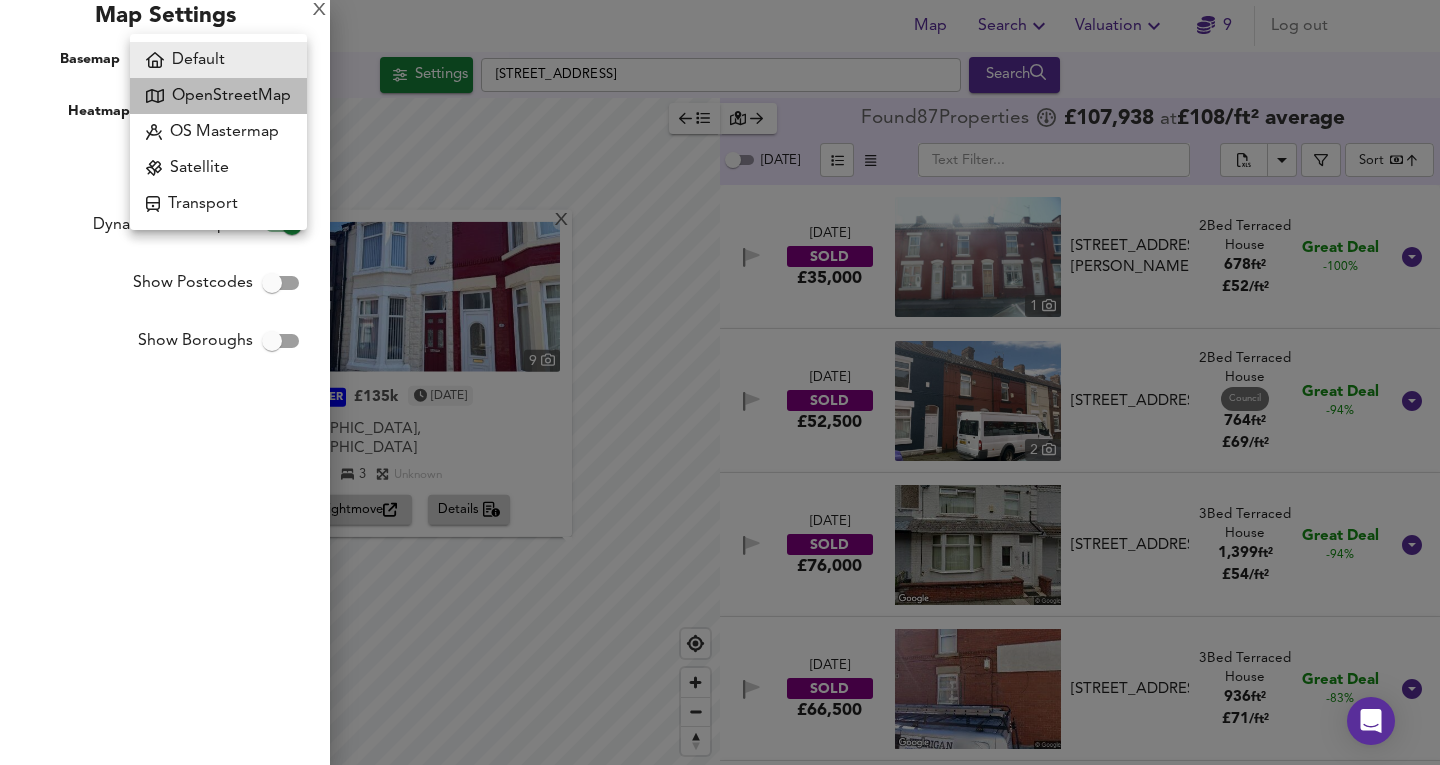 click on "OpenStreetMap" at bounding box center [218, 96] 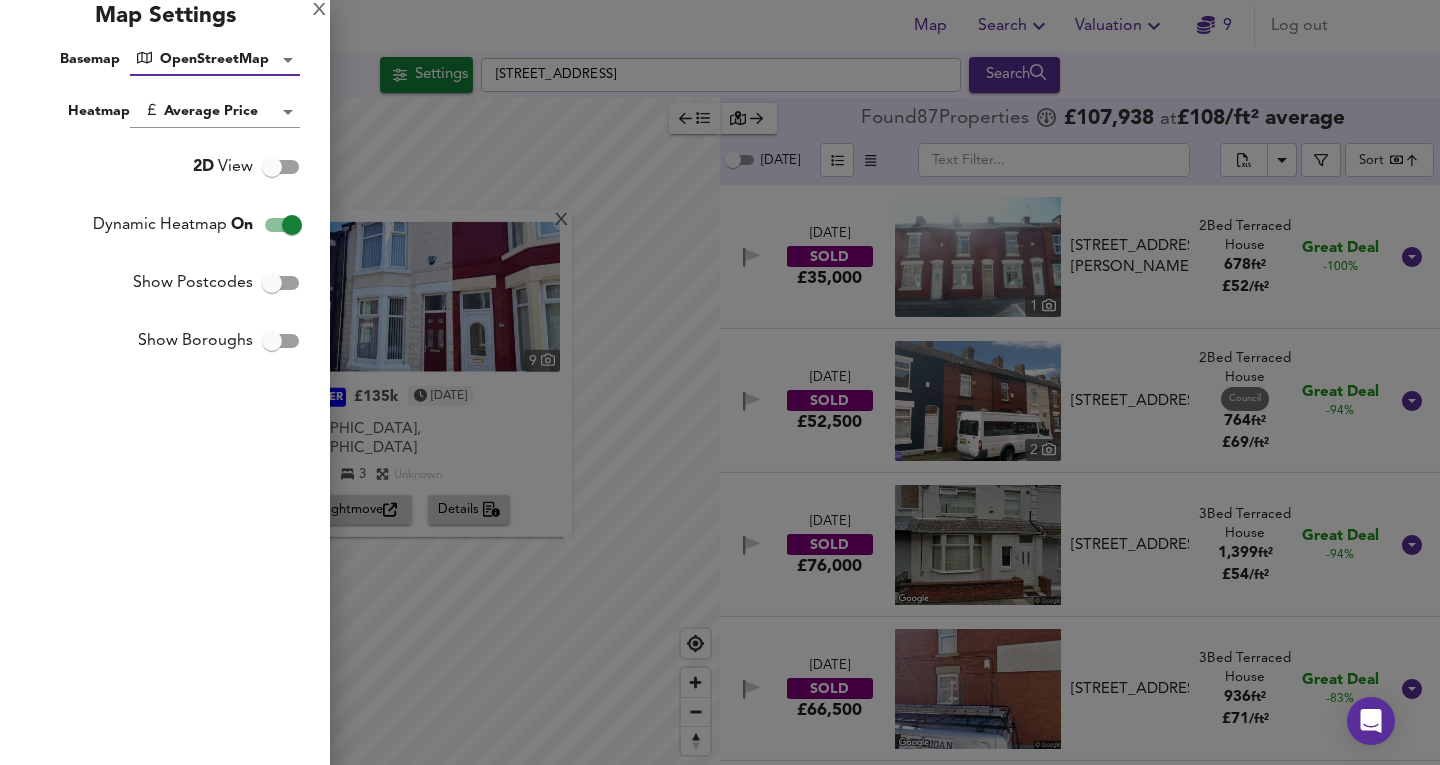 click at bounding box center (720, 382) 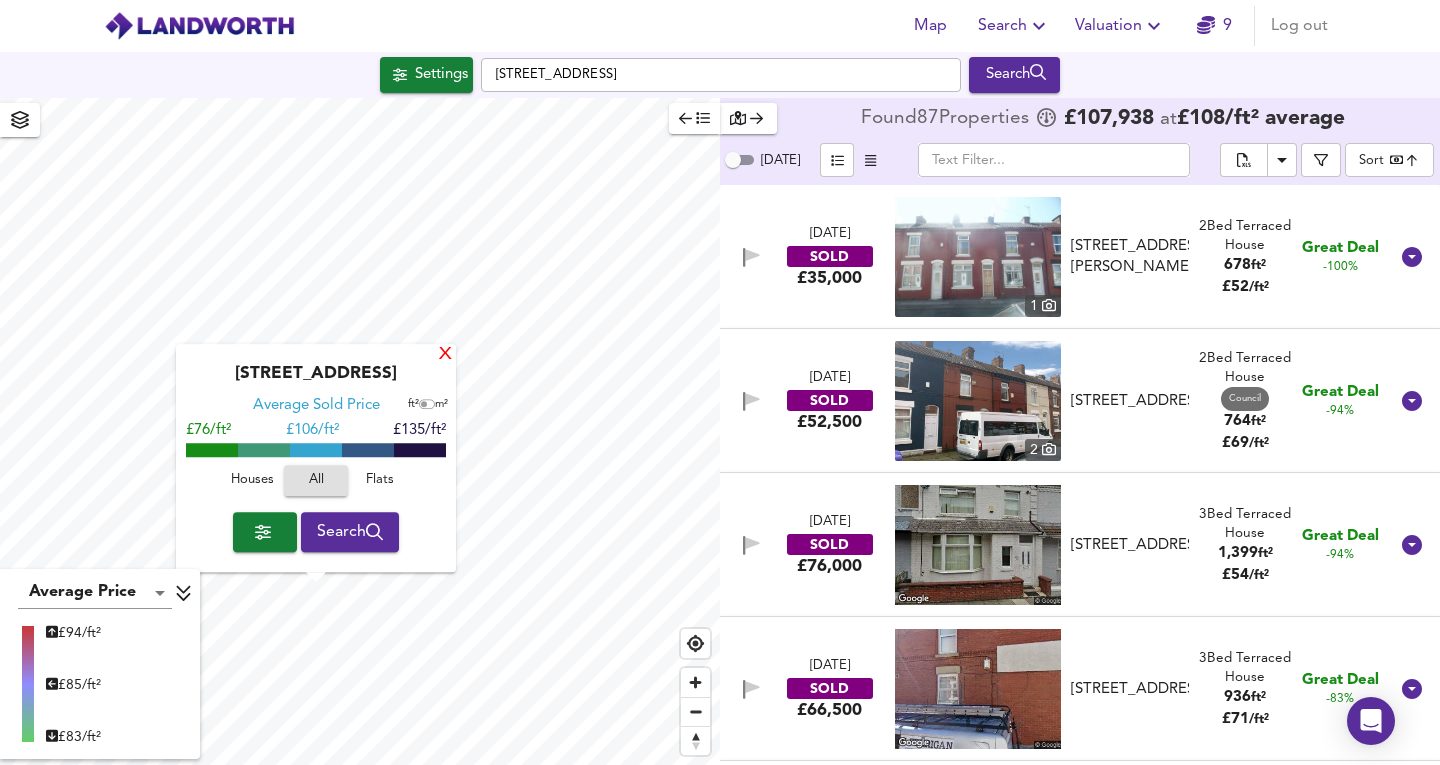 click on "X" at bounding box center [445, 355] 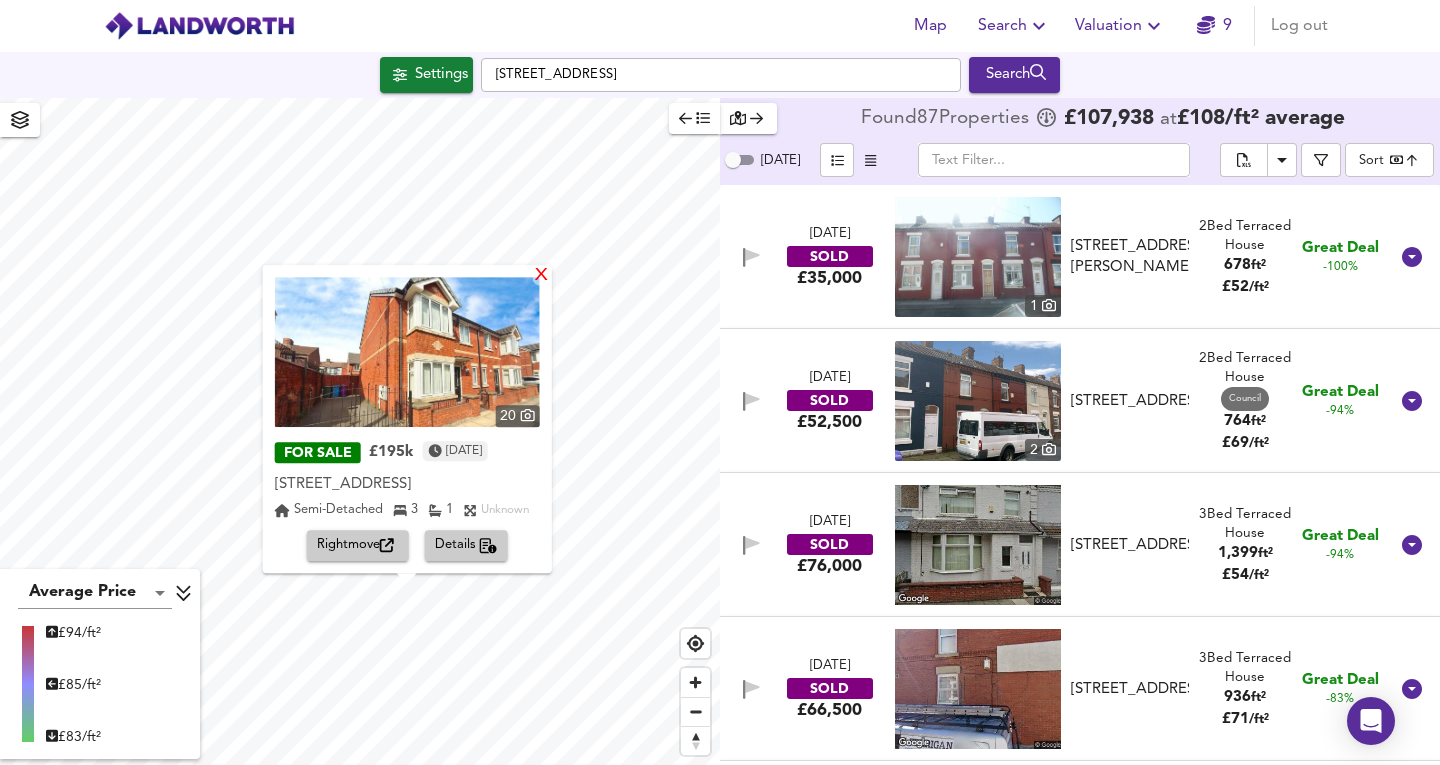 click on "X" at bounding box center [540, 276] 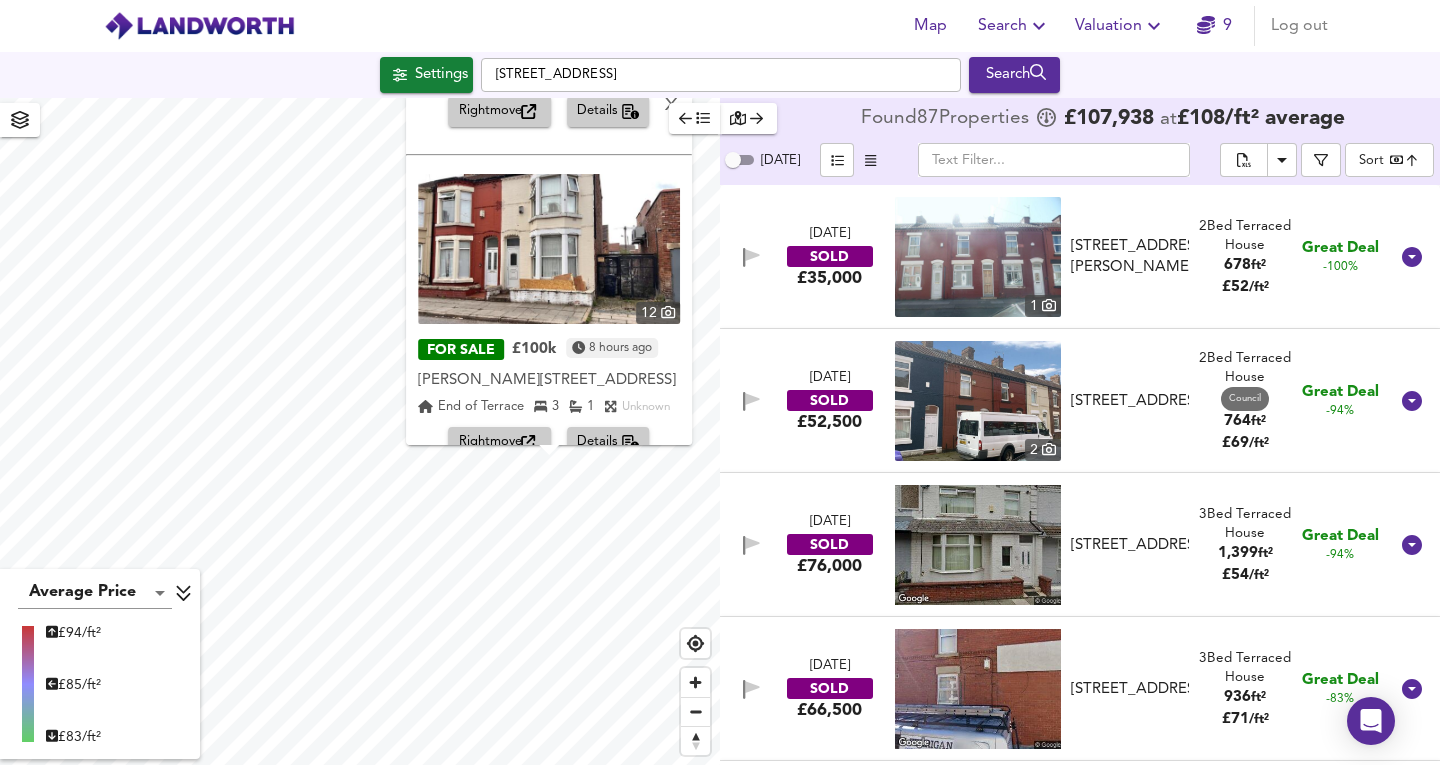 scroll, scrollTop: 294, scrollLeft: 0, axis: vertical 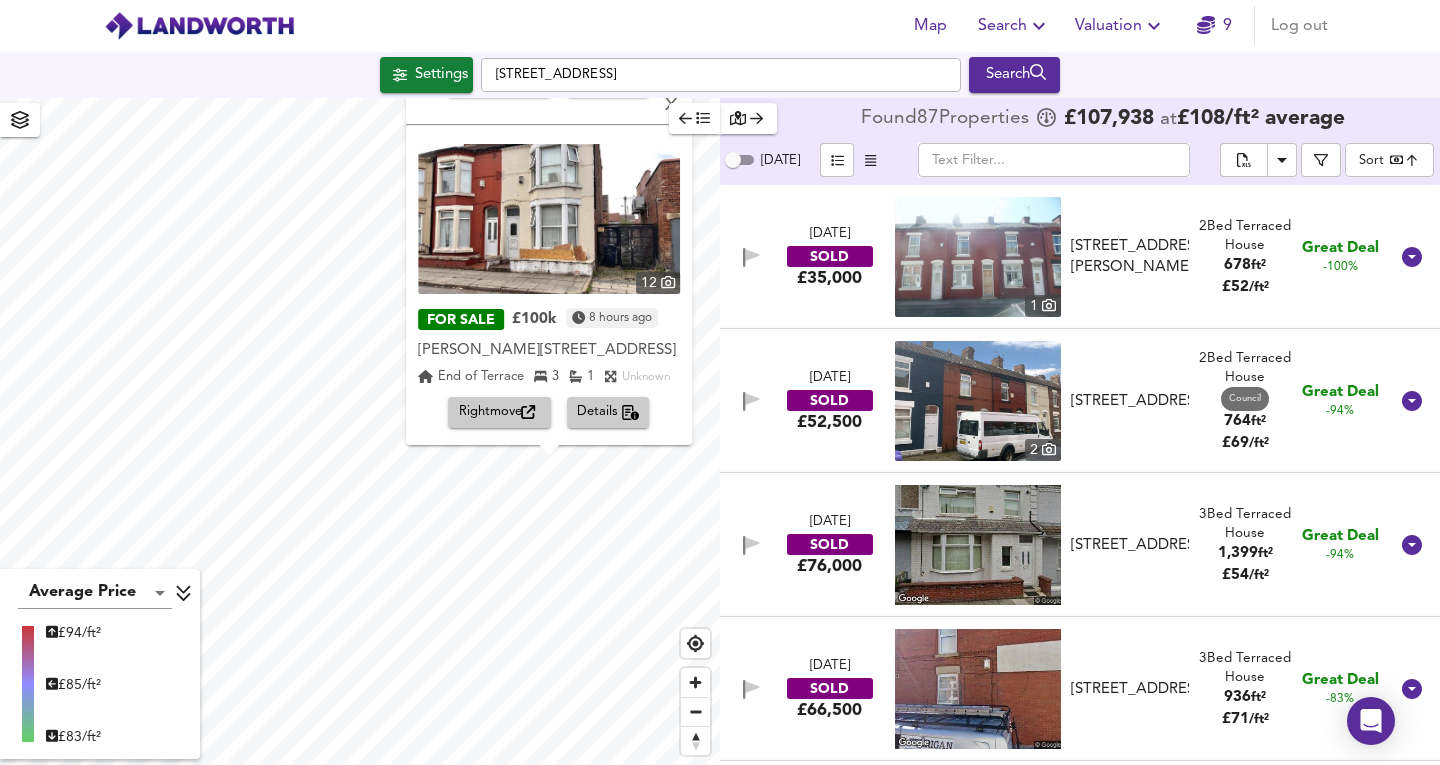 click on "Rightmove" at bounding box center (500, 412) 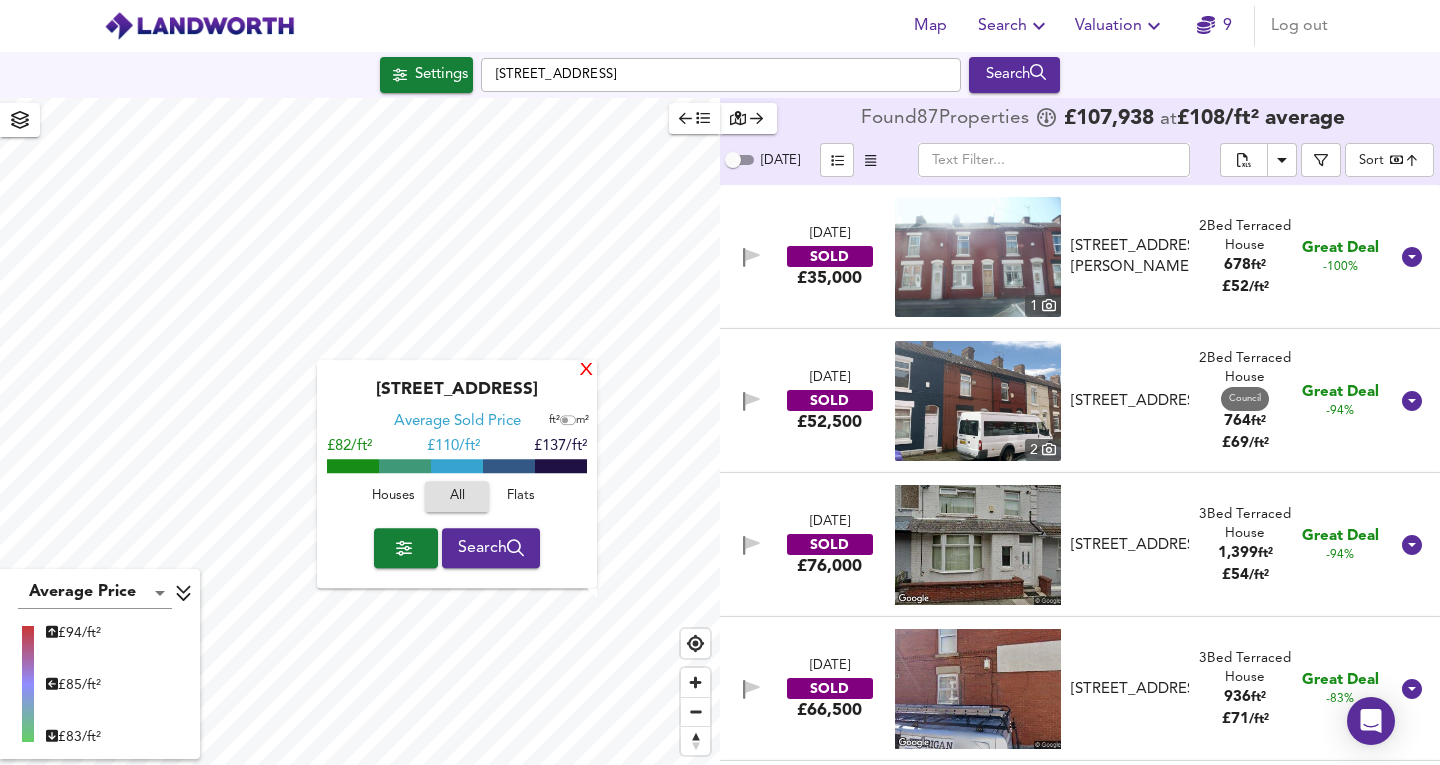 click on "X" at bounding box center [586, 371] 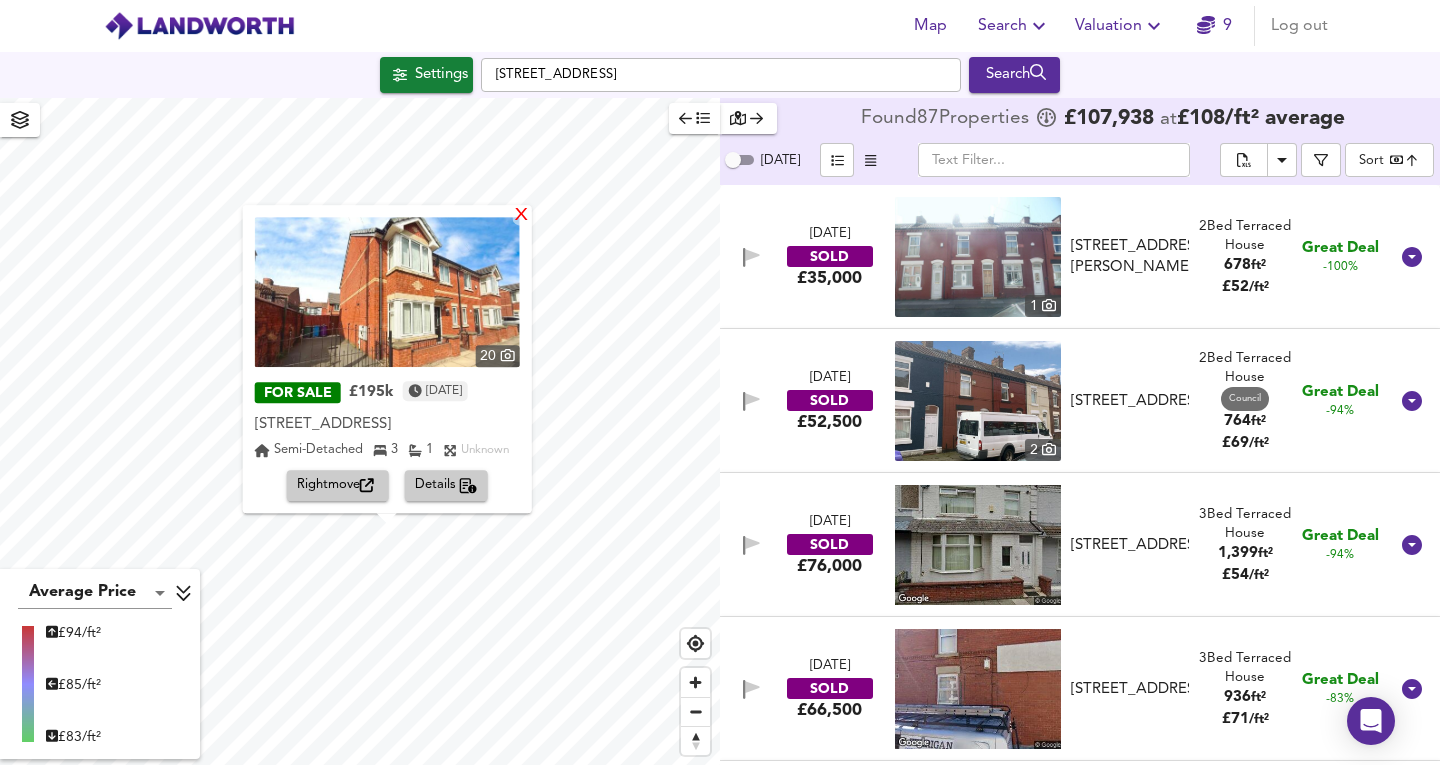 click on "X" at bounding box center (520, 216) 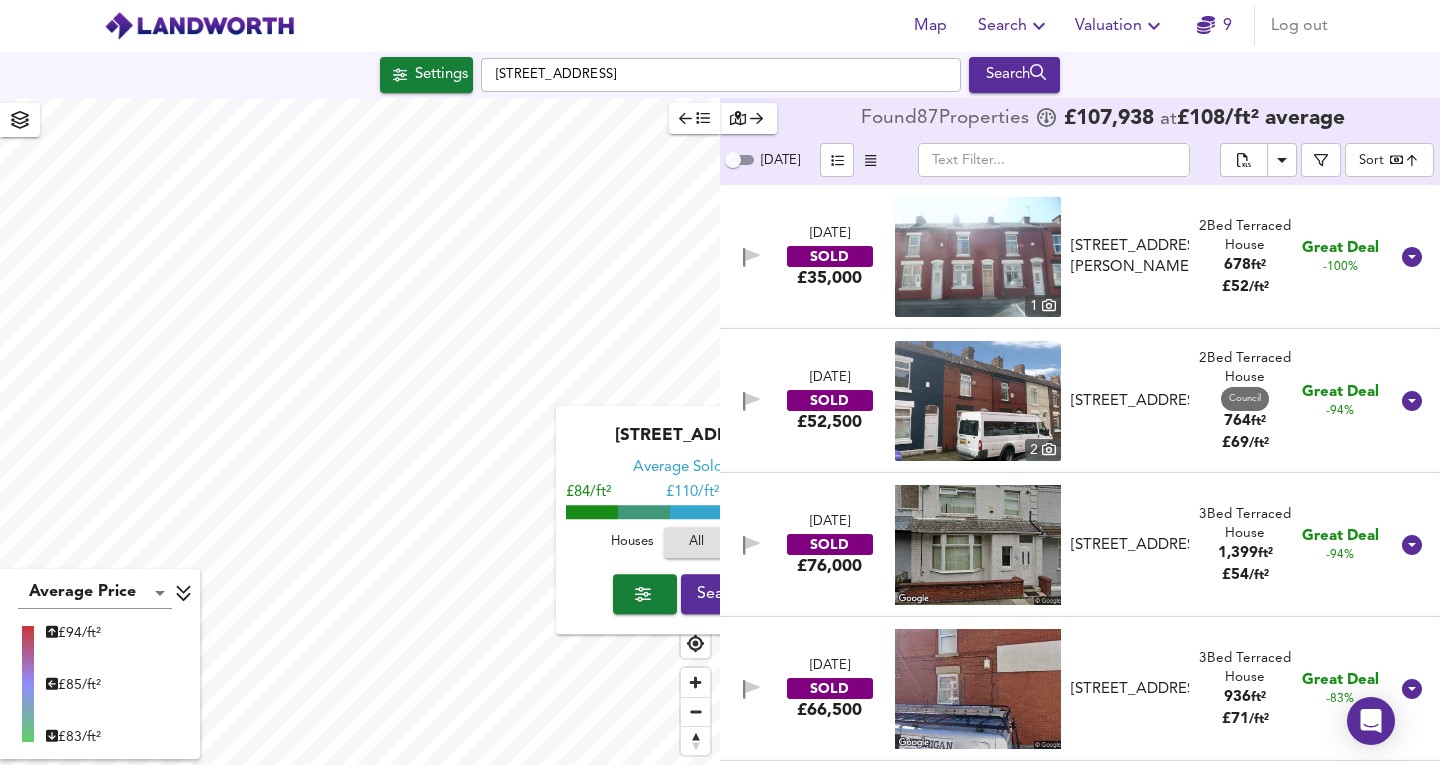 click on "[GEOGRAPHIC_DATA] Average Sold Price ft²   m² £84/ft² £ 110/ft² £136/ft² Houses All Flats     Search" at bounding box center (360, 431) 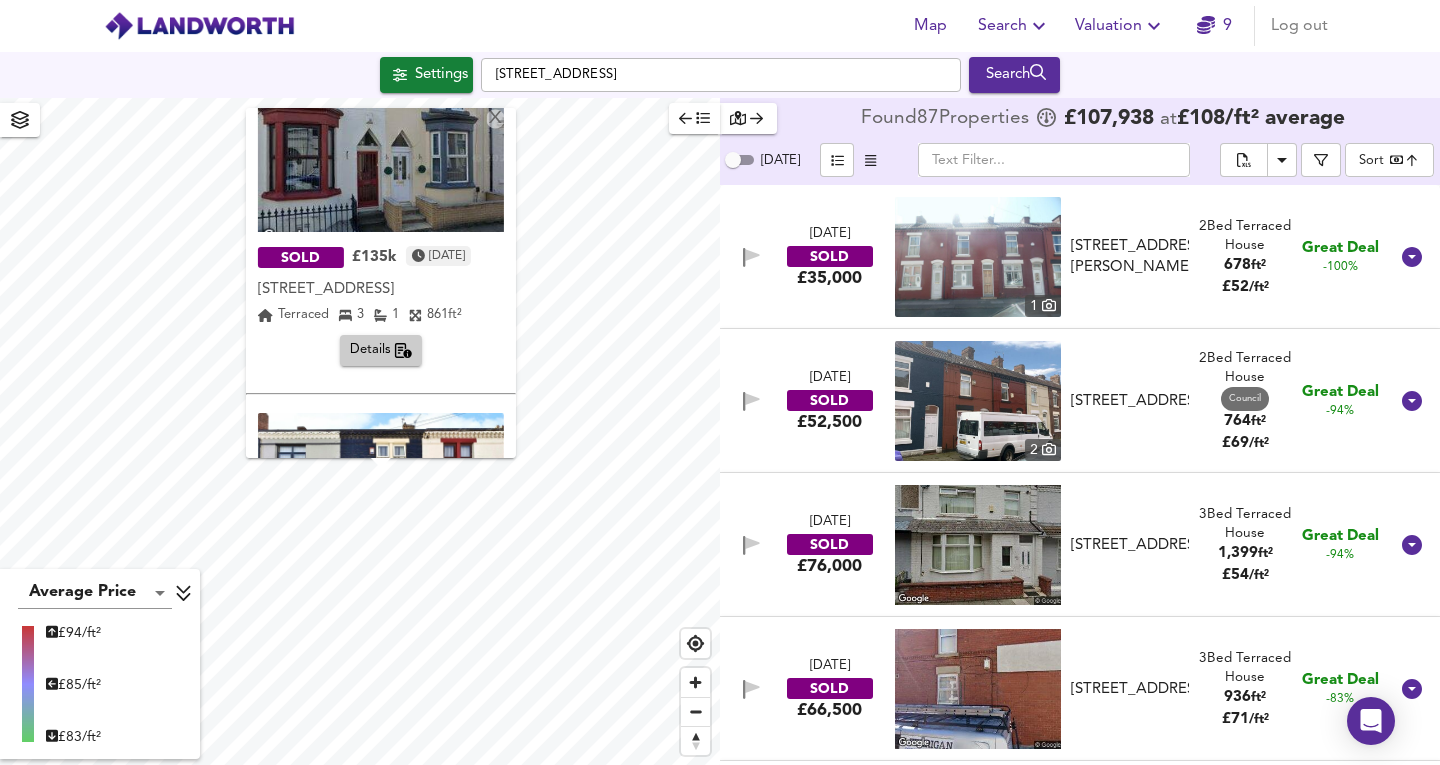 scroll, scrollTop: 0, scrollLeft: 0, axis: both 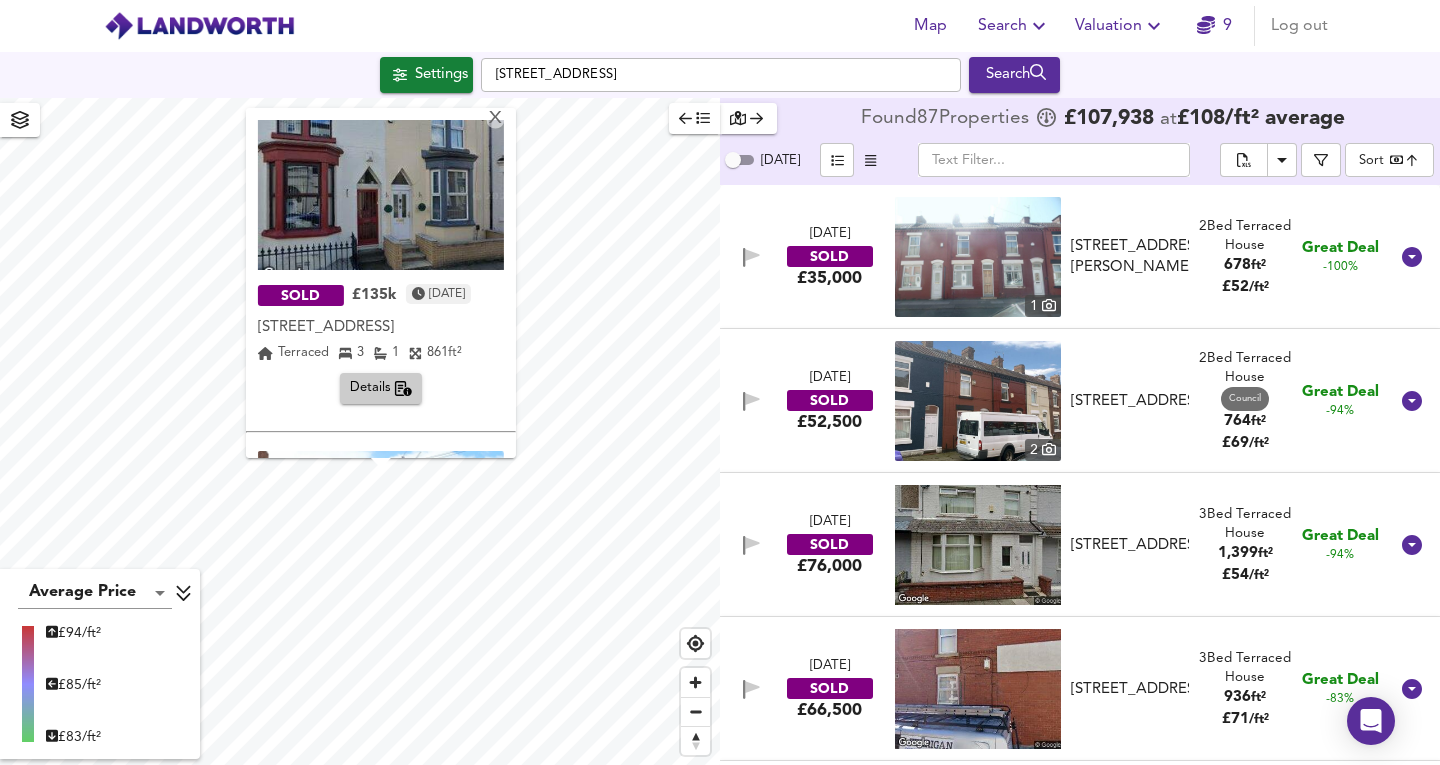 click at bounding box center [381, 195] 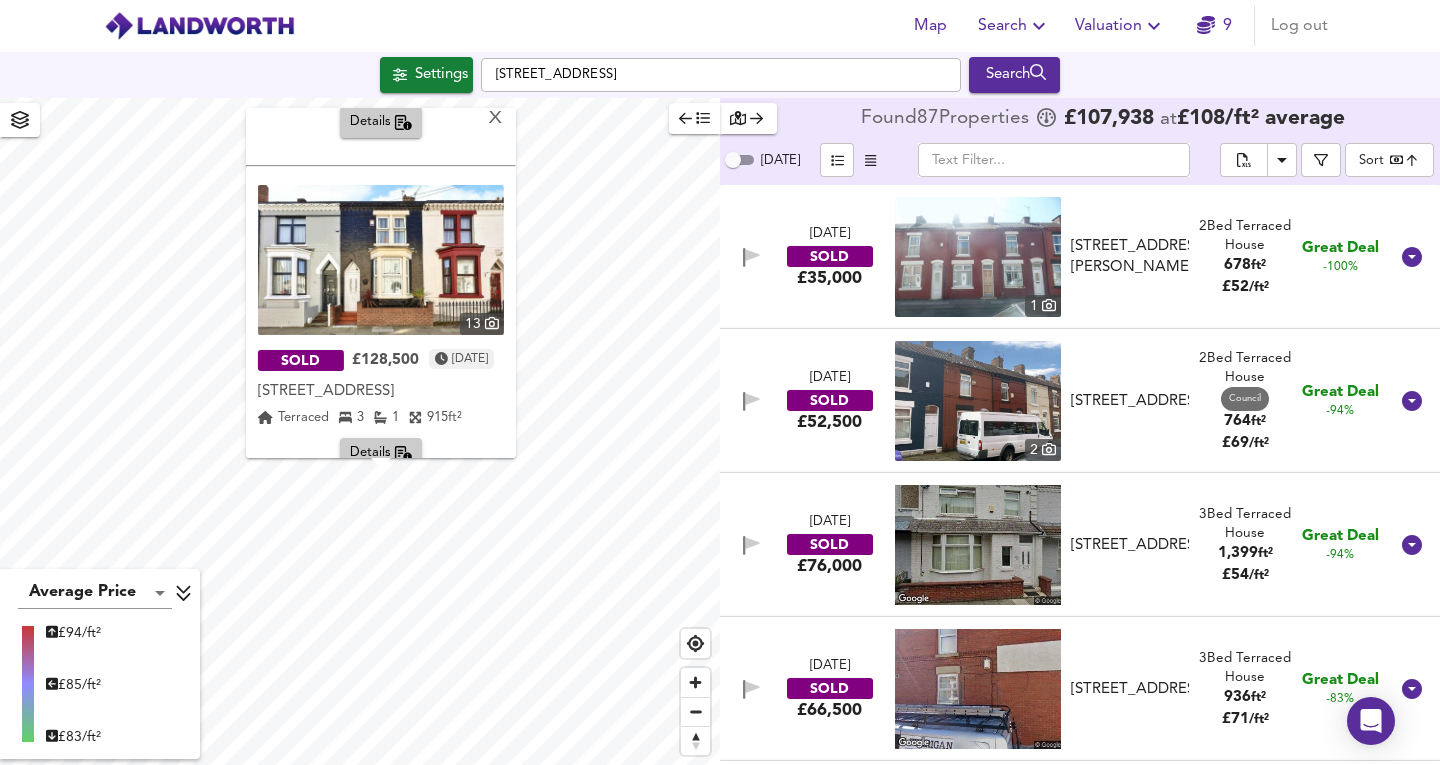 scroll, scrollTop: 275, scrollLeft: 0, axis: vertical 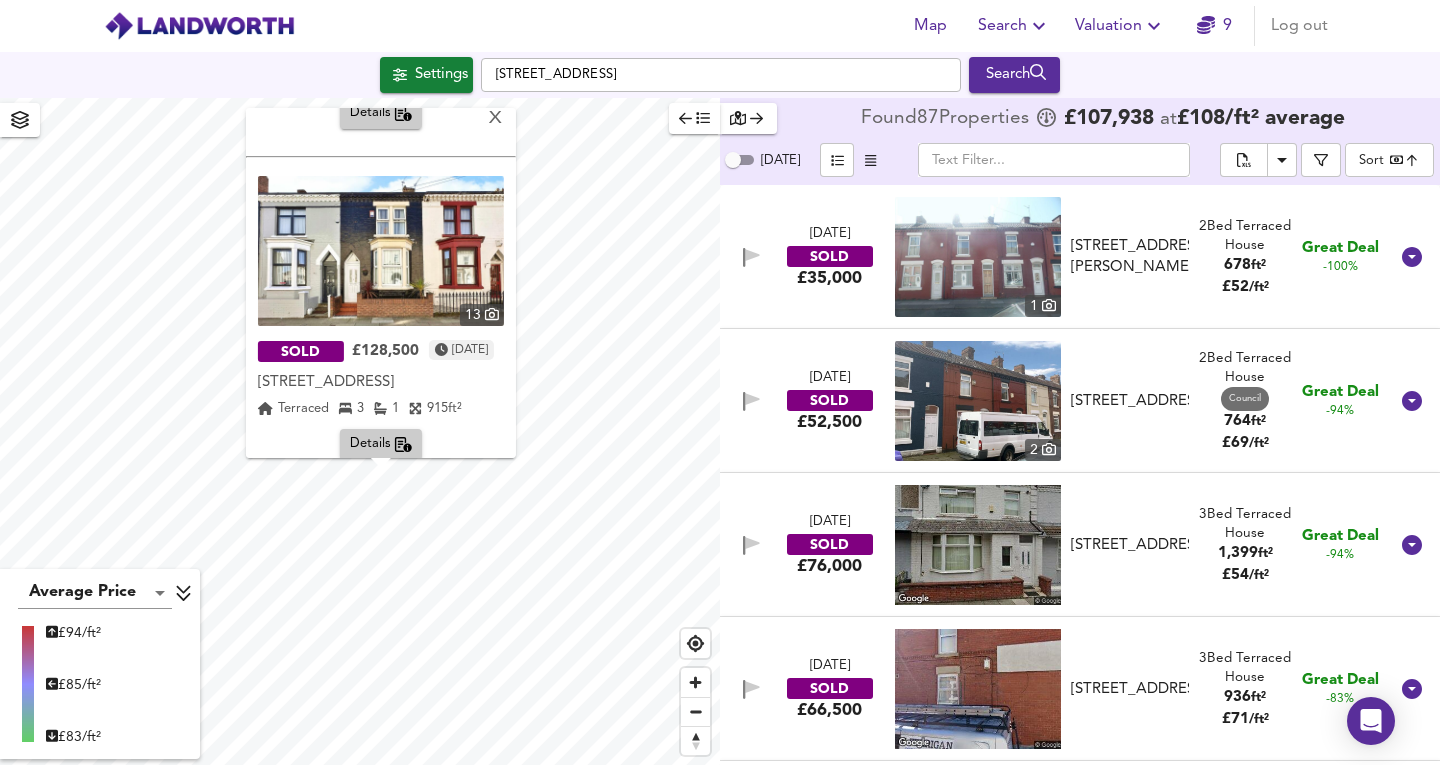click at bounding box center [381, 251] 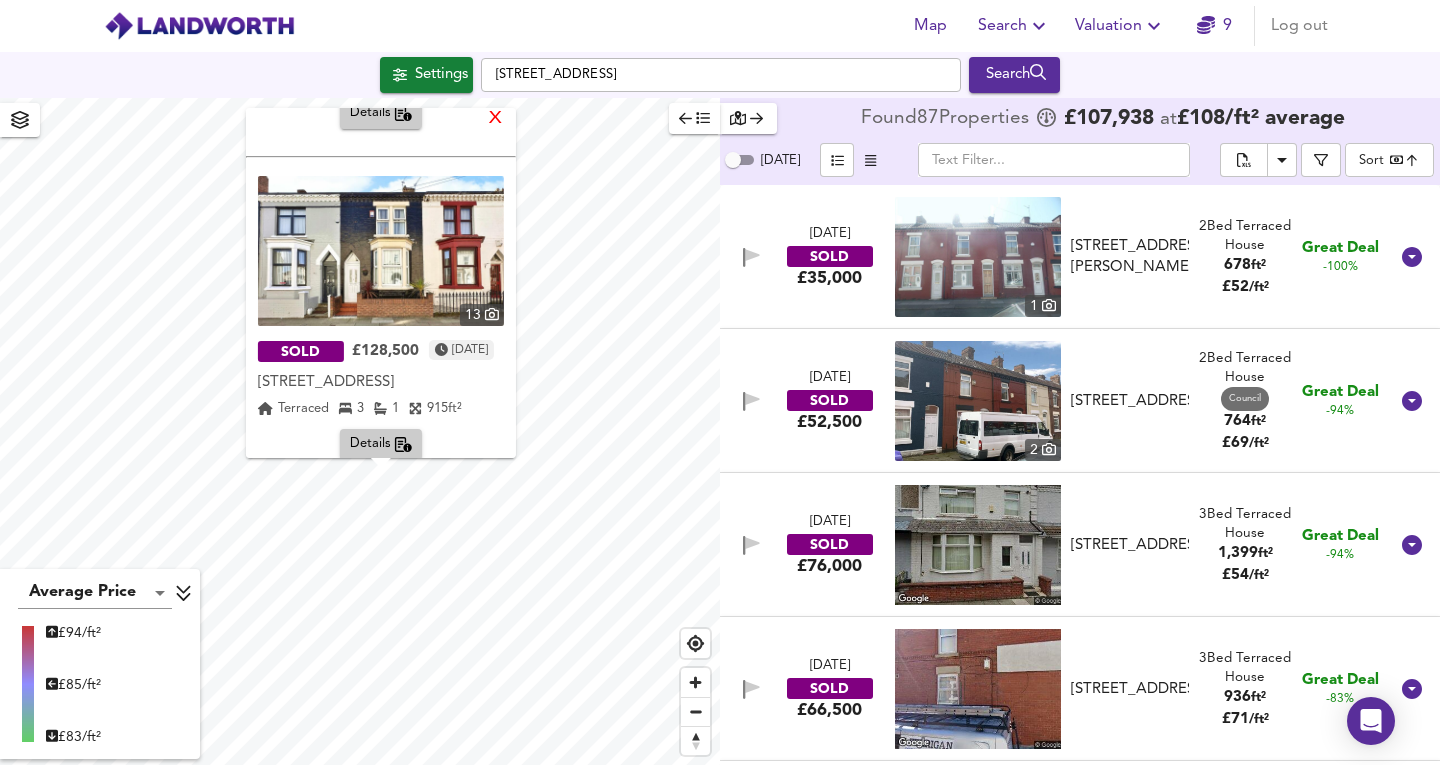 click on "X" at bounding box center (495, 119) 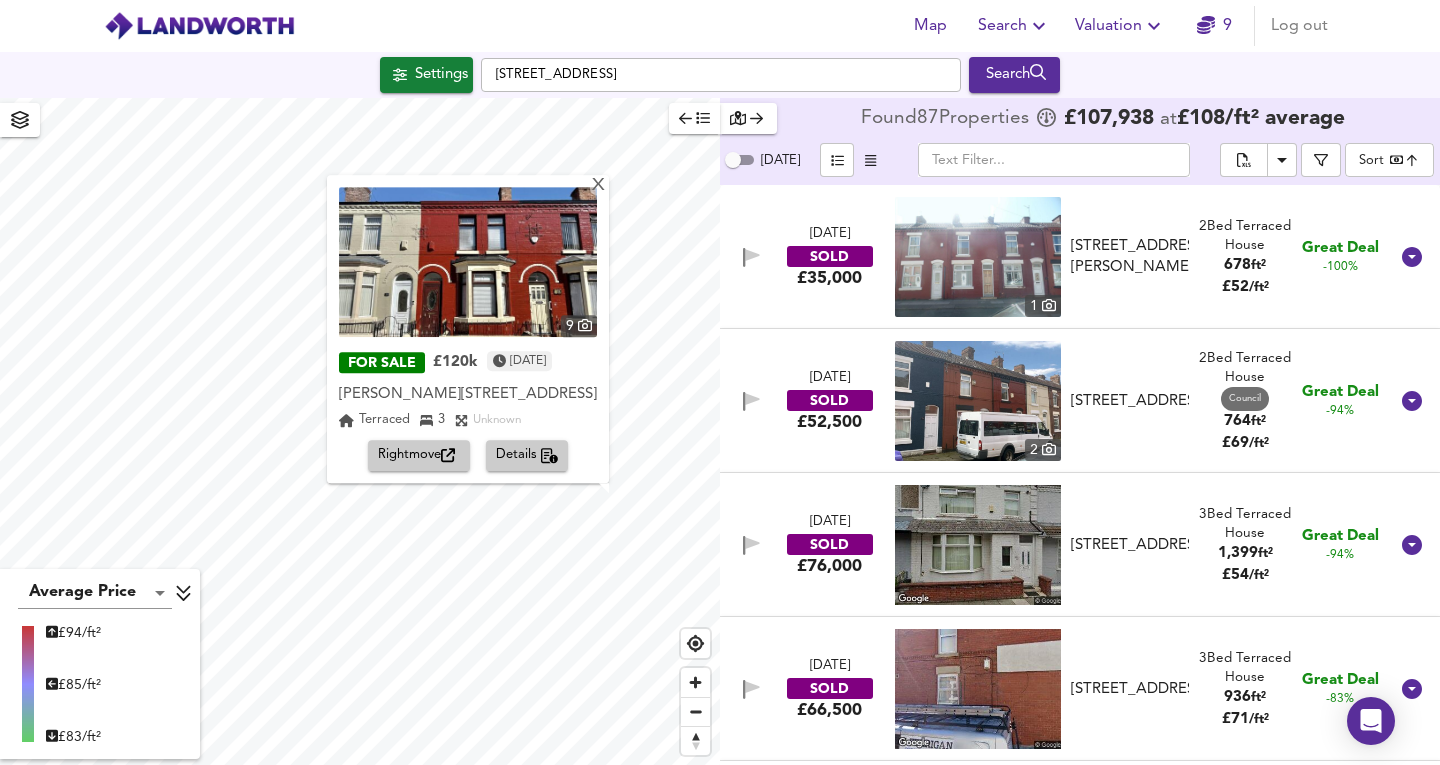 click 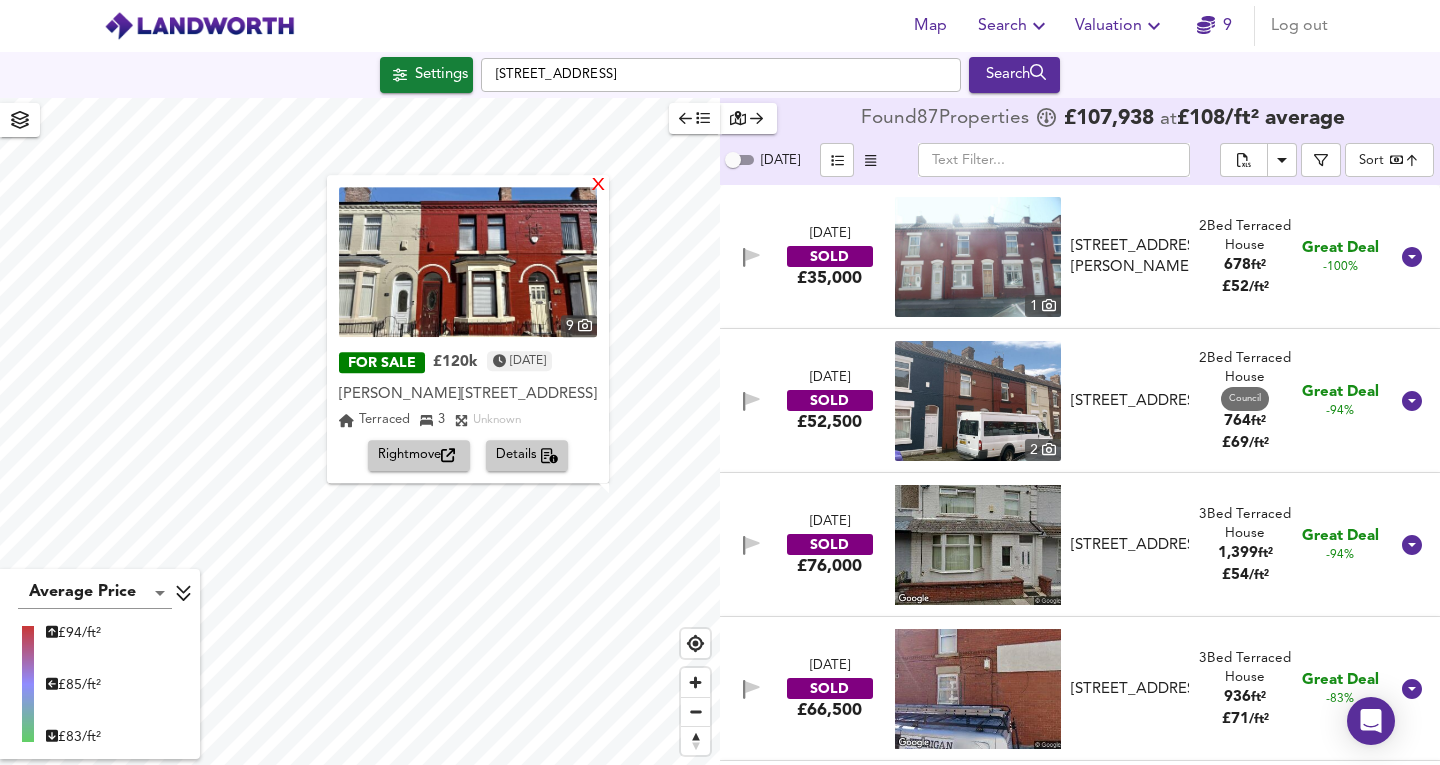 click on "X" at bounding box center (598, 186) 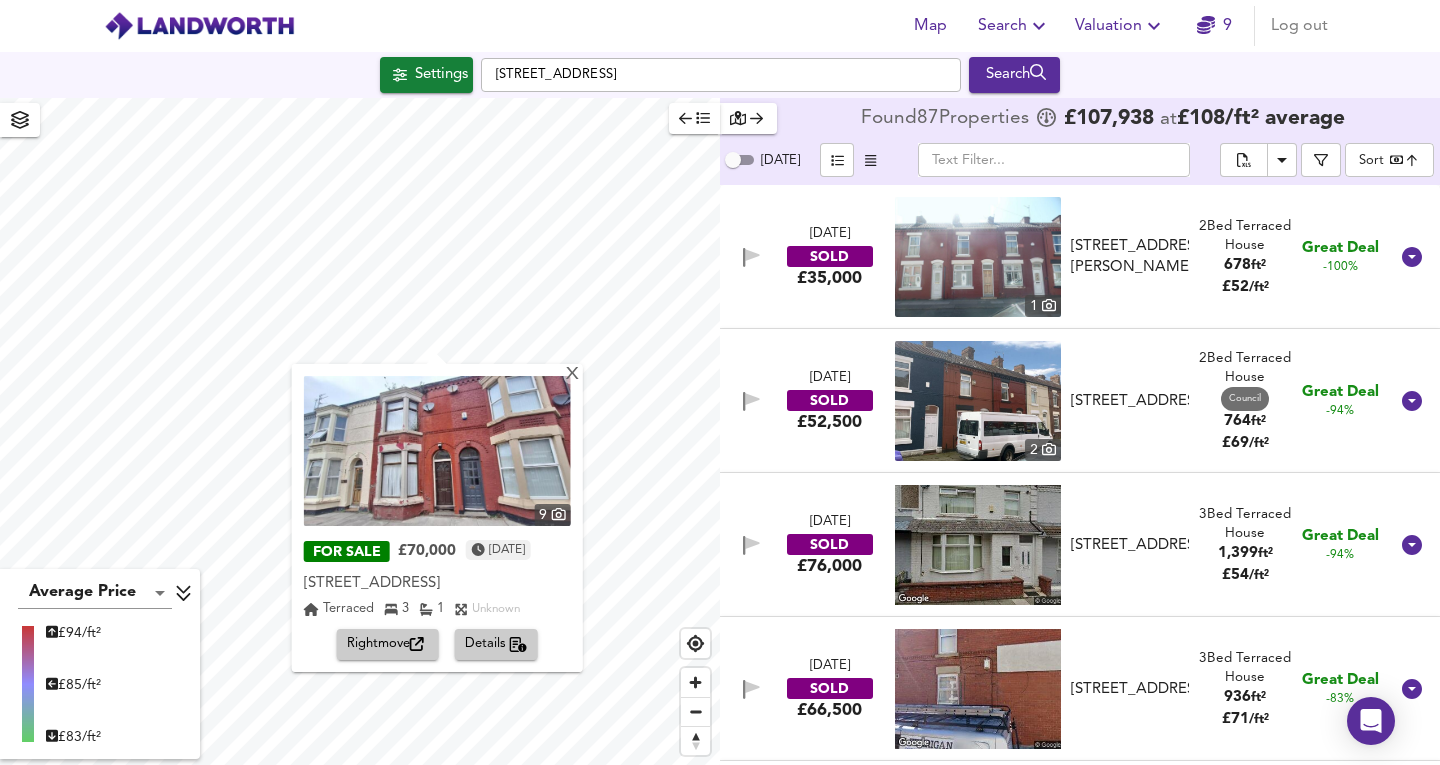 click on "Rightmove" at bounding box center (388, 644) 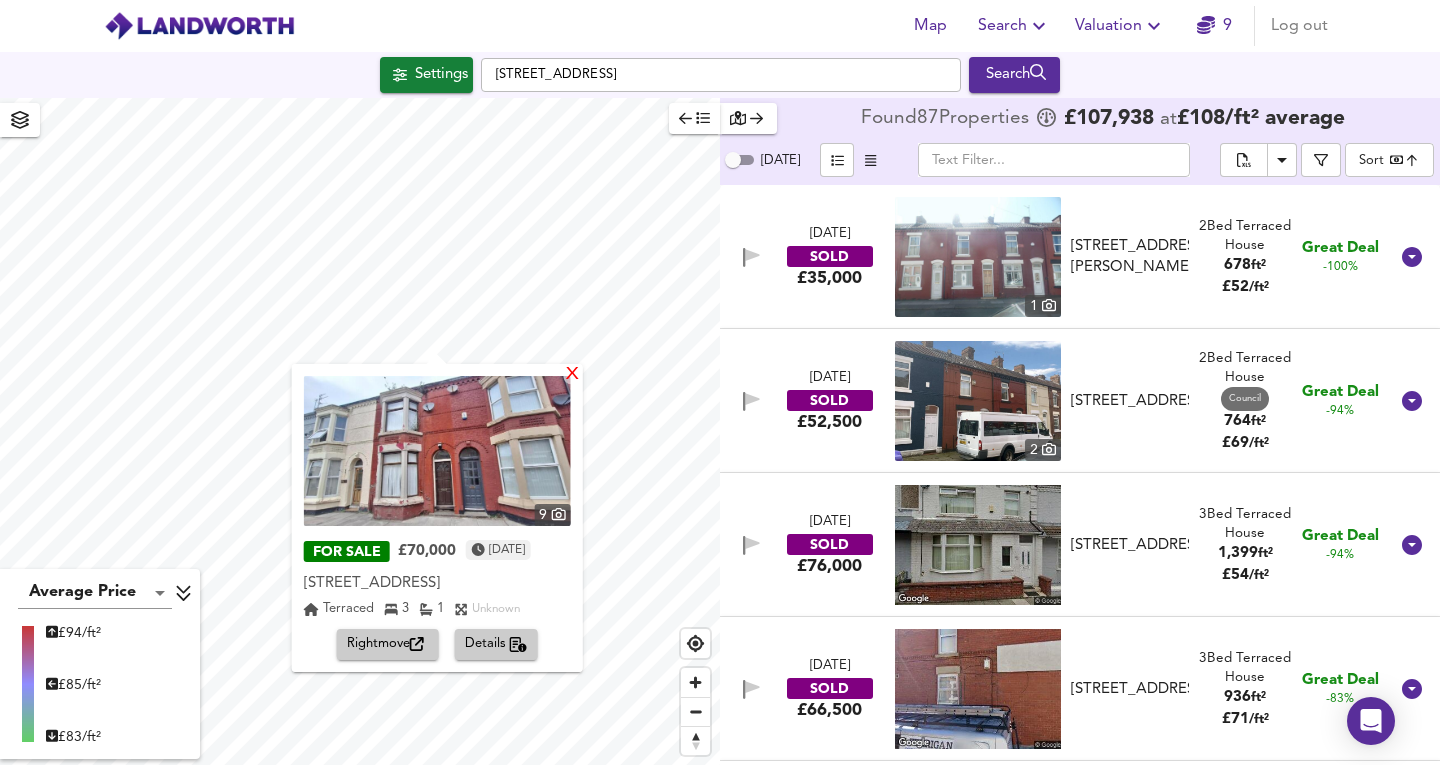 click on "X" at bounding box center [571, 375] 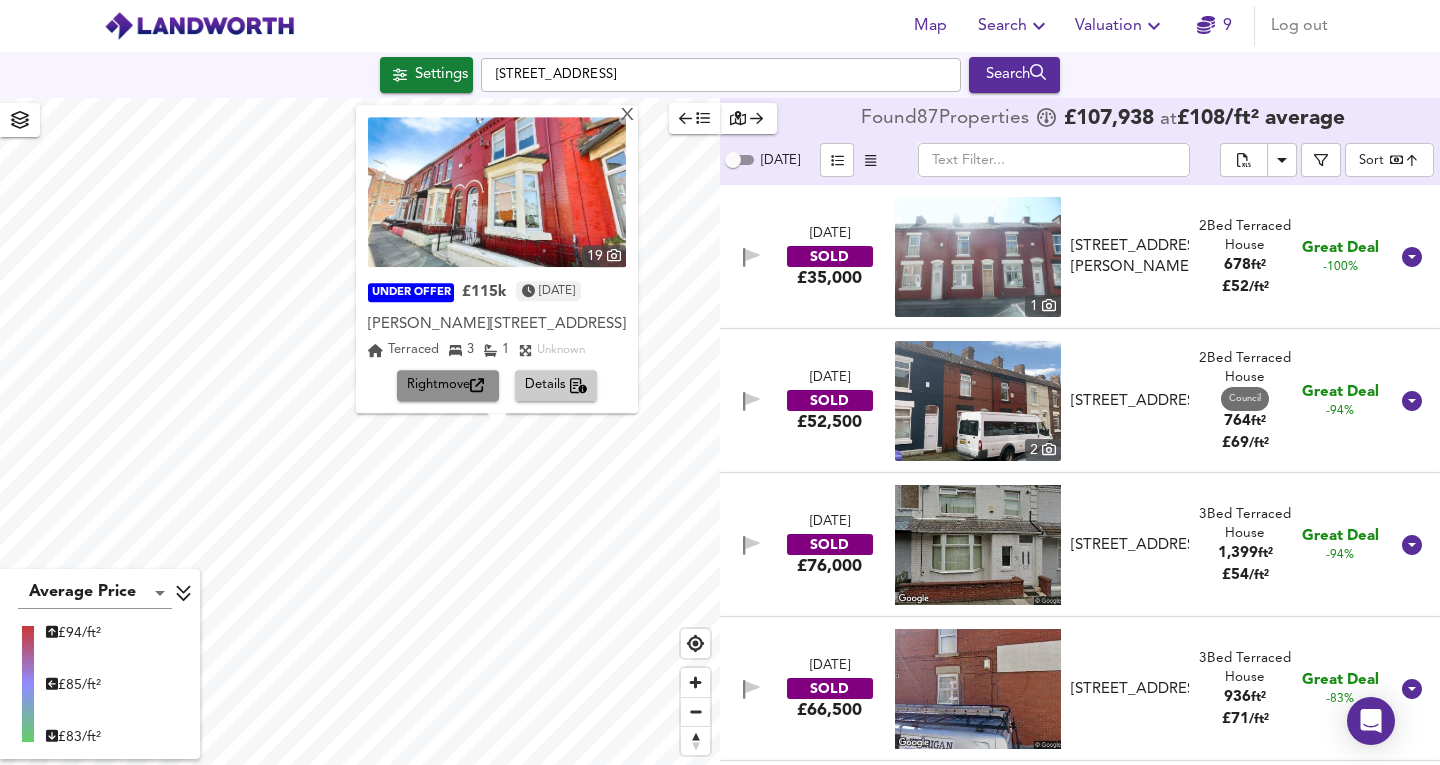 click on "Rightmove" at bounding box center [448, 386] 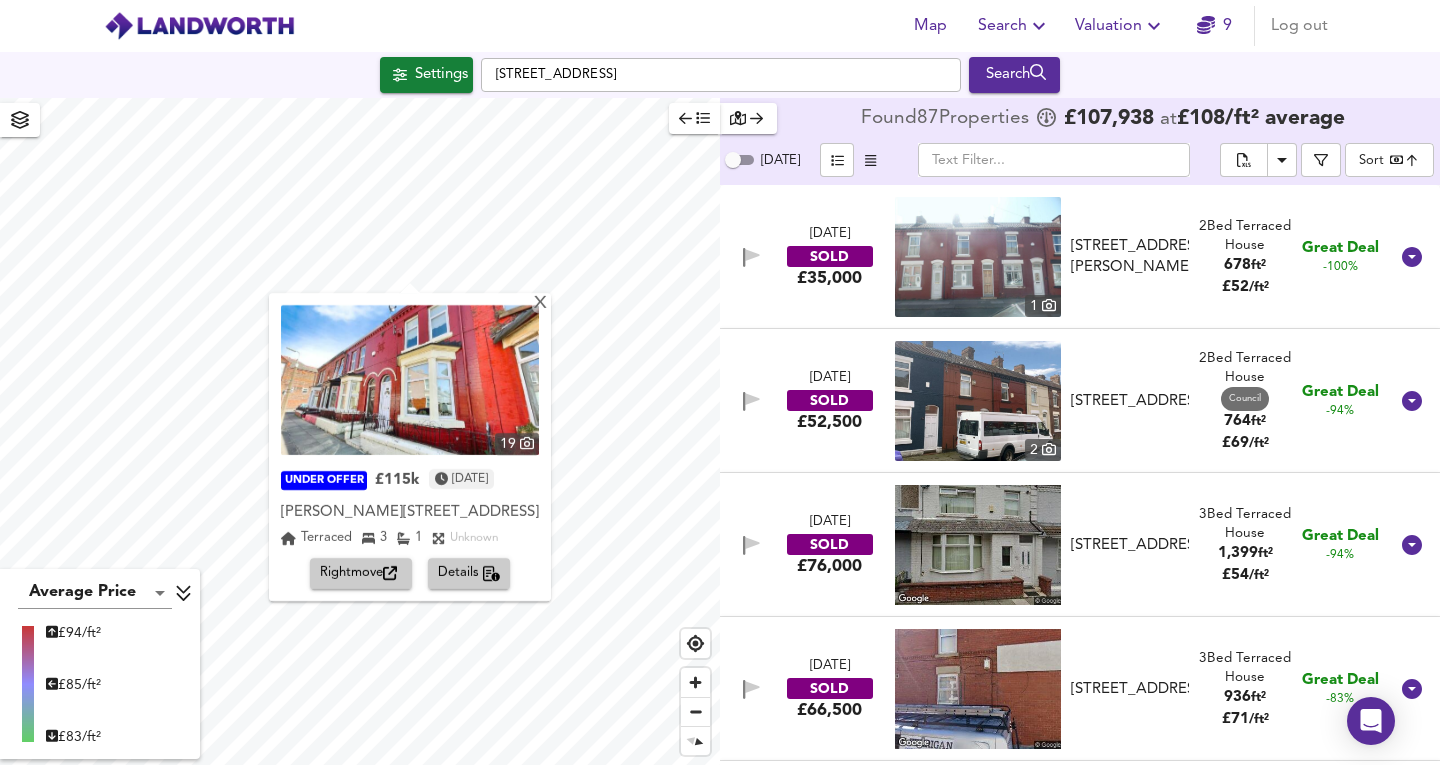 click on "X   19     UNDER OFFER £115k [DATE] [PERSON_NAME][GEOGRAPHIC_DATA], [GEOGRAPHIC_DATA], [GEOGRAPHIC_DATA], [STREET_ADDRESS][GEOGRAPHIC_DATA][PERSON_NAME] 3 1 Unknown Rightmove   Details" at bounding box center (360, 431) 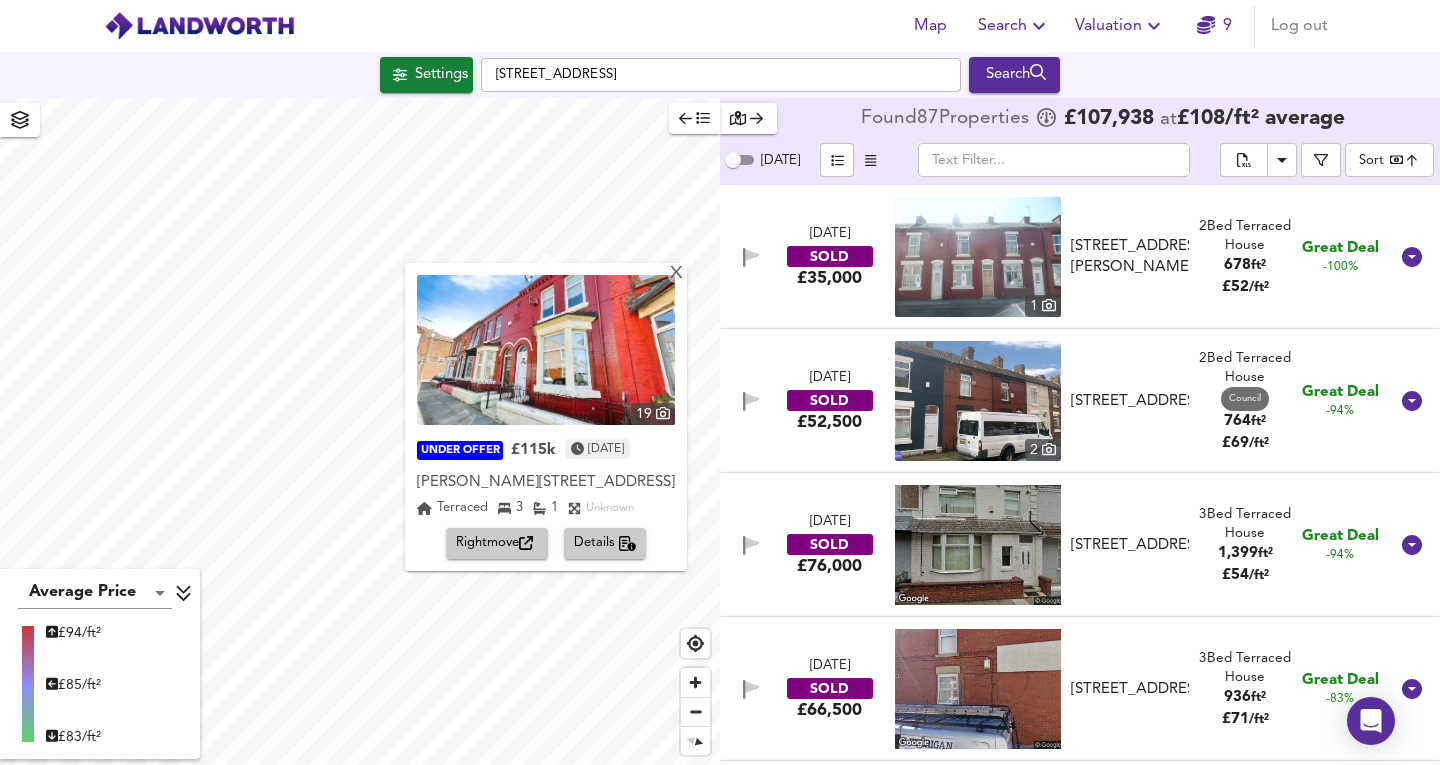 click on "X   19     UNDER OFFER £115k [DATE] [PERSON_NAME][GEOGRAPHIC_DATA], [GEOGRAPHIC_DATA], [GEOGRAPHIC_DATA], [STREET_ADDRESS][GEOGRAPHIC_DATA][PERSON_NAME] 3 1 Unknown Rightmove   Details" at bounding box center [360, 431] 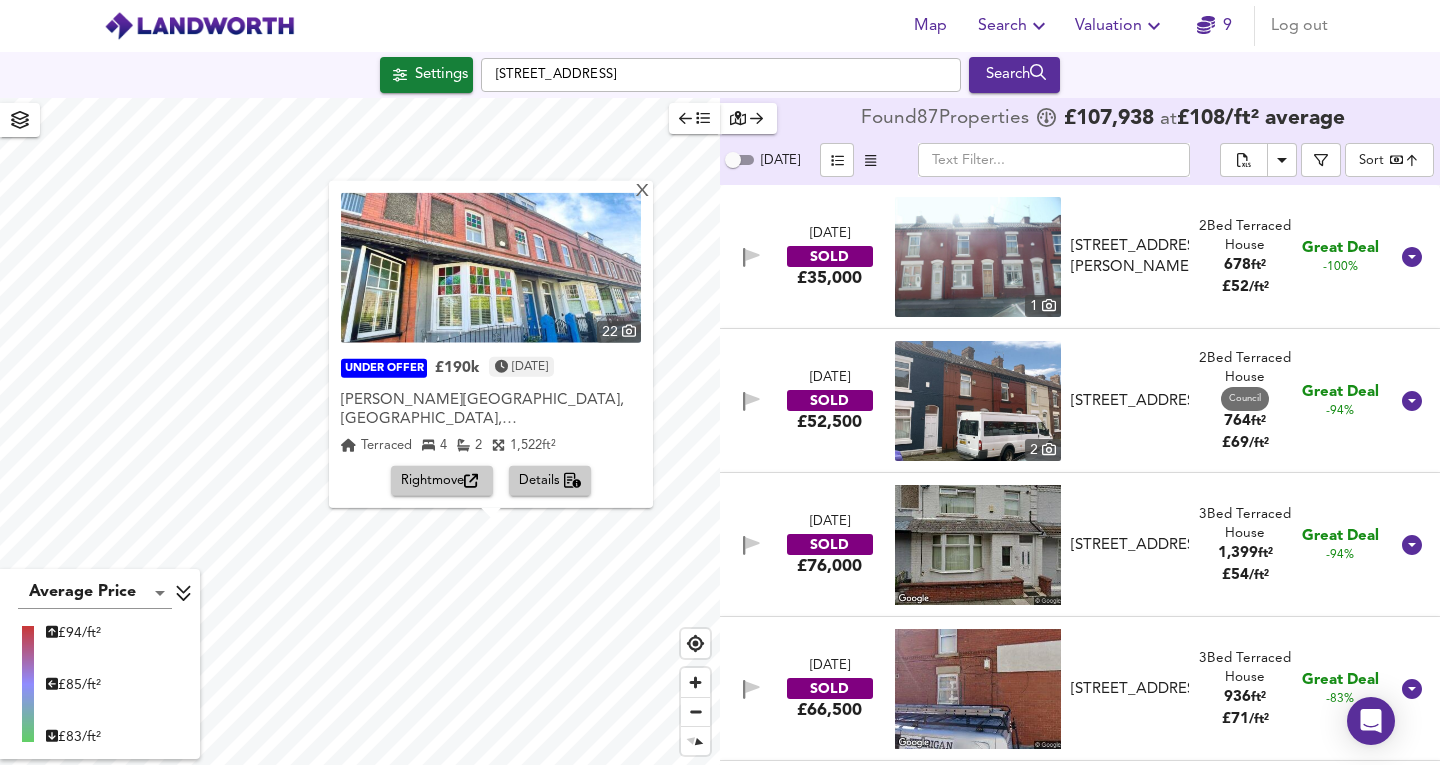 click on "Rightmove" at bounding box center [442, 481] 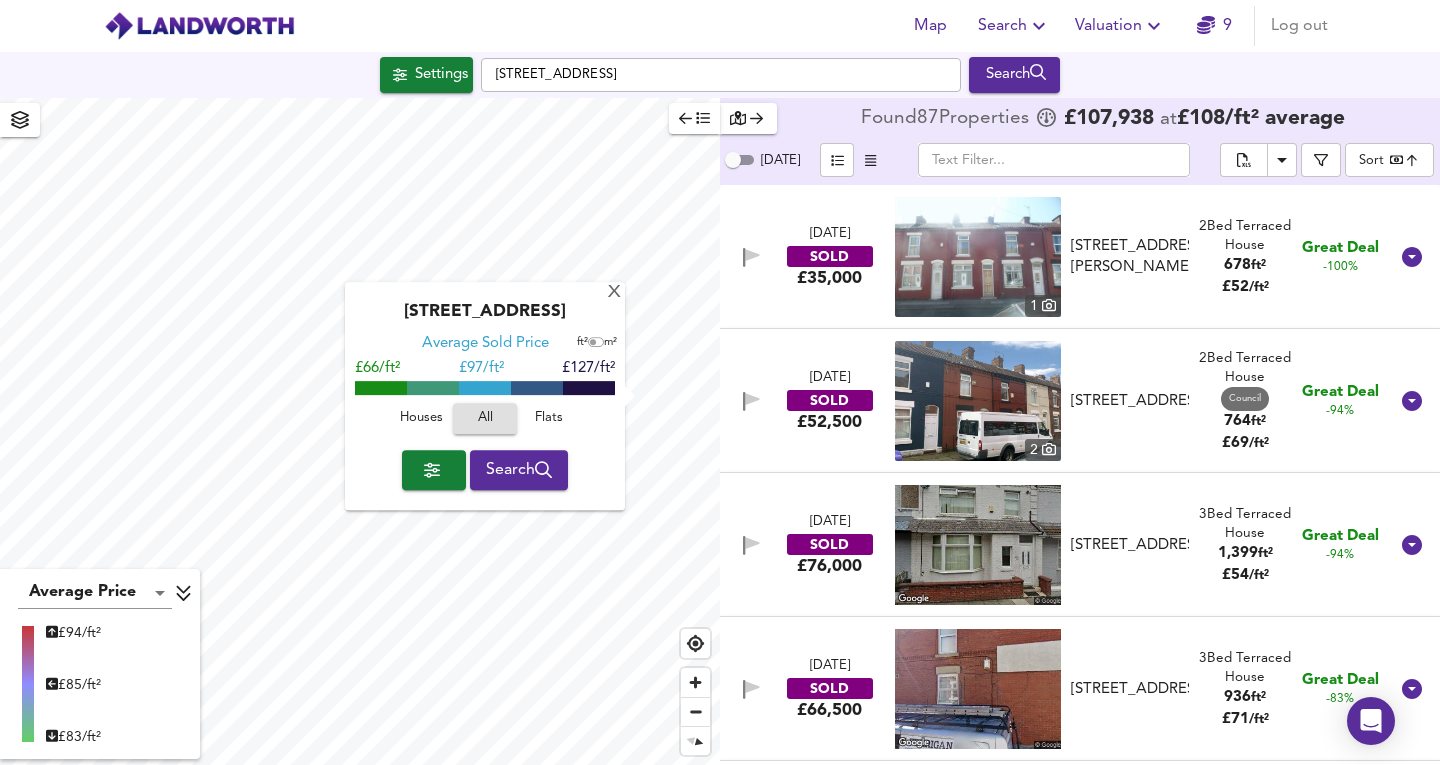 click on "X Deanery Close, L4 6AA Average Sold Price ft²   m² £66/ft² £ 97/ft² £127/ft² Houses All Flats     Search" at bounding box center (360, 431) 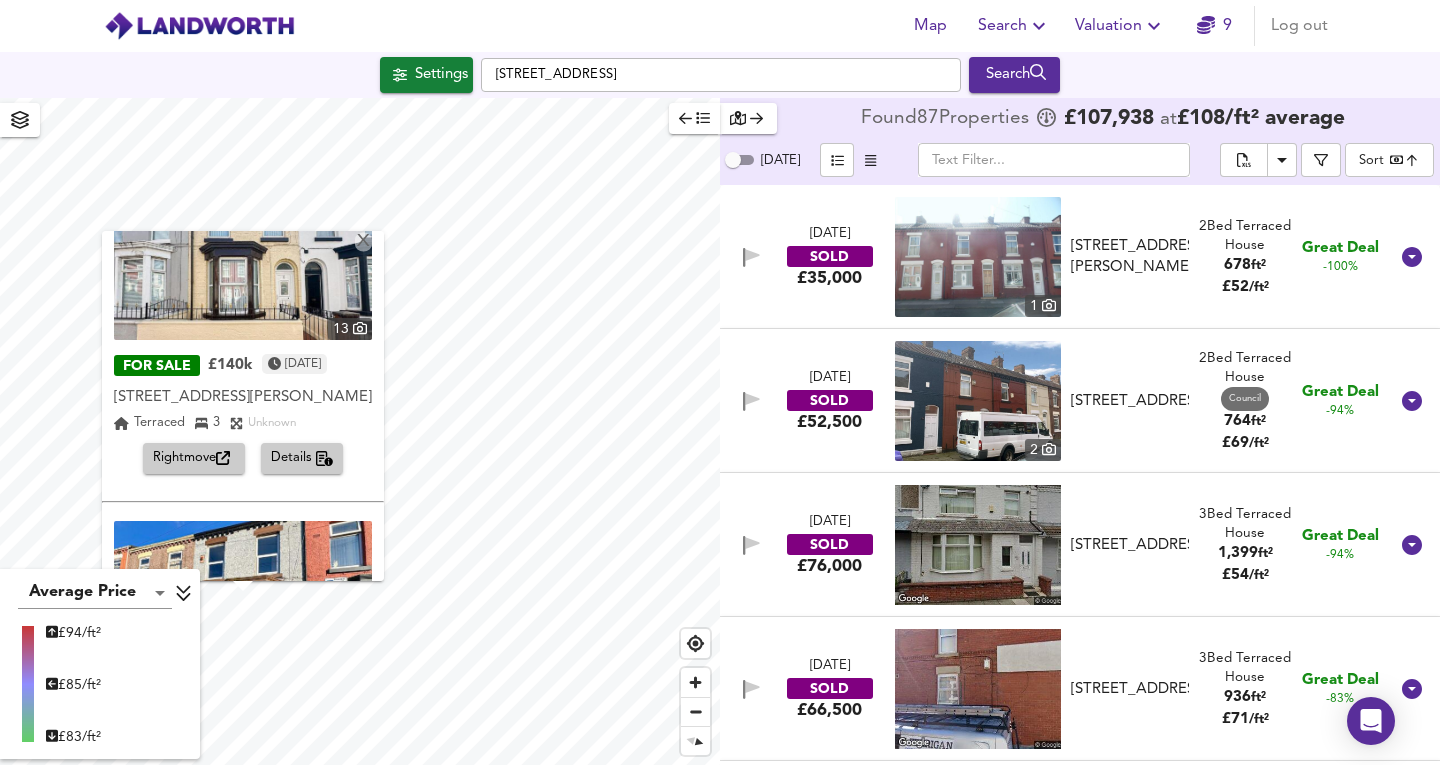 scroll, scrollTop: 52, scrollLeft: 0, axis: vertical 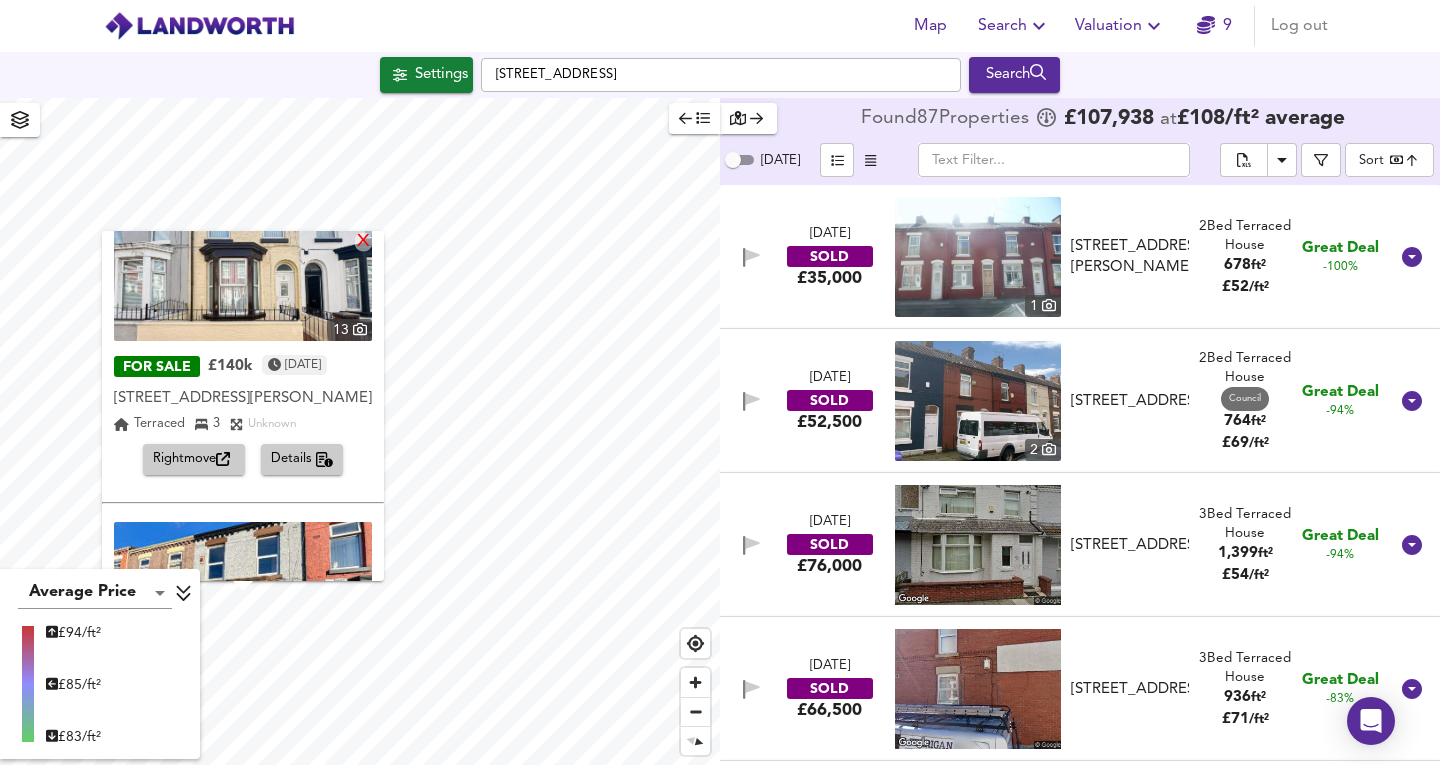 click on "X" at bounding box center [363, 242] 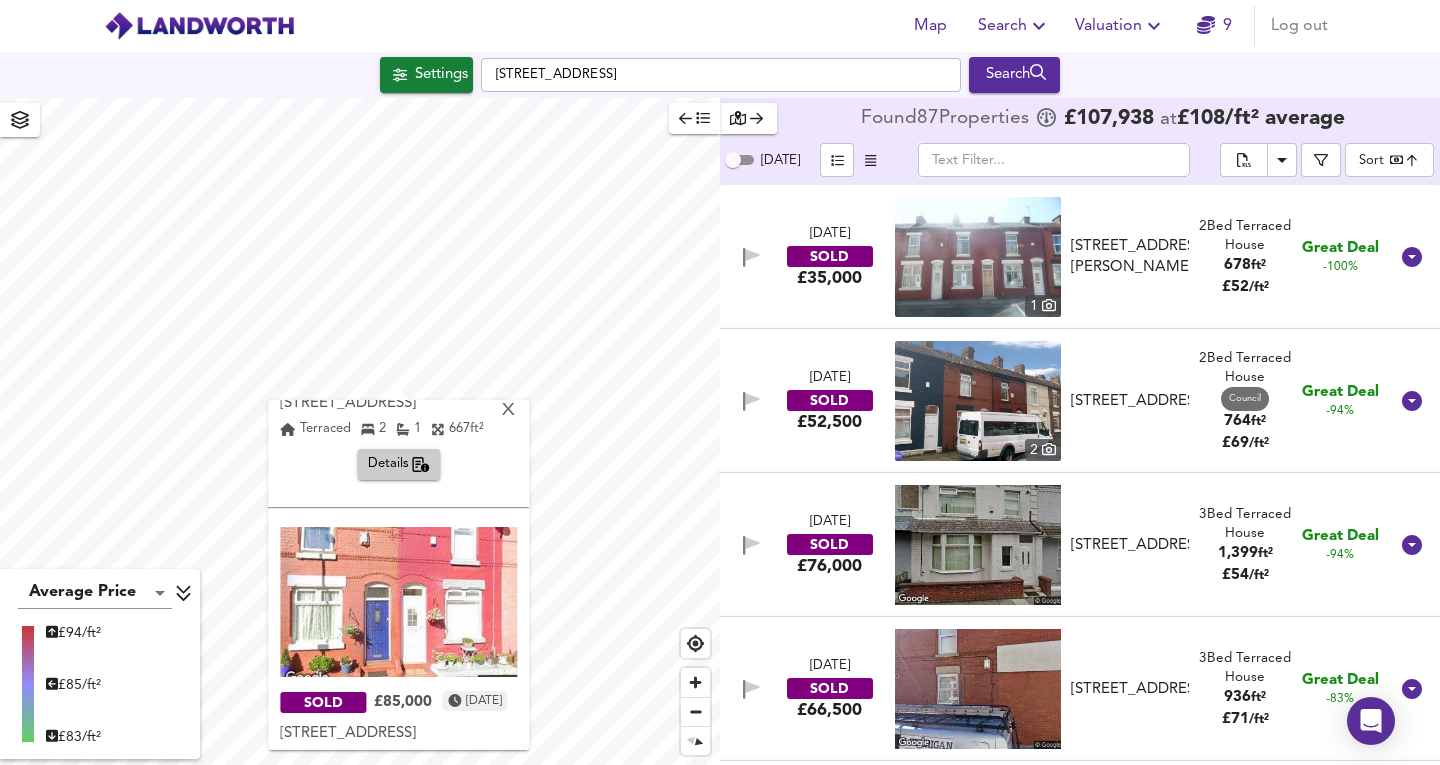 scroll, scrollTop: 294, scrollLeft: 0, axis: vertical 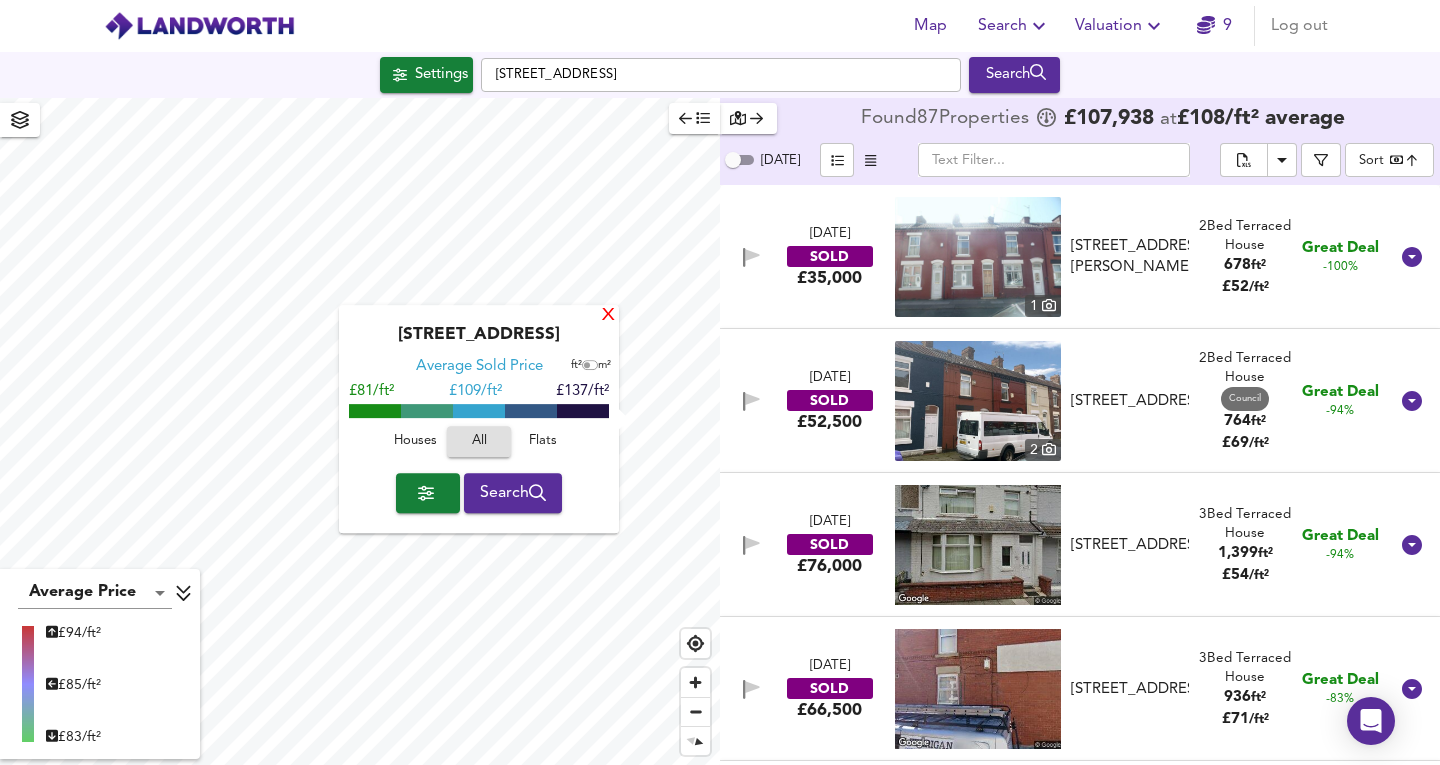 click on "X" at bounding box center [608, 316] 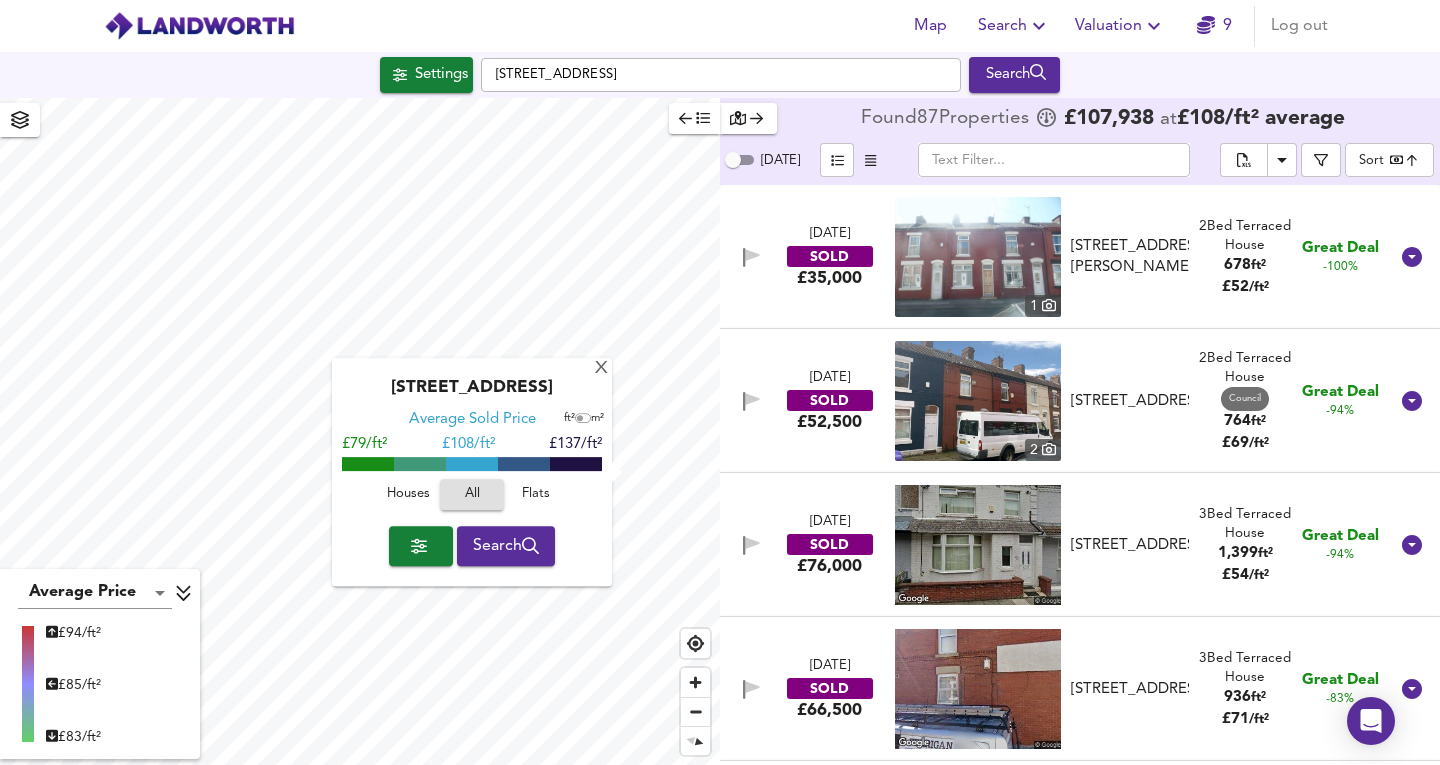 drag, startPoint x: 608, startPoint y: 439, endPoint x: 591, endPoint y: 533, distance: 95.524864 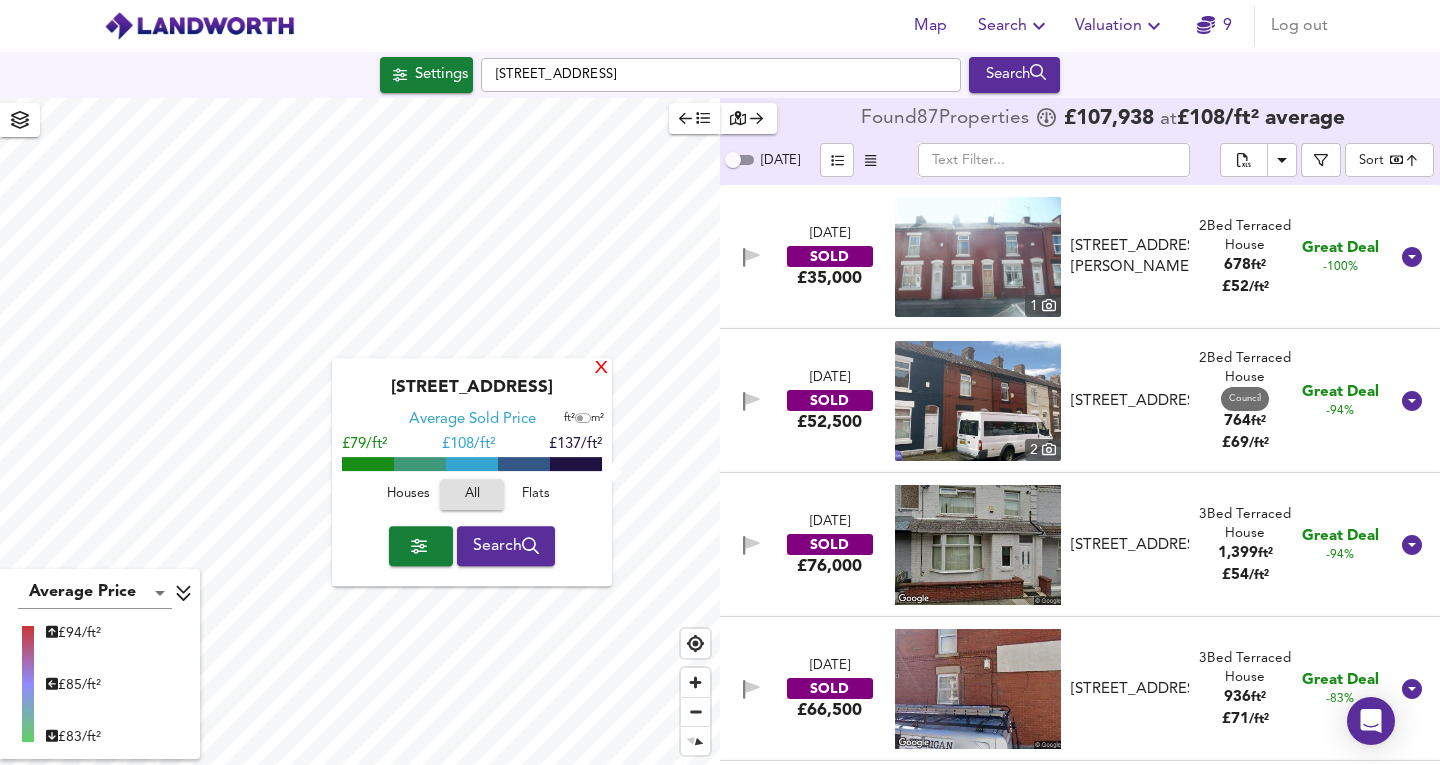 click on "X" at bounding box center (601, 369) 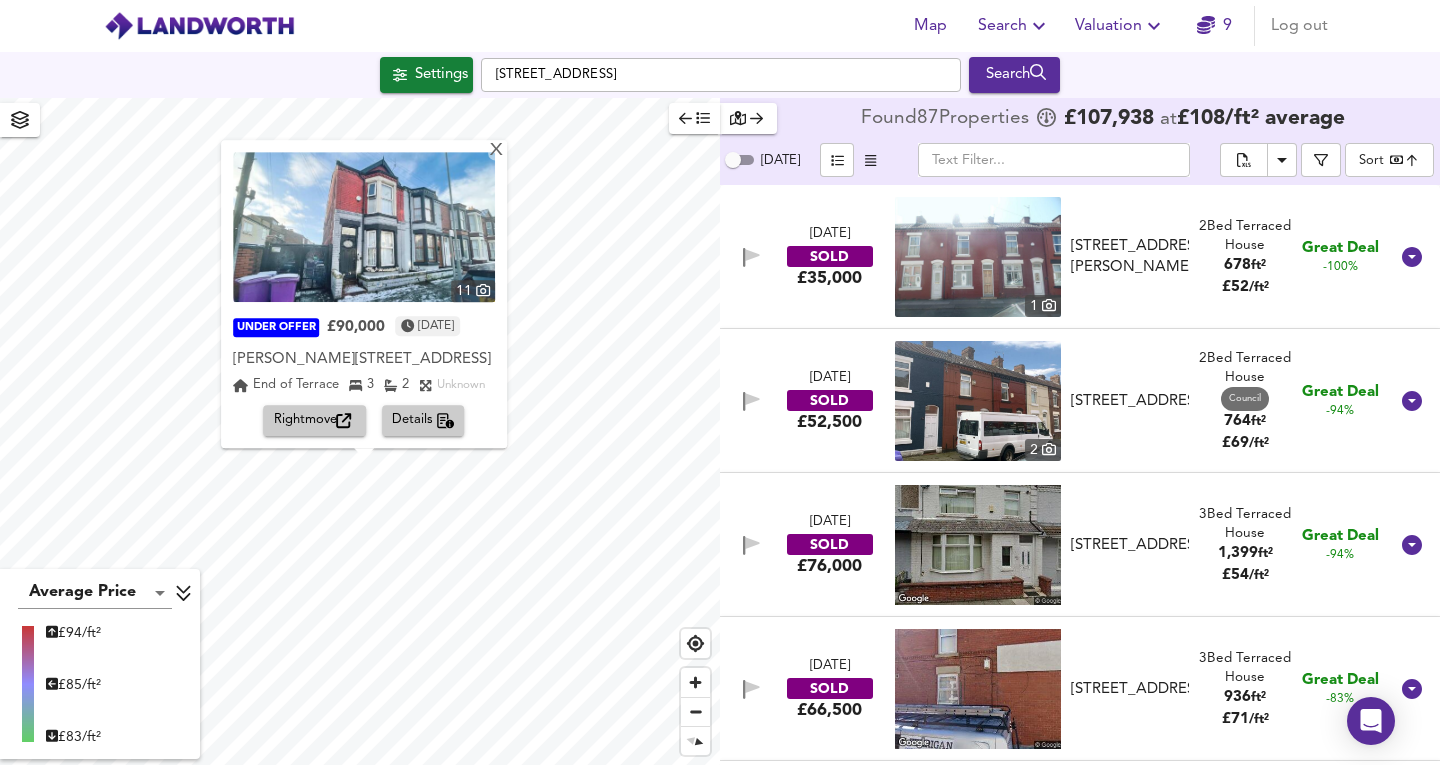 click on "Rightmove" at bounding box center [315, 421] 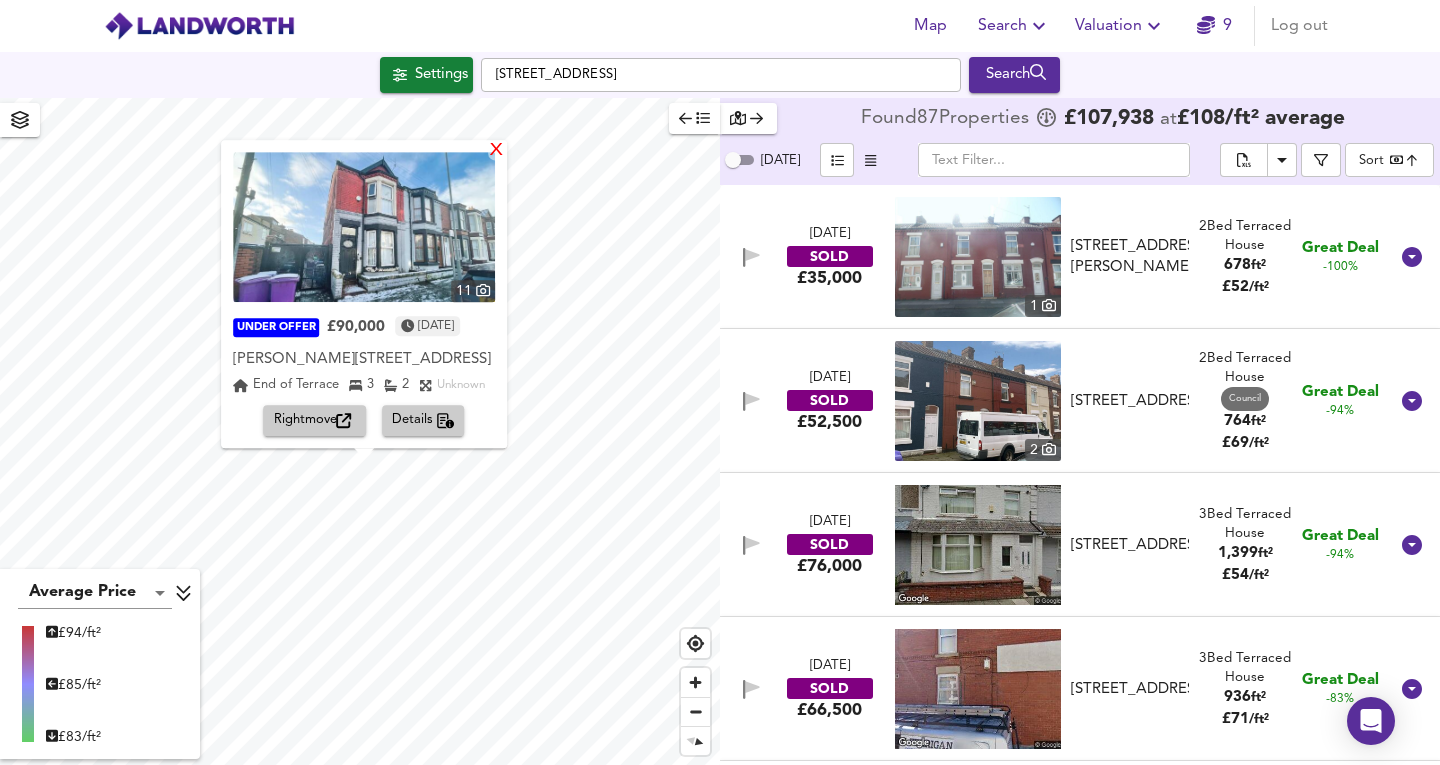 click on "X" at bounding box center (496, 151) 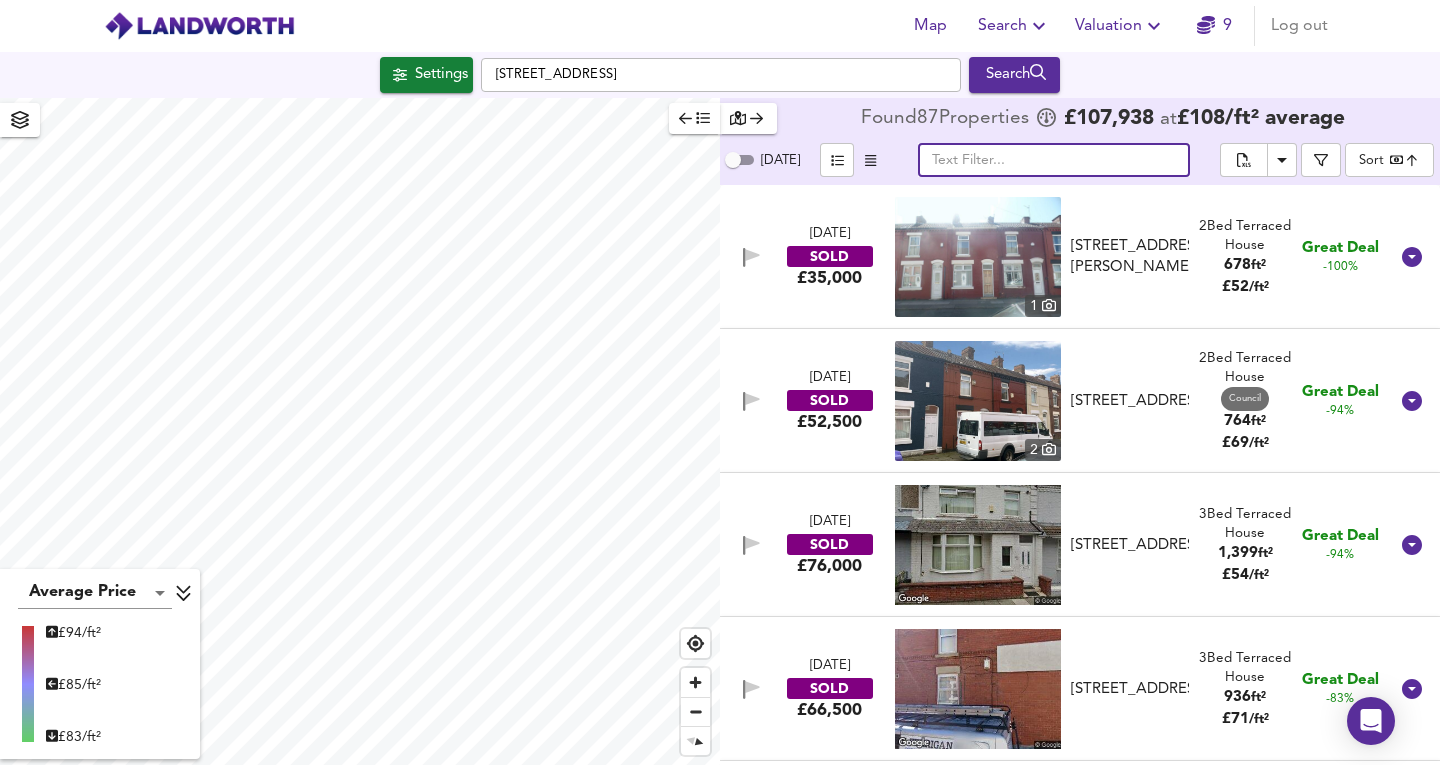 click at bounding box center (1054, 160) 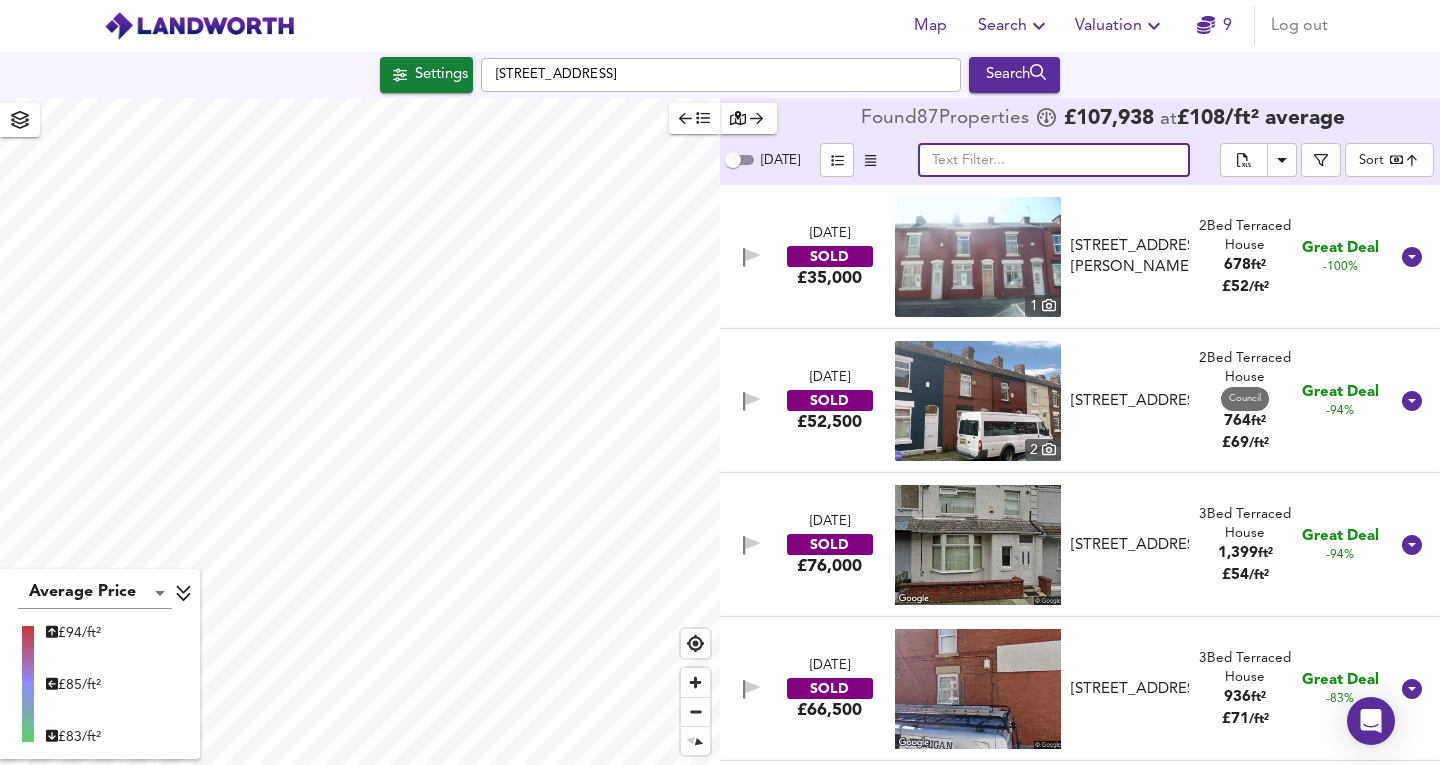 type on "3" 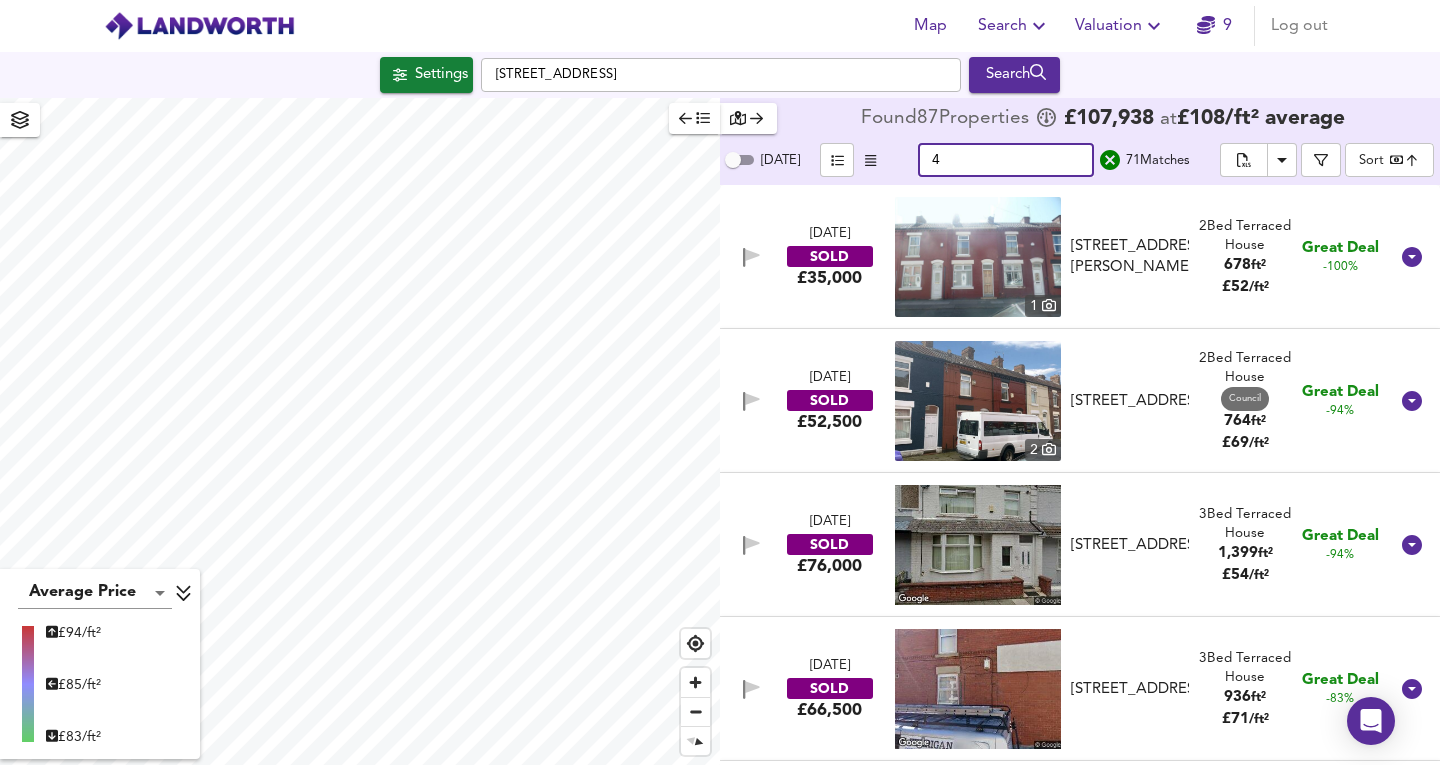 type on "4" 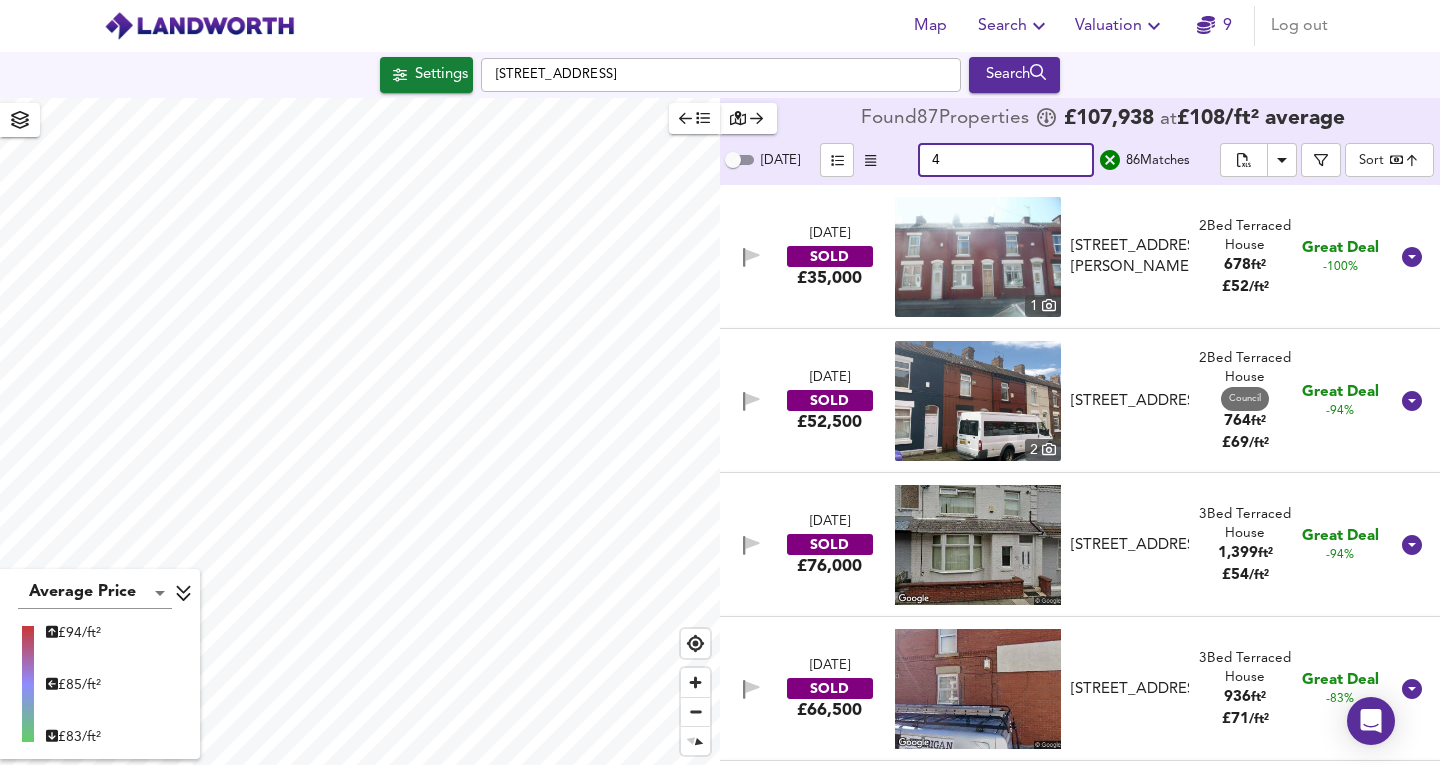 type 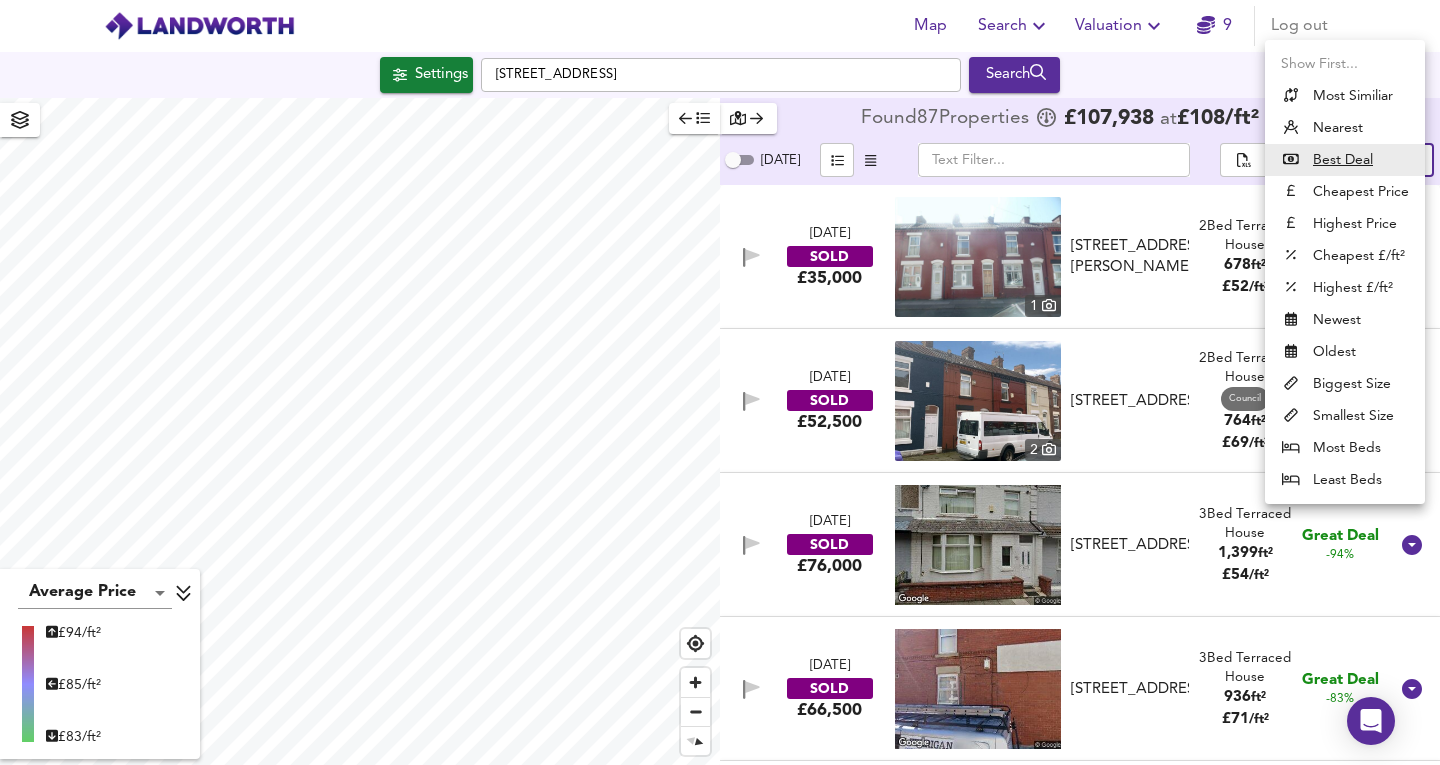 click on "Map Search Valuation    9 Log out        Settings     [GEOGRAPHIC_DATA]        Search              Average Price landworth    £ 94/ft²    £ 85/ft²    £ 83/ft²     Found  87  Propert ies     £ 107,938   at  £ 108 / ft²   average    [DATE]           ​         Sort   bestdeal ​ [DATE] SOLD £35,000     [STREET_ADDRESS][GEOGRAPHIC_DATA][PERSON_NAME][STREET_ADDRESS][PERSON_NAME] 2  Bed   Terraced House 678 ft² £ 52 / ft²   Great Deal -100% [DATE] SOLD £52,500     [GEOGRAPHIC_DATA][STREET_ADDRESS] [STREET_ADDRESS] 2  Bed   Terraced House   Council   764 ft² £ 69 / ft²   Great Deal -94% [DATE] SOLD £76,000   [STREET_ADDRESS][GEOGRAPHIC_DATA][STREET_ADDRESS] 1,399 ft² £ 54 / ft²   Great Deal -94% [DATE] SOLD £66,500   [STREET_ADDRESS][GEOGRAPHIC_DATA][STREET_ADDRESS] 3  Bed   Terraced House 936 ft² £ 71 / ft²   Great Deal -83%
X Map Settings Basemap          OpenStreetMap osm" at bounding box center [720, 382] 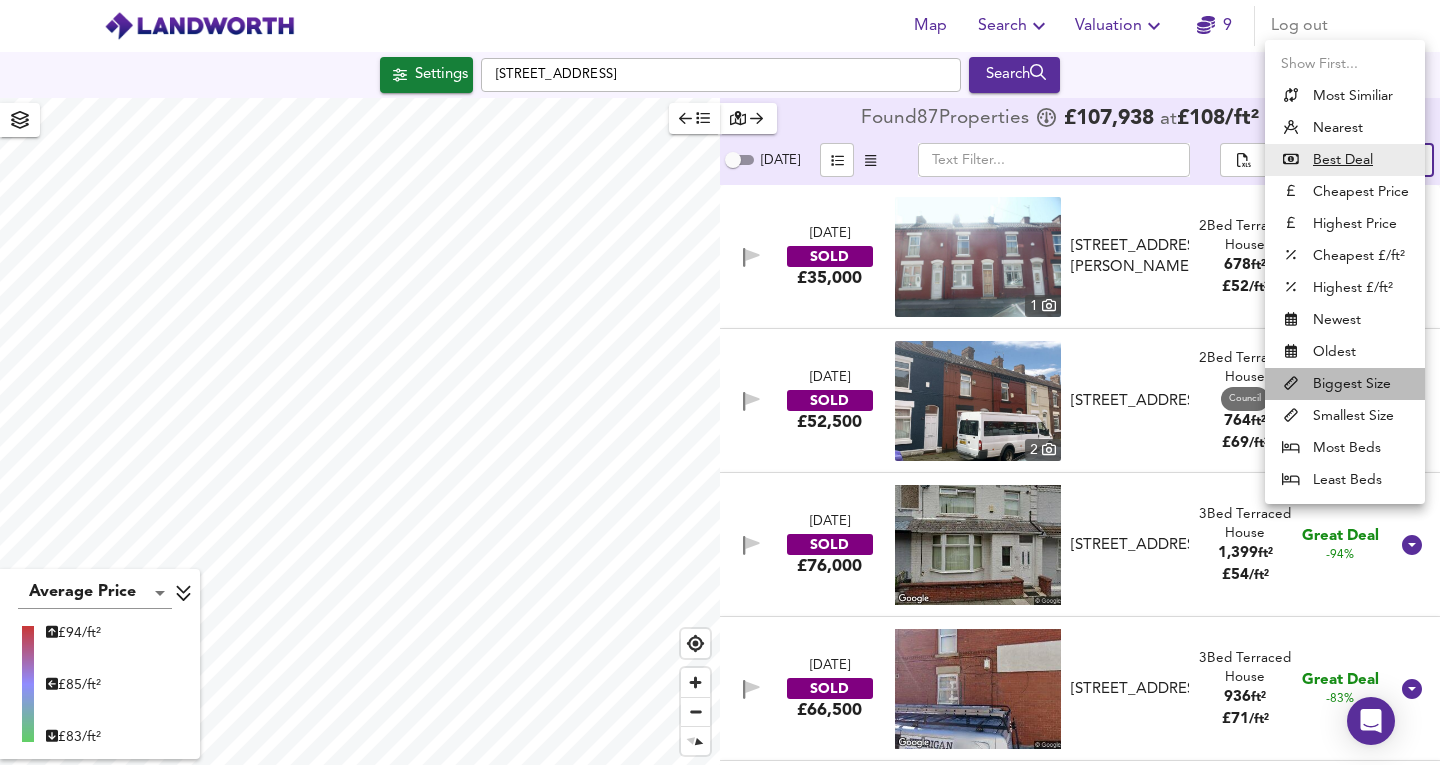 click on "Biggest Size" at bounding box center (1345, 384) 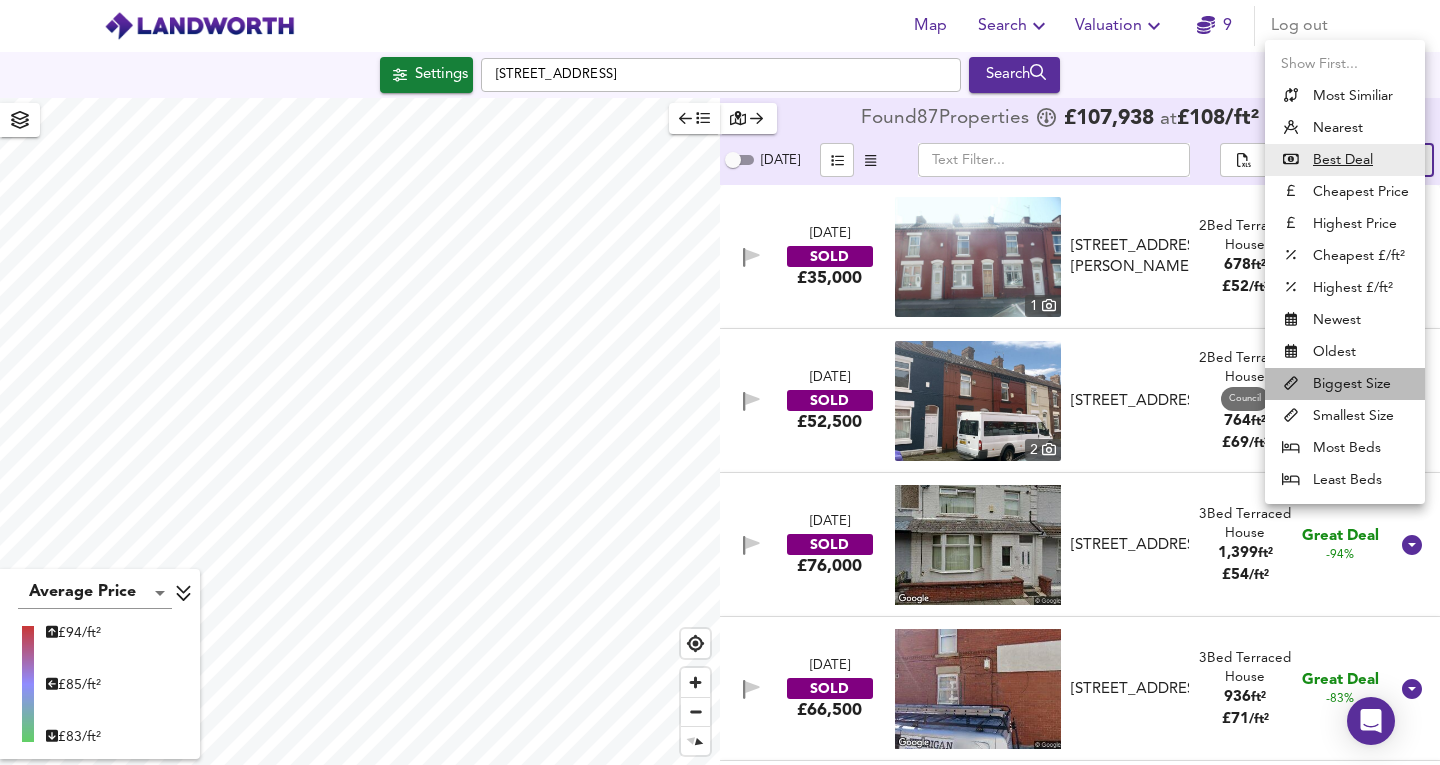 type on "biggest" 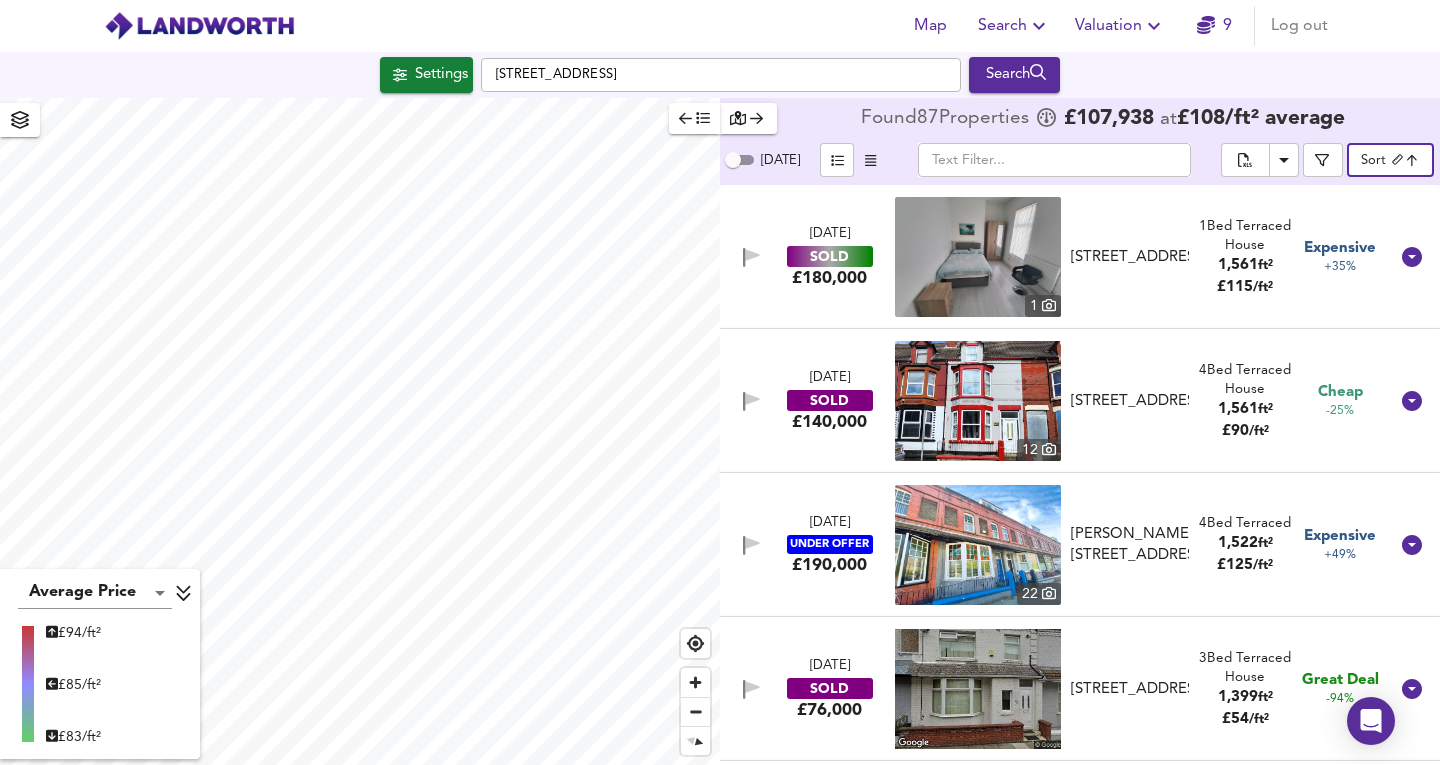 click at bounding box center (978, 401) 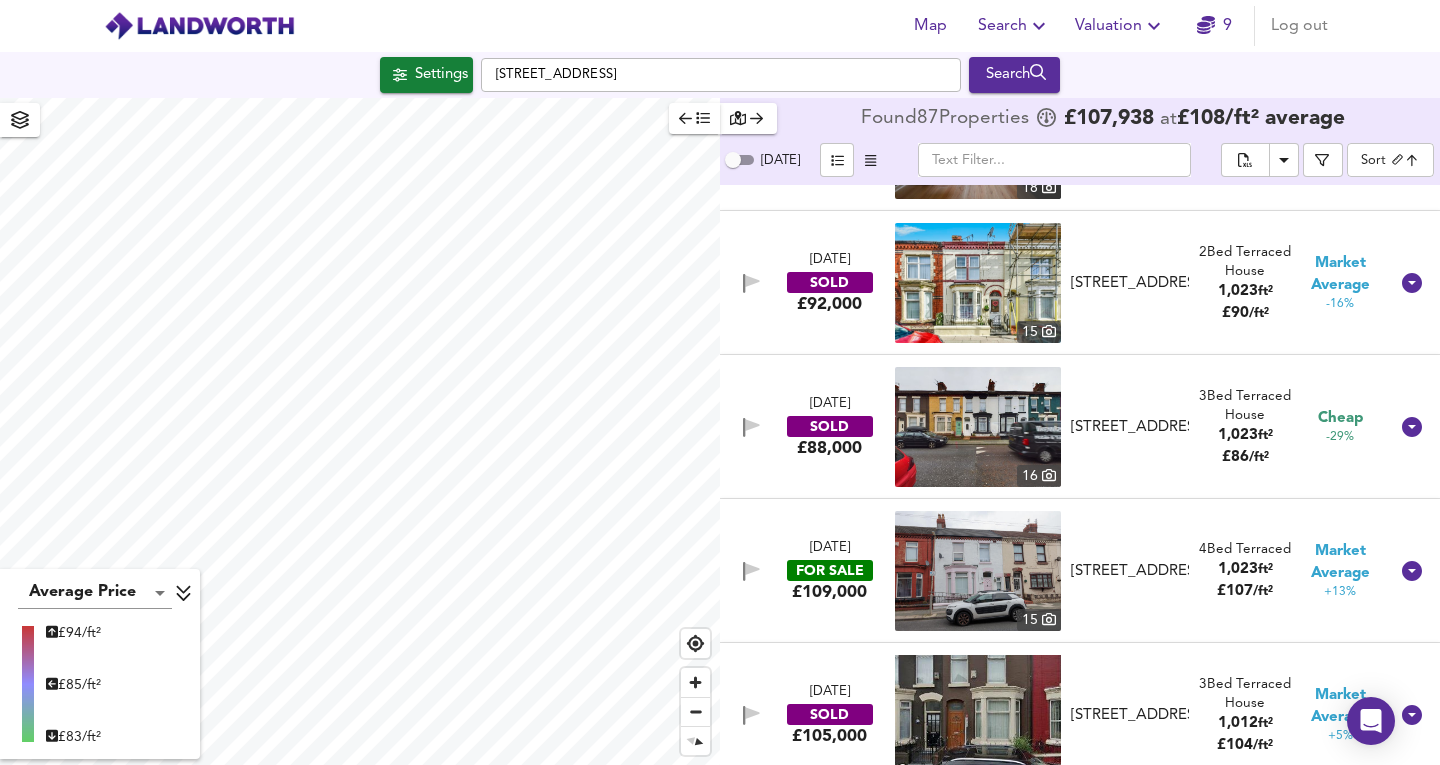 scroll, scrollTop: 1895, scrollLeft: 0, axis: vertical 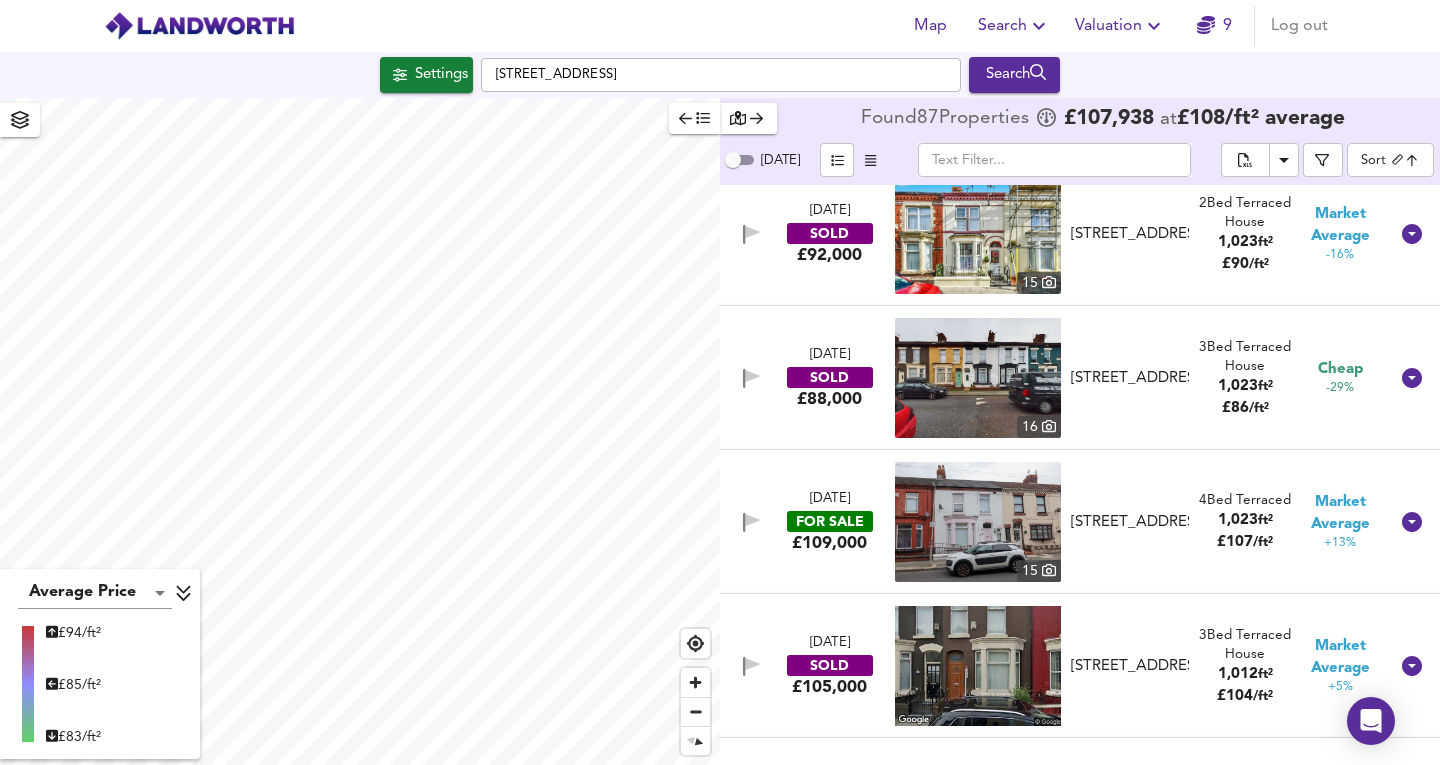 click on "FOR SALE" at bounding box center [830, 521] 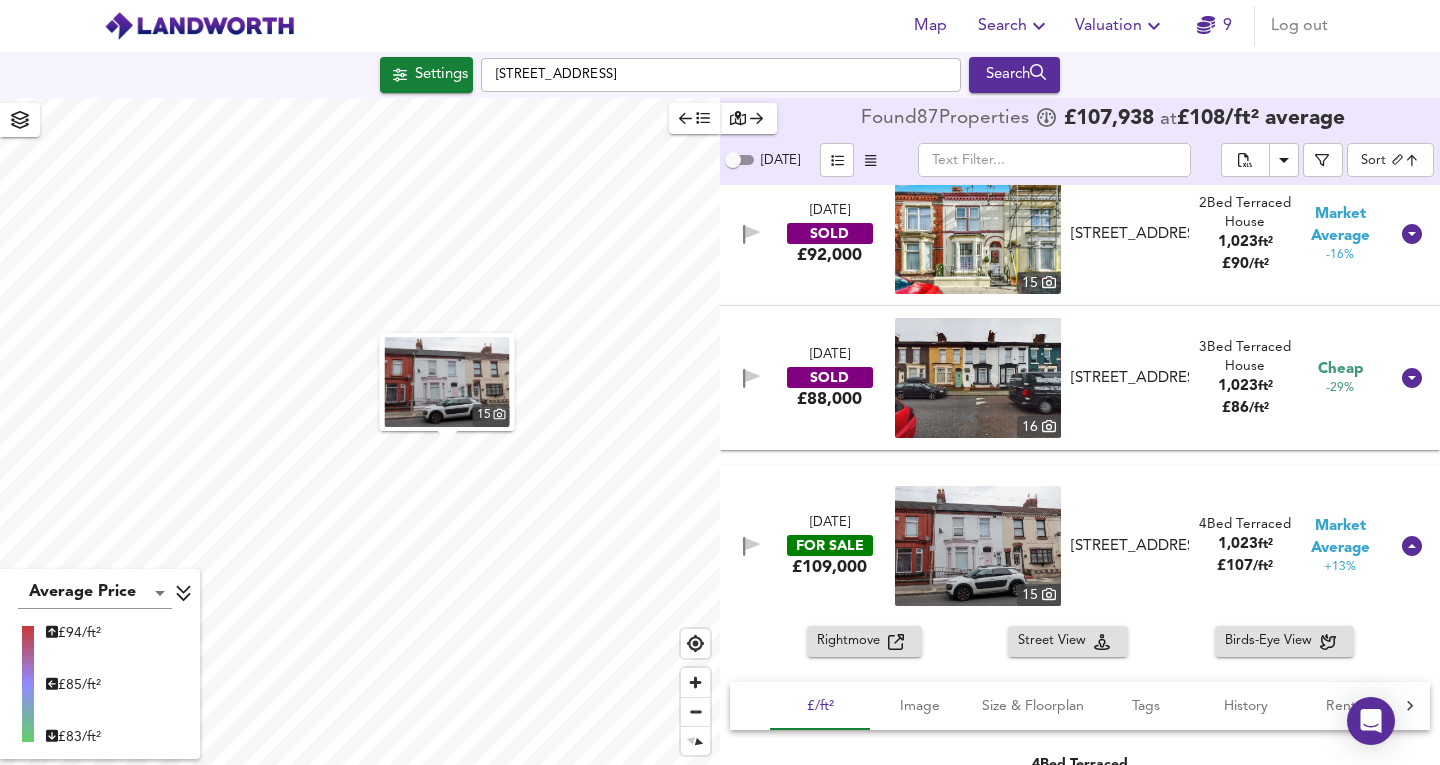 click on "Rightmove" at bounding box center (852, 641) 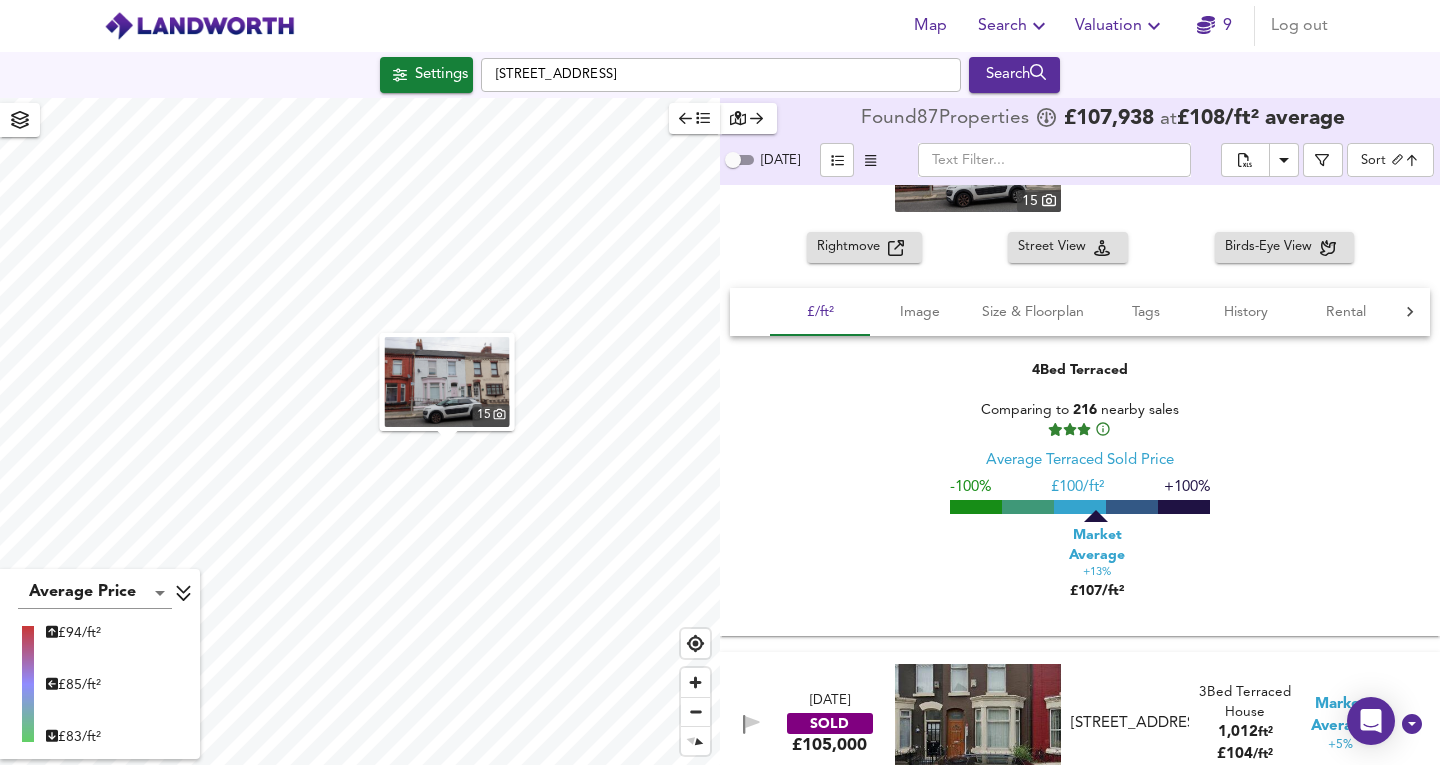 scroll, scrollTop: 2286, scrollLeft: 0, axis: vertical 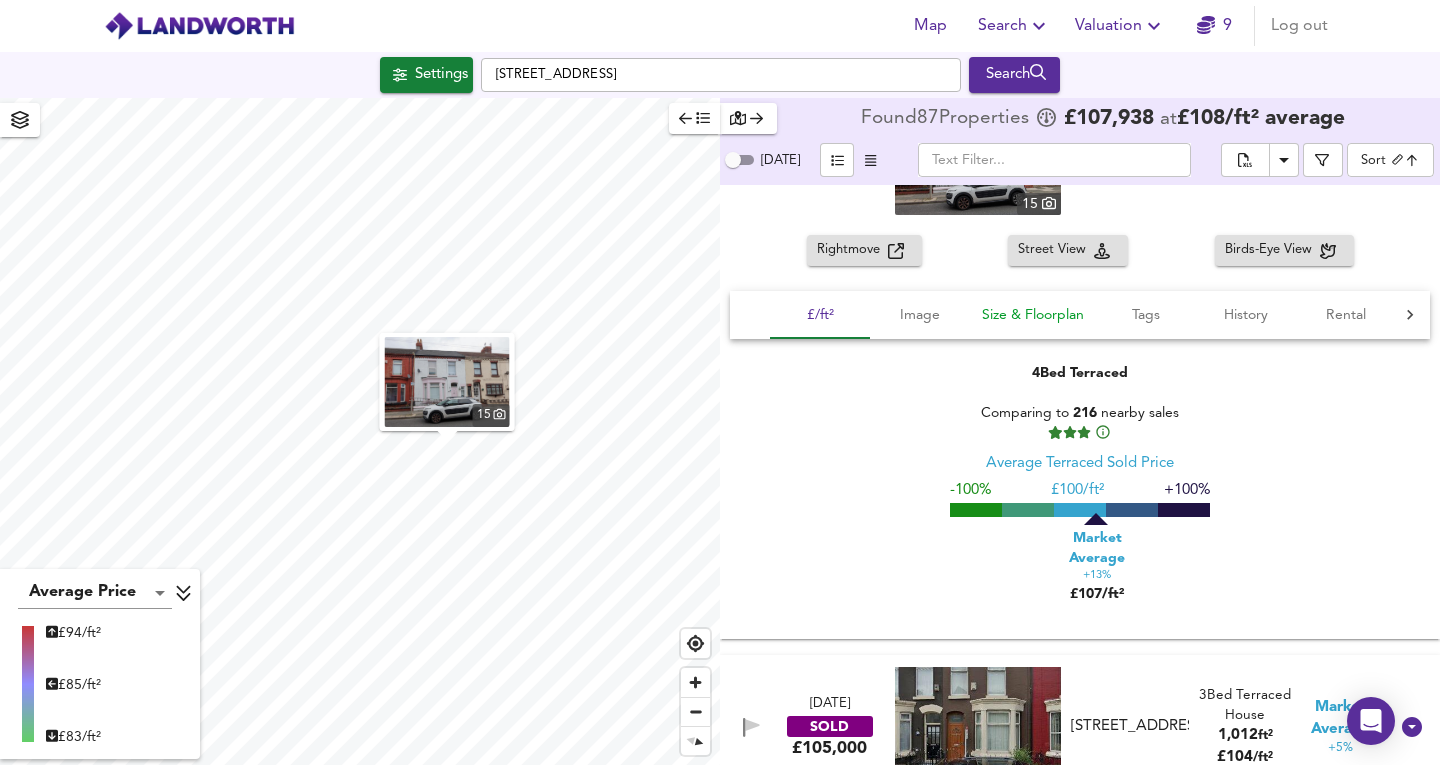 click on "Size & Floorplan" at bounding box center [1033, 315] 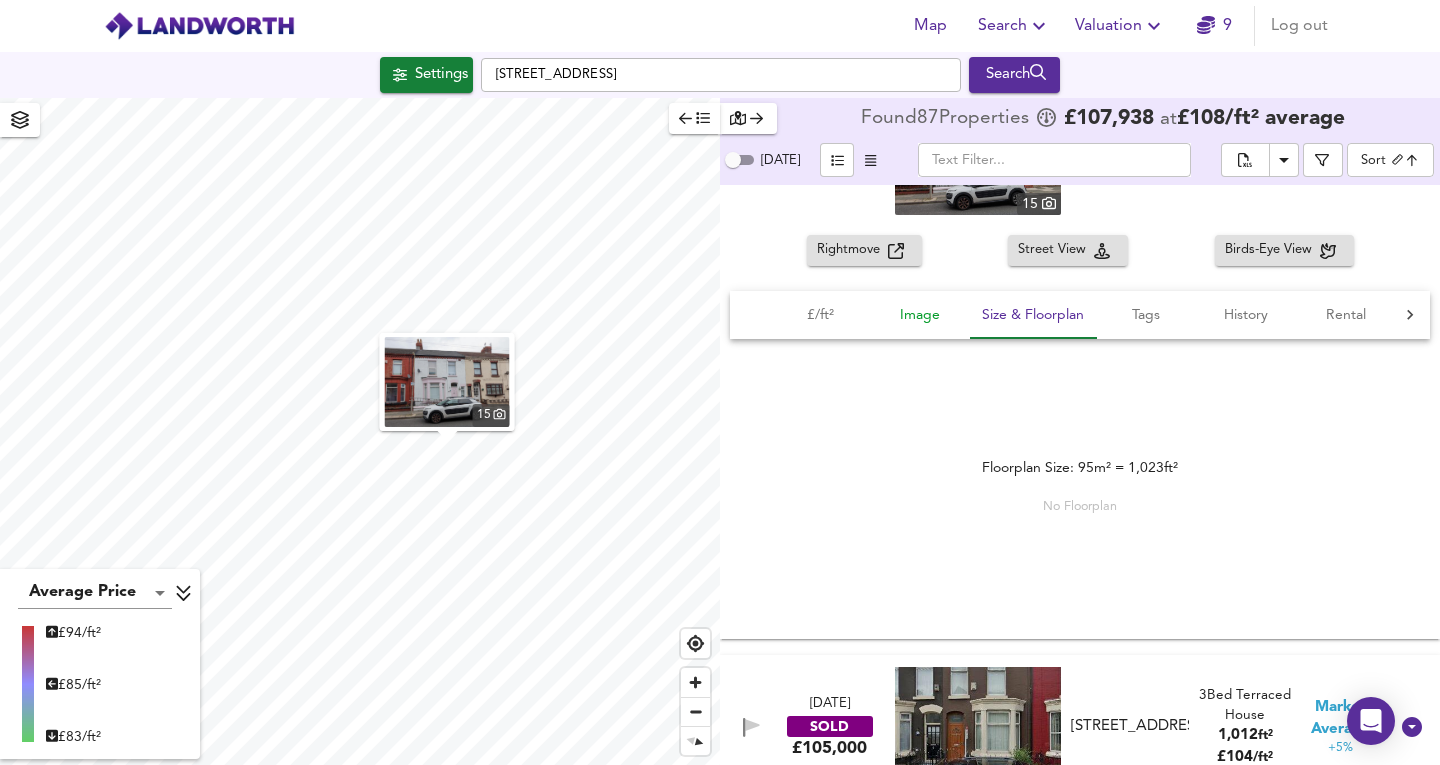 click on "Image" at bounding box center [920, 315] 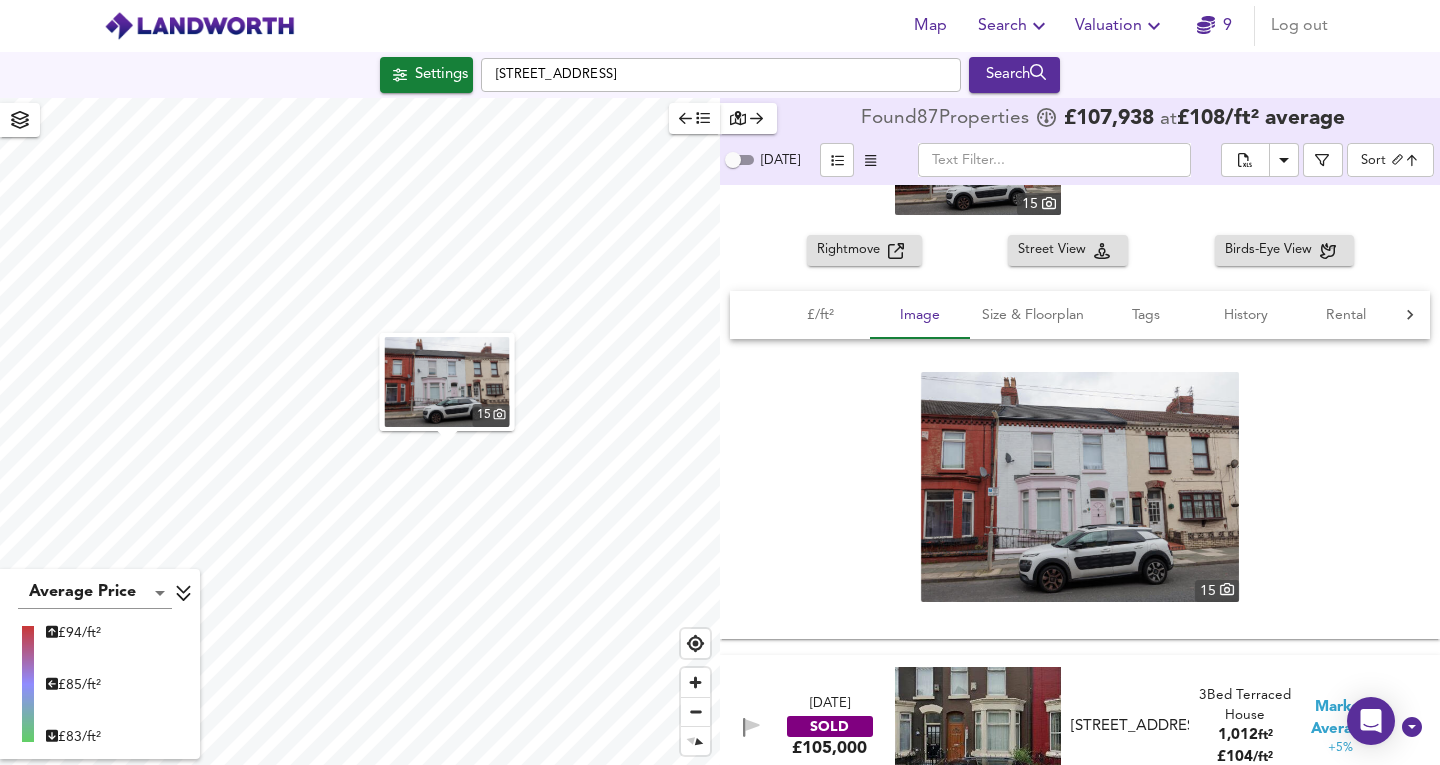 click at bounding box center [1080, 487] 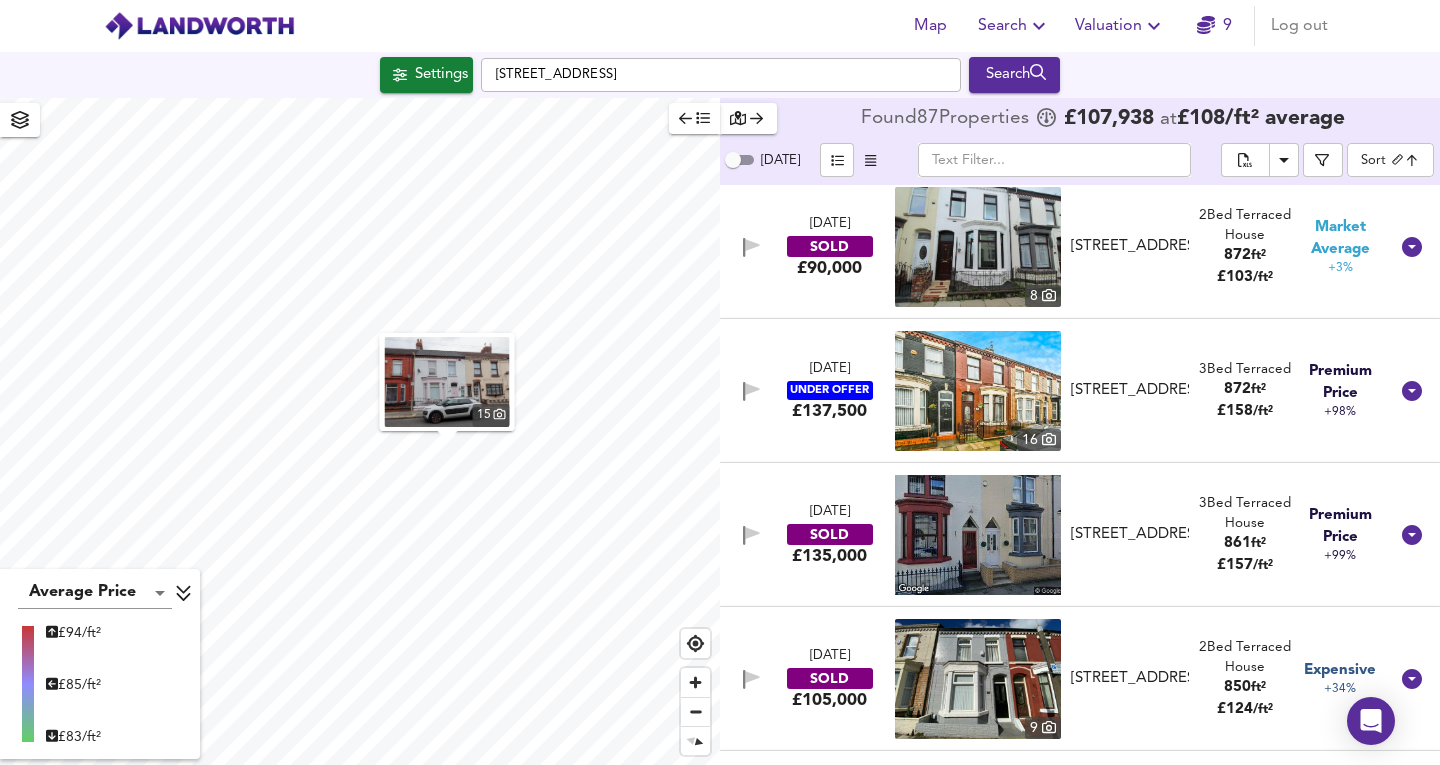 scroll, scrollTop: 6134, scrollLeft: 0, axis: vertical 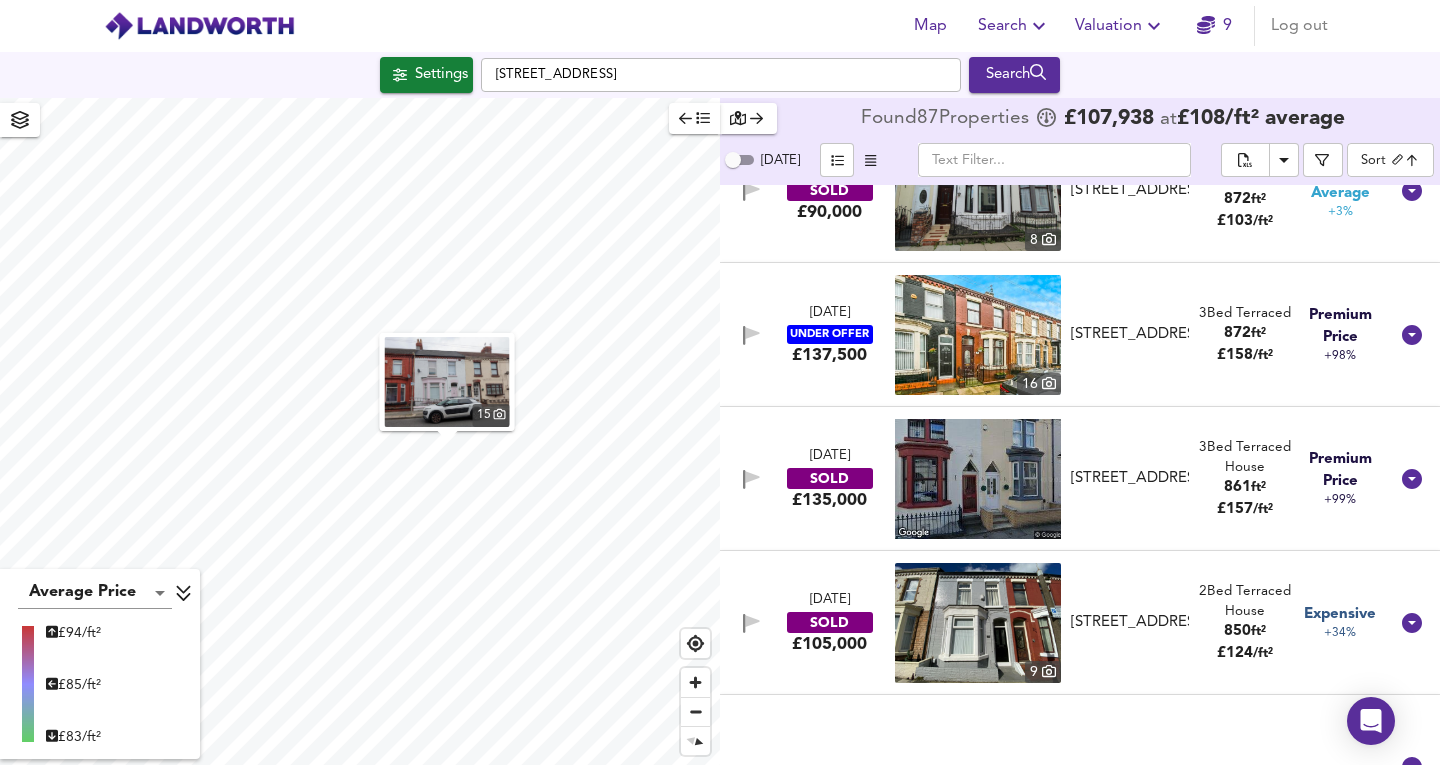 click on "Map Search Valuation    9 Log out        Settings     [STREET_ADDRESS]        Search        15             Average Price landworth    £ 94/ft²    £ 85/ft²    £ 83/ft²     Found  87  Propert ies     £ 107,938   at  £ 108 / ft²   average    [DATE]           ​         Sort   biggest ​ [DATE] SOLD £180,000     1     [STREET_ADDRESS] [STREET_ADDRESS] 1  Bed   Terraced House 1,561 ft² £ 115 / ft²   Expensive +35% [DATE] SOLD £140,000     [GEOGRAPHIC_DATA][STREET_ADDRESS][STREET_ADDRESS] 4  Bed   Terraced House 1,561 ft² £ 90 / ft²   Cheap -25% [DATE] UNDER OFFER £190,000     [STREET_ADDRESS][PERSON_NAME][PERSON_NAME] 4  Bed   Terraced 1,522 ft² £ 125 / ft²   Expensive +49% [DATE] SOLD £76,000   [STREET_ADDRESS][GEOGRAPHIC_DATA][STREET_ADDRESS] 3  Bed   Terraced House 1,399 ft² £ 54 / ft²   Great Deal -94% SOLD   3" at bounding box center [720, 382] 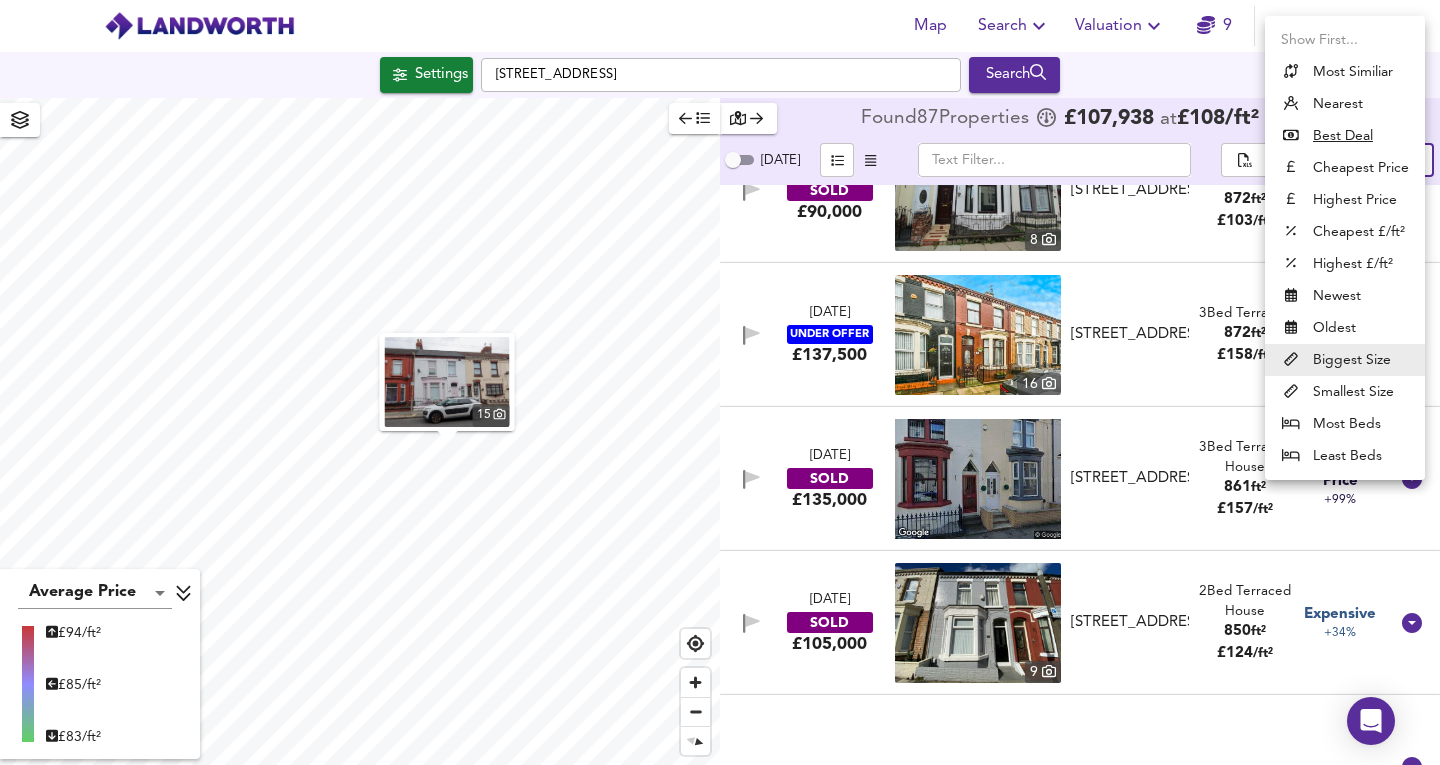 click at bounding box center [720, 382] 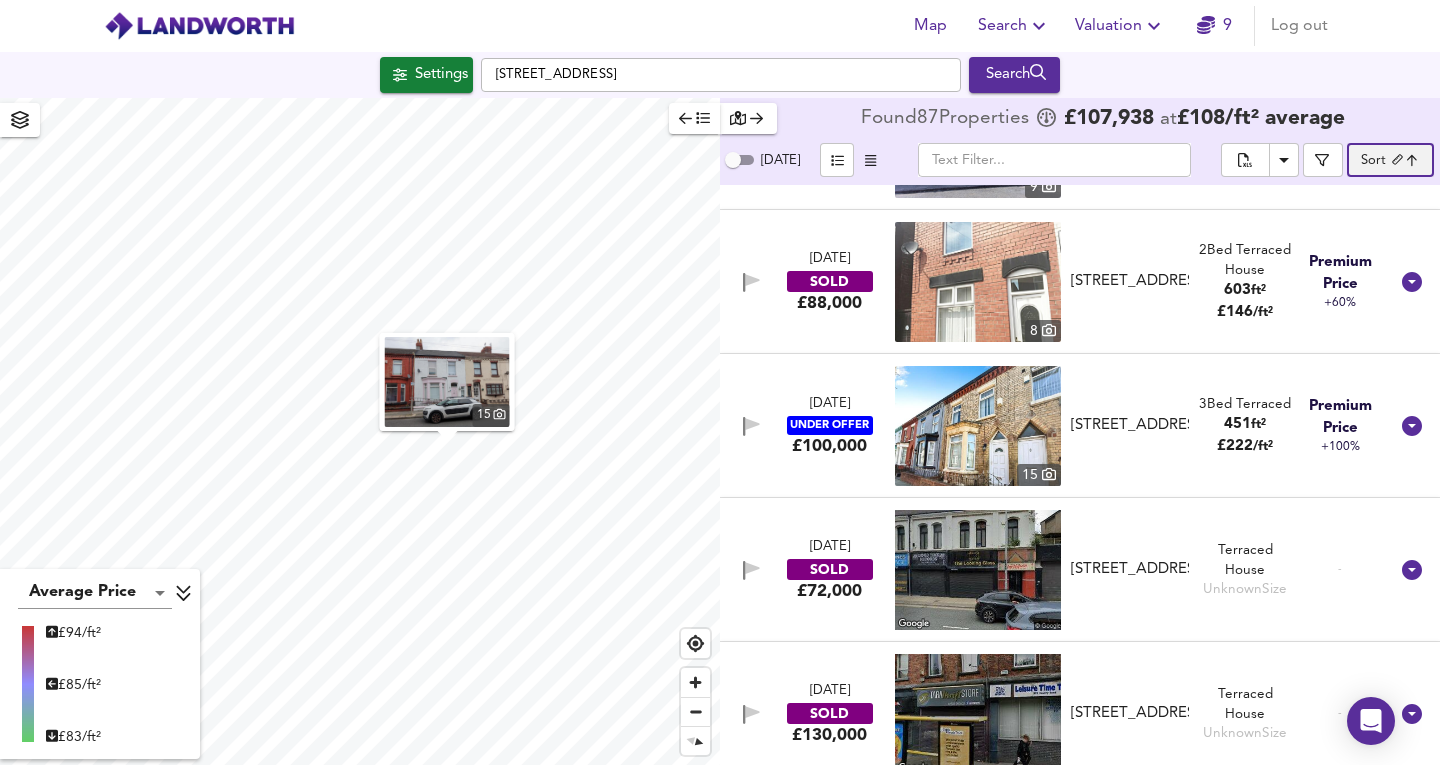 scroll, scrollTop: 9066, scrollLeft: 0, axis: vertical 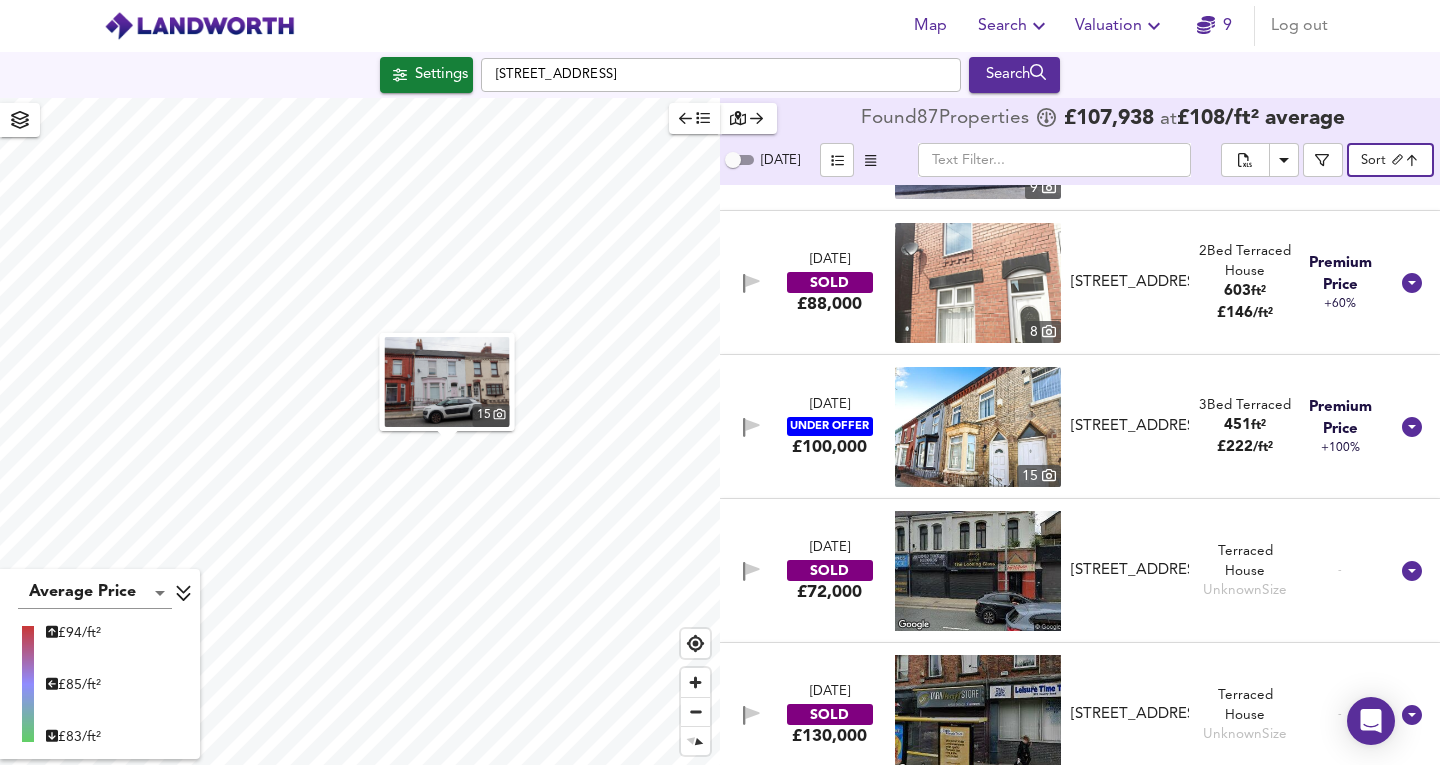click on "UNDER OFFER" at bounding box center [830, 426] 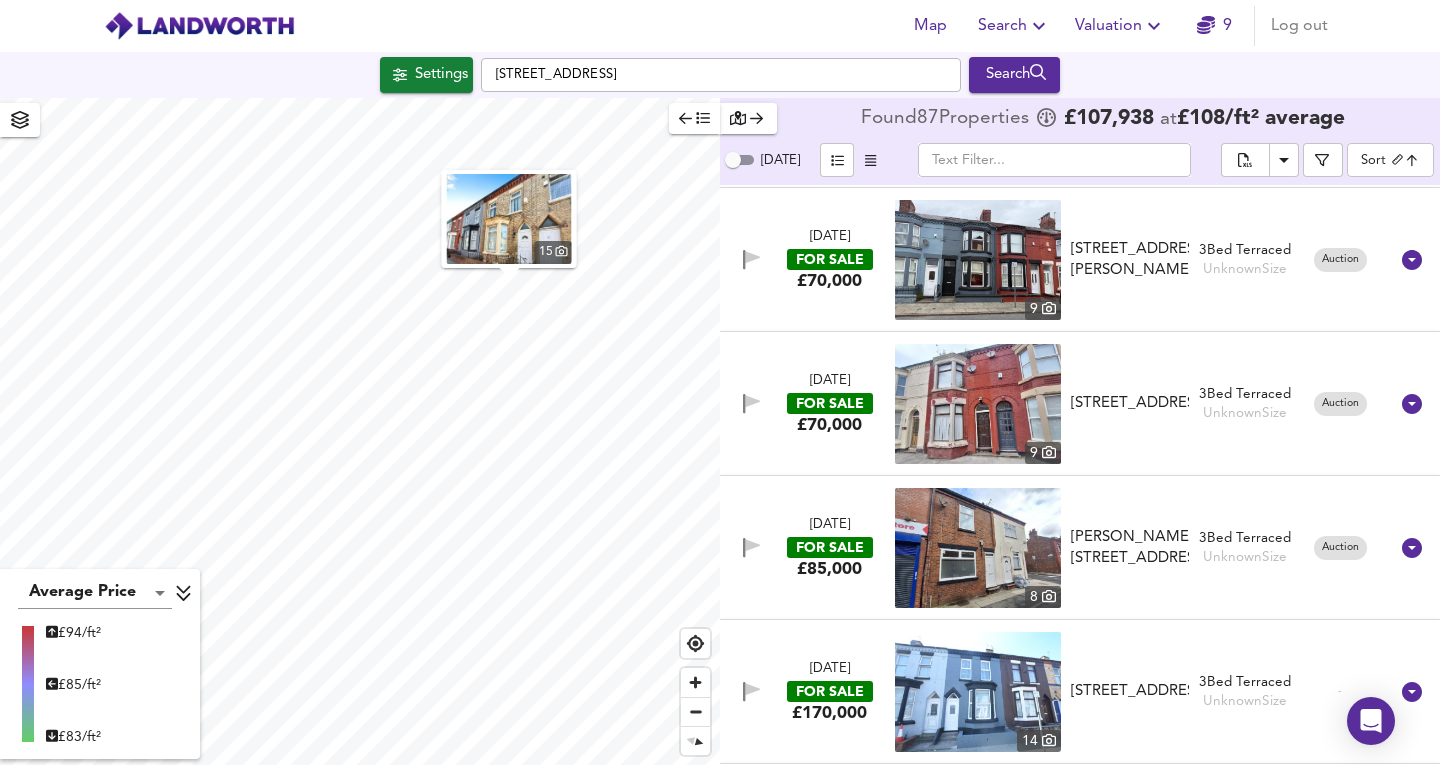 scroll, scrollTop: 10522, scrollLeft: 0, axis: vertical 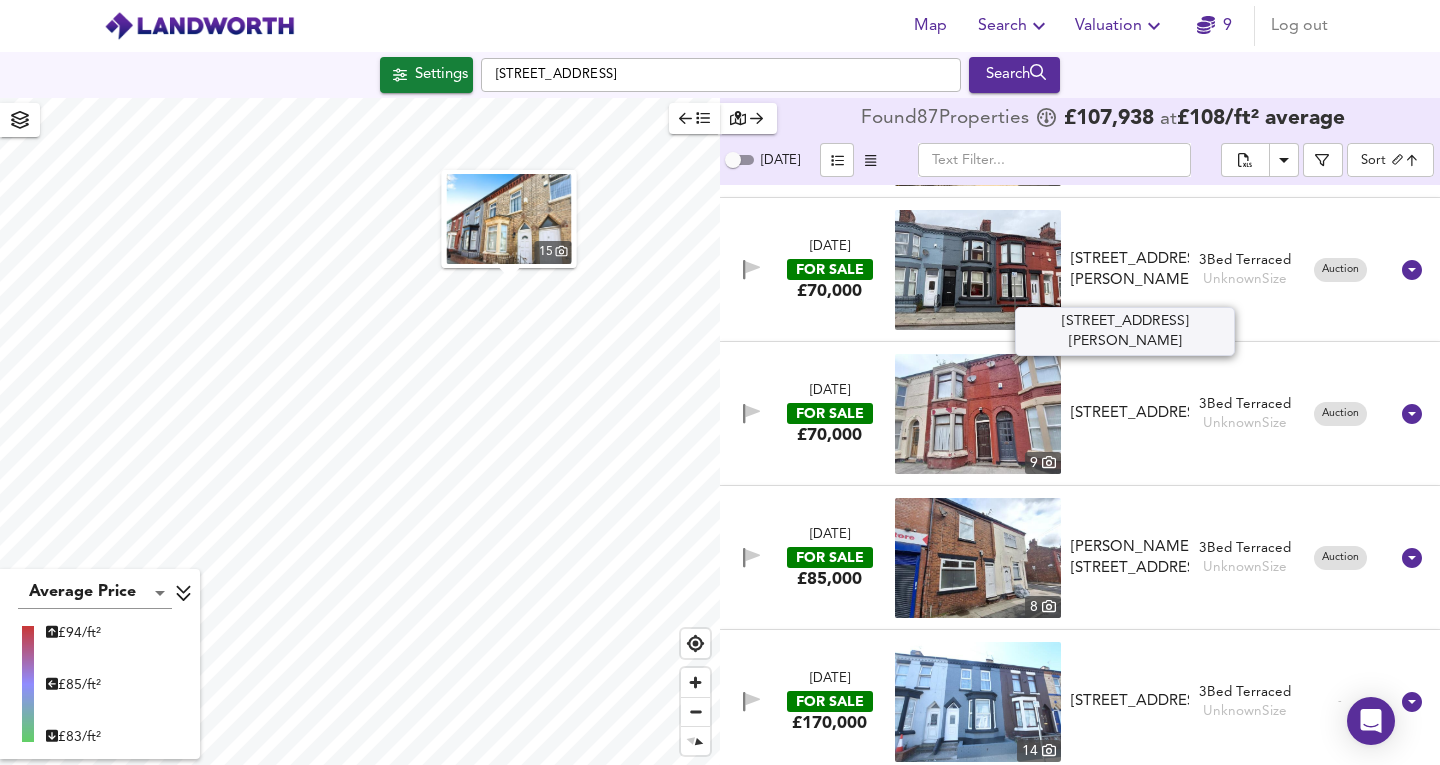 click on "[STREET_ADDRESS][PERSON_NAME]" at bounding box center [1130, 270] 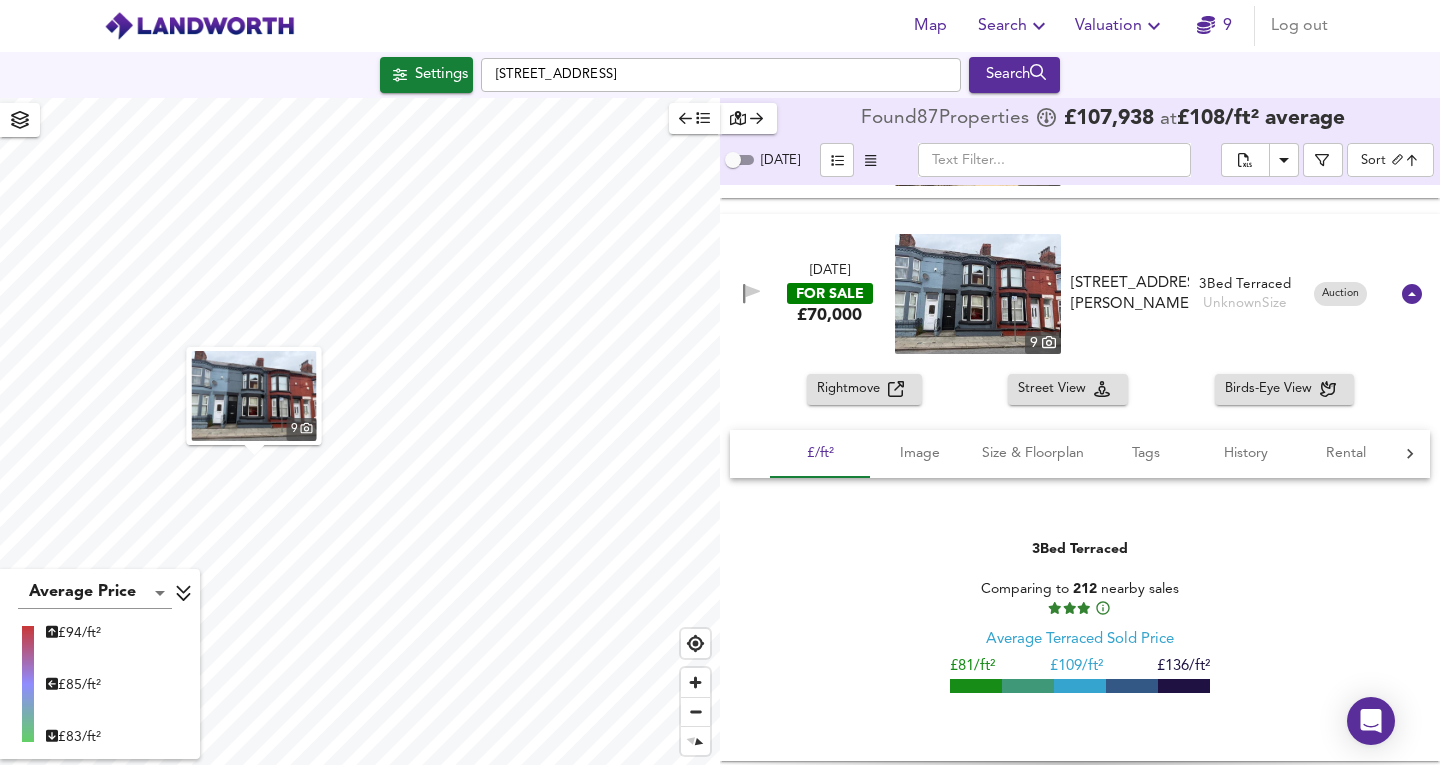 click on "Rightmove" at bounding box center [852, 389] 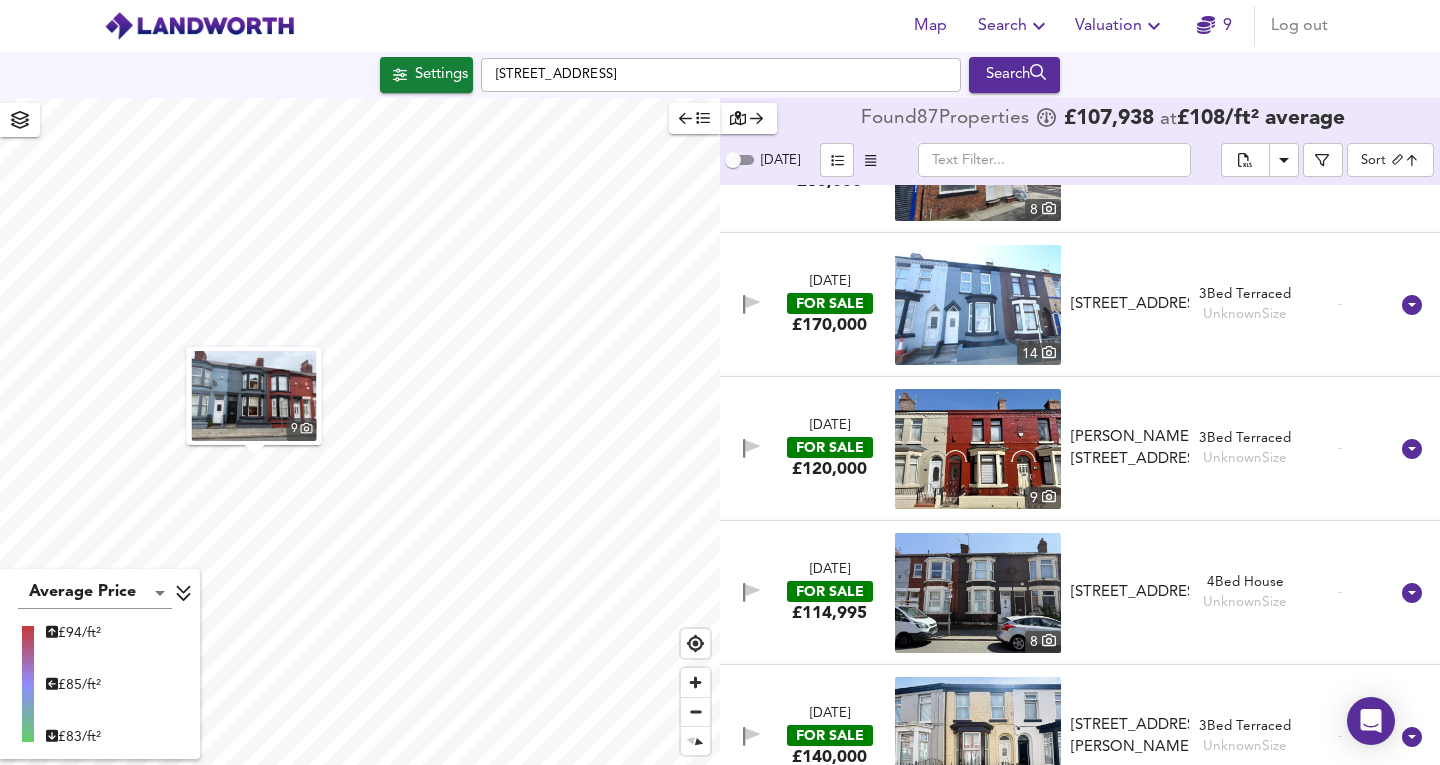 scroll, scrollTop: 11359, scrollLeft: 0, axis: vertical 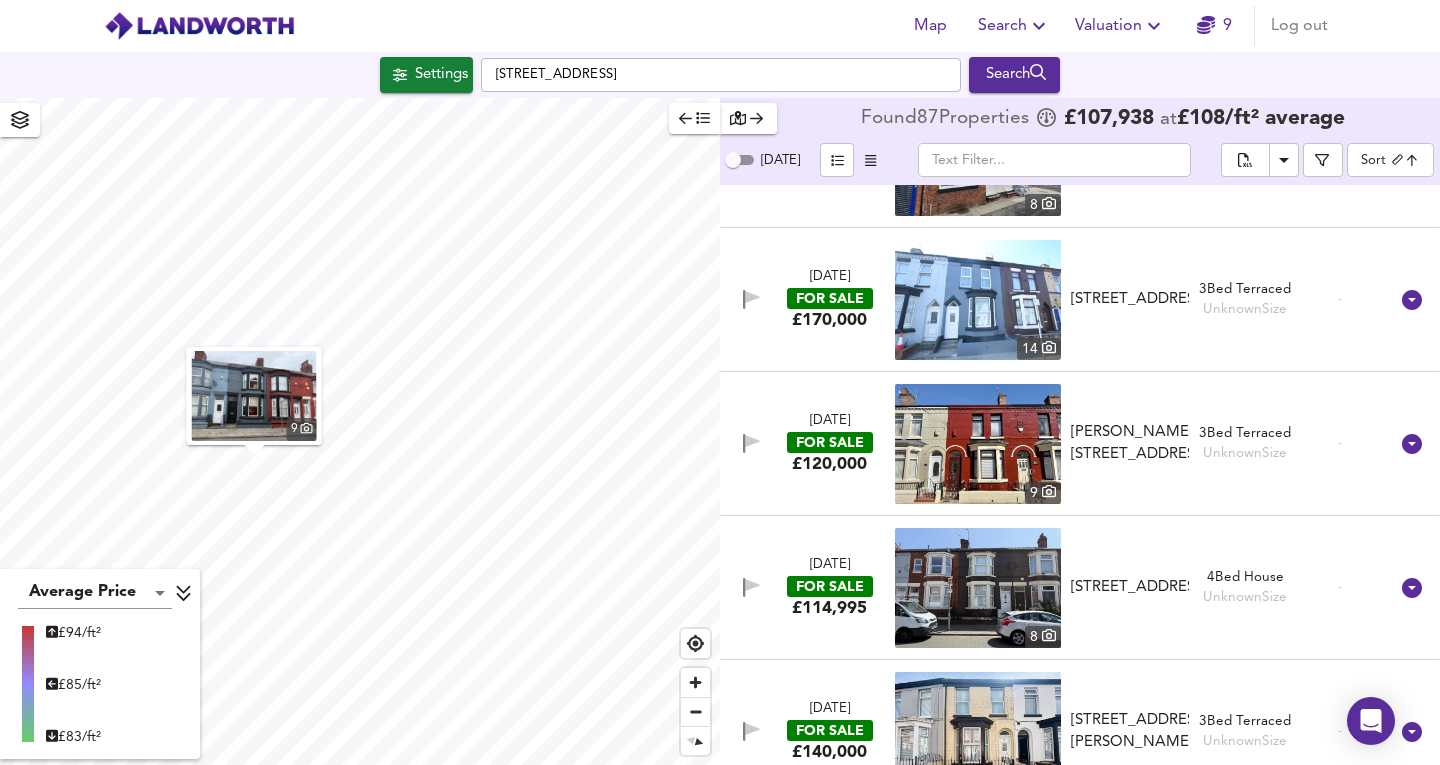 click at bounding box center (978, 444) 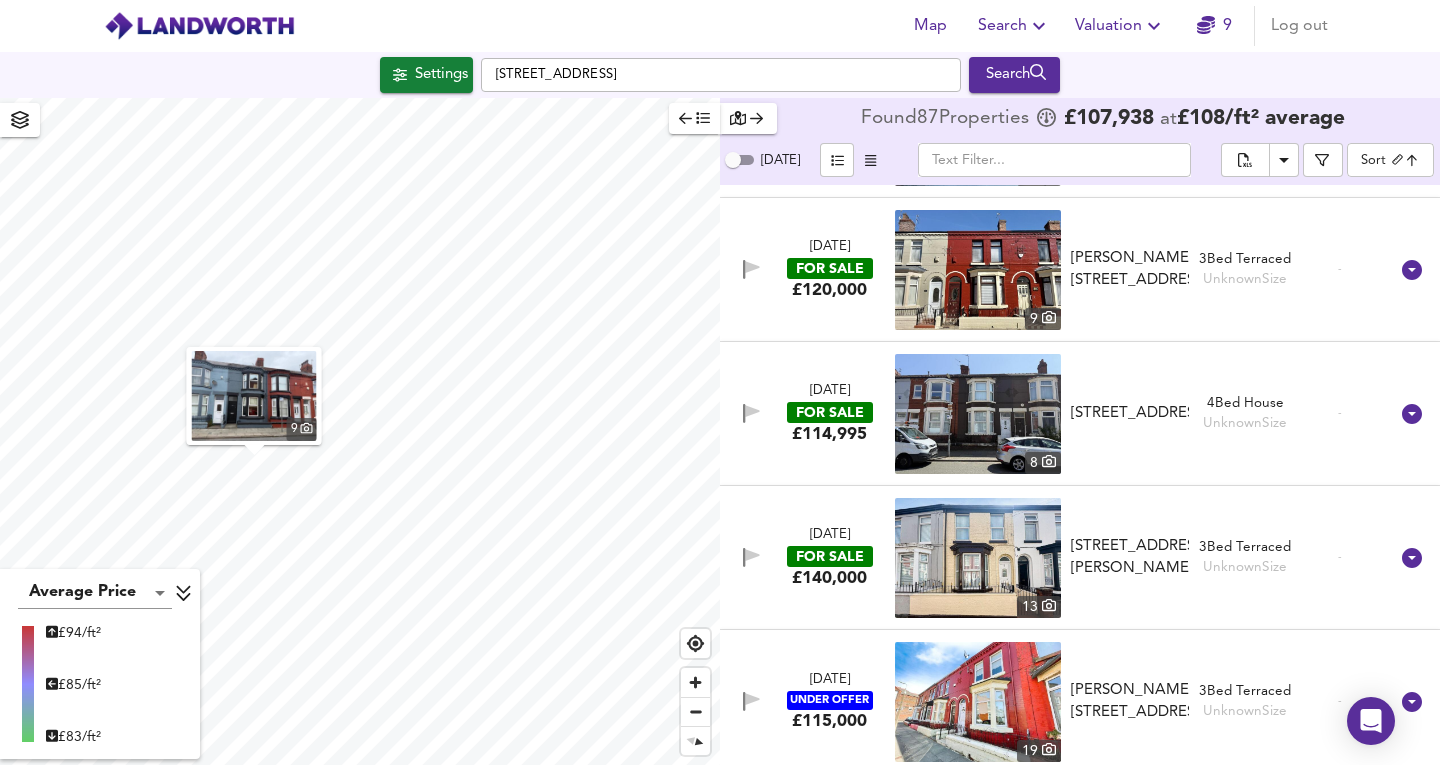 scroll, scrollTop: 11537, scrollLeft: 0, axis: vertical 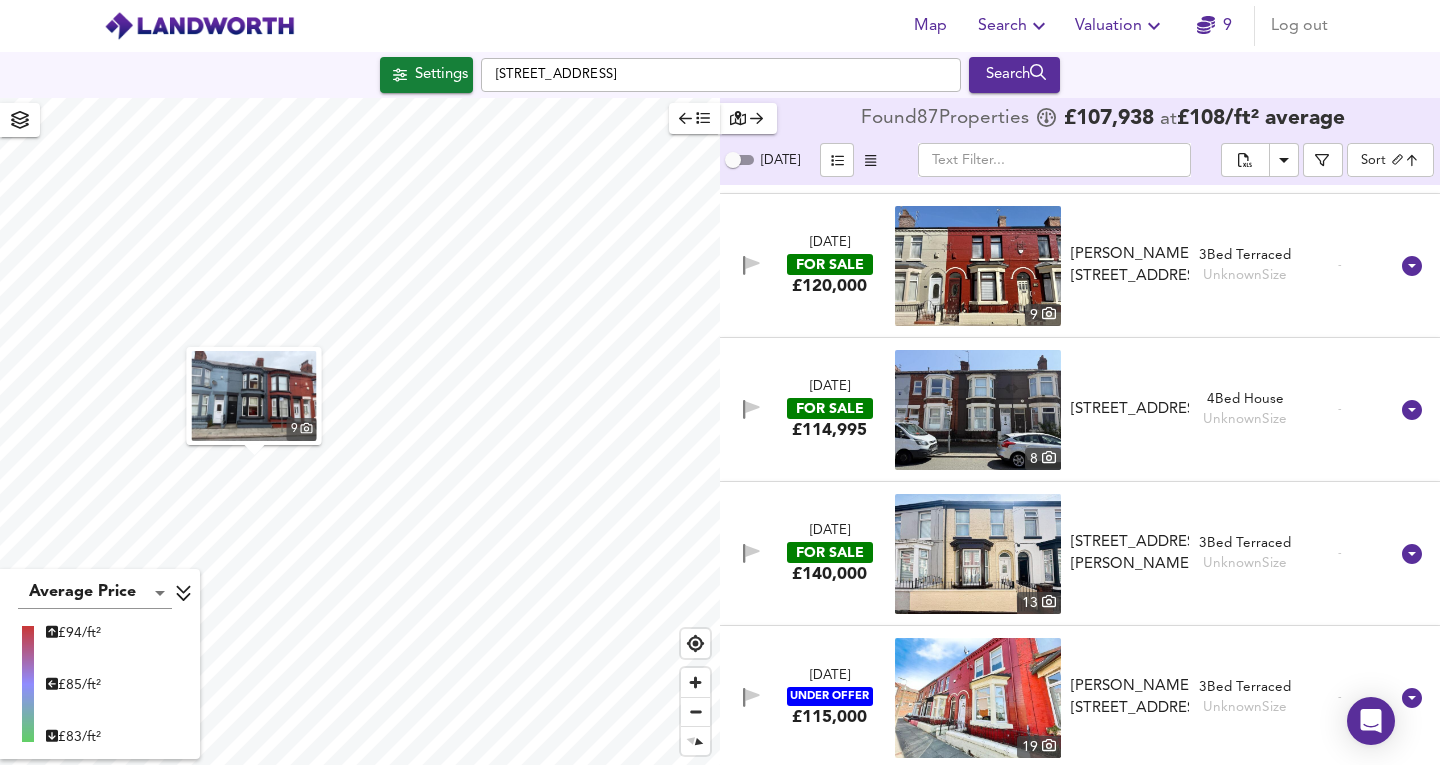 click at bounding box center (978, 410) 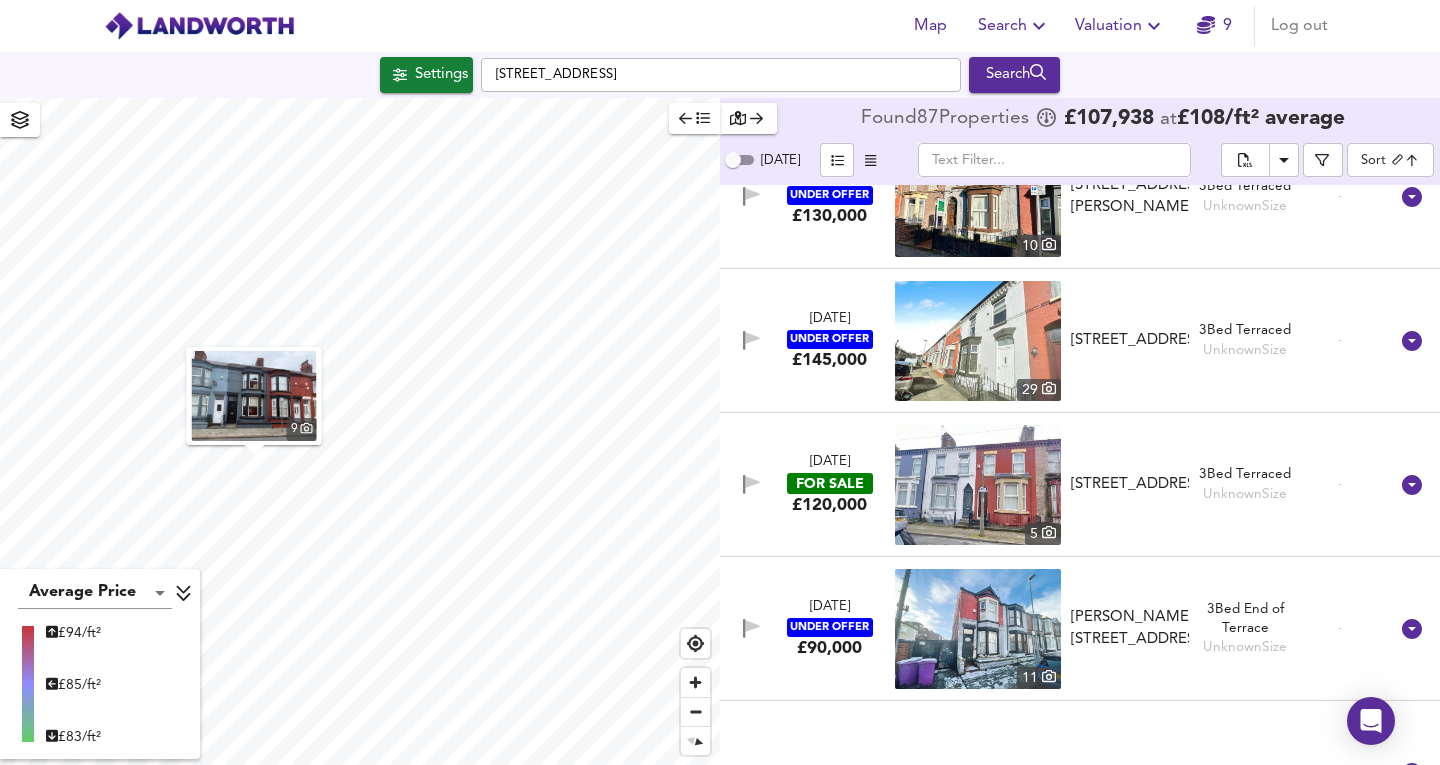 scroll, scrollTop: 12761, scrollLeft: 0, axis: vertical 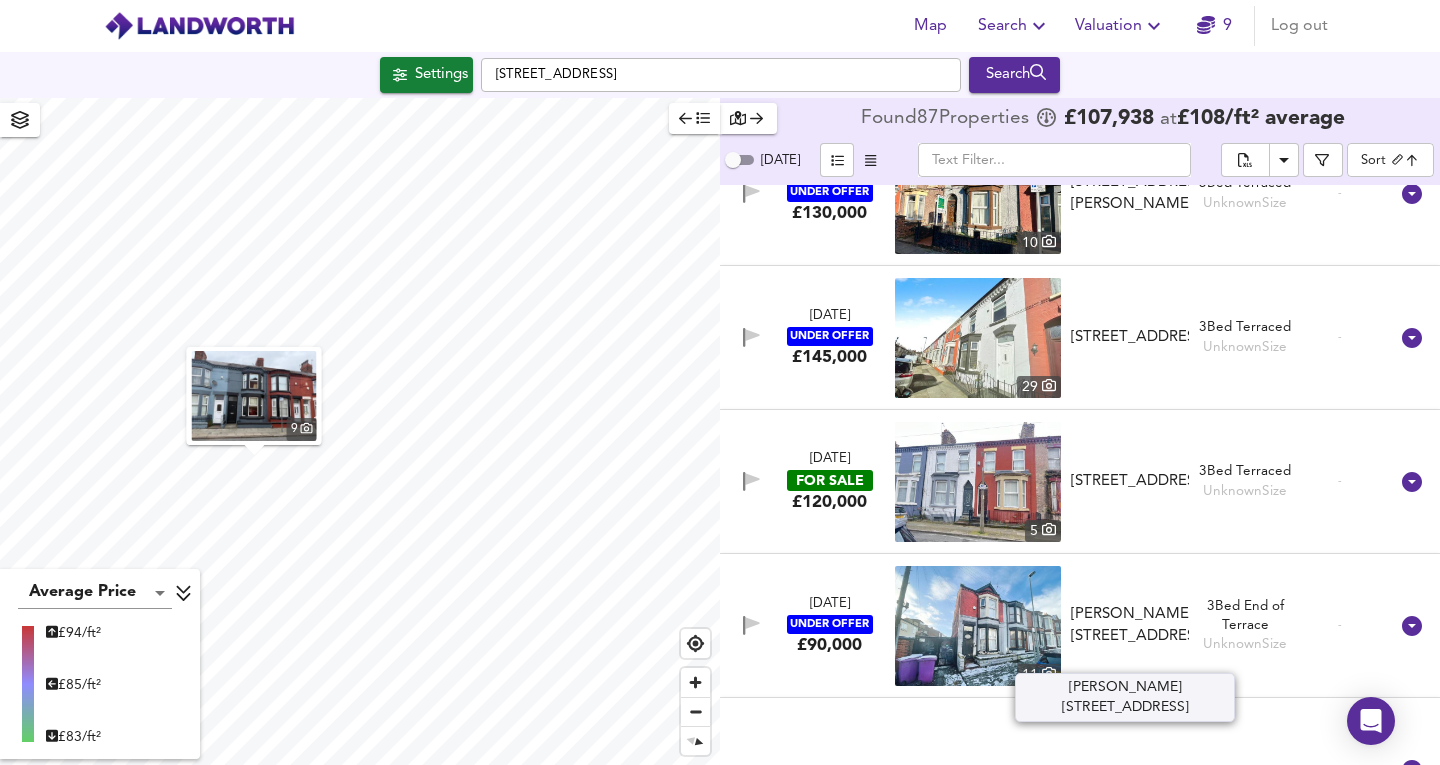 drag, startPoint x: 1085, startPoint y: 618, endPoint x: 1109, endPoint y: 630, distance: 26.832815 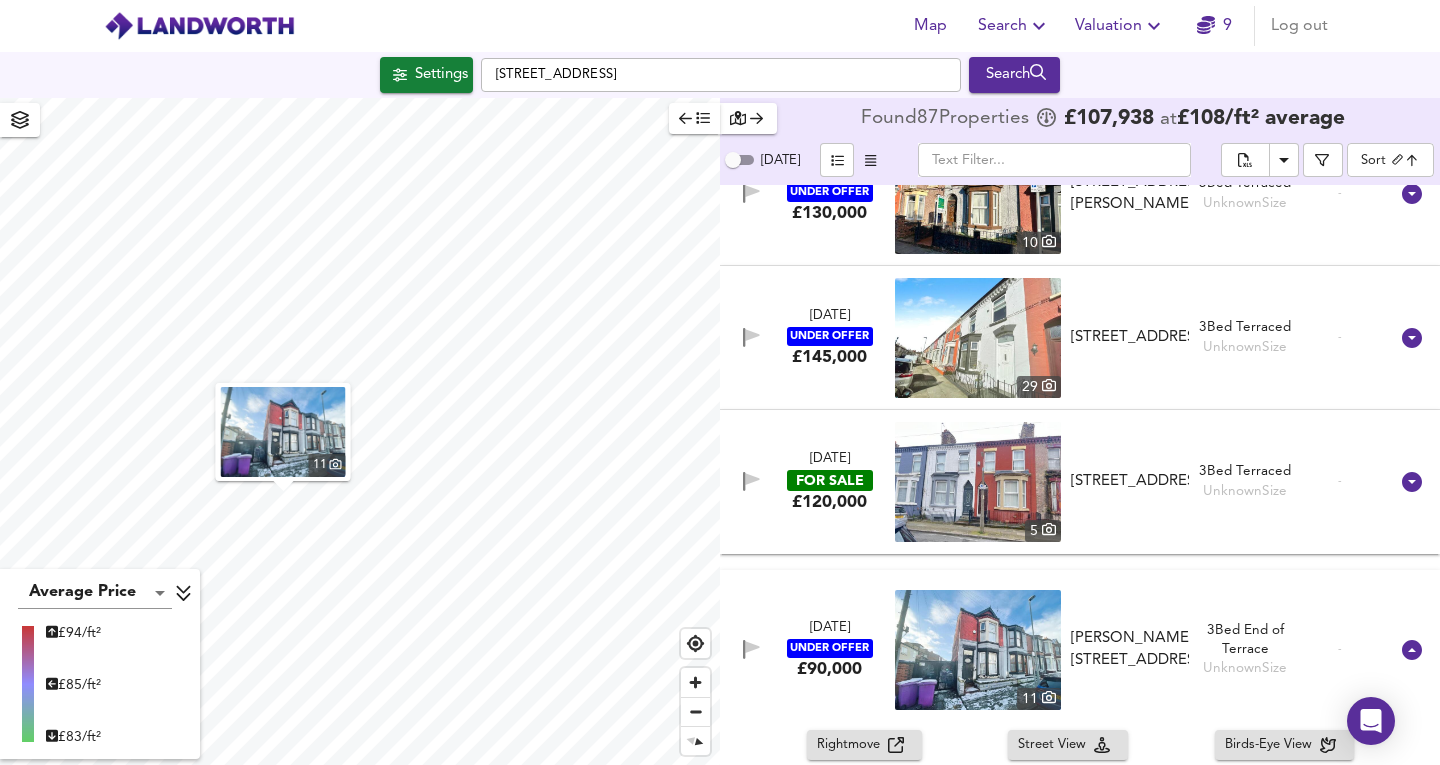 scroll, scrollTop: 12838, scrollLeft: 0, axis: vertical 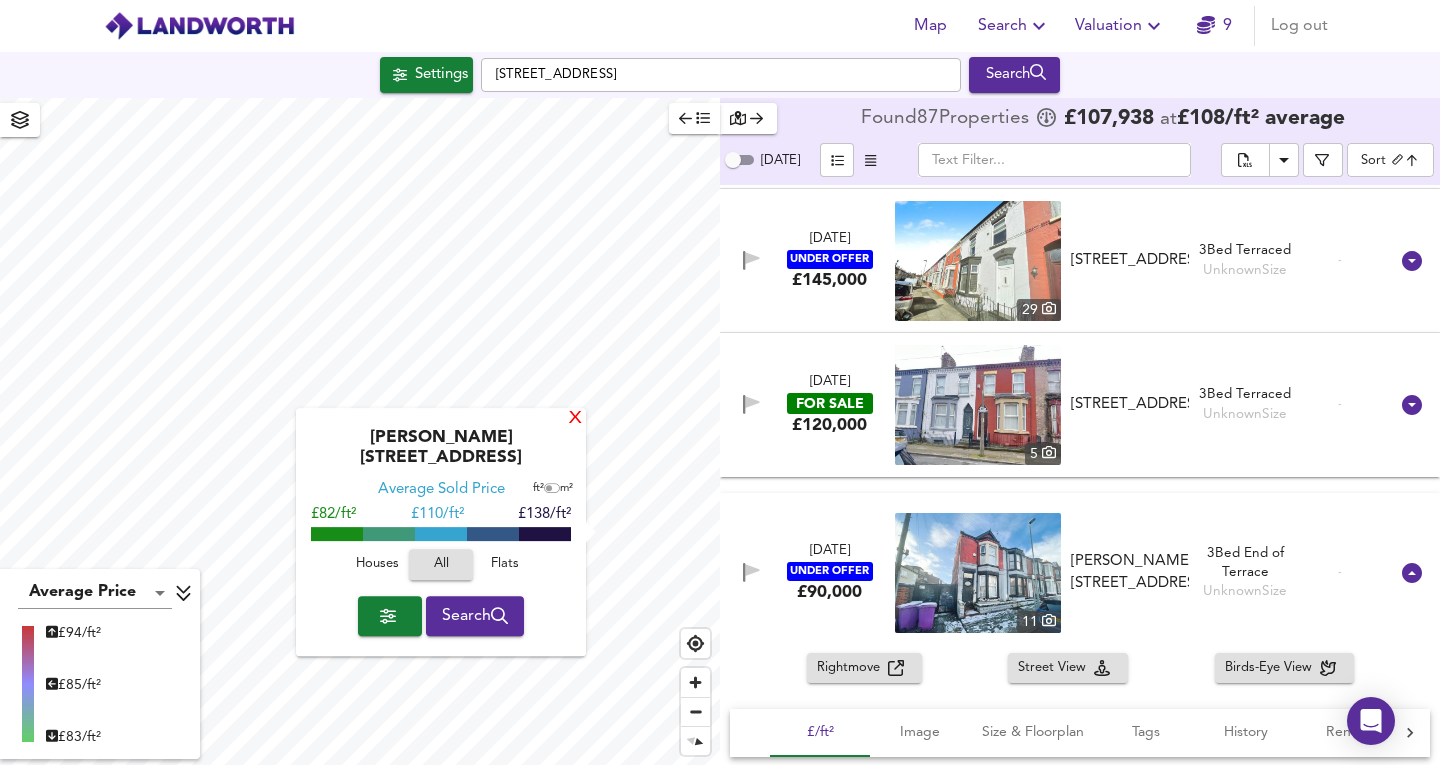 click on "X" at bounding box center (575, 419) 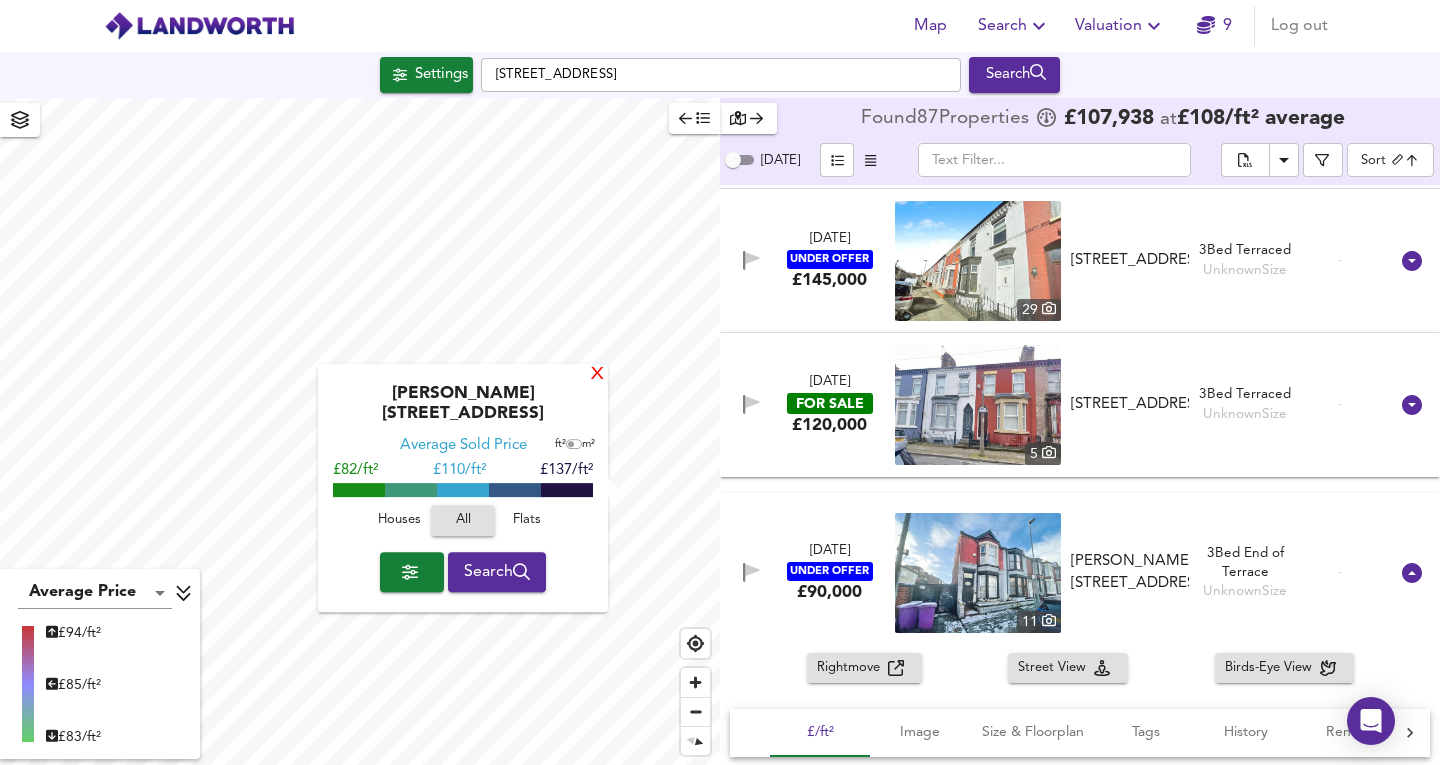 click on "X" at bounding box center (597, 375) 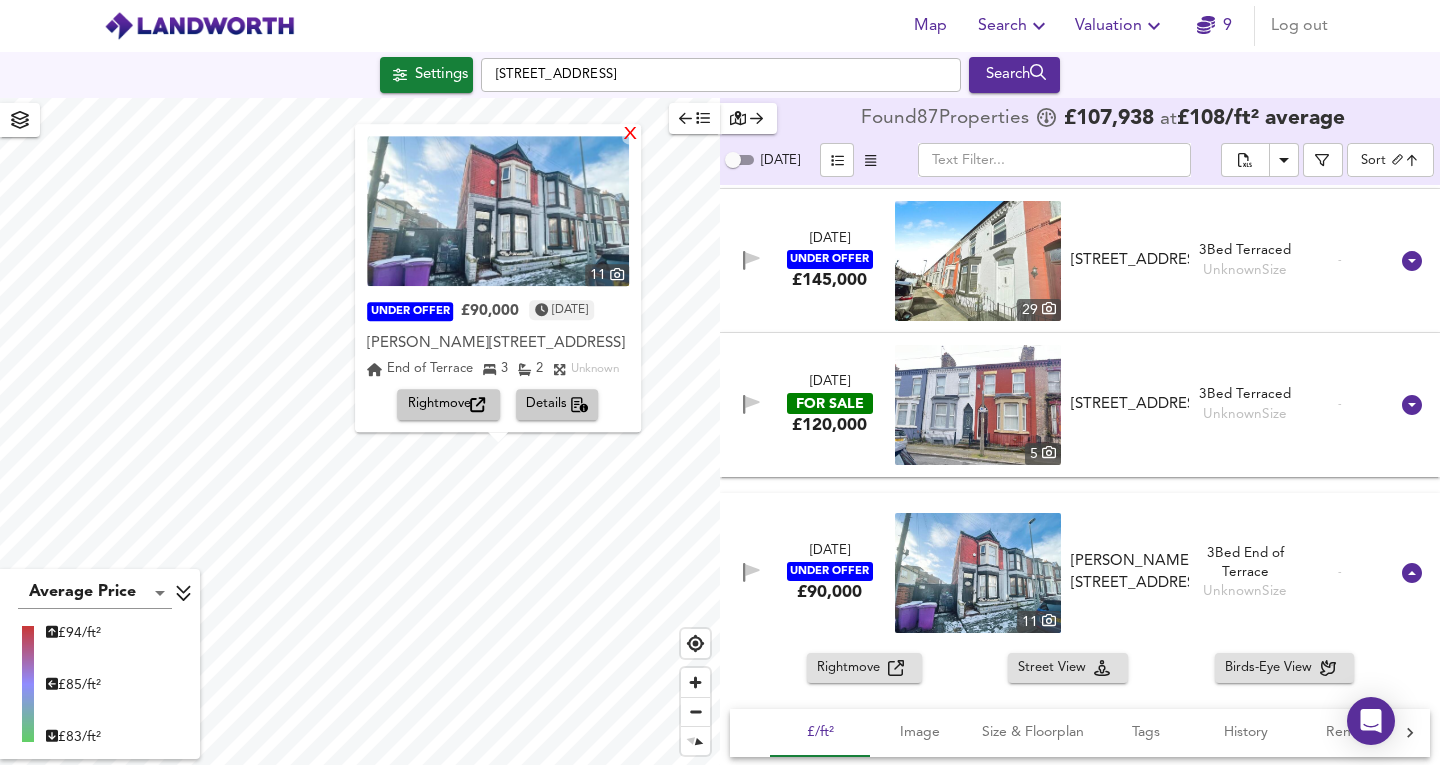 click on "X" at bounding box center (630, 135) 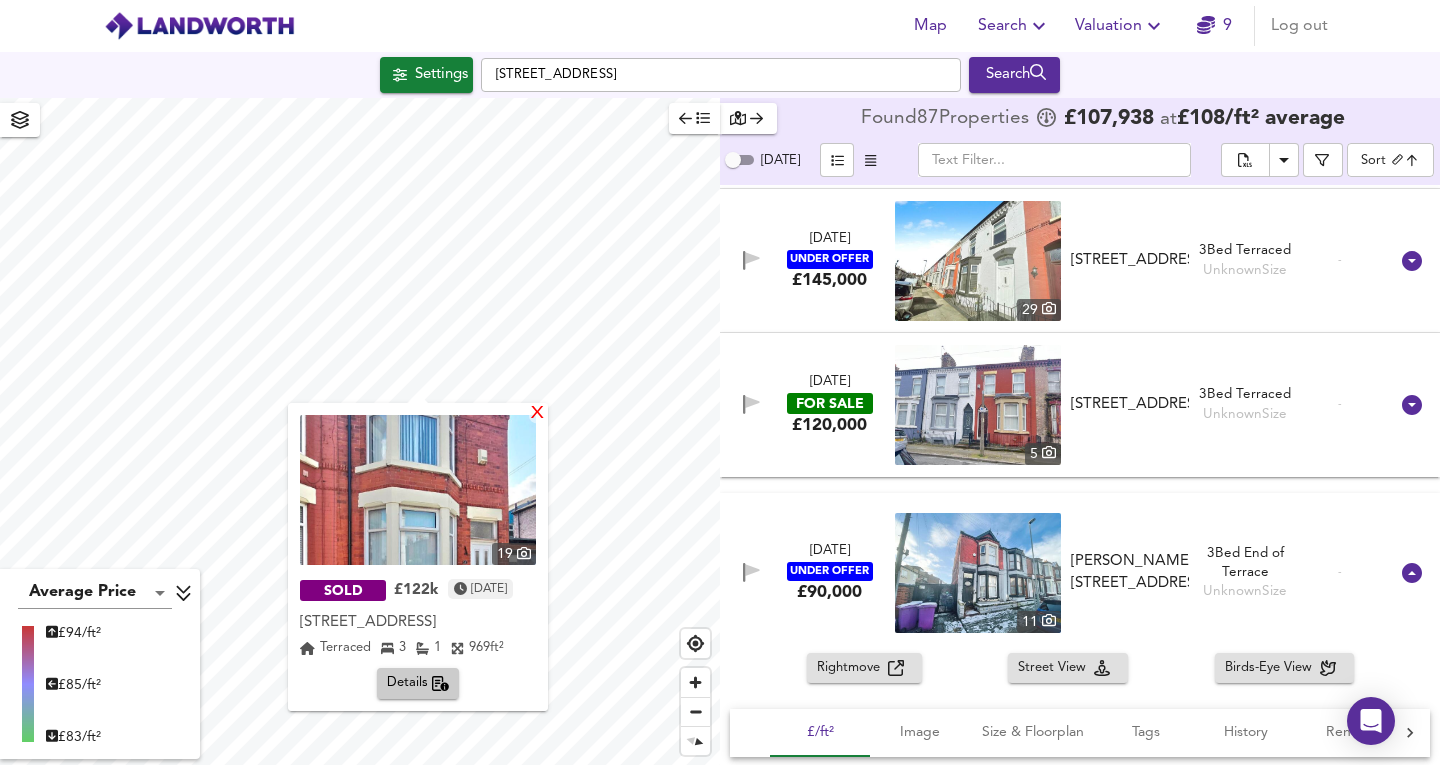 click on "X" at bounding box center [537, 414] 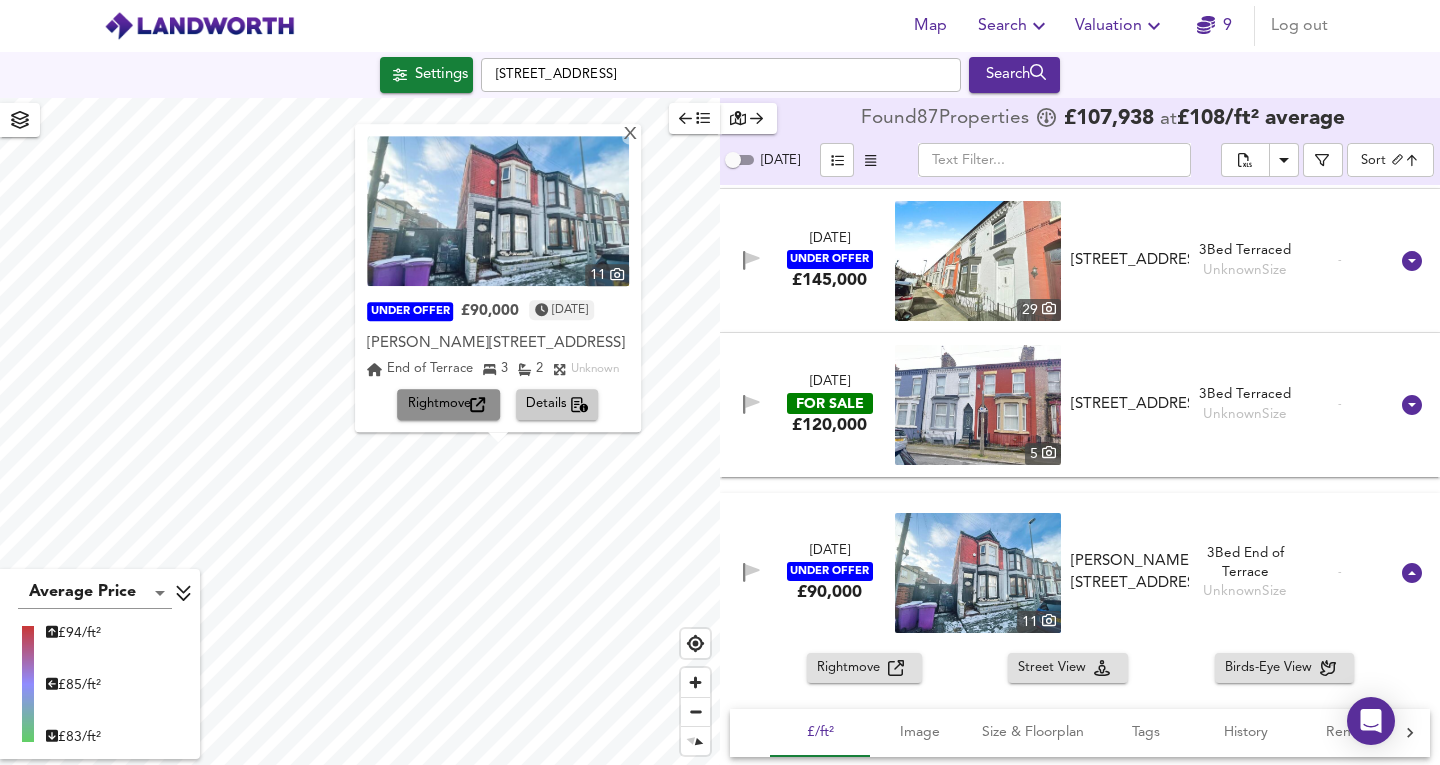 click on "Rightmove" at bounding box center [449, 405] 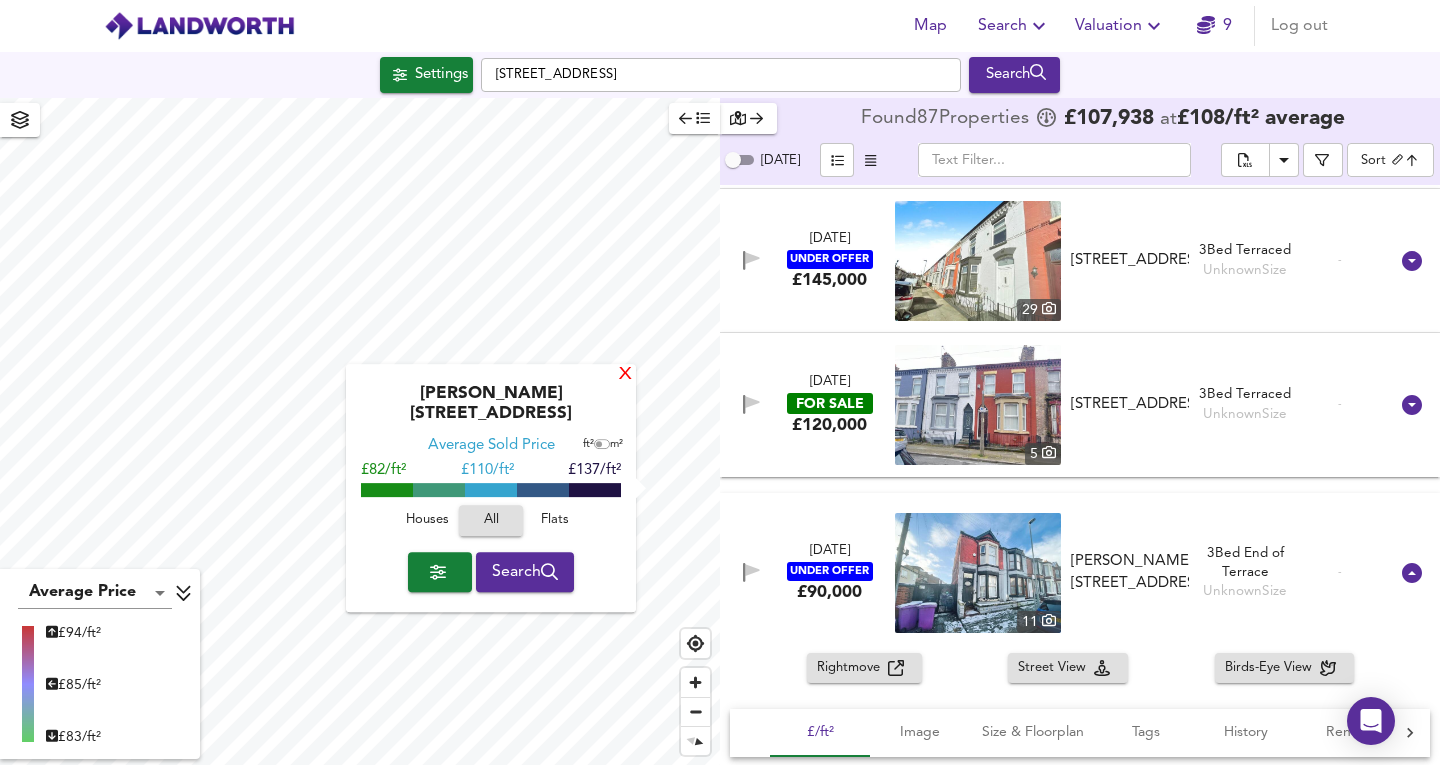 click on "X" at bounding box center [625, 375] 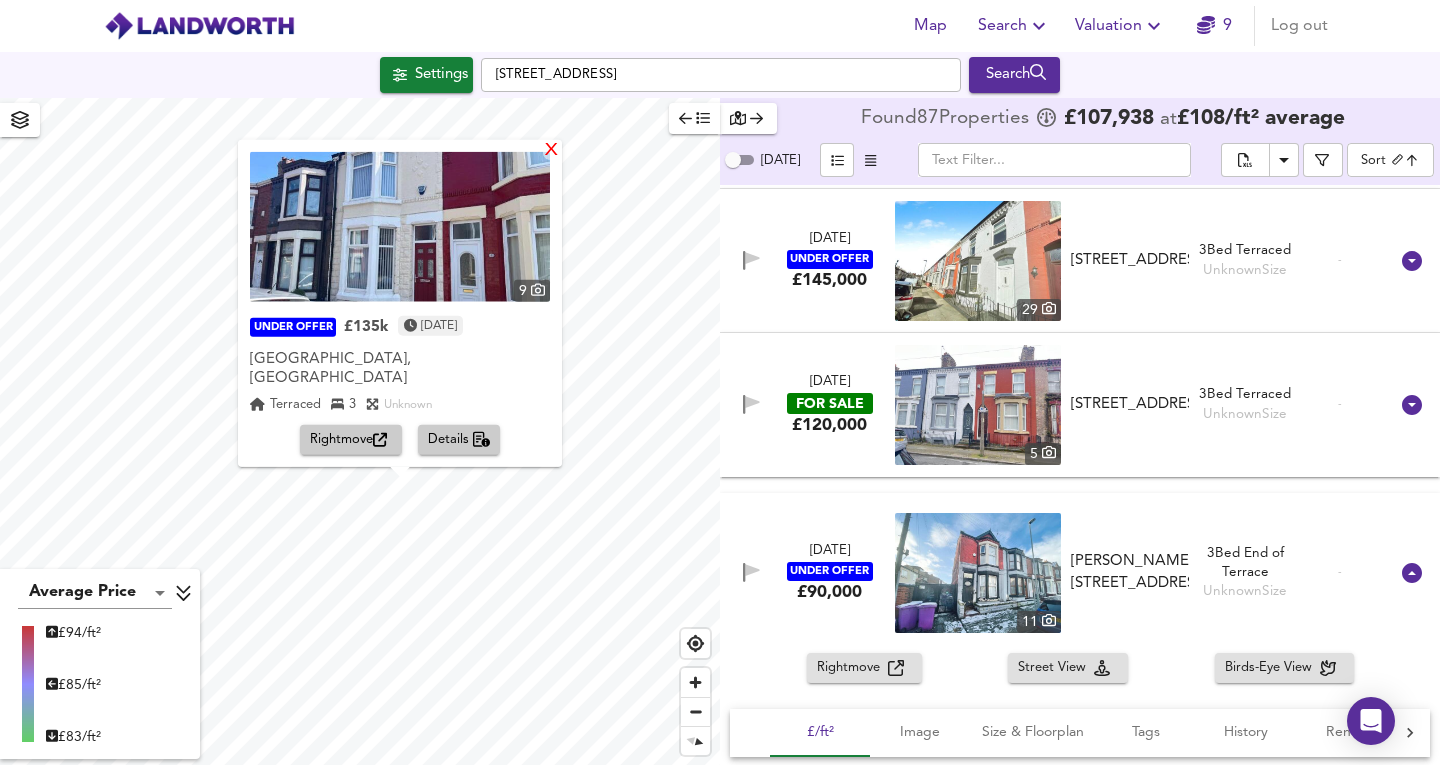 click on "X" at bounding box center (551, 150) 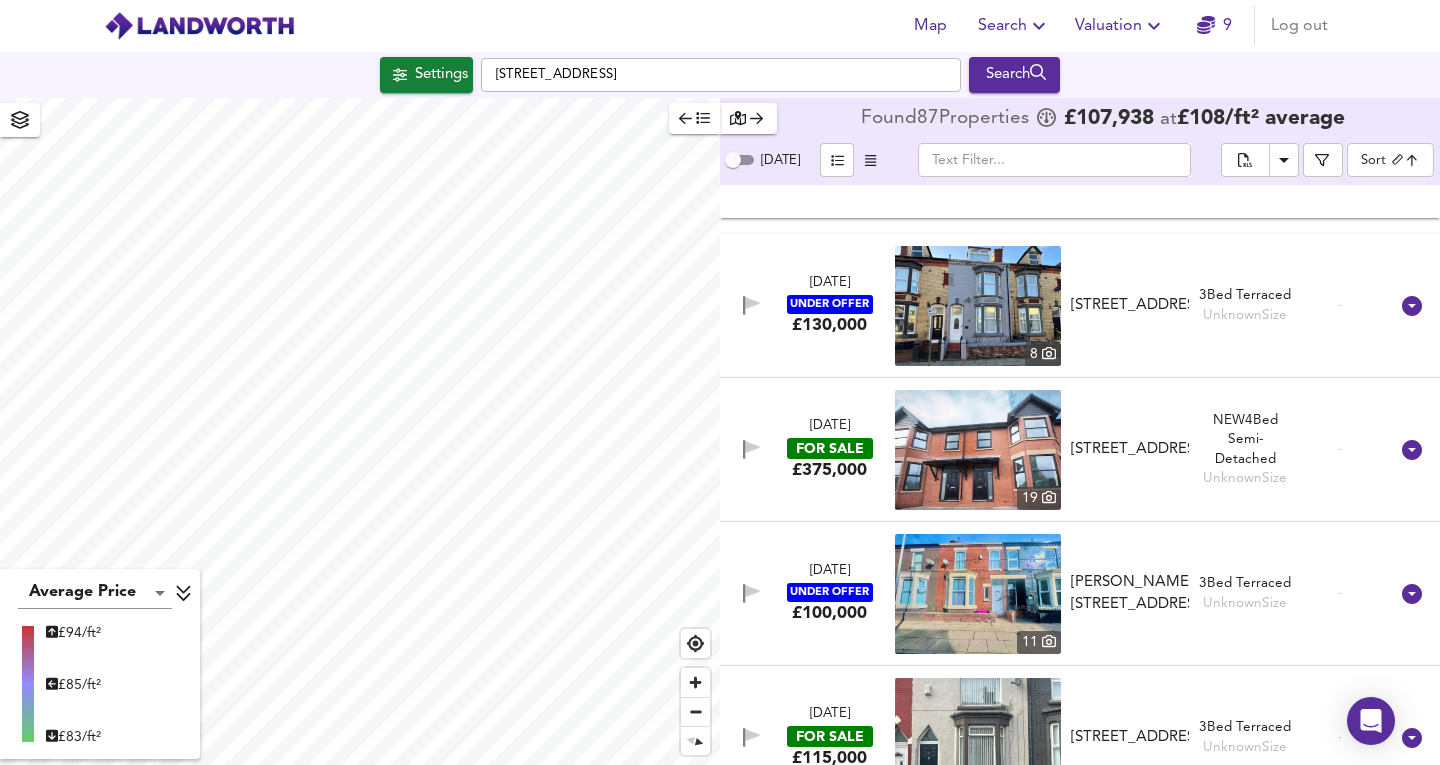 scroll, scrollTop: 13705, scrollLeft: 0, axis: vertical 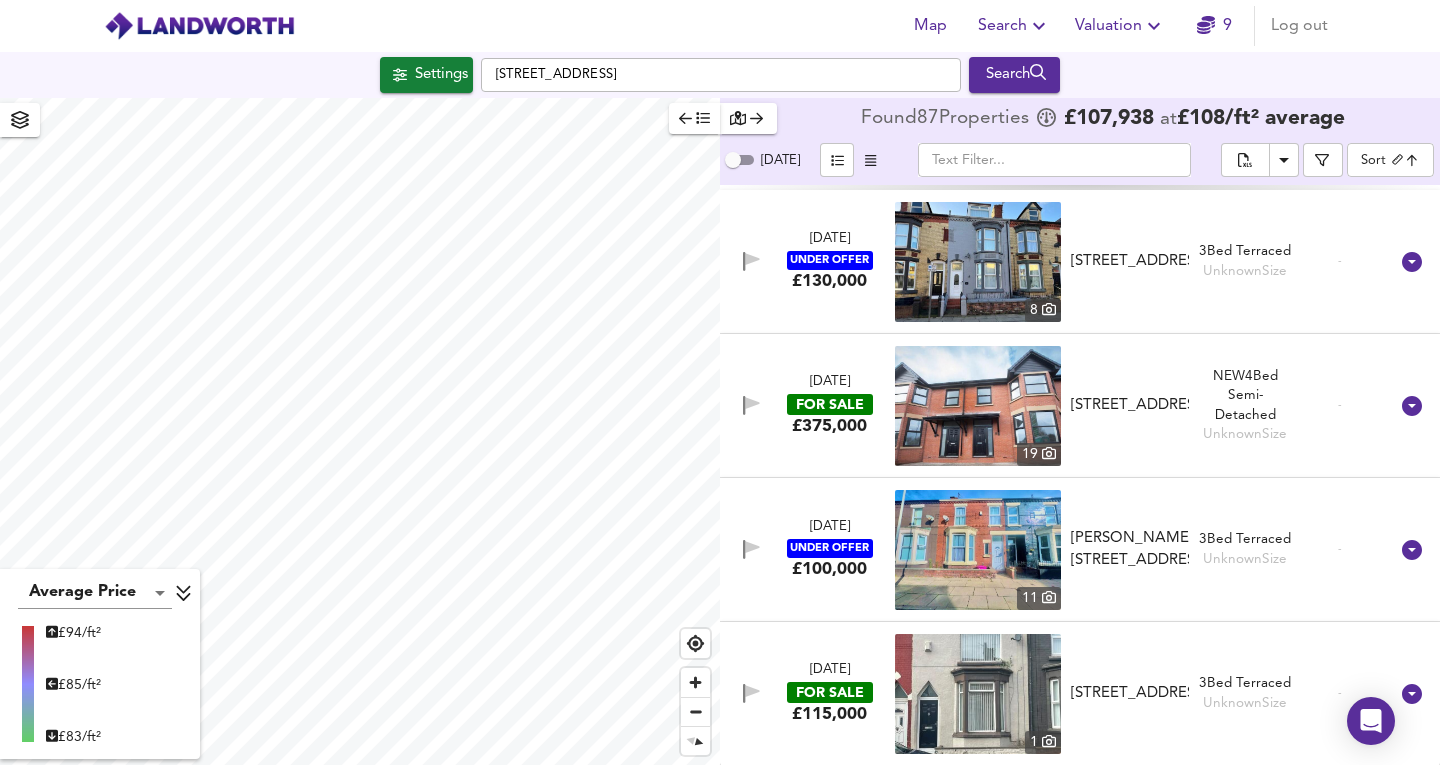 click on "UNDER OFFER" at bounding box center [830, 548] 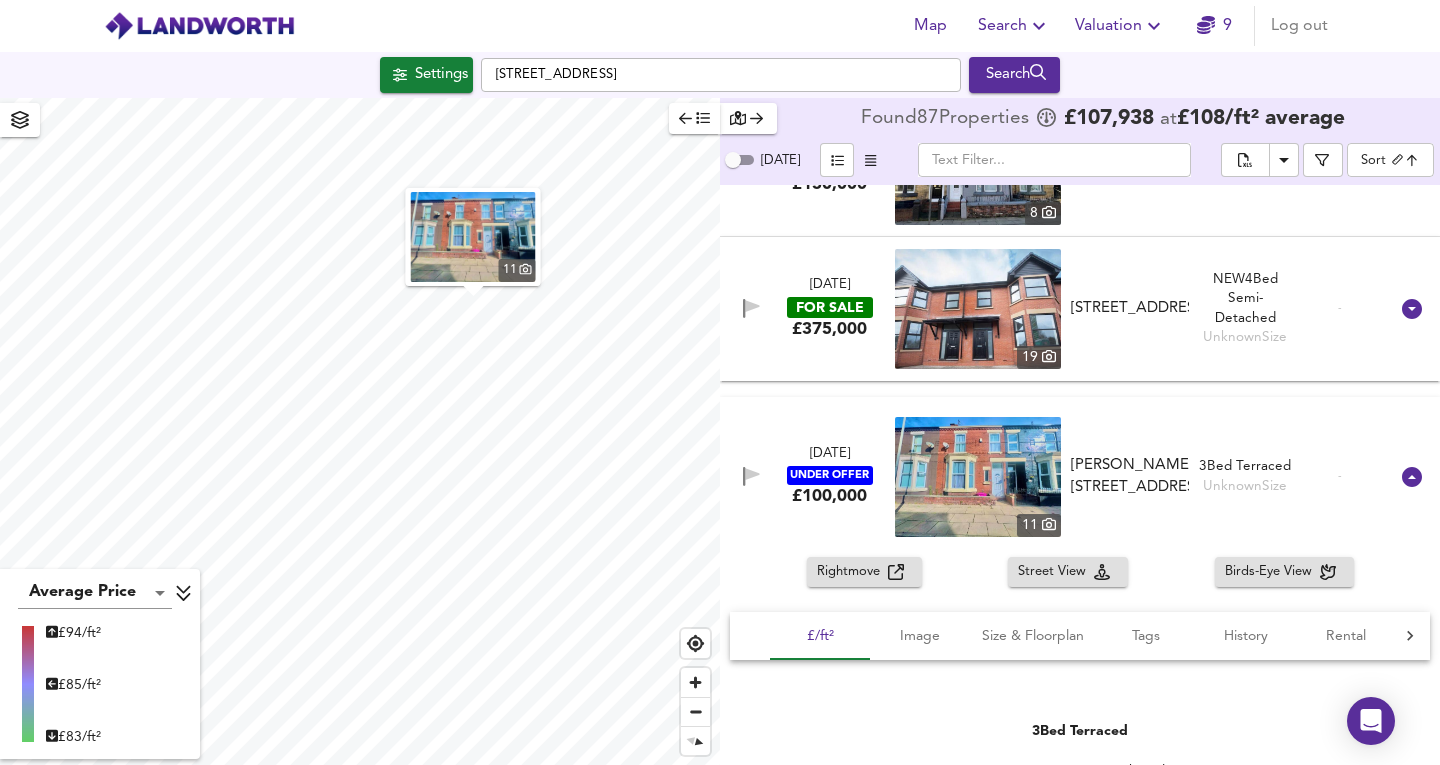 scroll, scrollTop: 13824, scrollLeft: 0, axis: vertical 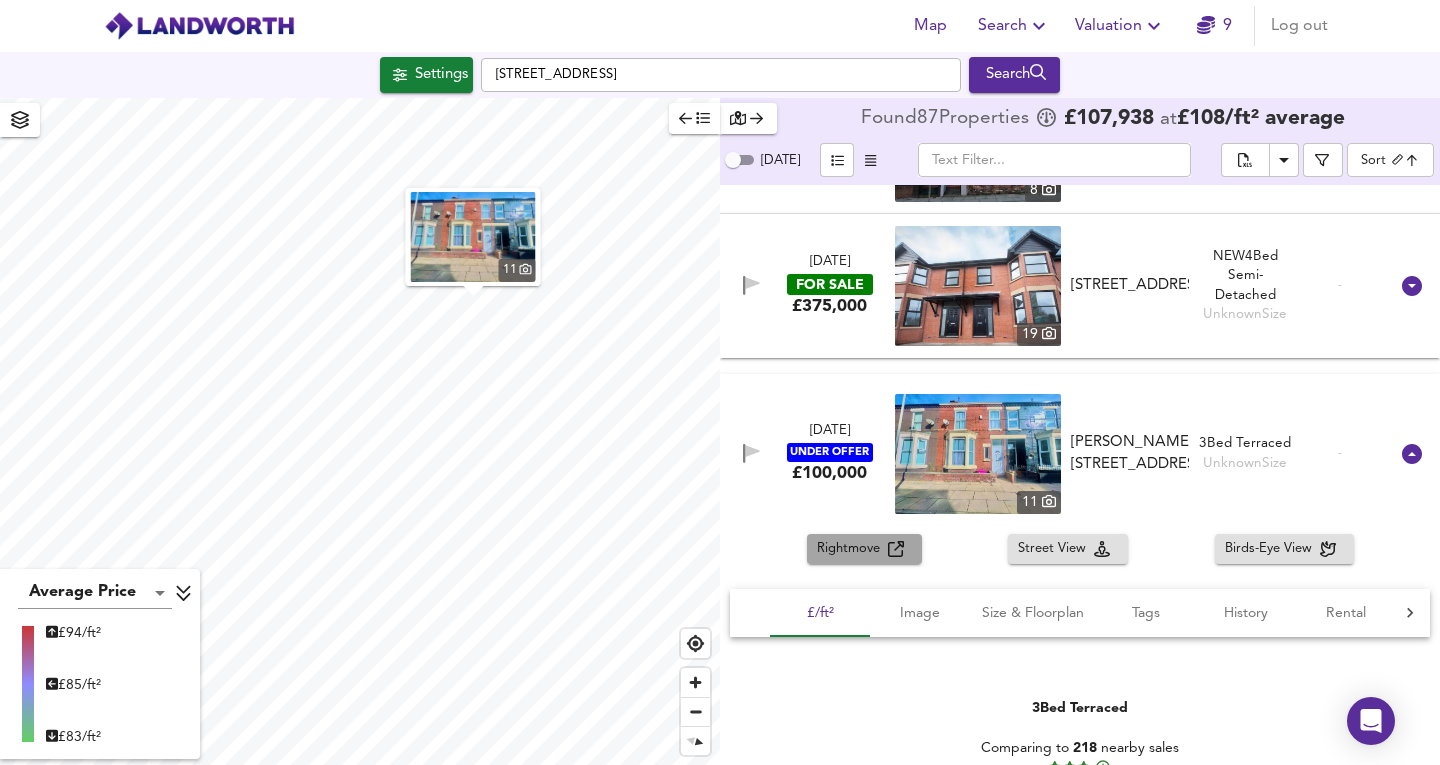 click on "Rightmove" at bounding box center (852, 549) 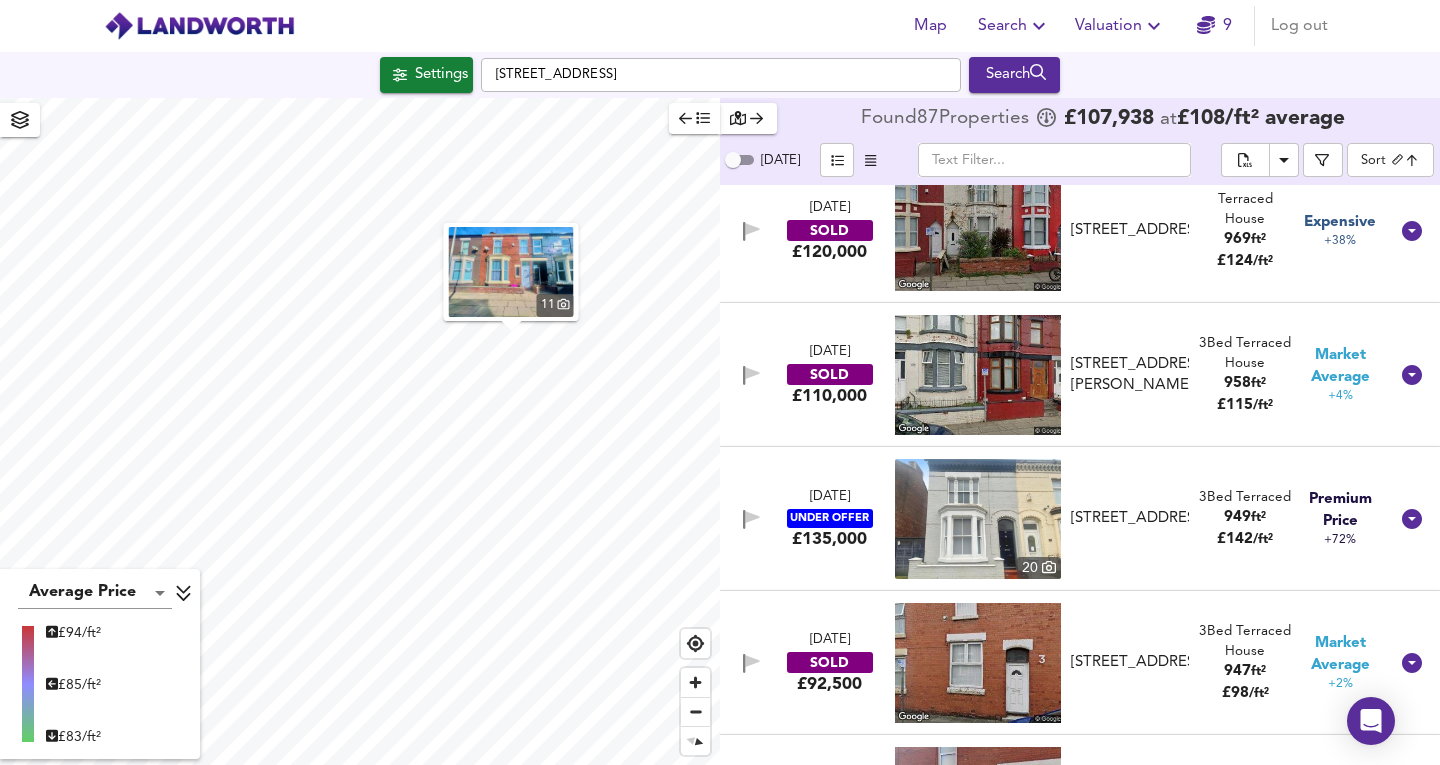 scroll, scrollTop: 3645, scrollLeft: 0, axis: vertical 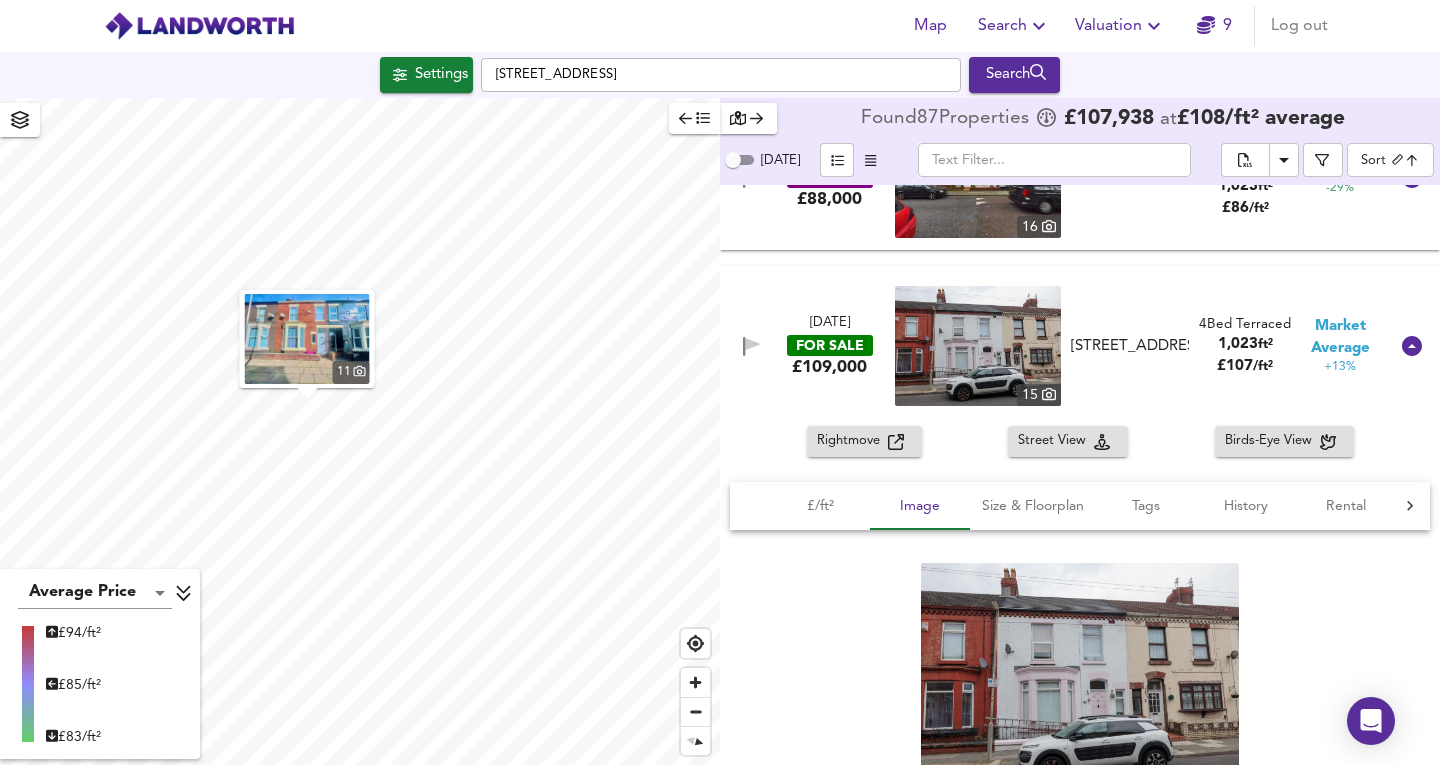click at bounding box center (20, 120) 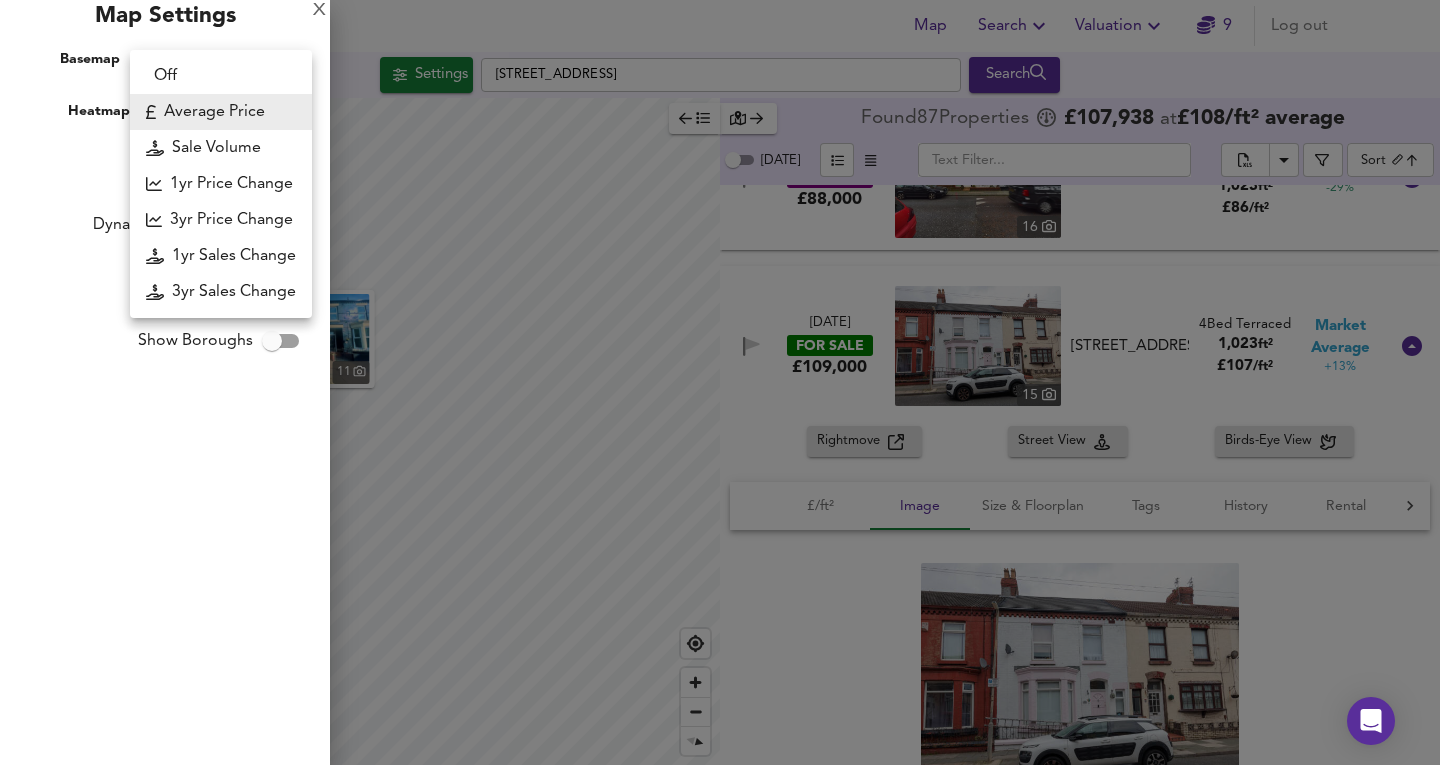 click on "Map Search Valuation    9 Log out        Settings     [STREET_ADDRESS]        Search        11             Average Price landworth    £ 94/ft²    £ 85/ft²    £ 83/ft²     Found  87  Propert ies     £ 107,938   at  £ 108 / ft²   average    [DATE]           ​         Sort   biggest ​ [DATE] SOLD £180,000     1     [STREET_ADDRESS] [STREET_ADDRESS] 1  Bed   Terraced House 1,561 ft² £ 115 / ft²   Expensive +35% [DATE] SOLD £140,000     [GEOGRAPHIC_DATA][STREET_ADDRESS][STREET_ADDRESS] 4  Bed   Terraced House 1,561 ft² £ 90 / ft²   Cheap -25% [DATE] UNDER OFFER £190,000     [STREET_ADDRESS][PERSON_NAME][PERSON_NAME] 4  Bed   Terraced 1,522 ft² £ 125 / ft²   Expensive +49% [DATE] SOLD £76,000   [STREET_ADDRESS][GEOGRAPHIC_DATA][STREET_ADDRESS] 3  Bed   Terraced House 1,399 ft² £ 54 / ft²   Great Deal -94% SOLD   3" at bounding box center [720, 382] 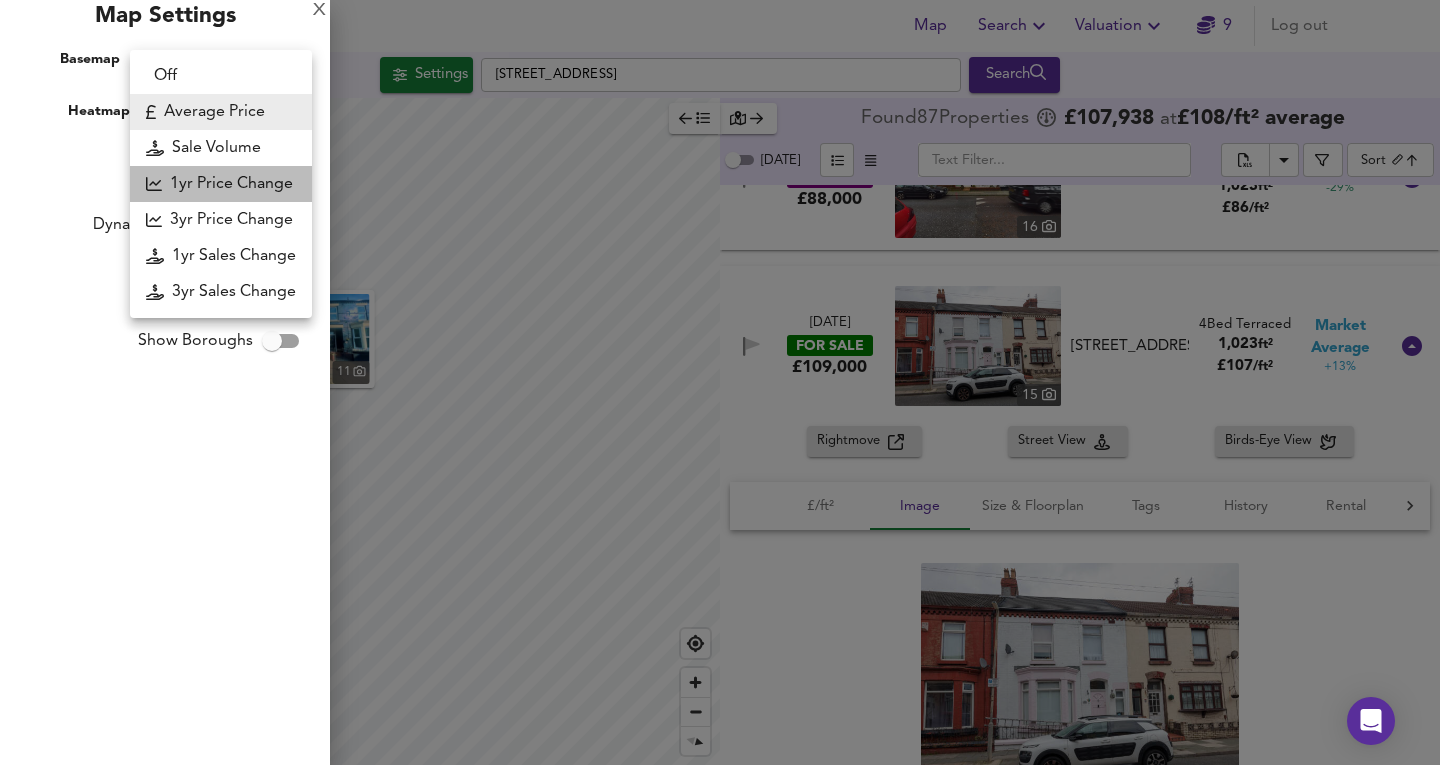 click on "1yr Price Change" at bounding box center [221, 184] 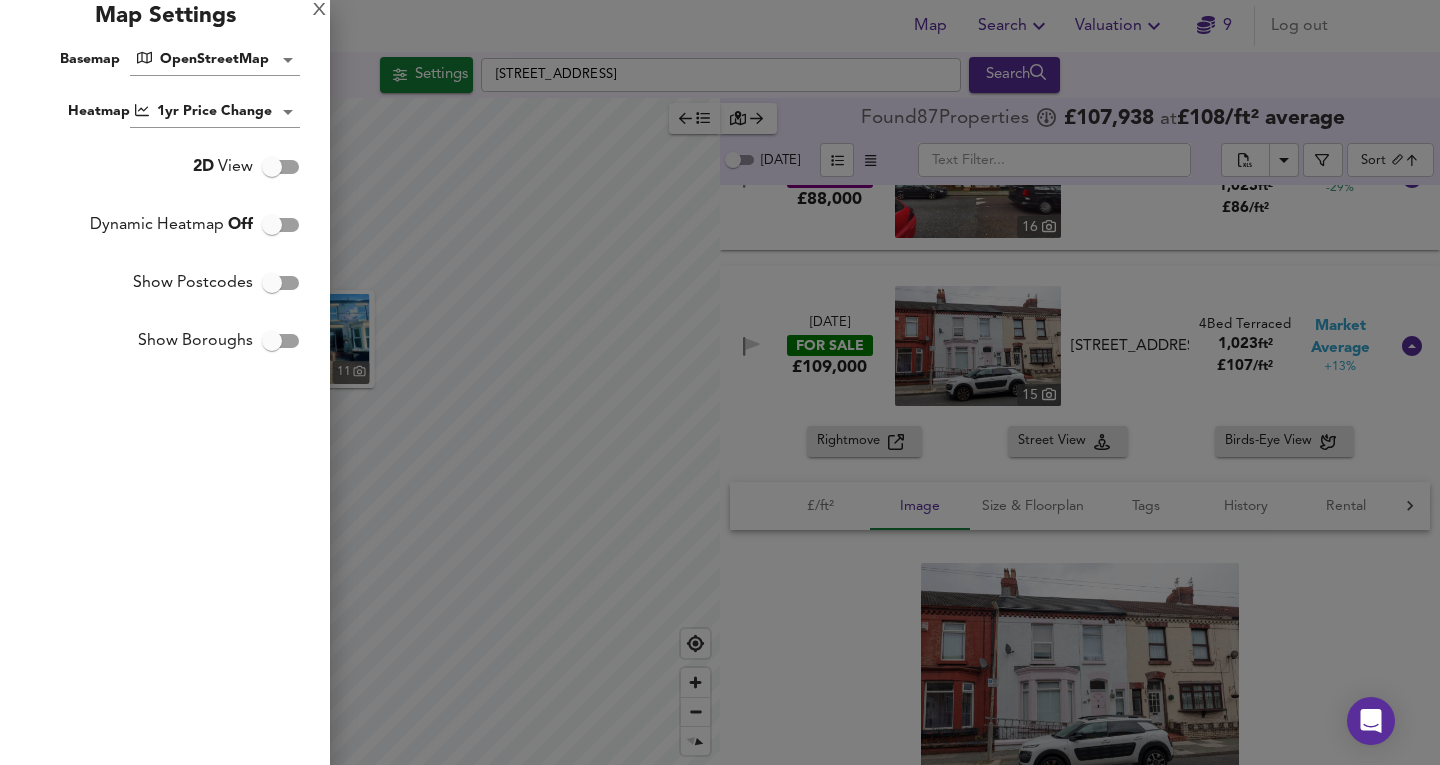 click at bounding box center [720, 382] 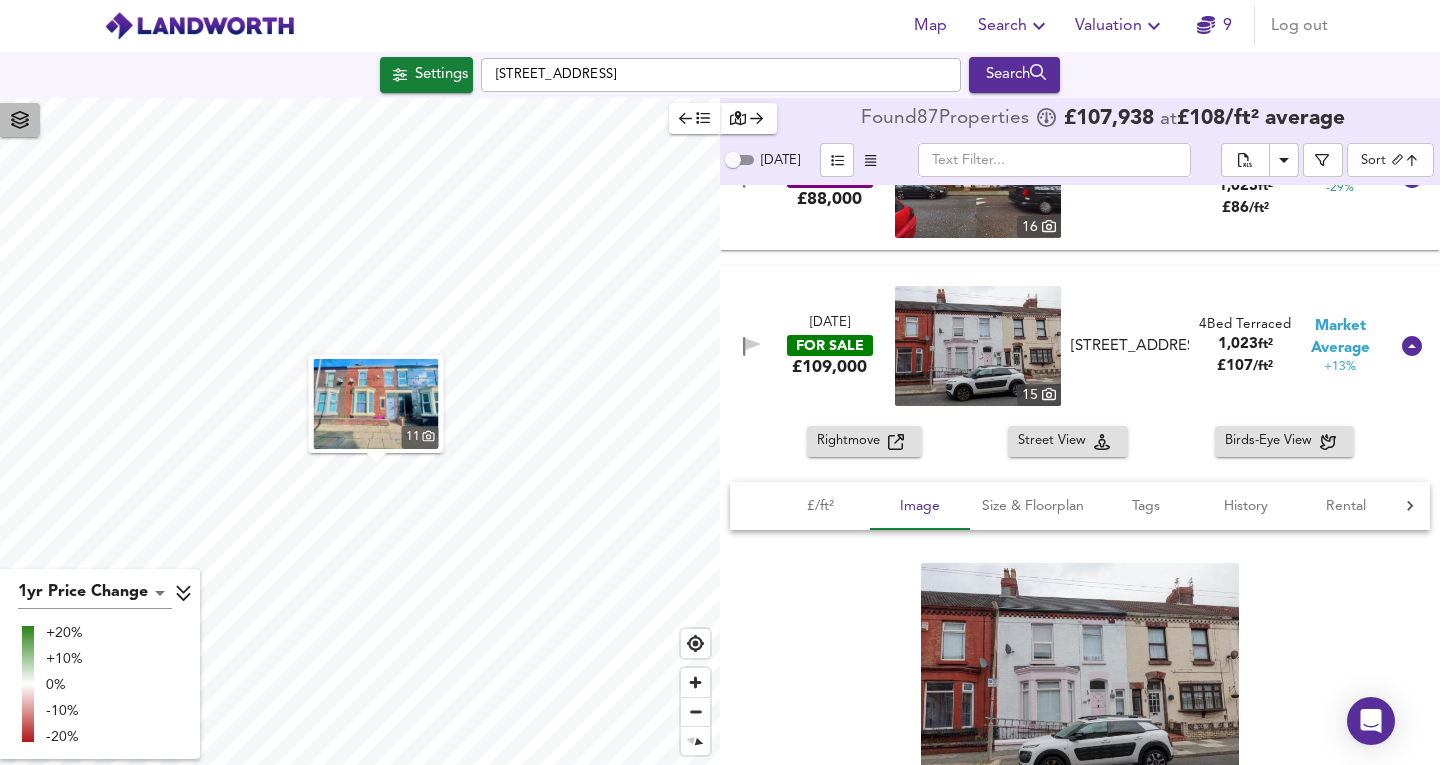 click 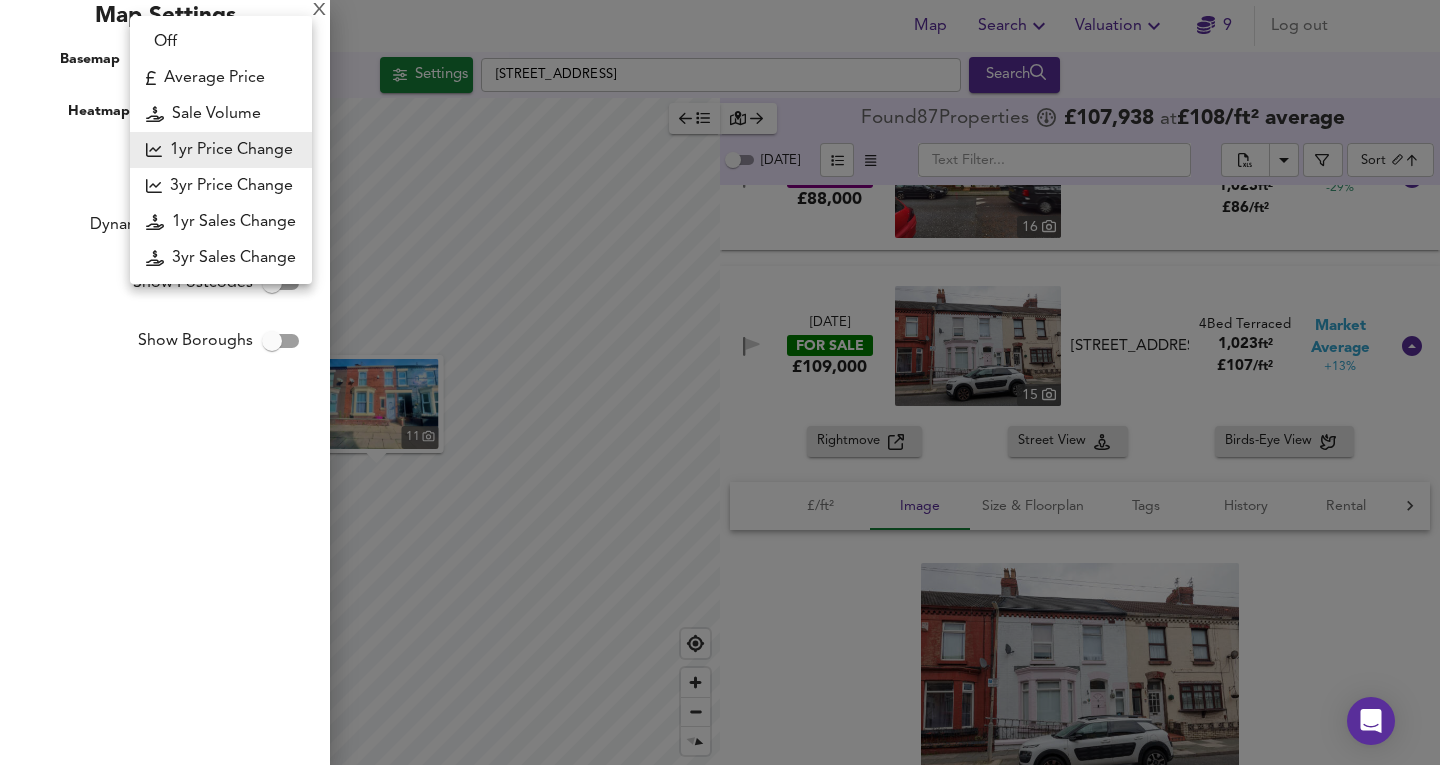 click on "Map Search Valuation    9 Log out        Settings     [STREET_ADDRESS]        Search        11           1yr Price Change lwc1y   +20% +10% 0% -10% -20%     Found  87  Propert ies     £ 107,938   at  £ 108 / ft²   average    [DATE]           ​         Sort   biggest ​ [DATE] SOLD £180,000     1     [STREET_ADDRESS] [STREET_ADDRESS] 1  Bed   Terraced House 1,561 ft² £ 115 / ft²   Expensive +35% [DATE] SOLD £140,000     [GEOGRAPHIC_DATA][STREET_ADDRESS][STREET_ADDRESS] 4  Bed   Terraced House 1,561 ft² £ 90 / ft²   Cheap -25% [DATE] UNDER OFFER £190,000     [STREET_ADDRESS][PERSON_NAME][PERSON_NAME] 4  Bed   Terraced 1,522 ft² £ 125 / ft²   Expensive +49% [DATE] SOLD £76,000   [STREET_ADDRESS][GEOGRAPHIC_DATA][STREET_ADDRESS] 3  Bed   Terraced House 1,399 ft² £ 54 / ft²   Great Deal -94% [DATE] SOLD £139,000     26" at bounding box center (720, 382) 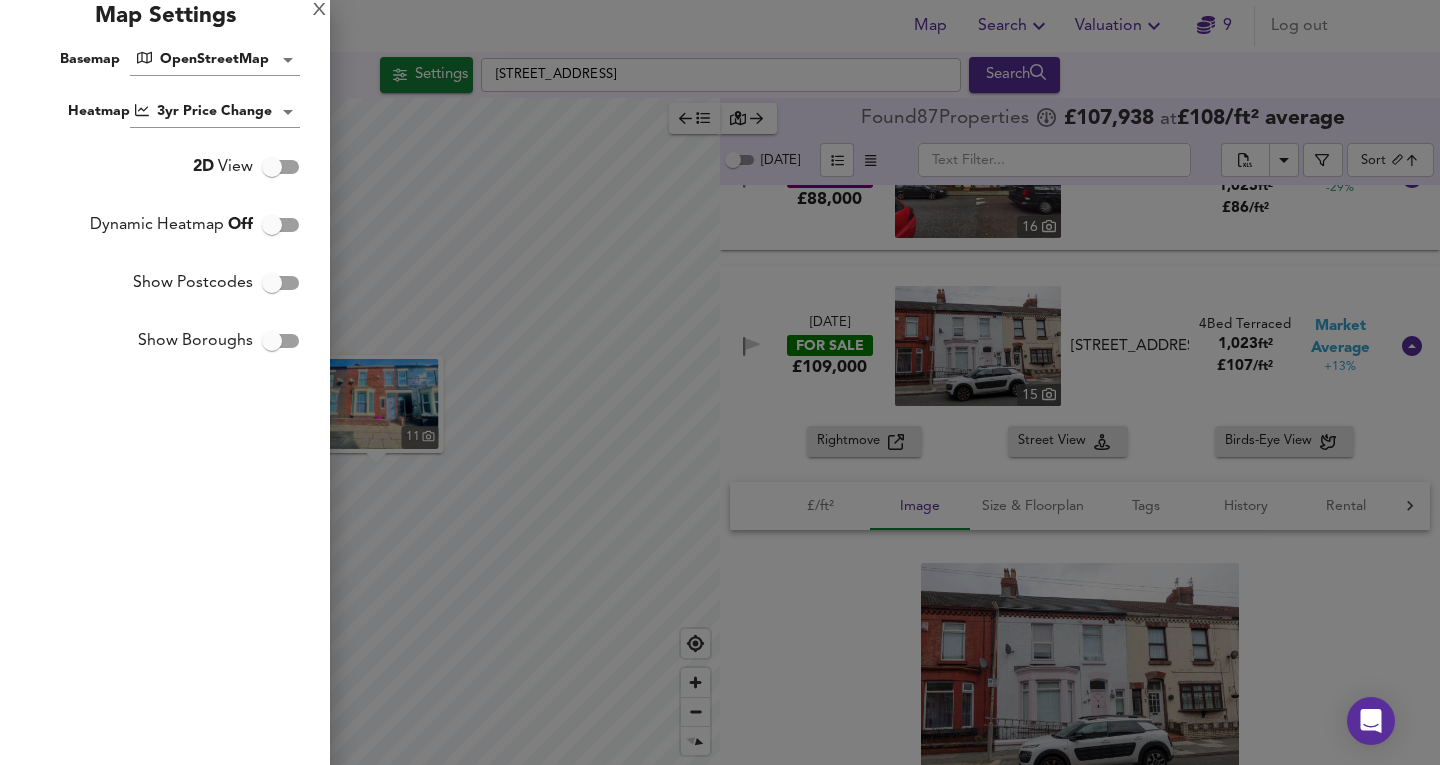 click at bounding box center [720, 382] 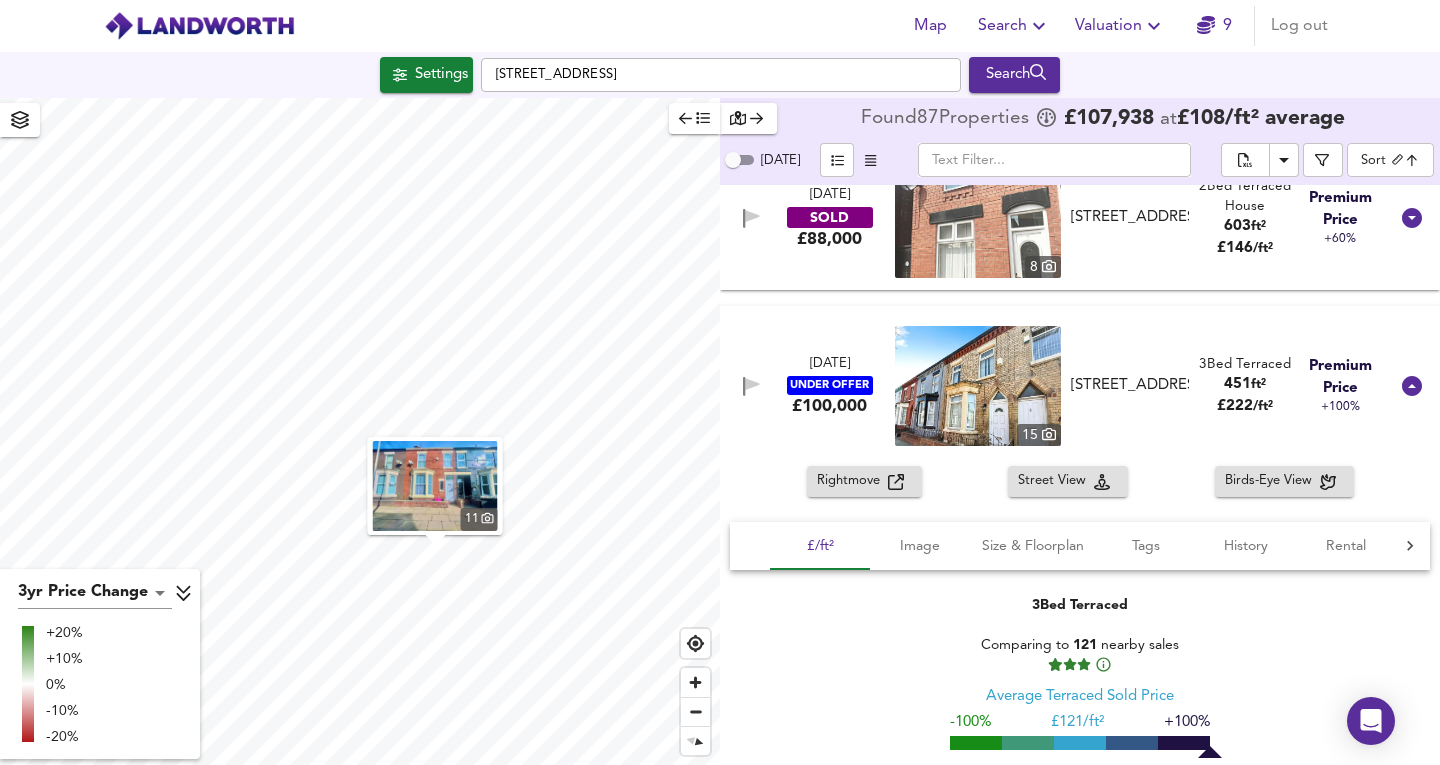 scroll, scrollTop: 9130, scrollLeft: 0, axis: vertical 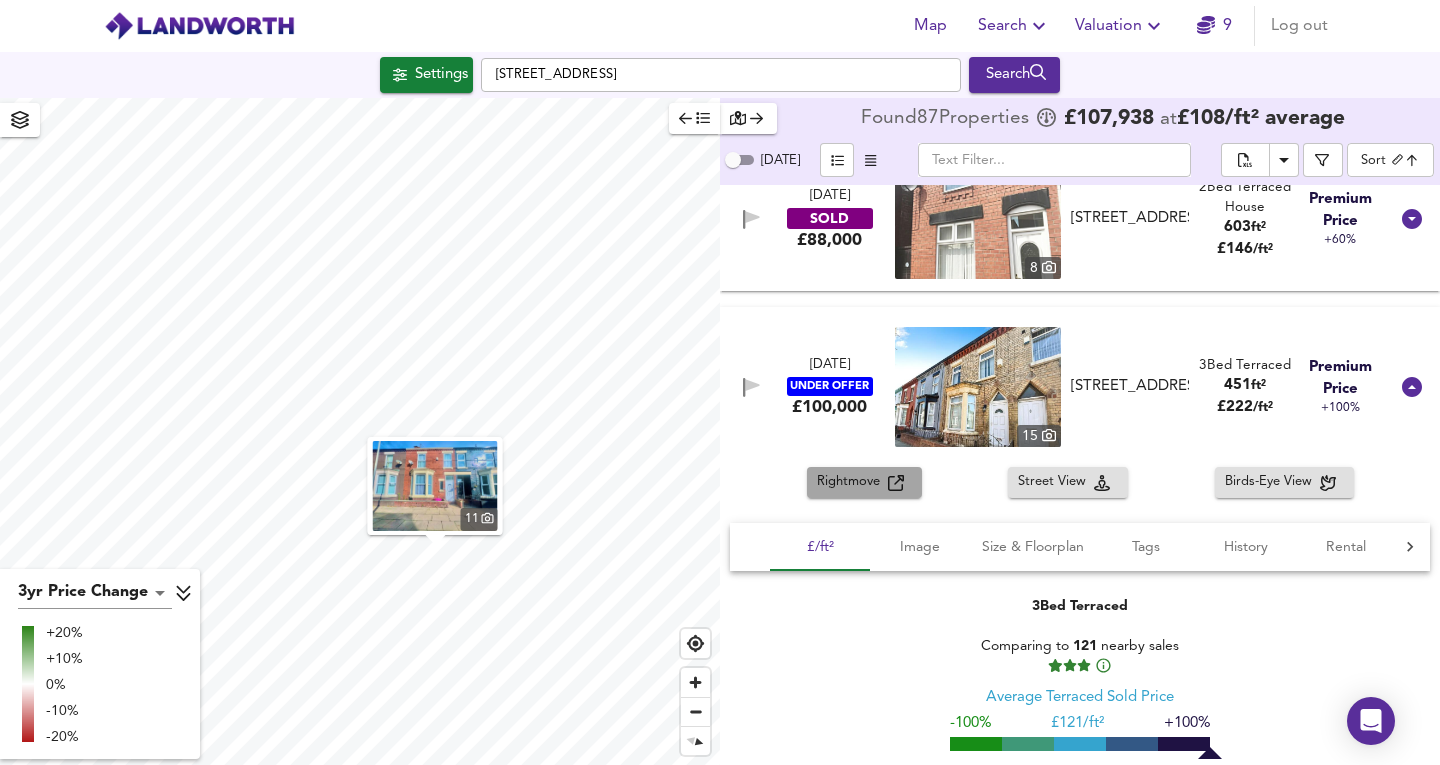 click 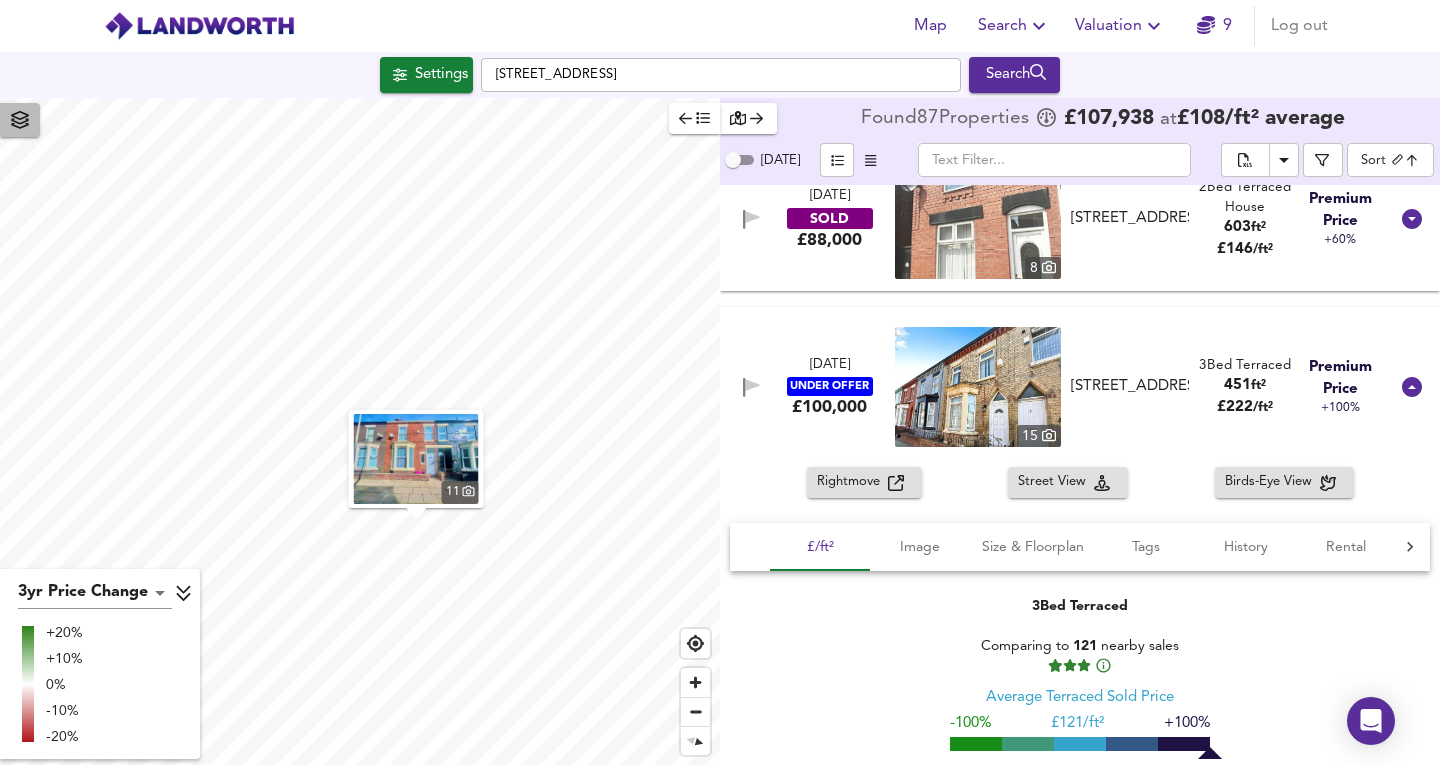click at bounding box center [20, 120] 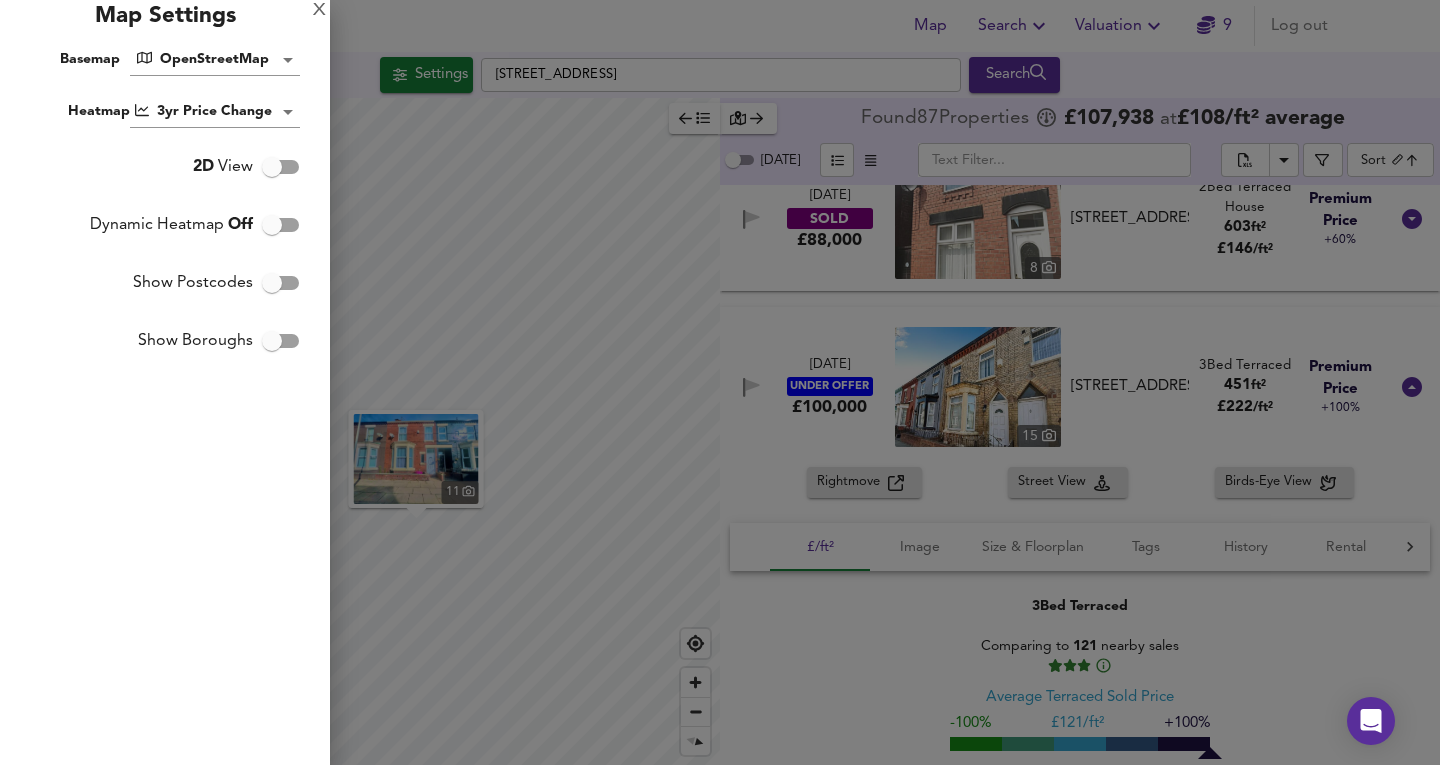 click on "Map Search Valuation    9 Log out        Settings     [STREET_ADDRESS]        Search        11           3yr Price Change lwc3y   +20% +10% 0% -10% -20%     Found  87  Propert ies     £ 107,938   at  £ 108 / ft²   average    [DATE]           ​         Sort   biggest ​ [DATE] SOLD £180,000     1     [STREET_ADDRESS] [STREET_ADDRESS] 1  Bed   Terraced House 1,561 ft² £ 115 / ft²   Expensive +35% [DATE] SOLD £140,000     [GEOGRAPHIC_DATA][STREET_ADDRESS][STREET_ADDRESS] 4  Bed   Terraced House 1,561 ft² £ 90 / ft²   Cheap -25% [DATE] UNDER OFFER £190,000     [STREET_ADDRESS][PERSON_NAME][PERSON_NAME] 4  Bed   Terraced 1,522 ft² £ 125 / ft²   Expensive +49% [DATE] SOLD £76,000   [STREET_ADDRESS][GEOGRAPHIC_DATA][STREET_ADDRESS] 3  Bed   Terraced House 1,399 ft² £ 54 / ft²   Great Deal -94% [DATE] SOLD £139,000     26" at bounding box center [720, 382] 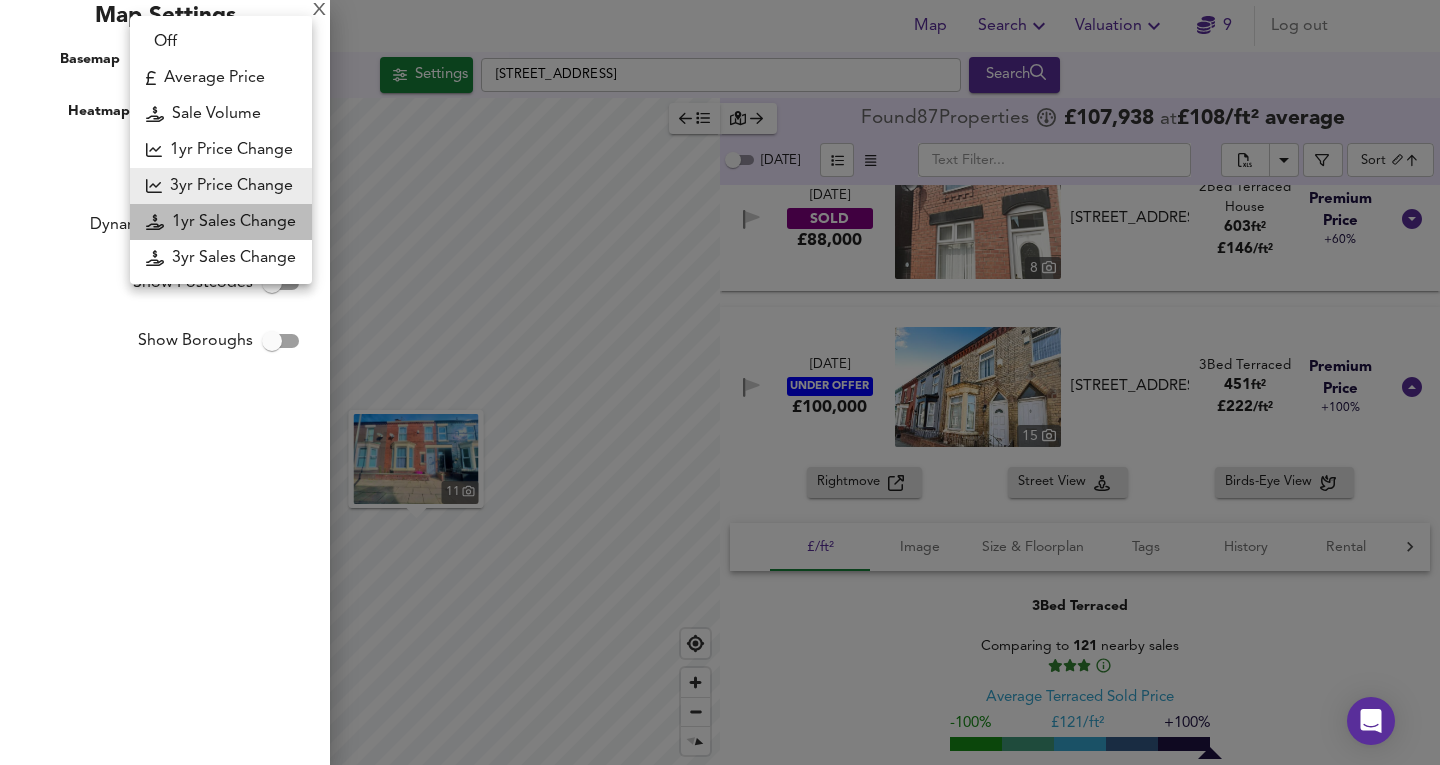 click on "1yr Sales Change" at bounding box center [221, 222] 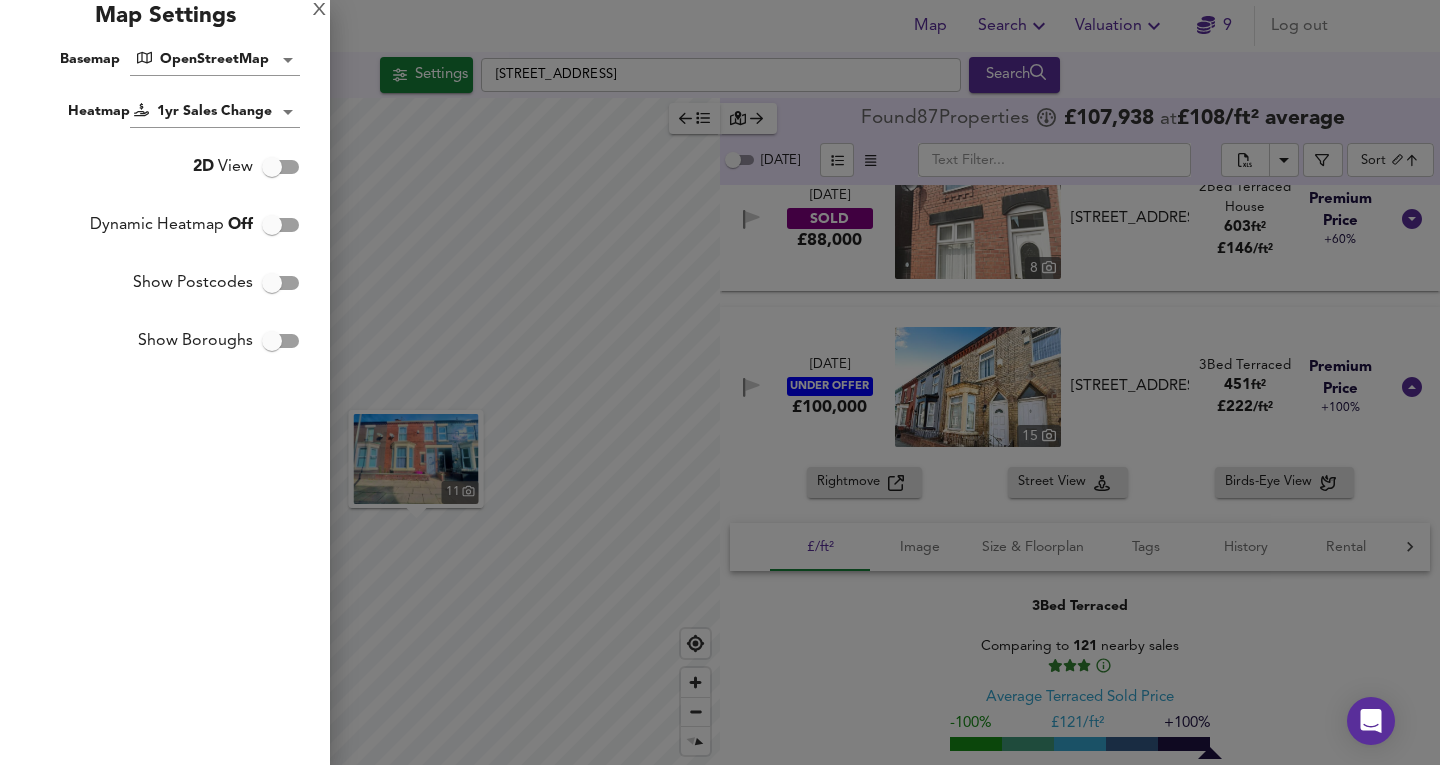 click at bounding box center [720, 382] 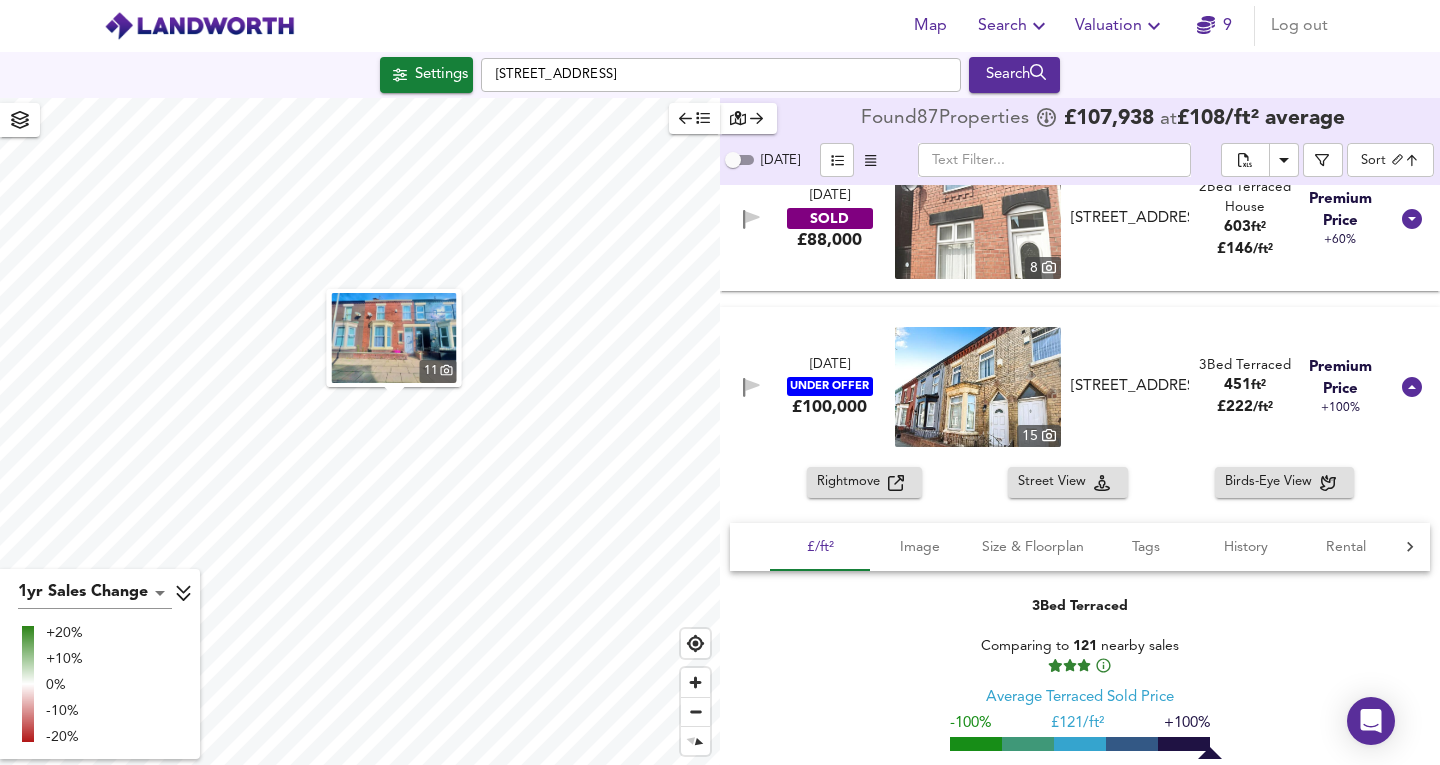 click at bounding box center (20, 120) 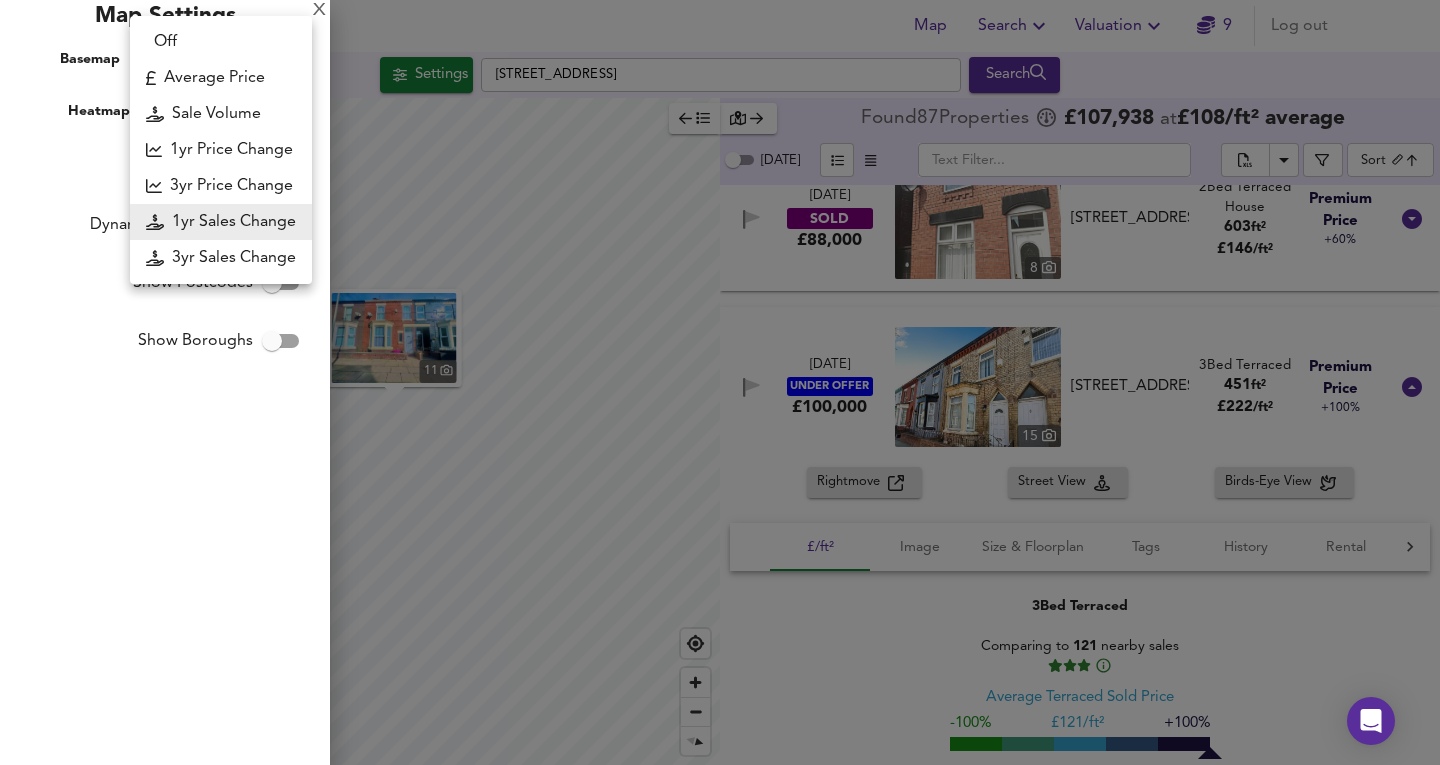 click on "Map Search Valuation    9 Log out        Settings     [STREET_ADDRESS]        Search        11           1yr Sales Change sc1y   +20% +10% 0% -10% -20%     Found  87  Propert ies     £ 107,938   at  £ 108 / ft²   average    [DATE]           ​         Sort   biggest ​ [DATE] SOLD £180,000     1     [STREET_ADDRESS] [STREET_ADDRESS] 1  Bed   Terraced House 1,561 ft² £ 115 / ft²   Expensive +35% [DATE] SOLD £140,000     [GEOGRAPHIC_DATA][STREET_ADDRESS][STREET_ADDRESS] 4  Bed   Terraced House 1,561 ft² £ 90 / ft²   Cheap -25% [DATE] UNDER OFFER £190,000     [STREET_ADDRESS][PERSON_NAME][PERSON_NAME] 4  Bed   Terraced 1,522 ft² £ 125 / ft²   Expensive +49% [DATE] SOLD £76,000   [STREET_ADDRESS][GEOGRAPHIC_DATA][STREET_ADDRESS] 3  Bed   Terraced House 1,399 ft² £ 54 / ft²   Great Deal -94% [DATE] SOLD £139,000     26" at bounding box center (720, 382) 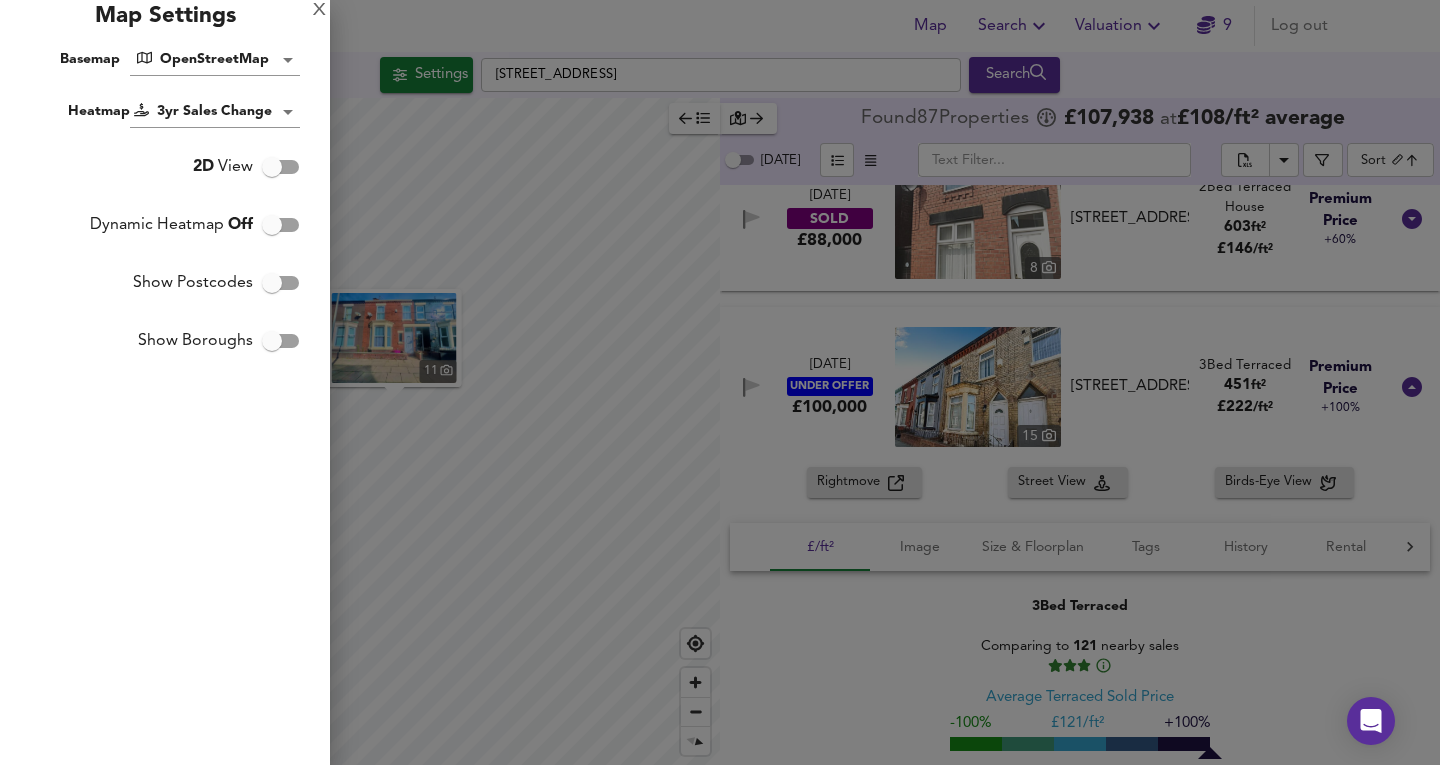 click at bounding box center (720, 382) 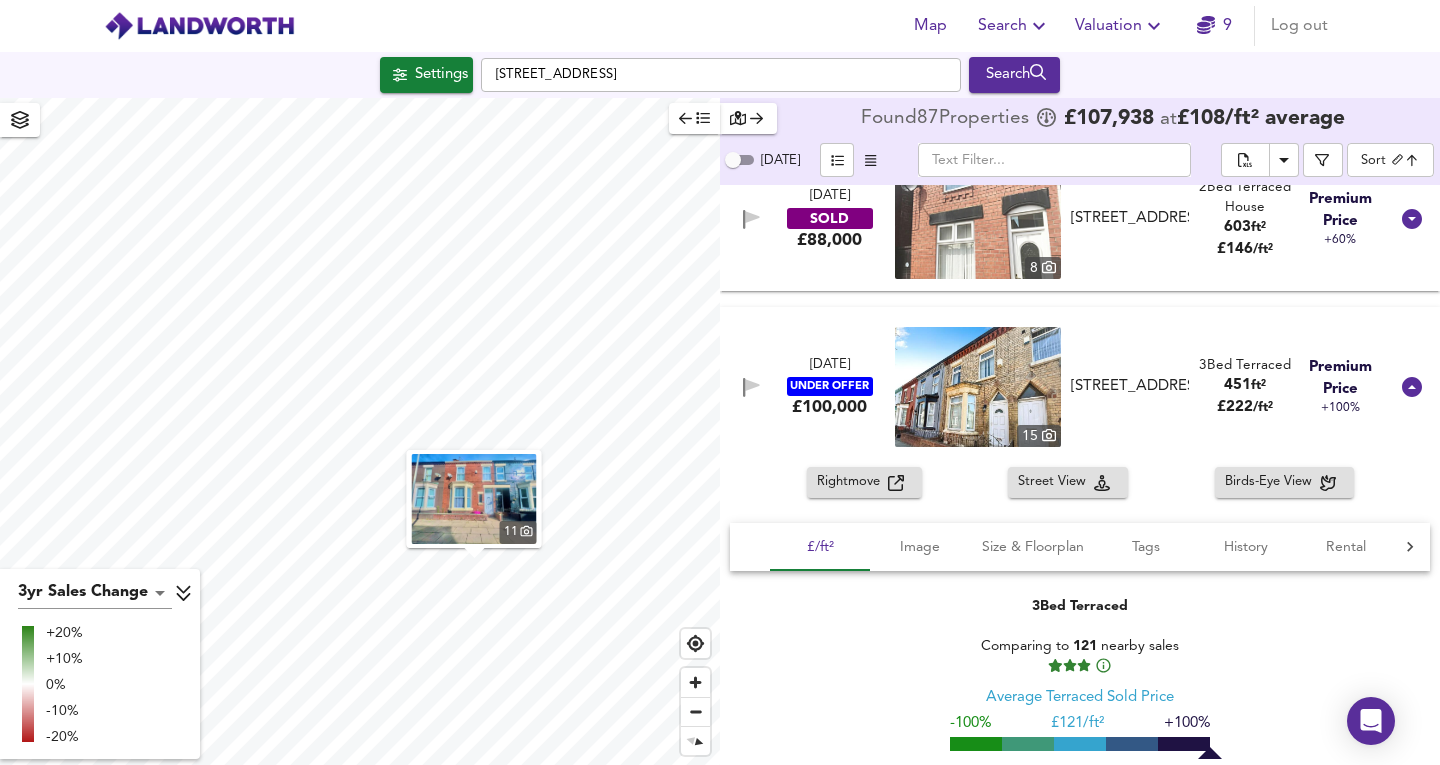 click 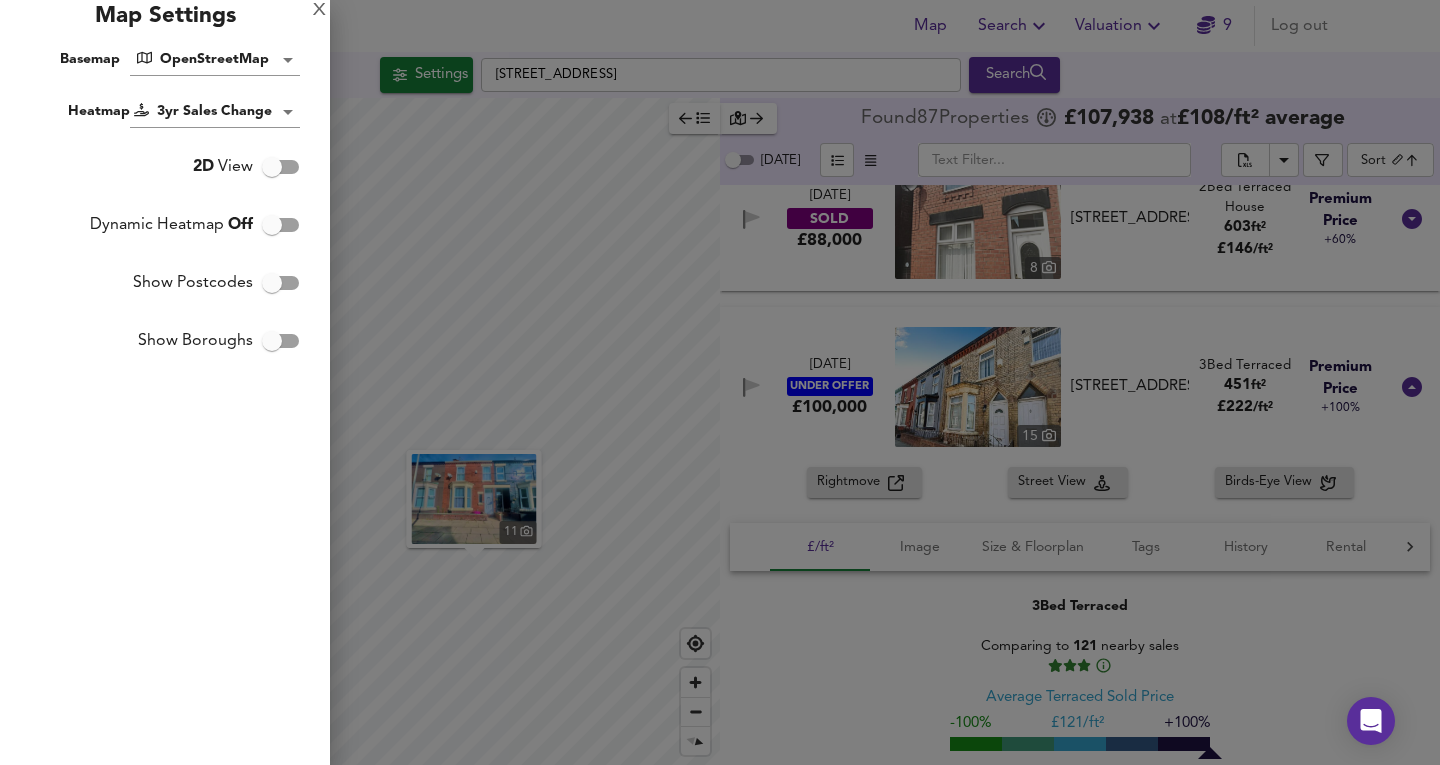 click on "Map Search Valuation    9 Log out        Settings     [STREET_ADDRESS]        Search        11           3yr Sales Change sc3y   +20% +10% 0% -10% -20%     Found  87  Propert ies     £ 107,938   at  £ 108 / ft²   average    [DATE]           ​         Sort   biggest ​ [DATE] SOLD £180,000     1     [STREET_ADDRESS] [STREET_ADDRESS] 1  Bed   Terraced House 1,561 ft² £ 115 / ft²   Expensive +35% [DATE] SOLD £140,000     [GEOGRAPHIC_DATA][STREET_ADDRESS][STREET_ADDRESS] 4  Bed   Terraced House 1,561 ft² £ 90 / ft²   Cheap -25% [DATE] UNDER OFFER £190,000     [STREET_ADDRESS][PERSON_NAME][PERSON_NAME] 4  Bed   Terraced 1,522 ft² £ 125 / ft²   Expensive +49% [DATE] SOLD £76,000   [STREET_ADDRESS][GEOGRAPHIC_DATA][STREET_ADDRESS] 3  Bed   Terraced House 1,399 ft² £ 54 / ft²   Great Deal -94% [DATE] SOLD £139,000     26" at bounding box center [720, 382] 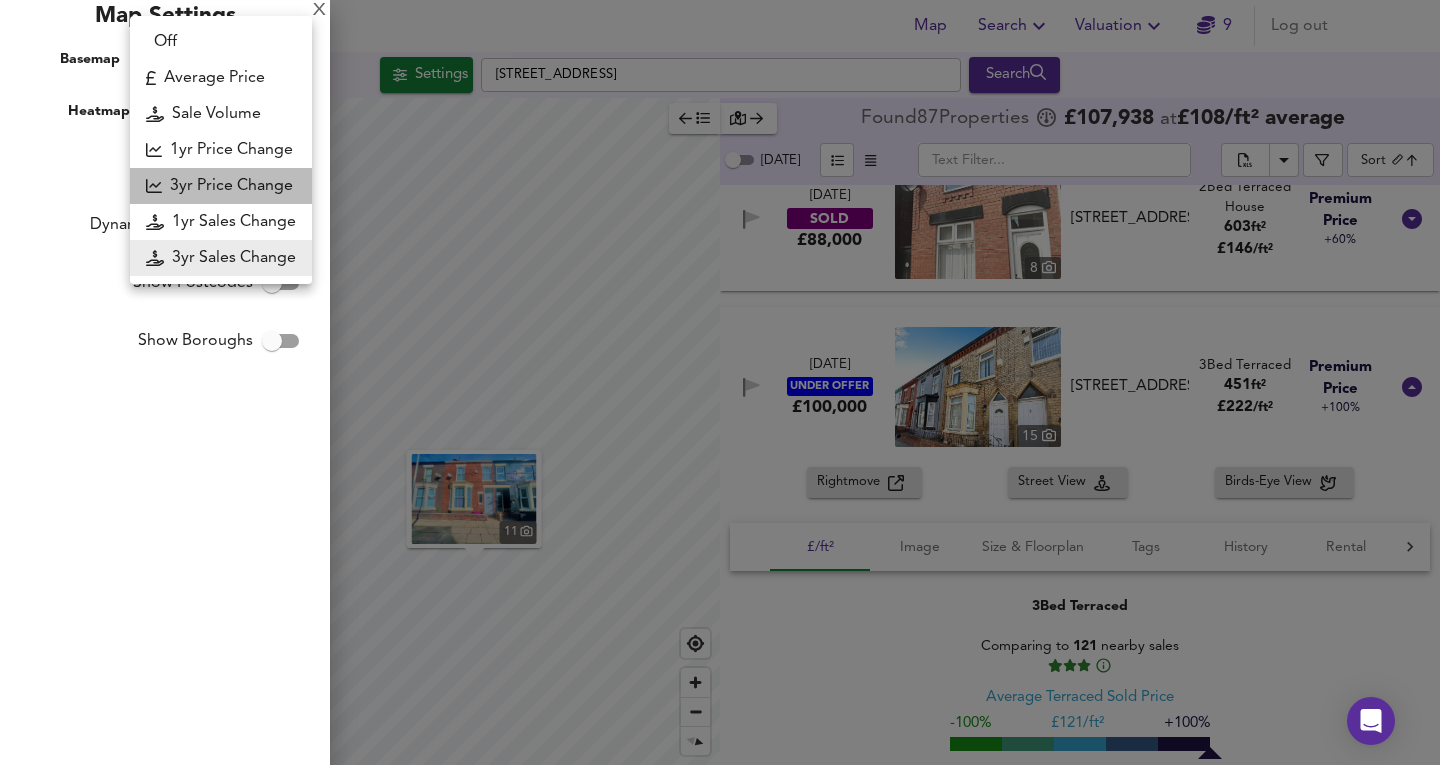 click on "3yr Price Change" at bounding box center [221, 186] 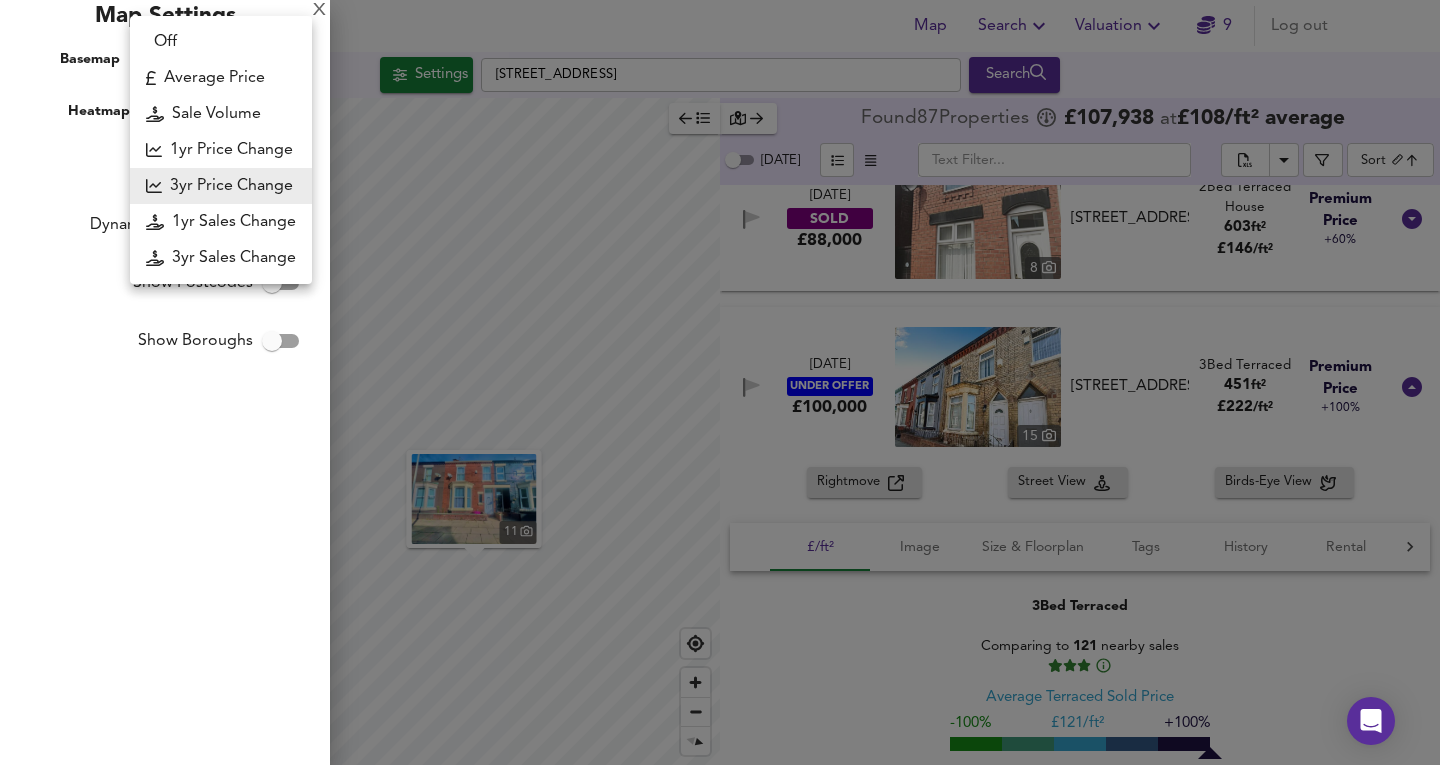 click on "Map Search Valuation    9 Log out        Settings     [STREET_ADDRESS]        Search        11           3yr Price Change lwc3y   +20% +10% 0% -10% -20%     Found  87  Propert ies     £ 107,938   at  £ 108 / ft²   average    [DATE]           ​         Sort   biggest ​ [DATE] SOLD £180,000     1     [STREET_ADDRESS] [STREET_ADDRESS] 1  Bed   Terraced House 1,561 ft² £ 115 / ft²   Expensive +35% [DATE] SOLD £140,000     [GEOGRAPHIC_DATA][STREET_ADDRESS][STREET_ADDRESS] 4  Bed   Terraced House 1,561 ft² £ 90 / ft²   Cheap -25% [DATE] UNDER OFFER £190,000     [STREET_ADDRESS][PERSON_NAME][PERSON_NAME] 4  Bed   Terraced 1,522 ft² £ 125 / ft²   Expensive +49% [DATE] SOLD £76,000   [STREET_ADDRESS][GEOGRAPHIC_DATA][STREET_ADDRESS] 3  Bed   Terraced House 1,399 ft² £ 54 / ft²   Great Deal -94% [DATE] SOLD £139,000     26" at bounding box center [720, 382] 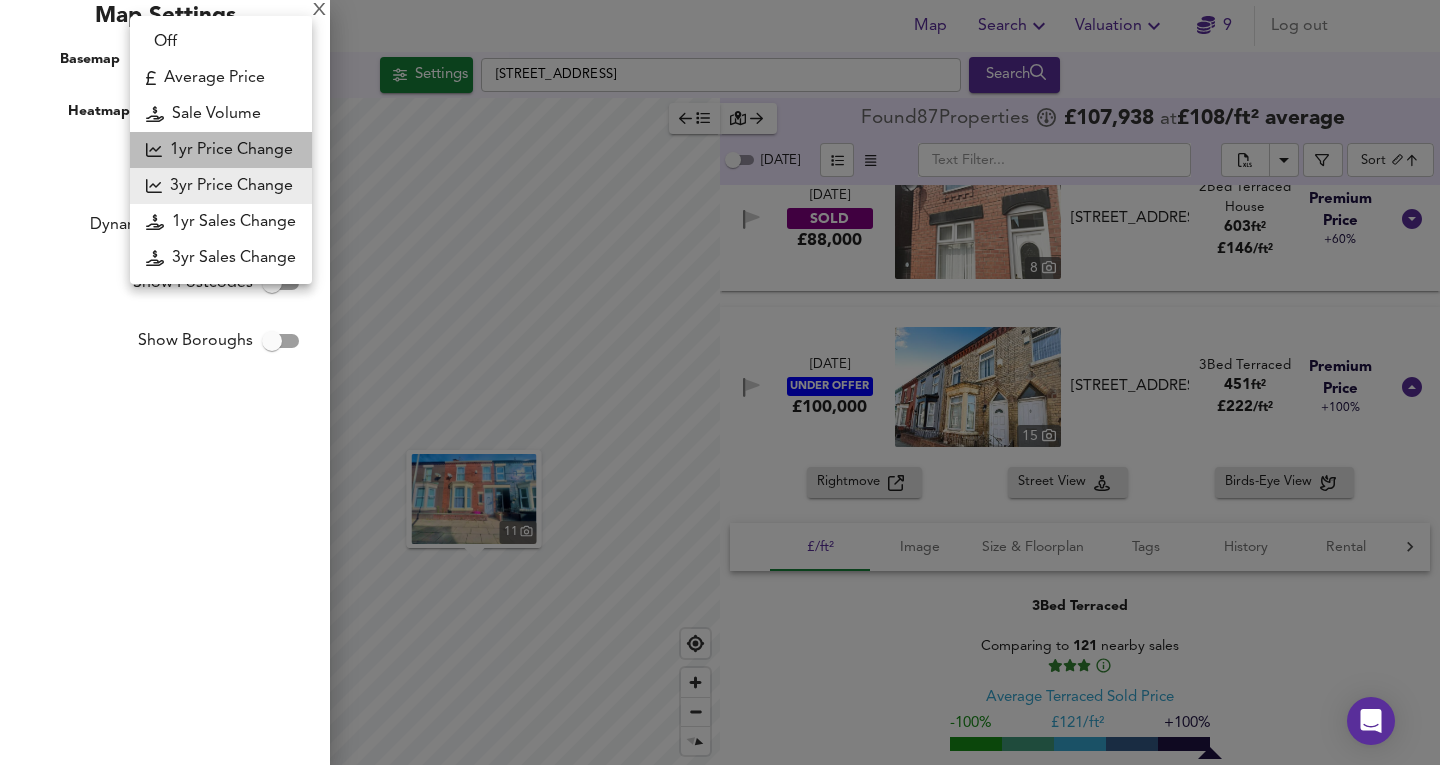 click on "1yr Price Change" at bounding box center [221, 150] 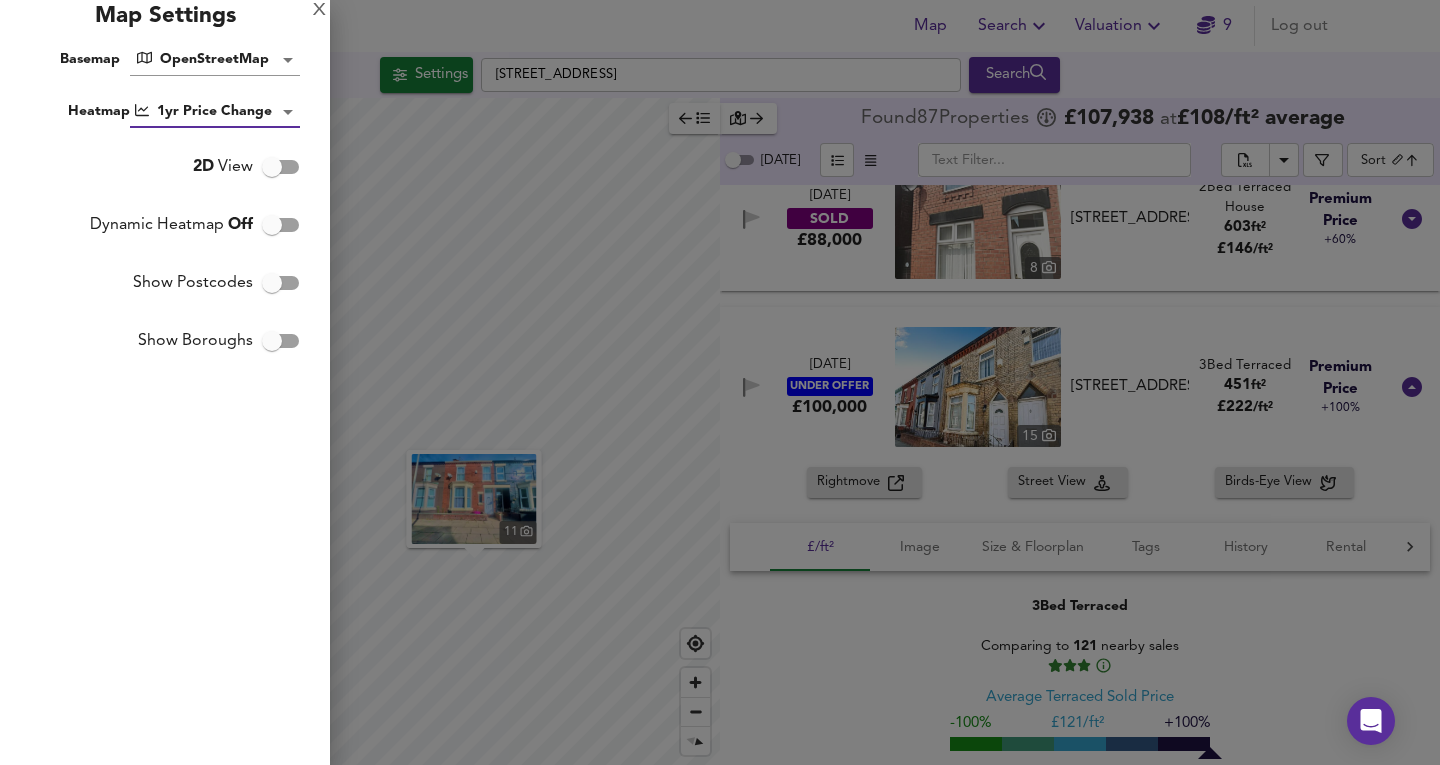 click on "Map Search Valuation    9 Log out        Settings     [STREET_ADDRESS]        Search        11           1yr Price Change lwc1y   +20% +10% 0% -10% -20%     Found  87  Propert ies     £ 107,938   at  £ 108 / ft²   average    [DATE]           ​         Sort   biggest ​ [DATE] SOLD £180,000     1     [STREET_ADDRESS] [STREET_ADDRESS] 1  Bed   Terraced House 1,561 ft² £ 115 / ft²   Expensive +35% [DATE] SOLD £140,000     [GEOGRAPHIC_DATA][STREET_ADDRESS][STREET_ADDRESS] 4  Bed   Terraced House 1,561 ft² £ 90 / ft²   Cheap -25% [DATE] UNDER OFFER £190,000     [STREET_ADDRESS][PERSON_NAME][PERSON_NAME] 4  Bed   Terraced 1,522 ft² £ 125 / ft²   Expensive +49% [DATE] SOLD £76,000   [STREET_ADDRESS][GEOGRAPHIC_DATA][STREET_ADDRESS] 3  Bed   Terraced House 1,399 ft² £ 54 / ft²   Great Deal -94% [DATE] SOLD £139,000     26" at bounding box center (720, 382) 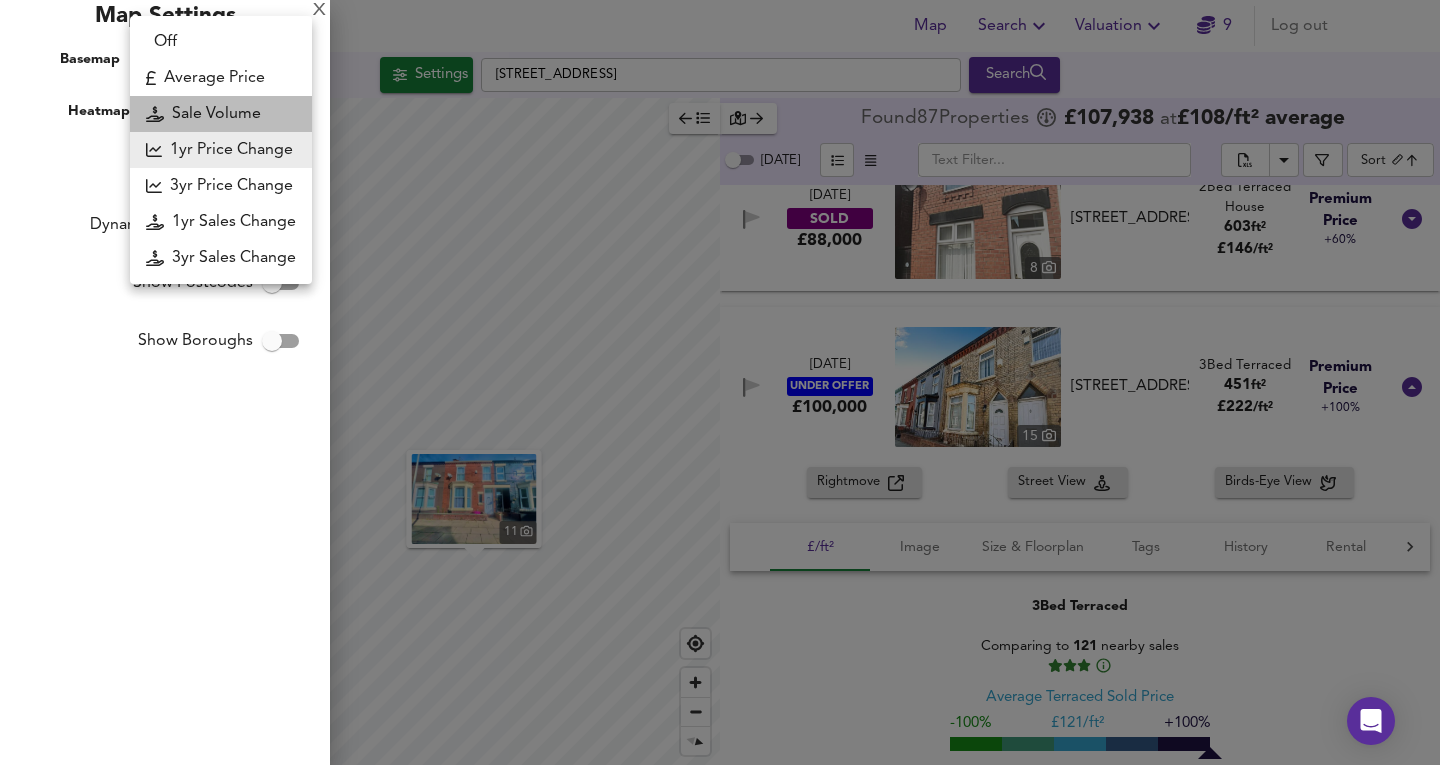 click on "Sale Volume" at bounding box center [221, 114] 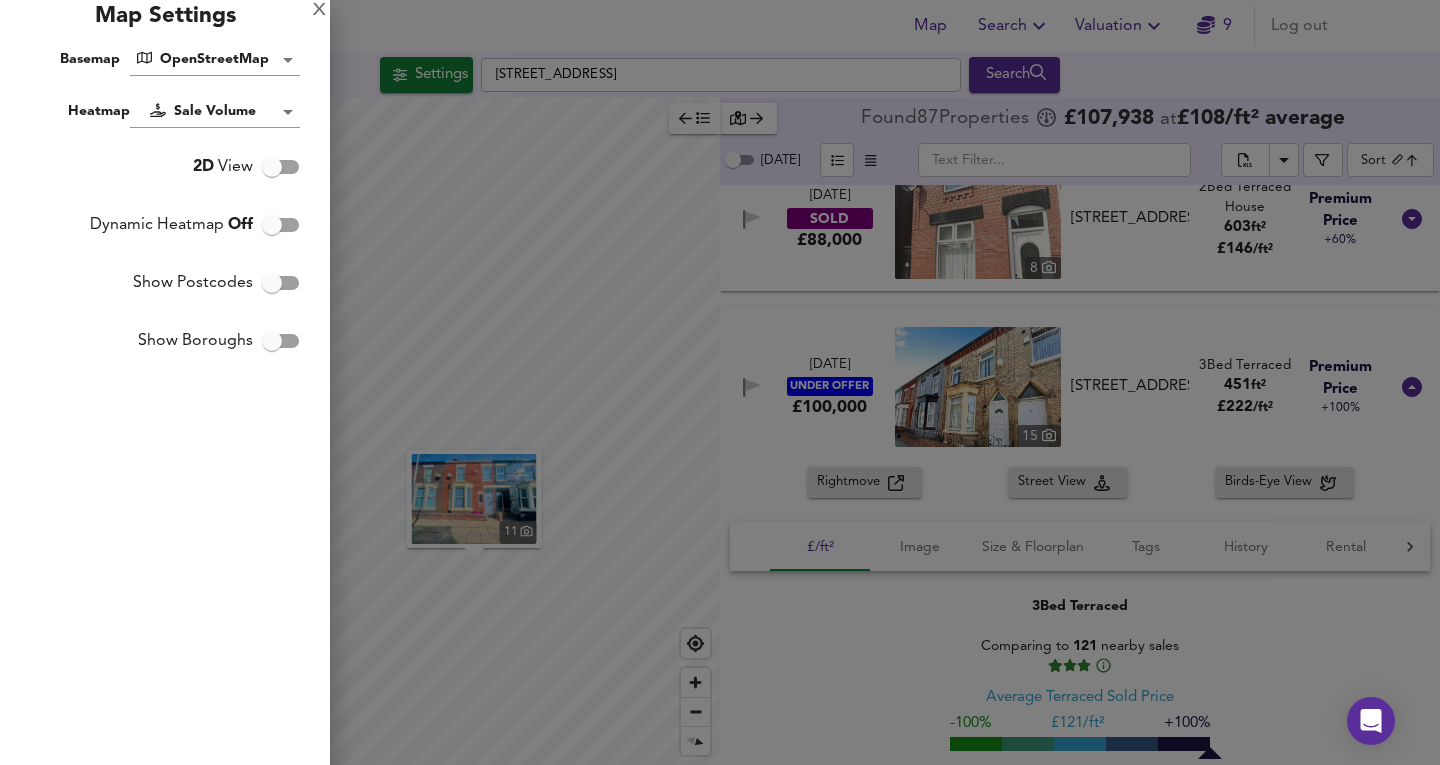 click at bounding box center [720, 382] 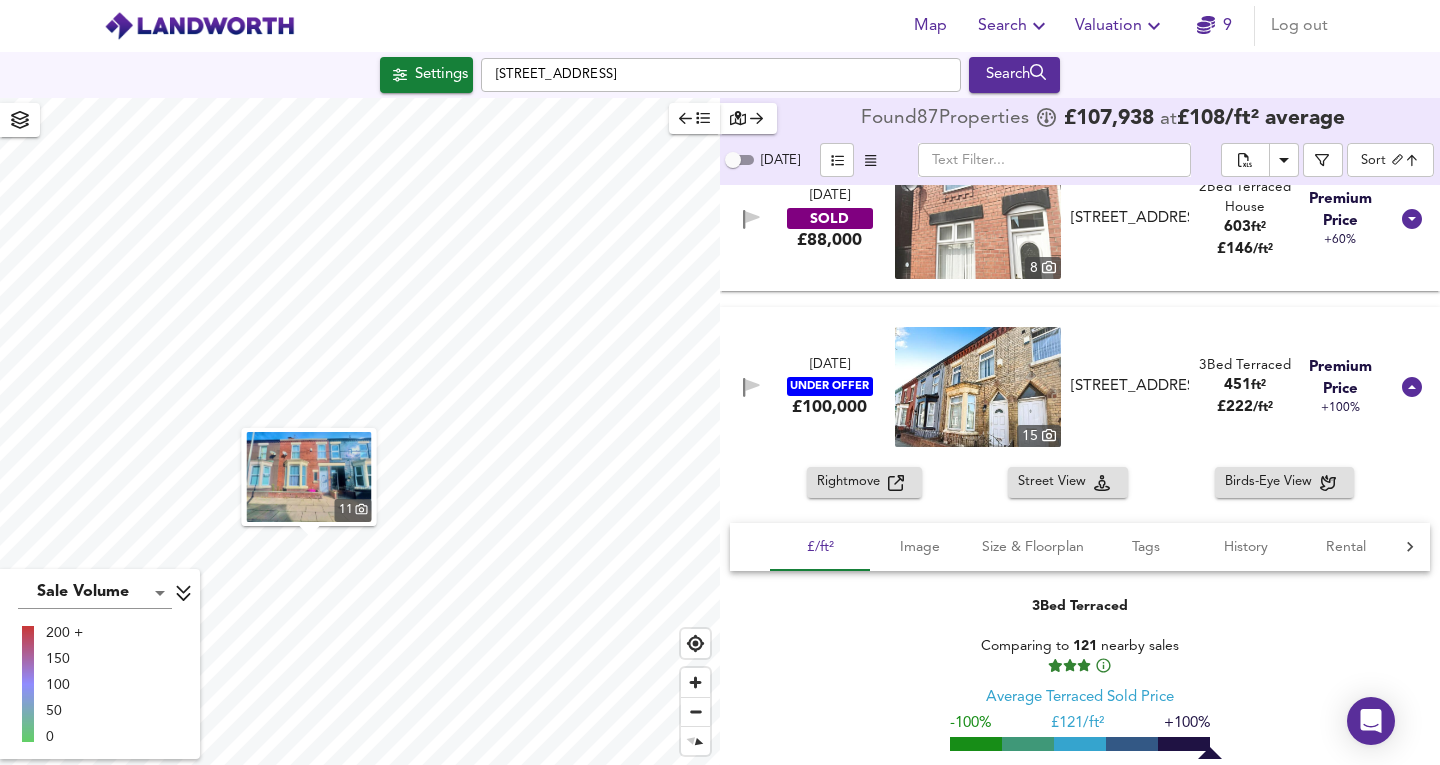 click at bounding box center [20, 120] 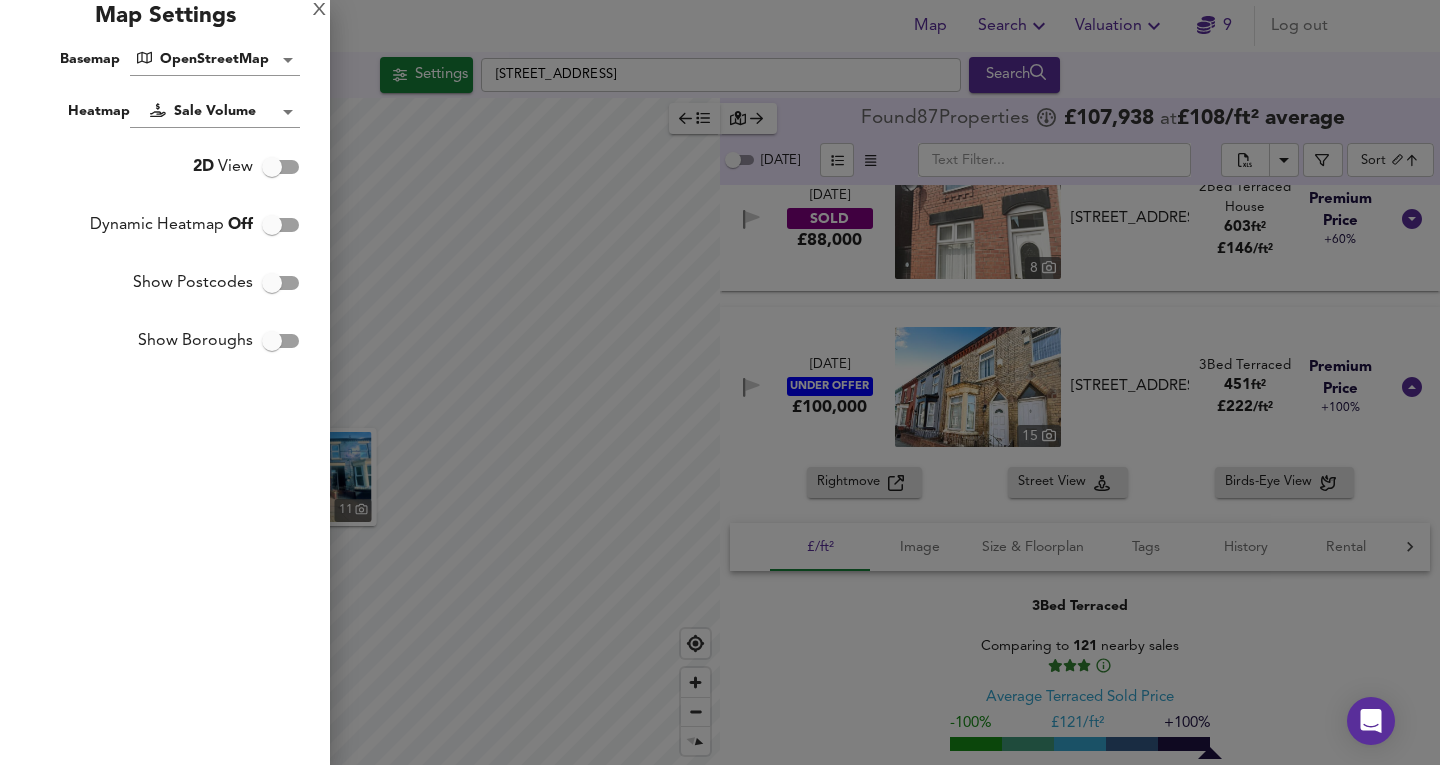 click on "Map Search Valuation    9 Log out        Settings     [GEOGRAPHIC_DATA]        Search        11           Sale Volume weight   200 + 150 100 50 0     Found  87  Propert ies     £ 107,938   at  £ 108 / ft²   average    [DATE]           ​         Sort   biggest ​ [DATE] SOLD £180,000     1     [STREET_ADDRESS] [STREET_ADDRESS] 1  Bed   Terraced House 1,561 ft² £ 115 / ft²   Expensive +35% [DATE] SOLD £140,000     [STREET_ADDRESS][GEOGRAPHIC_DATA][STREET_ADDRESS] 4  Bed   Terraced House 1,561 ft² £ 90 / ft²   Cheap -25% [DATE] UNDER OFFER £190,000     [STREET_ADDRESS][PERSON_NAME][PERSON_NAME] 4  Bed   Terraced 1,522 ft² £ 125 / ft²   Expensive +49% [DATE] SOLD £76,000   [STREET_ADDRESS][GEOGRAPHIC_DATA][STREET_ADDRESS] 3  Bed   Terraced House 1,399 ft² £ 54 / ft²   Great Deal -94% [DATE] SOLD £139,000     26     3" at bounding box center (720, 382) 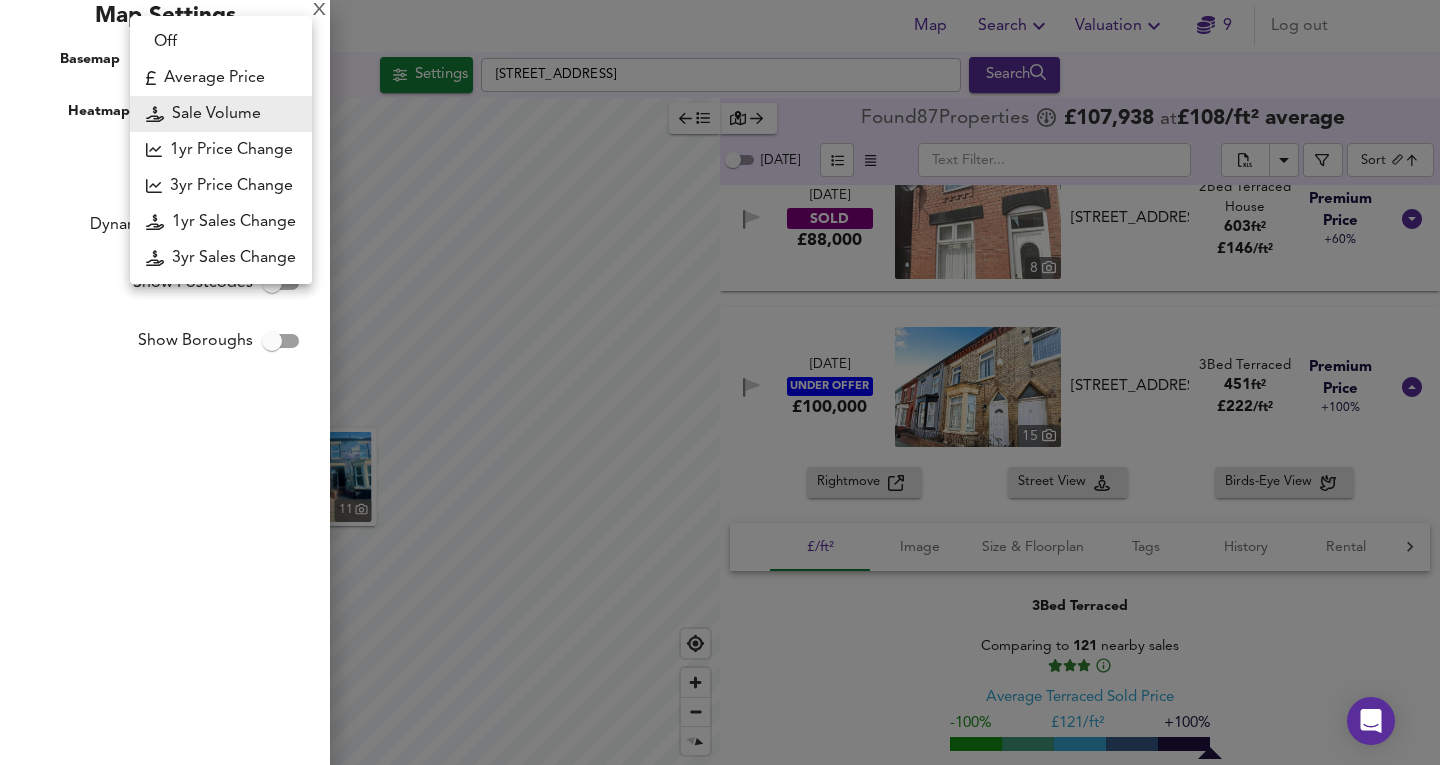 click on "Average Price" at bounding box center (221, 78) 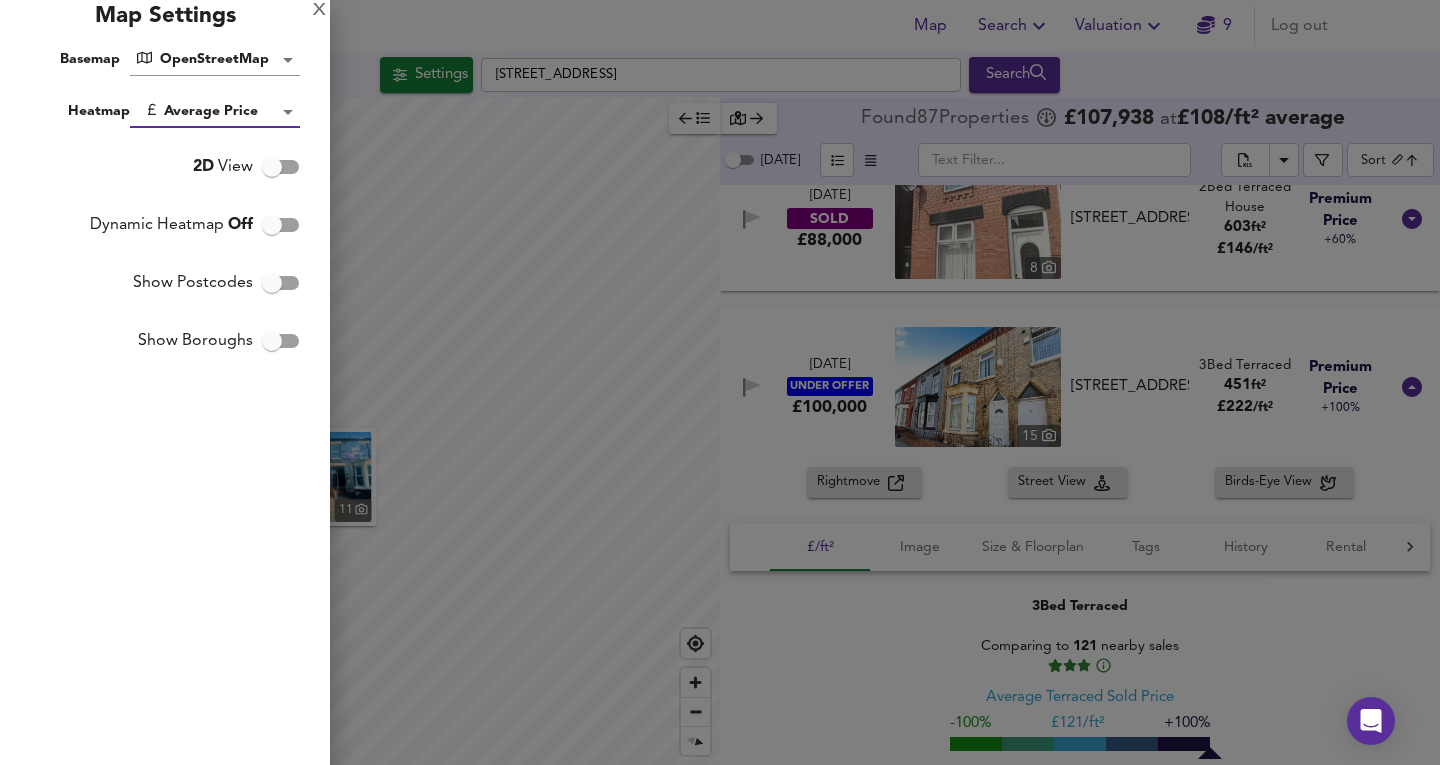 click at bounding box center [720, 382] 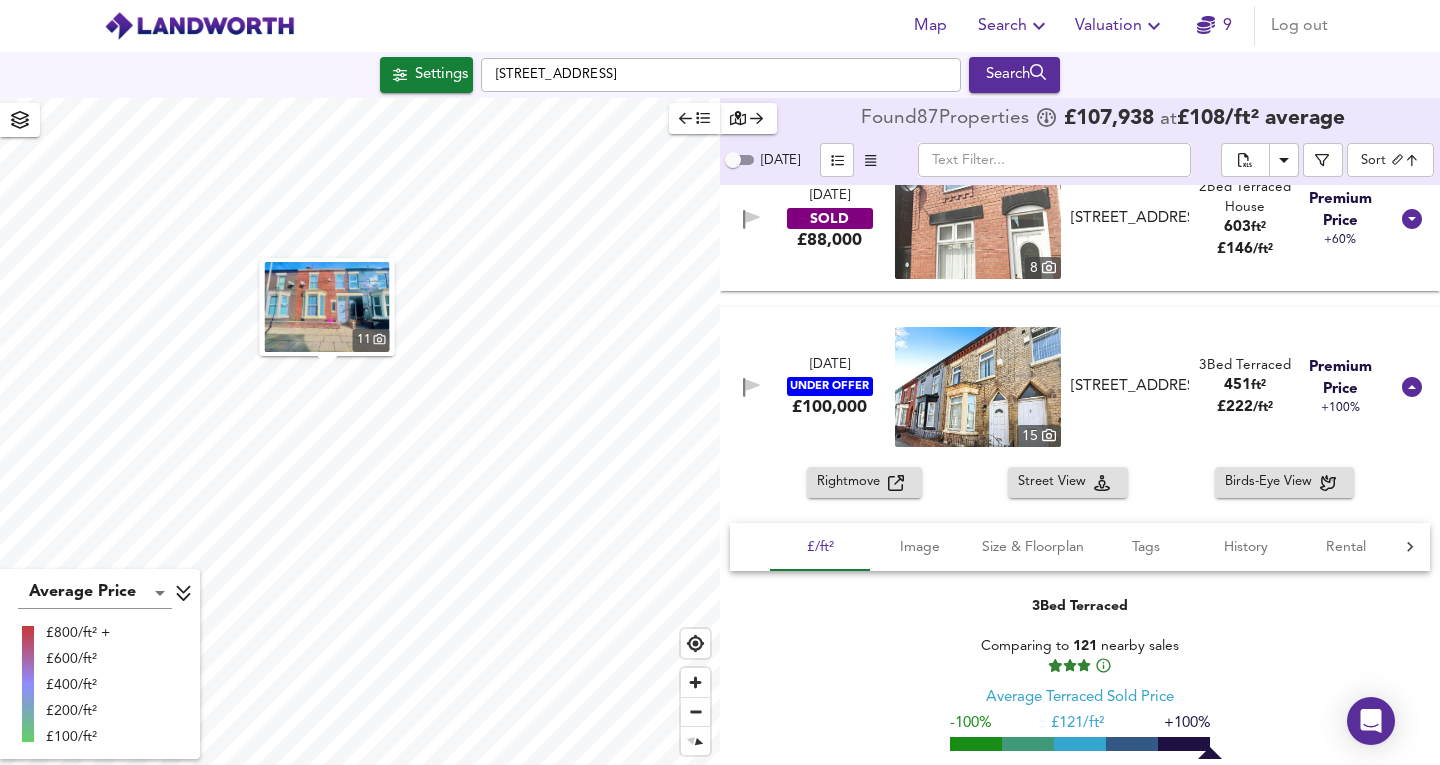 click on "Map Search Valuation    9 Log out        Settings     [GEOGRAPHIC_DATA]        Search        11             Average Price landworth   £800/ft² + £600/ft² £400/ft² £200/ft² £100/ft²     Found  87  Propert ies     £ 107,938   at  £ 108 / ft²   average    [DATE]           ​         Sort   biggest ​ [DATE] SOLD £180,000     1     [STREET_ADDRESS] [STREET_ADDRESS] 1  Bed   Terraced House 1,561 ft² £ 115 / ft²   Expensive +35% [DATE] SOLD £140,000     [GEOGRAPHIC_DATA][STREET_ADDRESS][STREET_ADDRESS] 4  Bed   Terraced House 1,561 ft² £ 90 / ft²   Cheap -25% [DATE] UNDER OFFER £190,000     [STREET_ADDRESS][PERSON_NAME][PERSON_NAME] 4  Bed   Terraced 1,522 ft² £ 125 / ft²   Expensive +49% [DATE] SOLD £76,000   [STREET_ADDRESS][GEOGRAPHIC_DATA][STREET_ADDRESS] [GEOGRAPHIC_DATA] 1,399 ft² £ 54 / ft²   Great Deal" at bounding box center (720, 382) 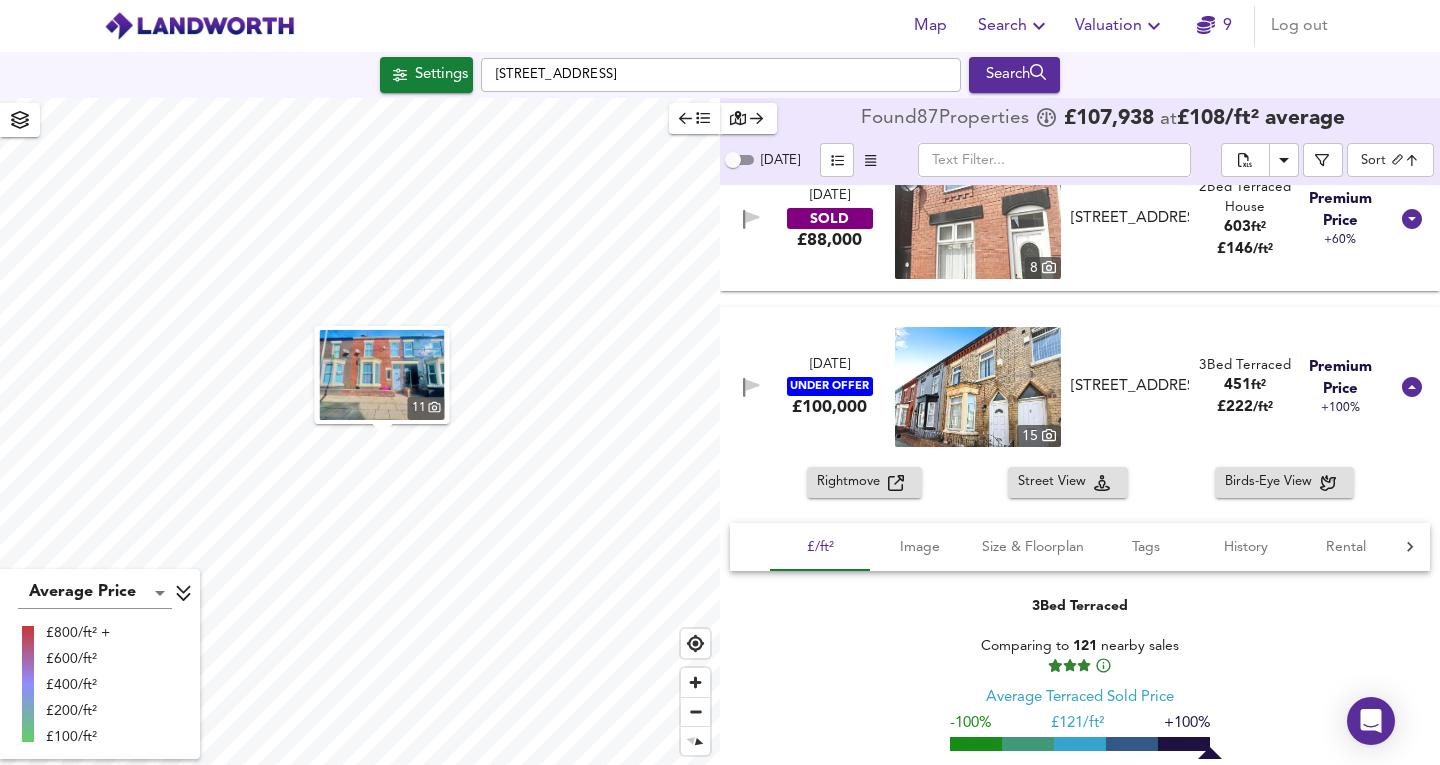 click 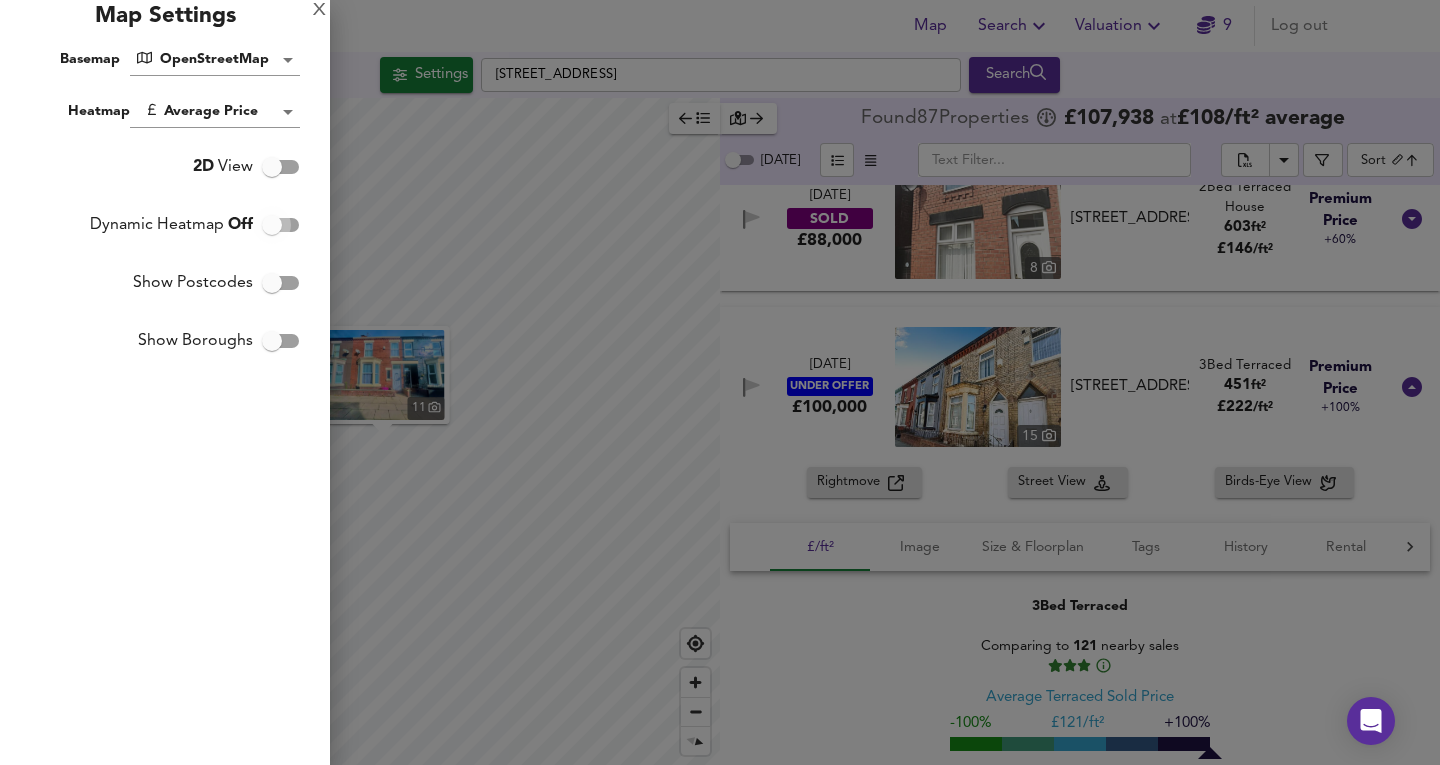 click on "Dynamic Heatmap   Off" at bounding box center [272, 225] 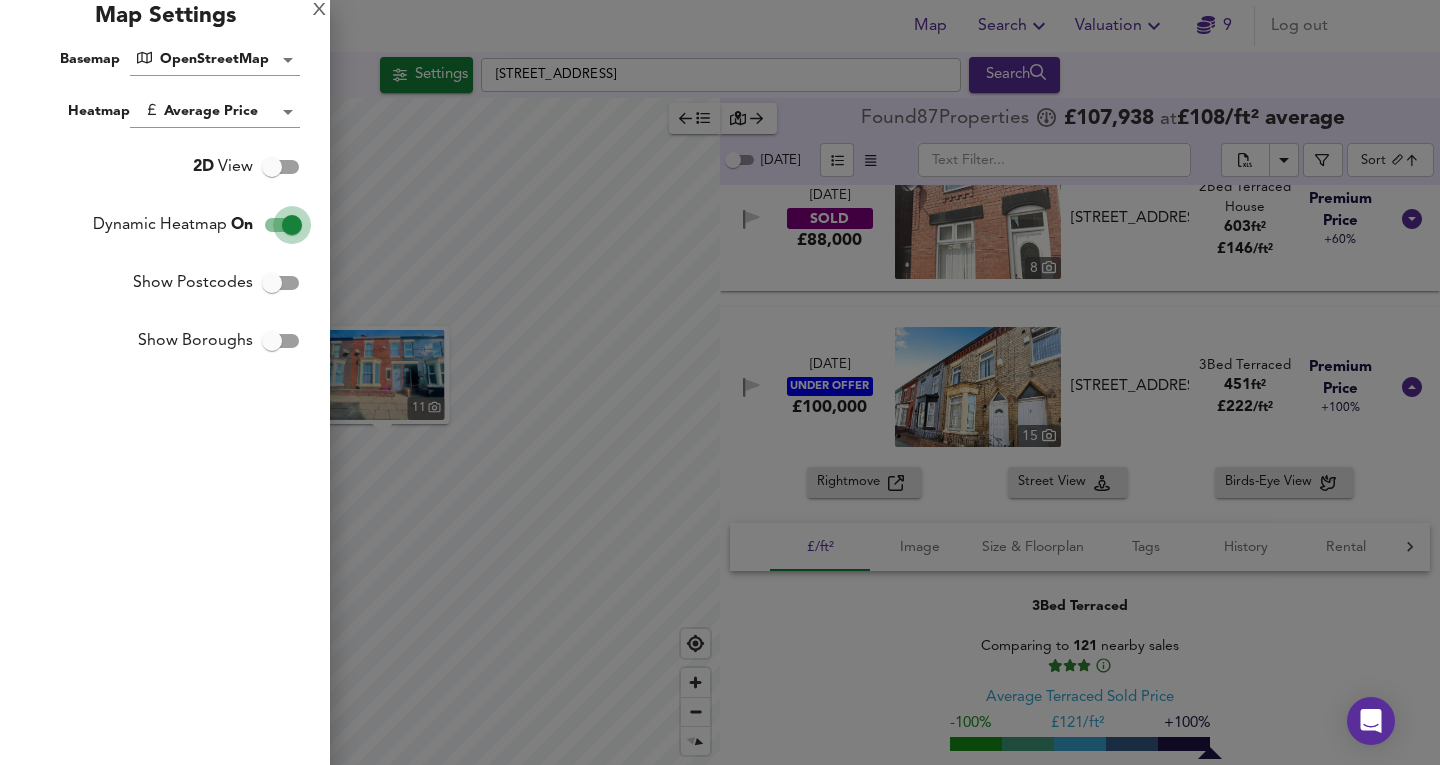 click on "Dynamic Heatmap   On" at bounding box center [292, 225] 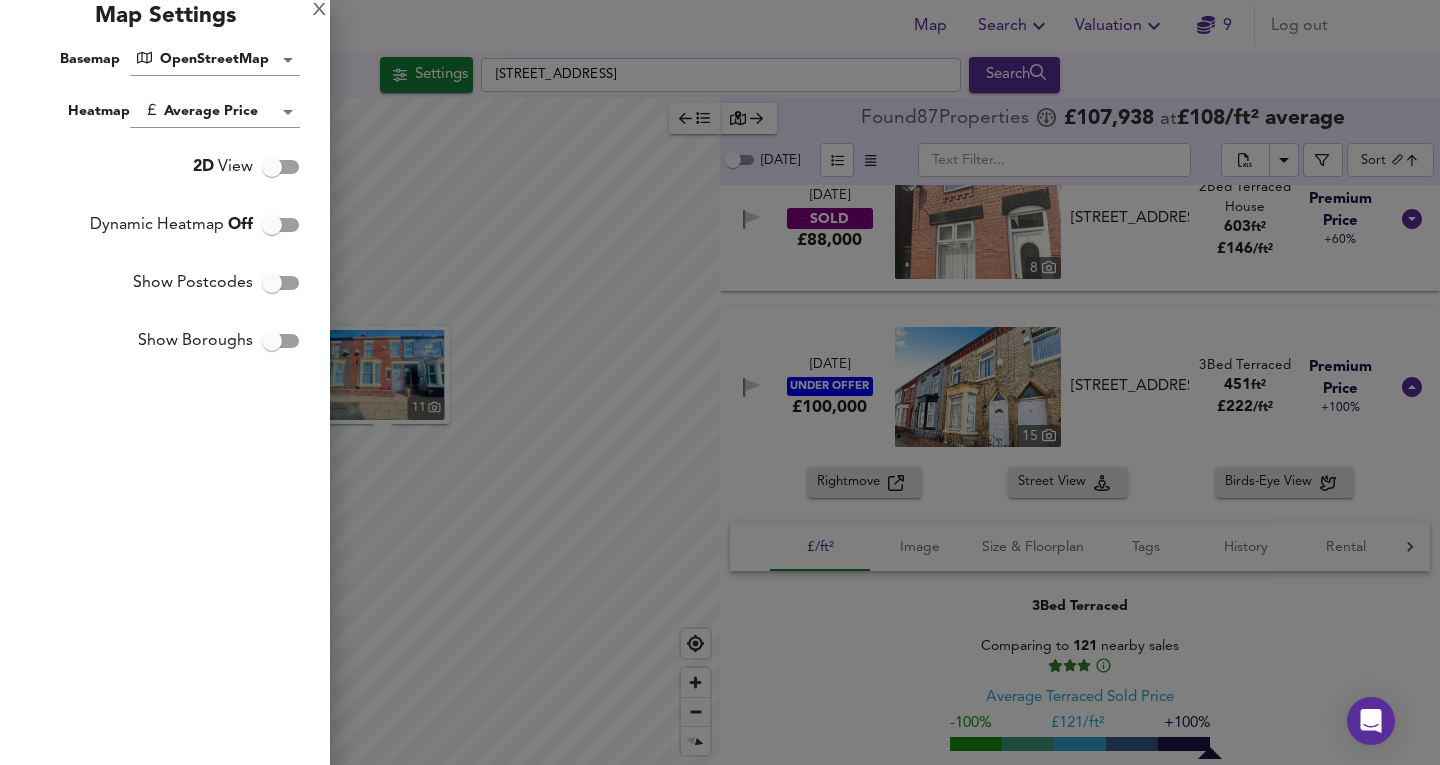 click on "Dynamic Heatmap   Off" at bounding box center (272, 225) 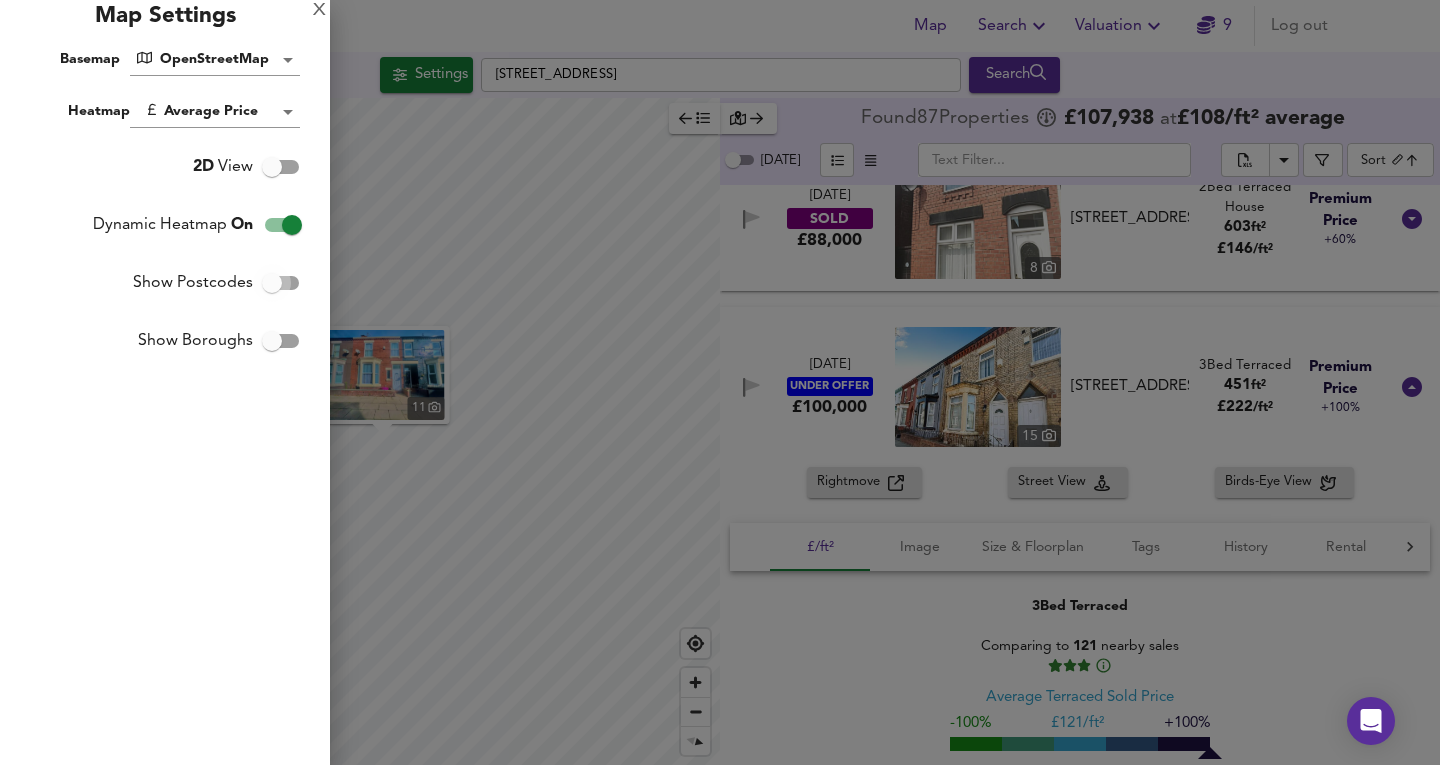 click on "Show Postcodes" at bounding box center (272, 283) 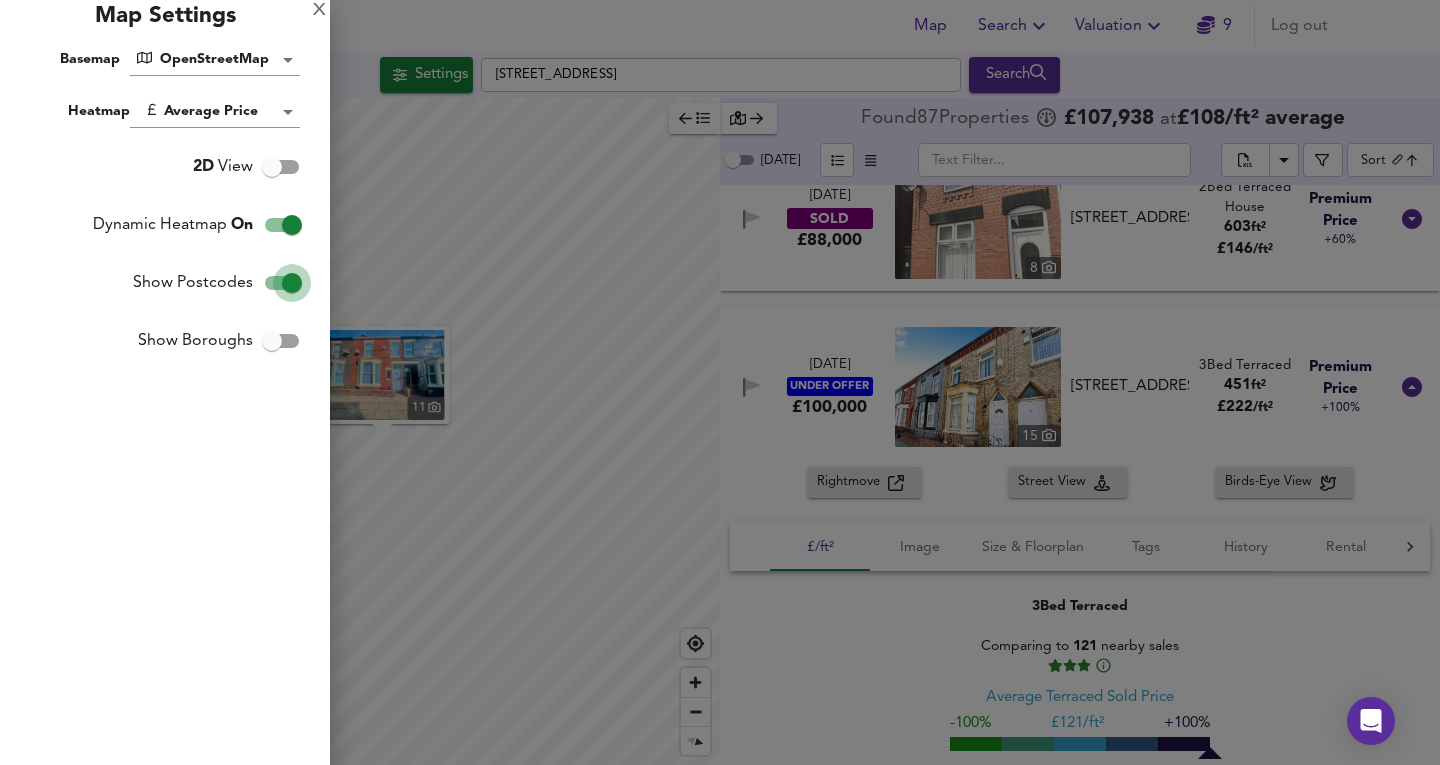 click on "Show Postcodes" at bounding box center (292, 283) 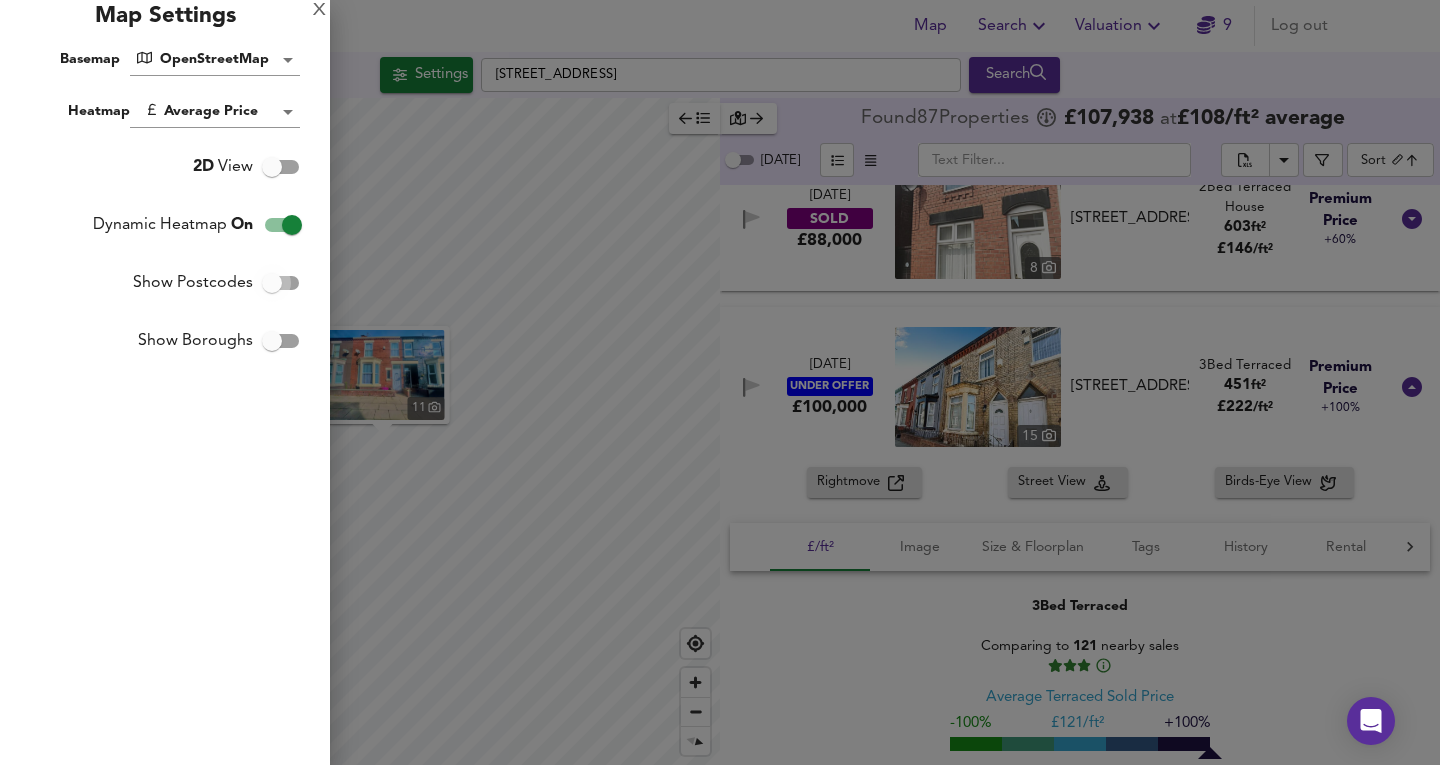 click on "Show Postcodes" at bounding box center (272, 283) 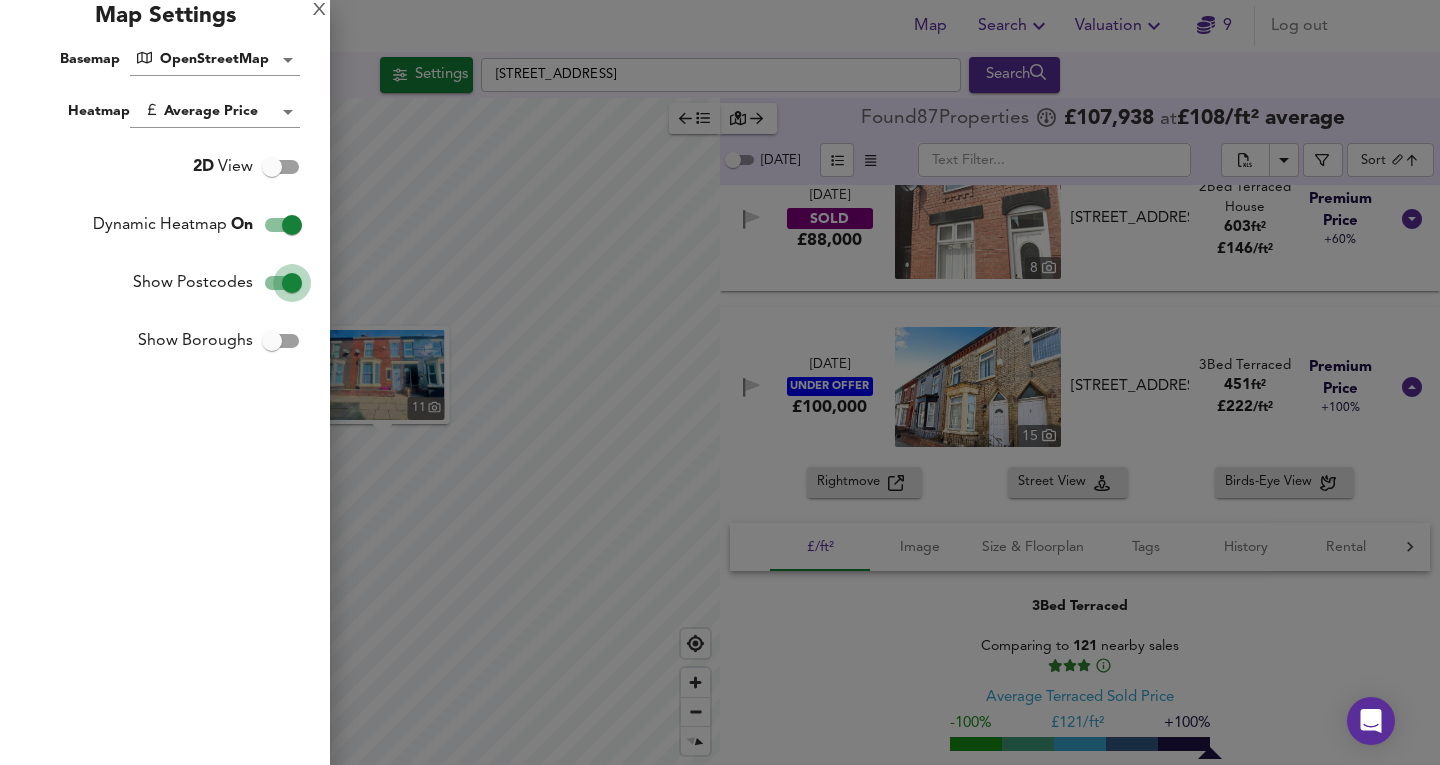 click on "Show Postcodes" at bounding box center (292, 283) 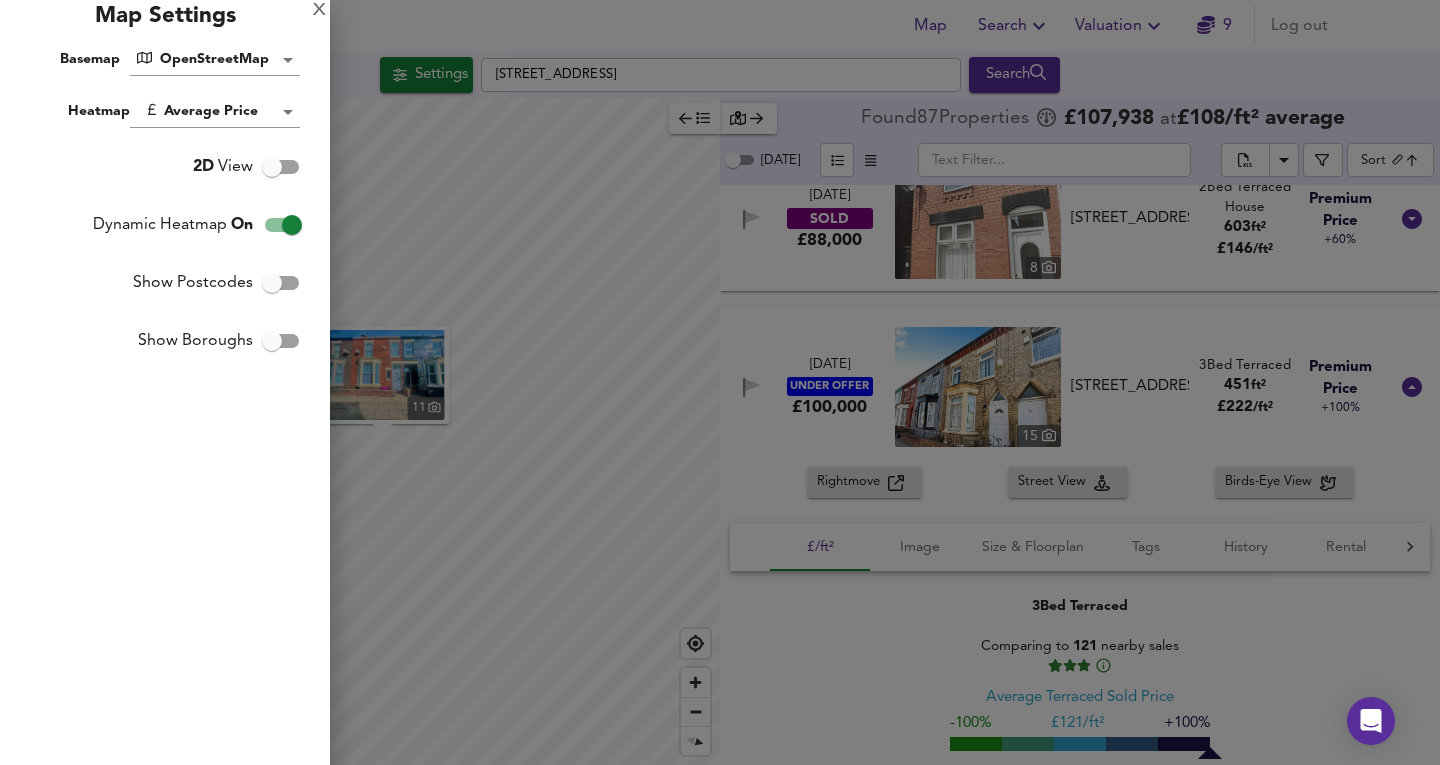 click on "X Map Settings Basemap          OpenStreetMap osm Heatmap          Average Price landworth 2D   View Dynamic Heatmap   On Show Postcodes Show Boroughs 2D 3D Find Me" at bounding box center [165, 382] 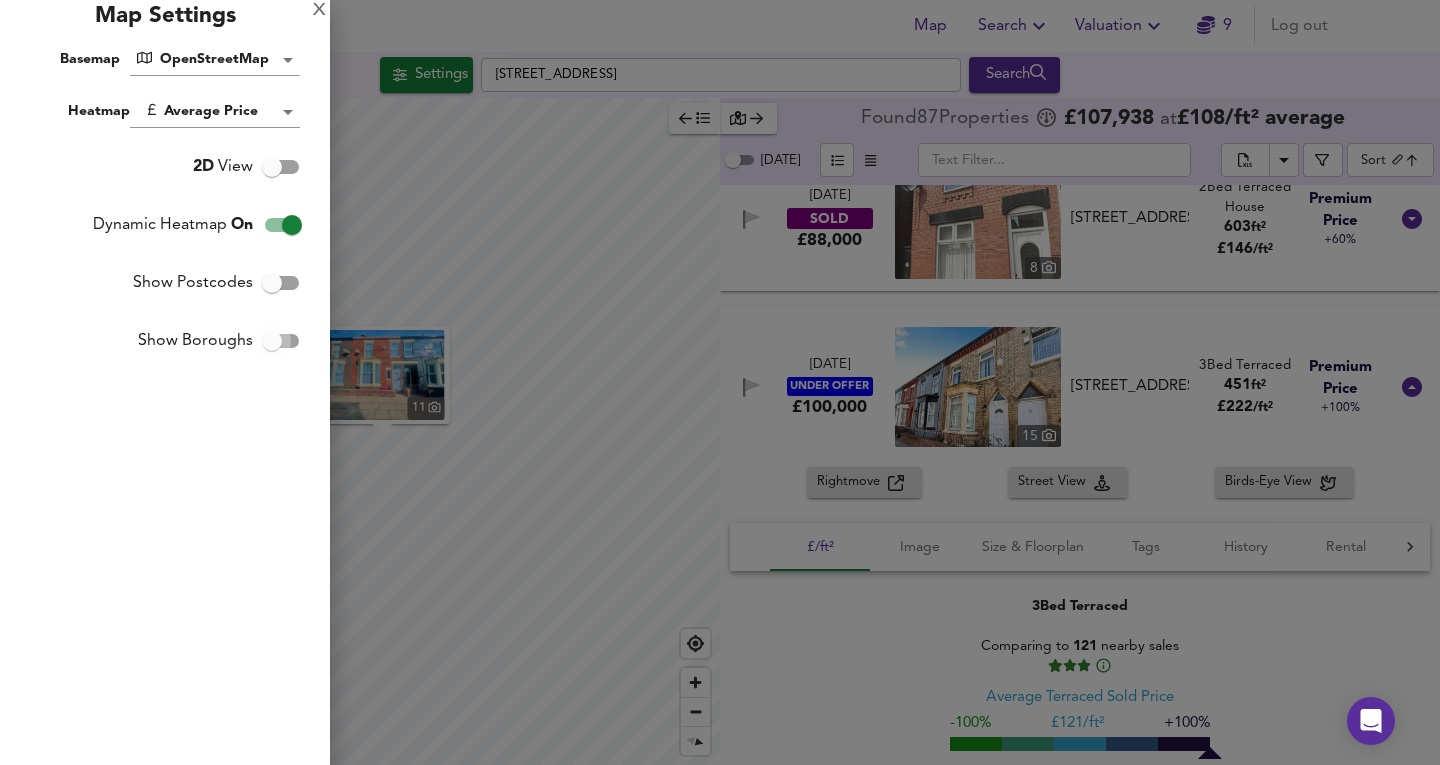 click on "Show Boroughs" at bounding box center (272, 341) 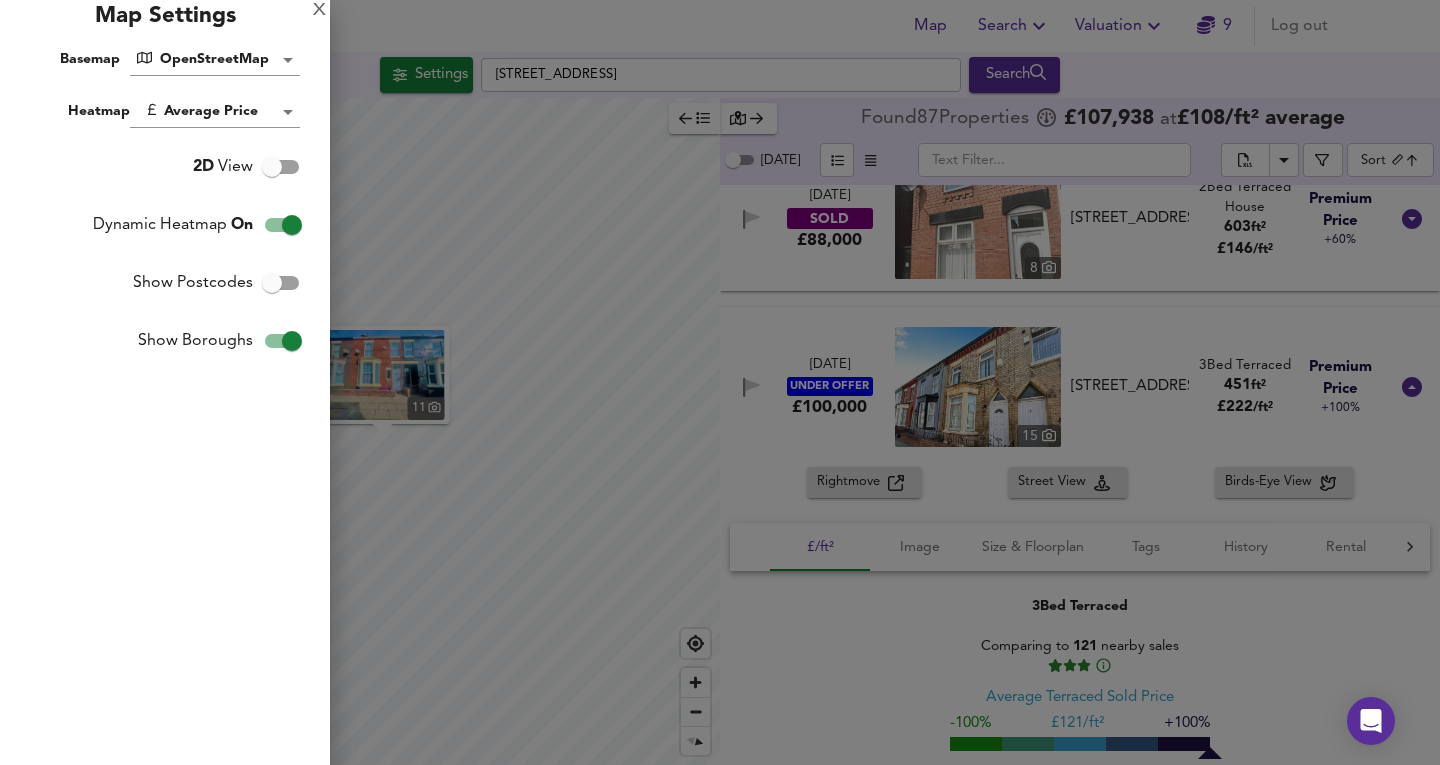 click on "Show Boroughs" at bounding box center (292, 341) 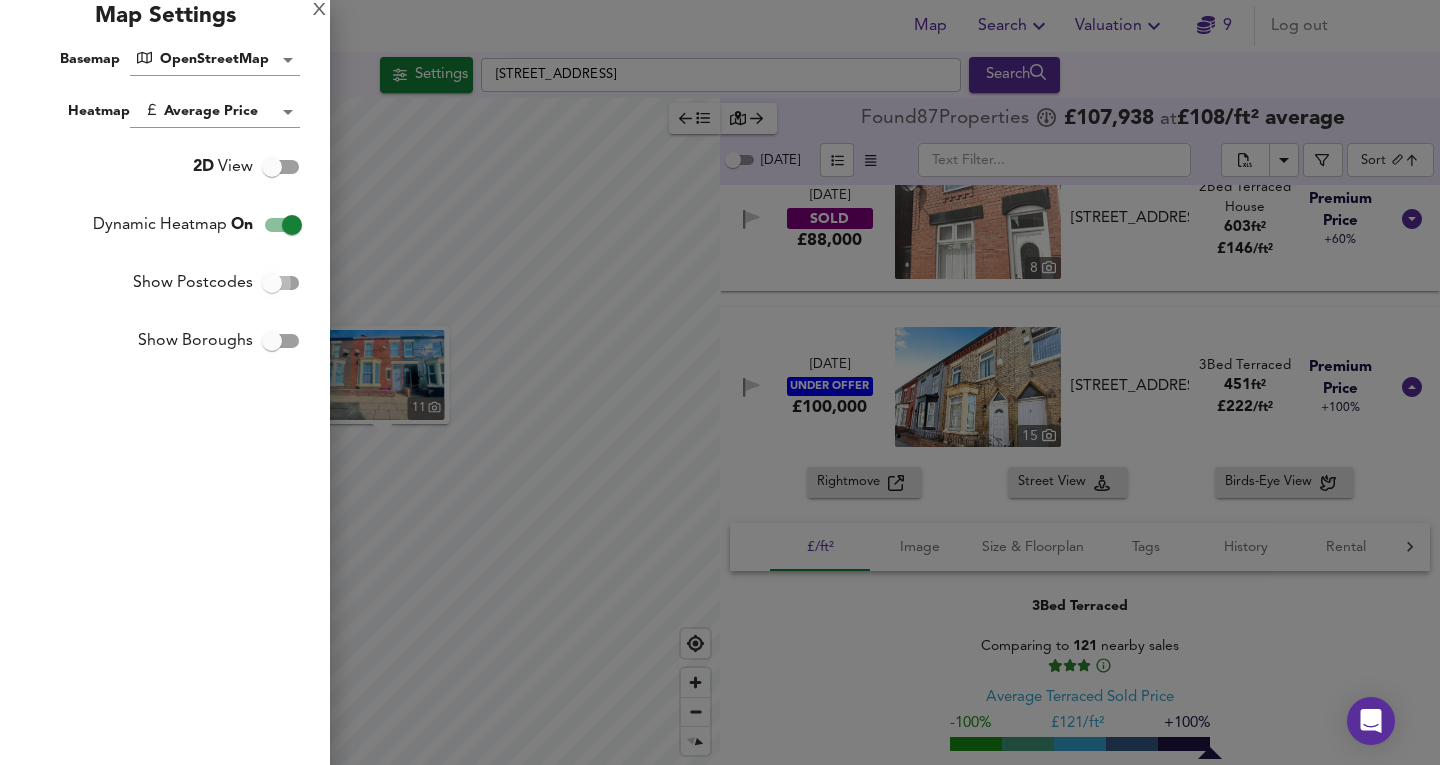 click on "Show Postcodes" at bounding box center (272, 283) 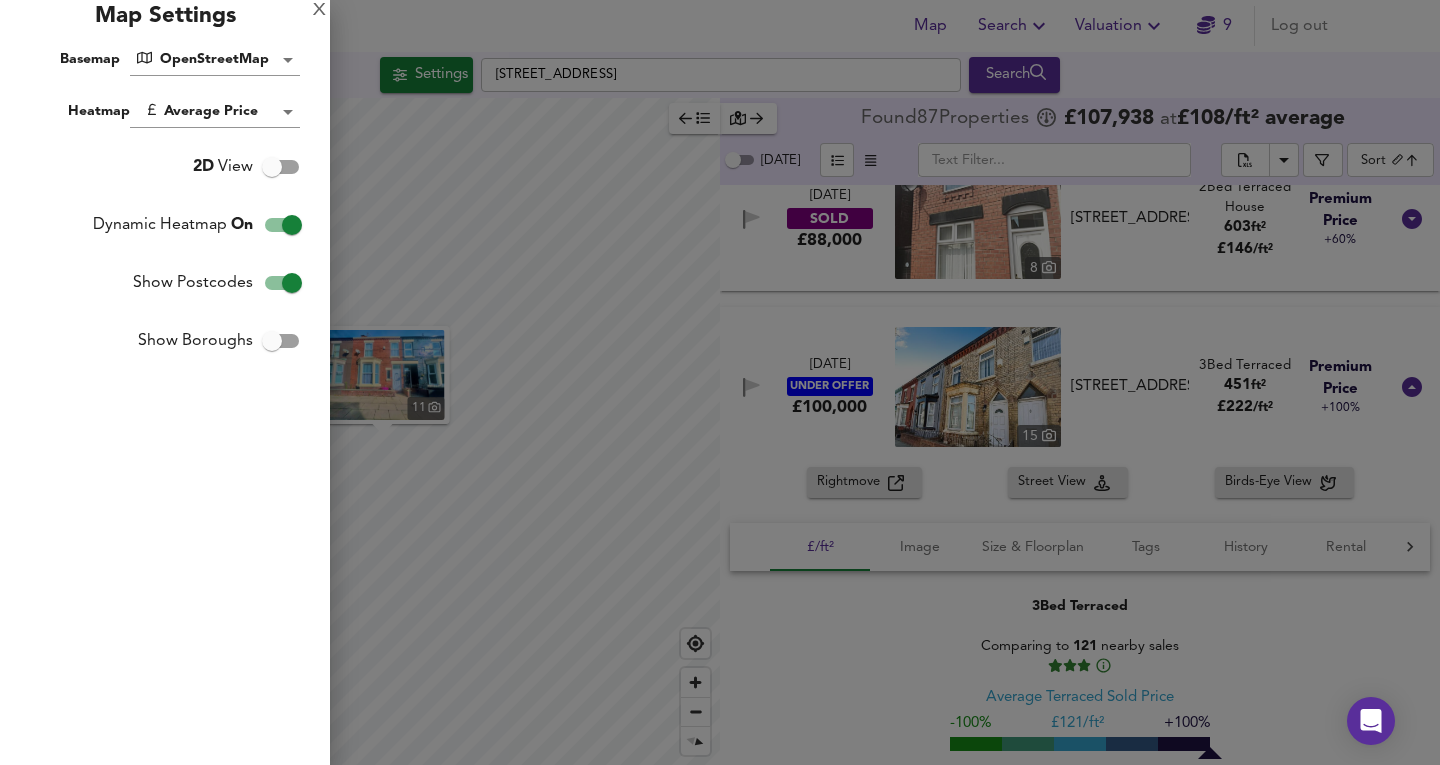 click on "Show Boroughs" at bounding box center [272, 341] 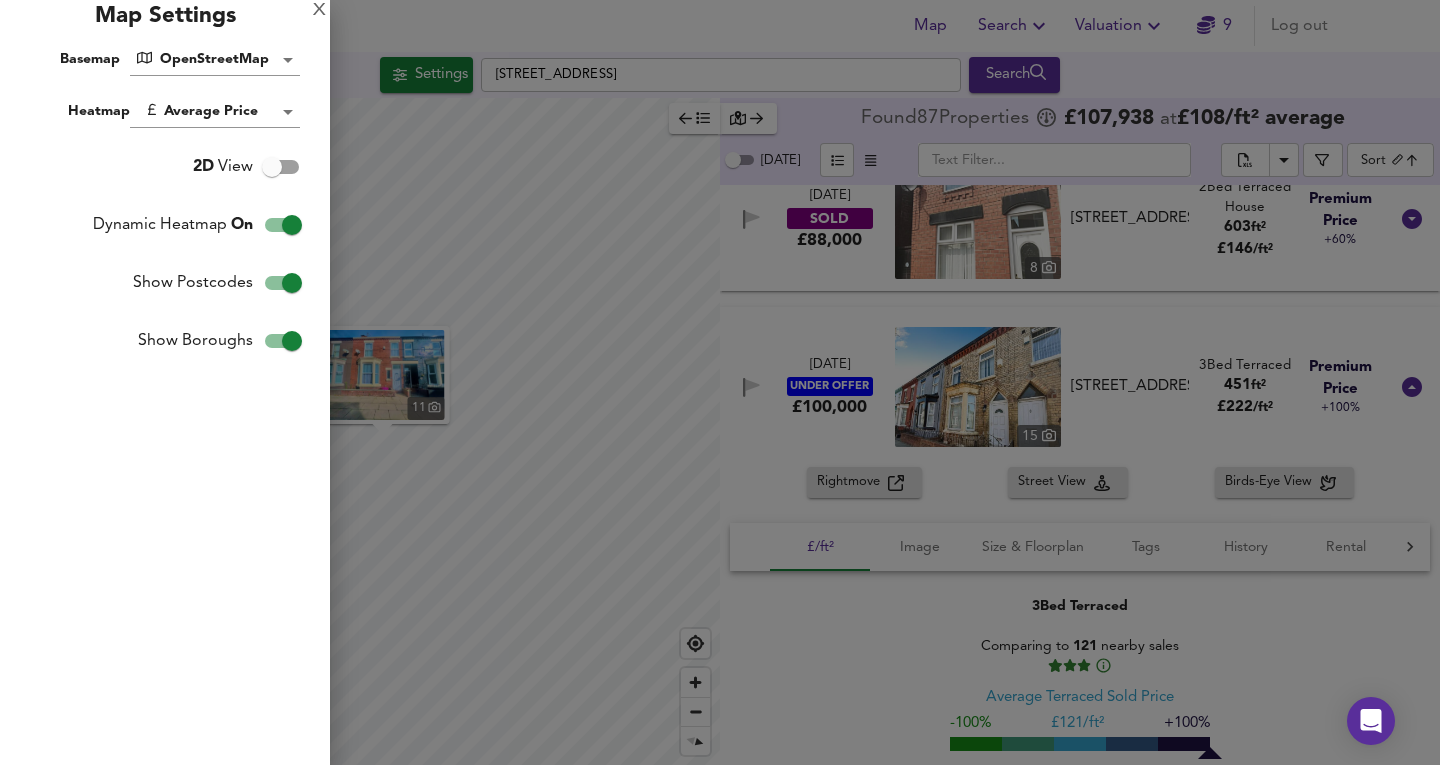 click on "Show Boroughs" at bounding box center [292, 341] 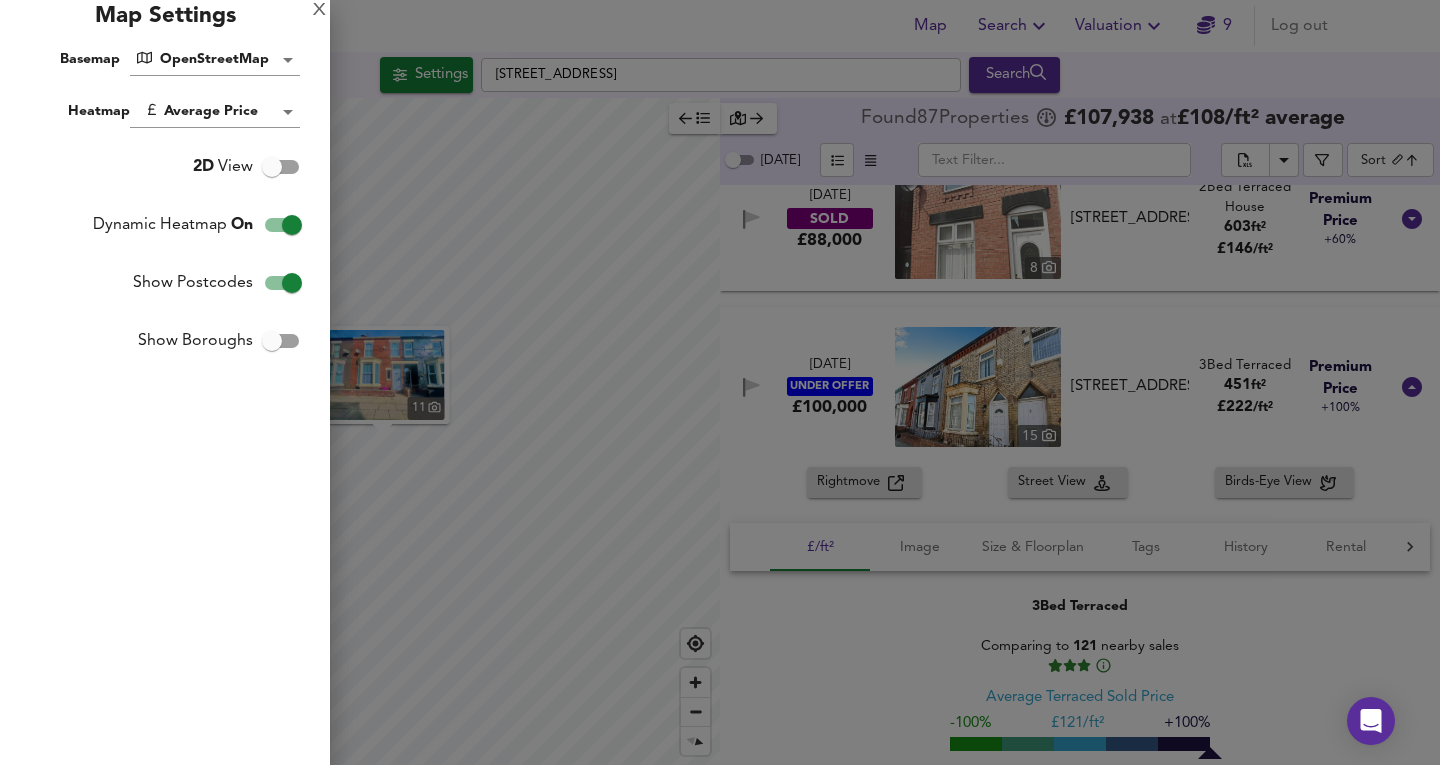 click on "Show Boroughs" at bounding box center [272, 341] 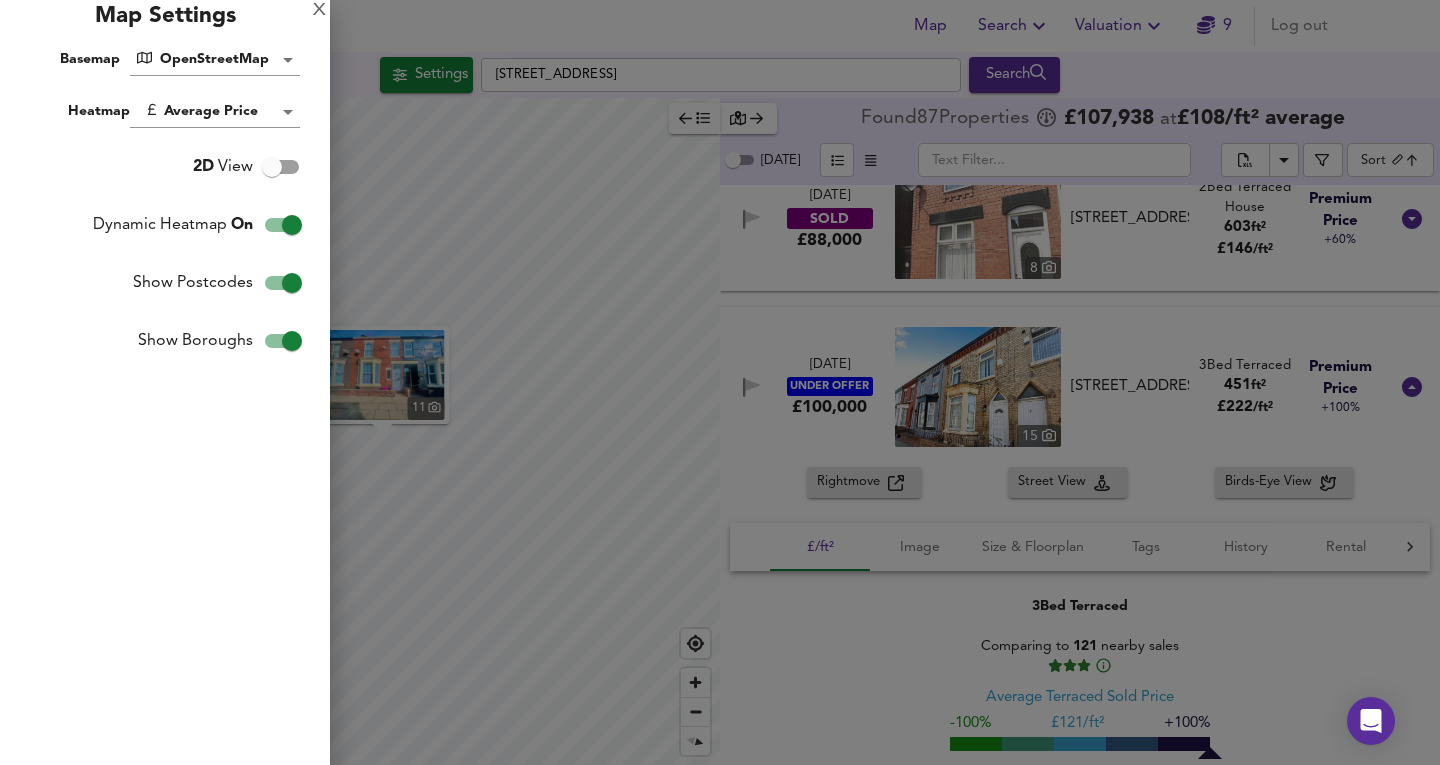 click on "Show Postcodes" at bounding box center (292, 283) 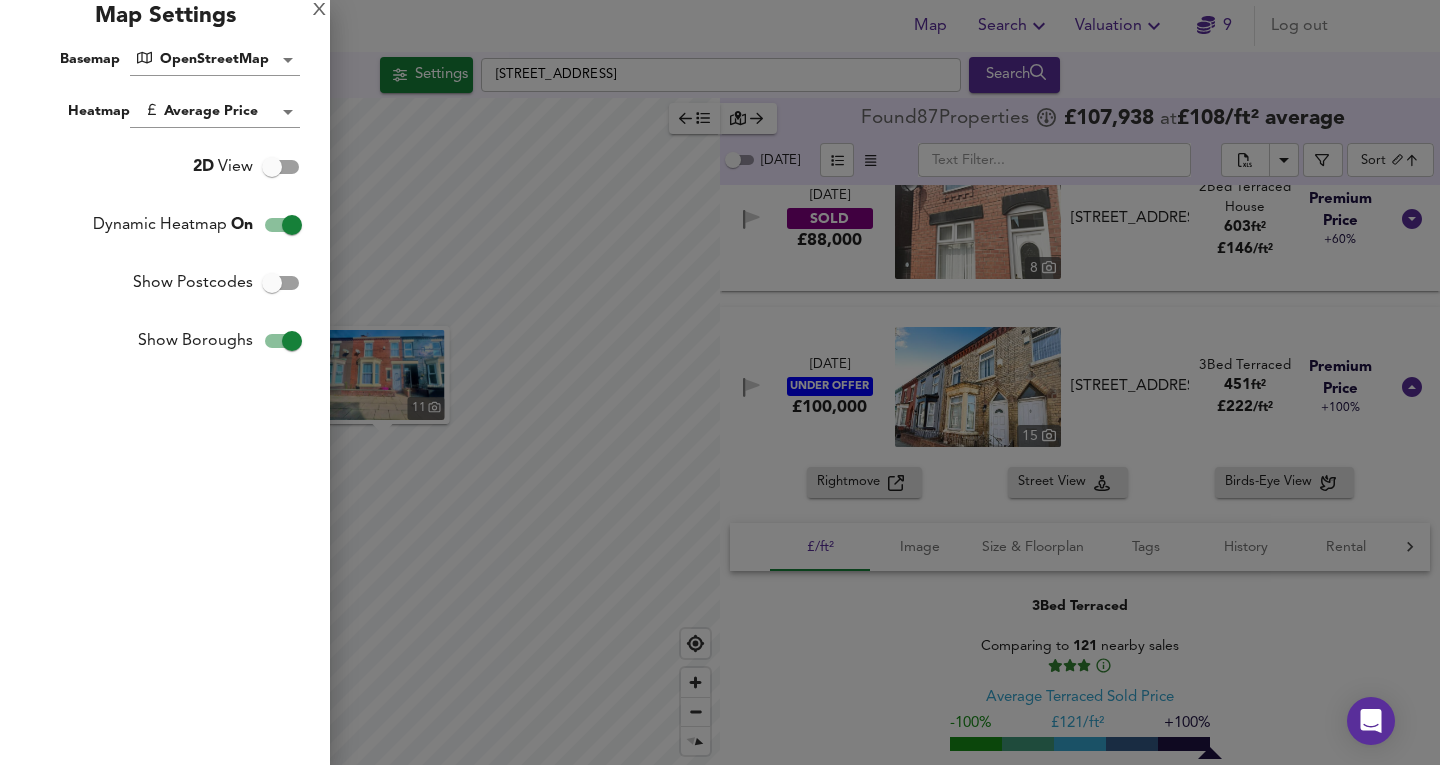 click at bounding box center (720, 382) 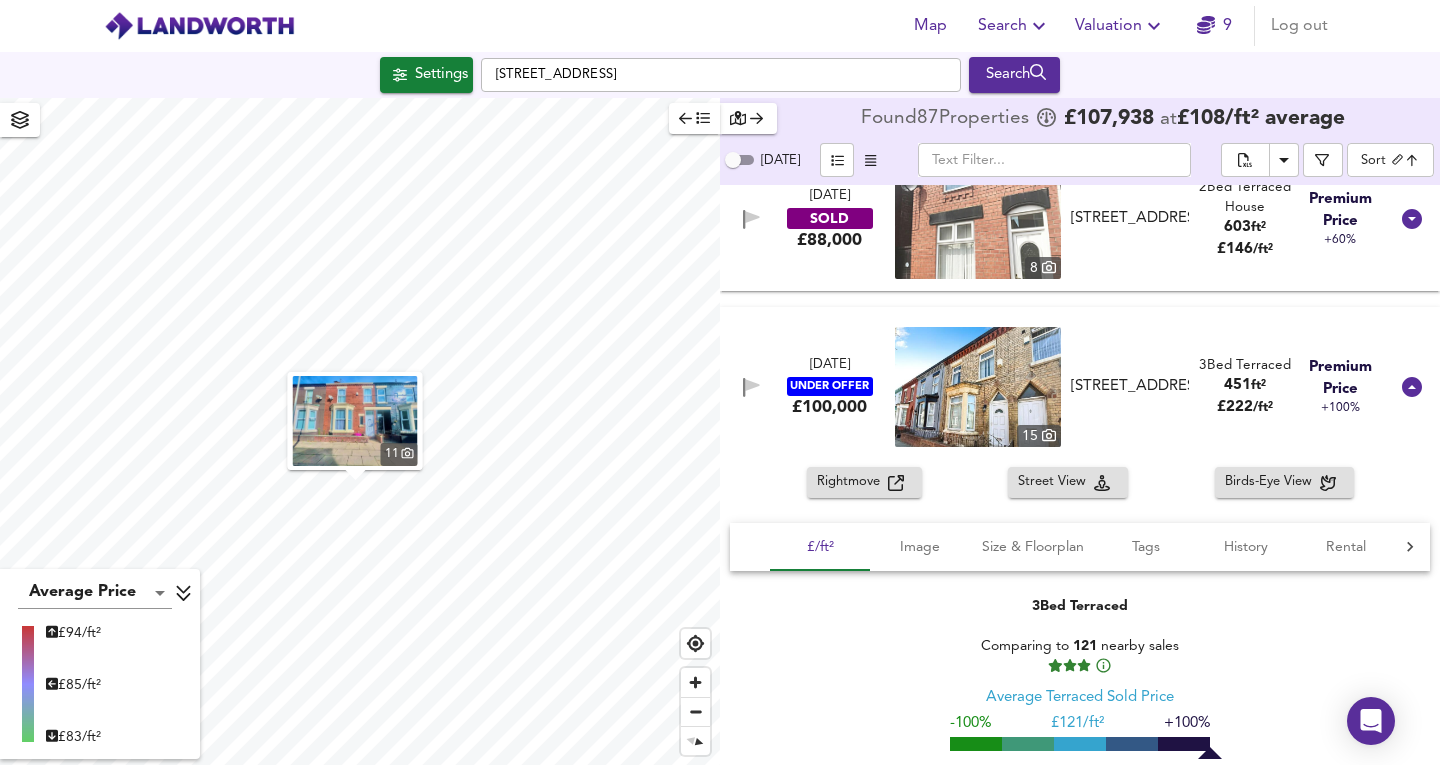 click 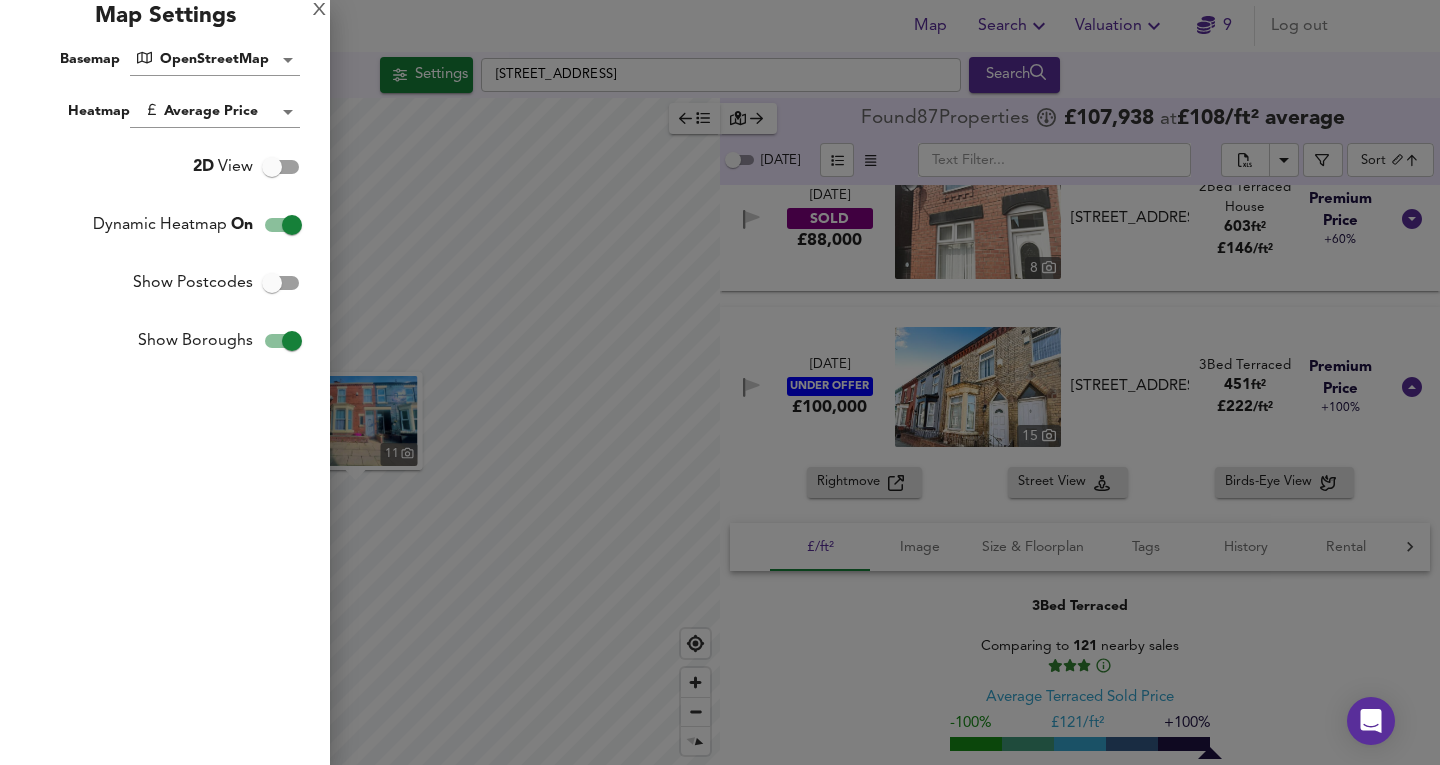 click at bounding box center (720, 382) 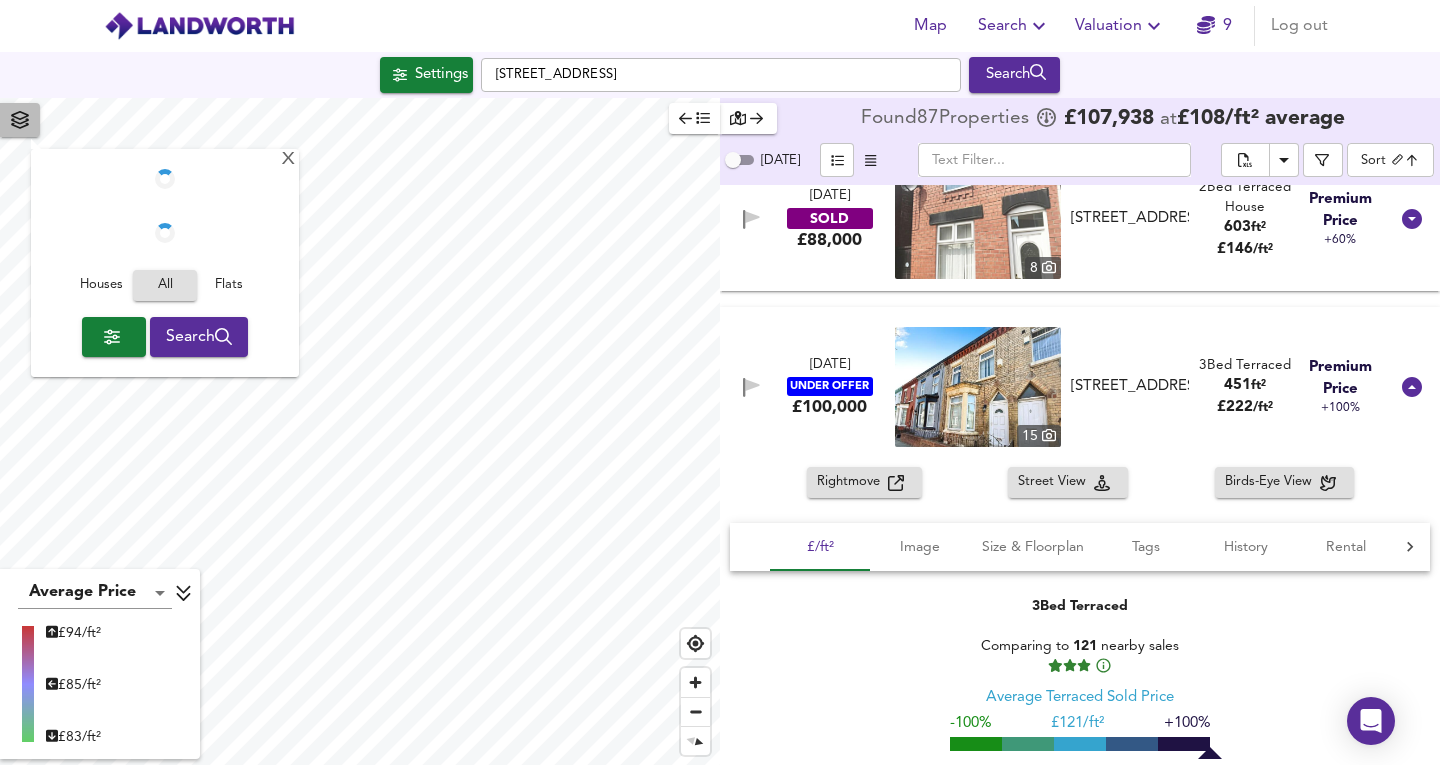 click 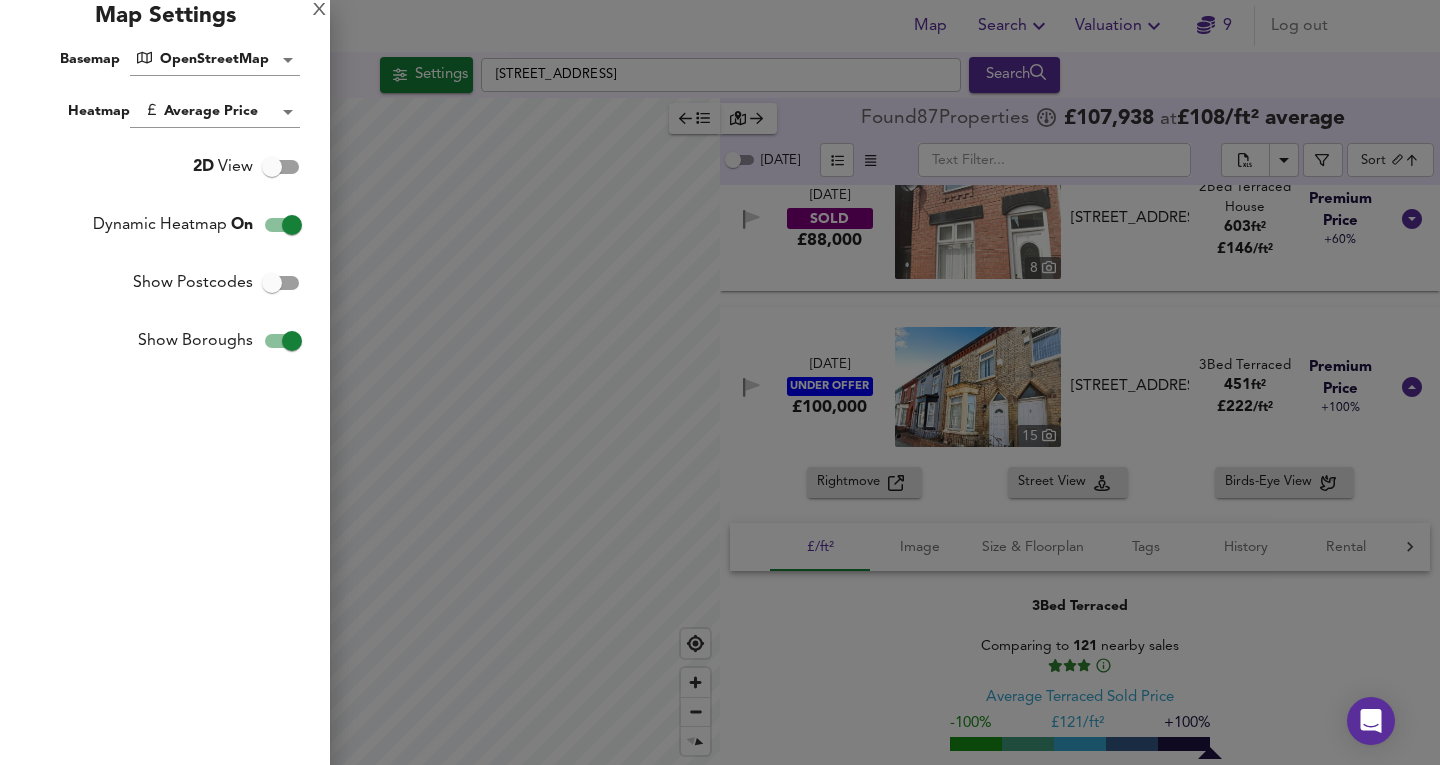 click on "Show Postcodes" at bounding box center (272, 283) 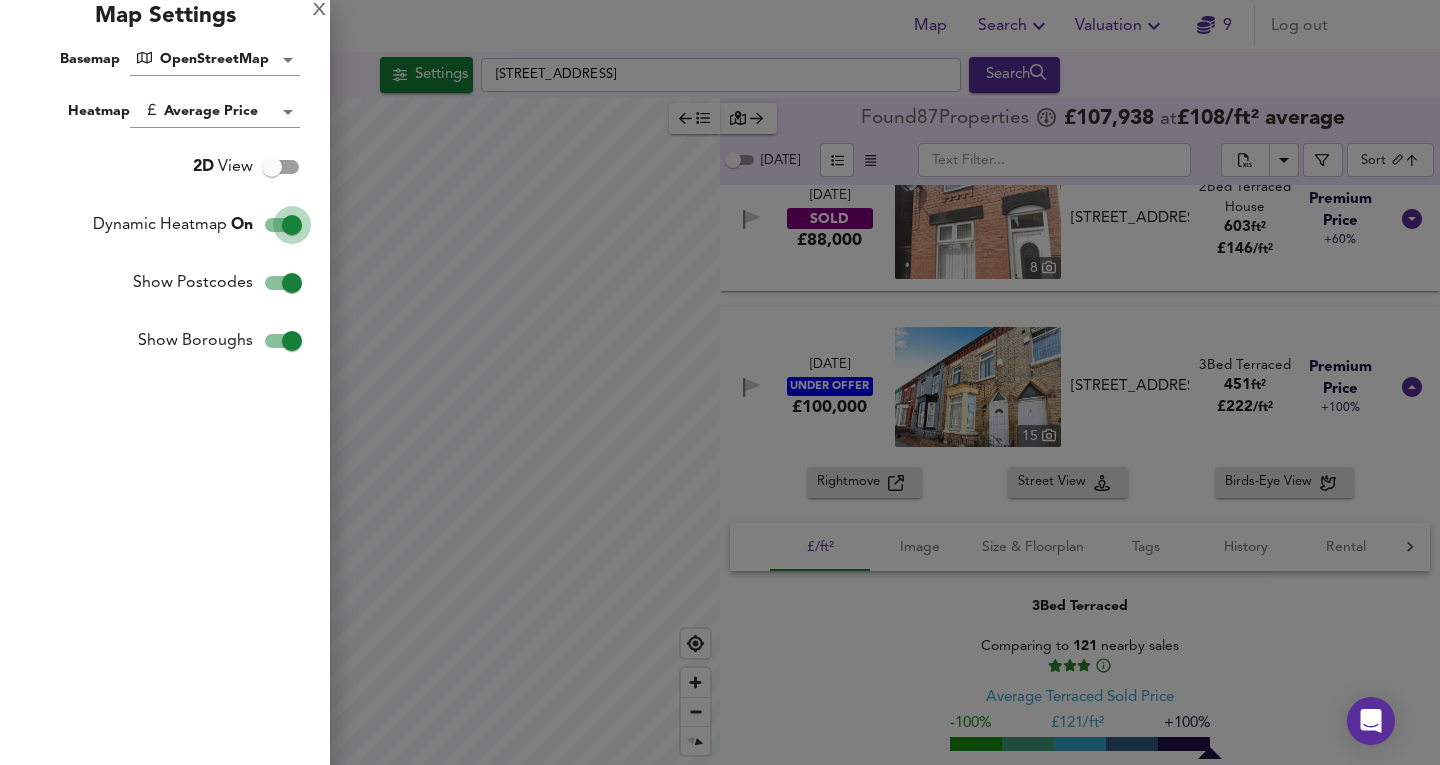 click on "Dynamic Heatmap   On" at bounding box center [292, 225] 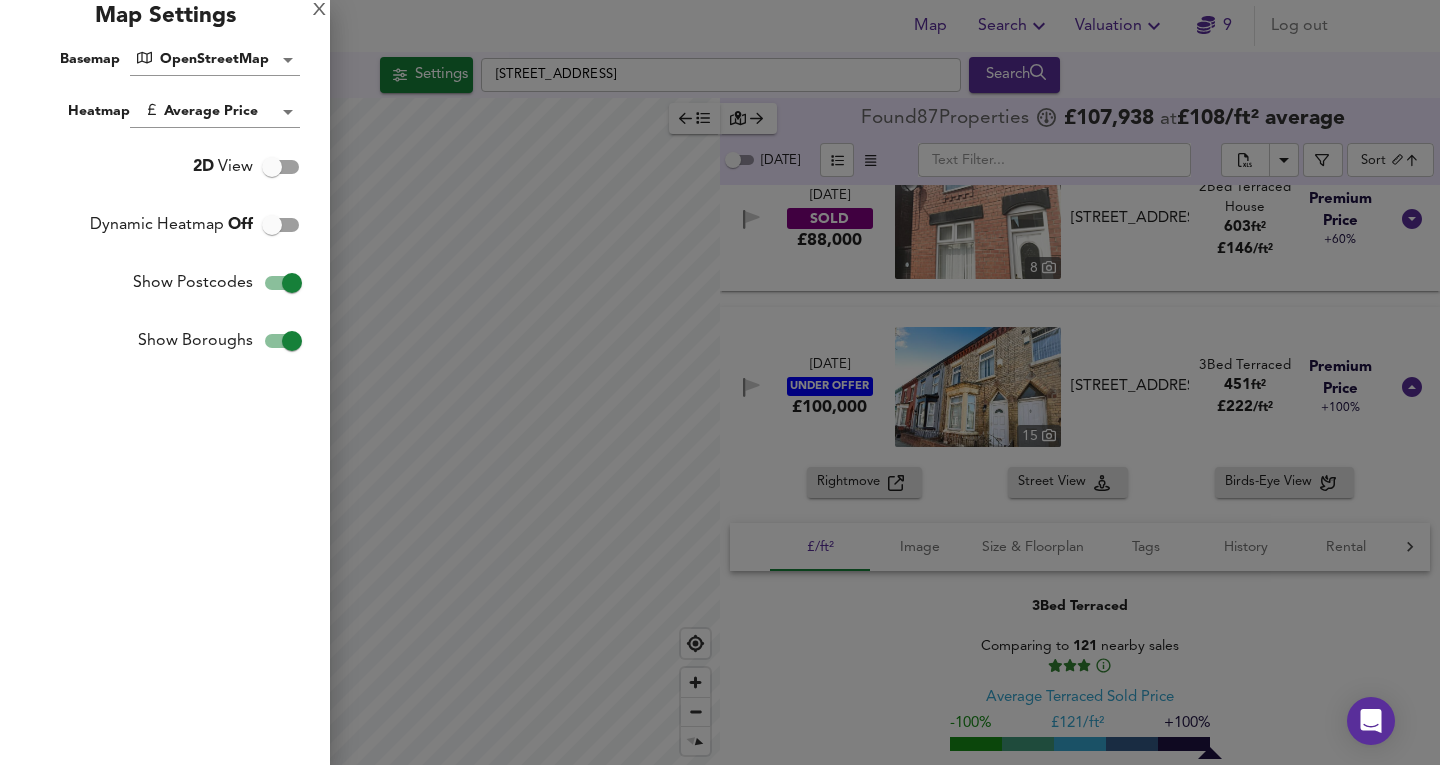 click at bounding box center (720, 382) 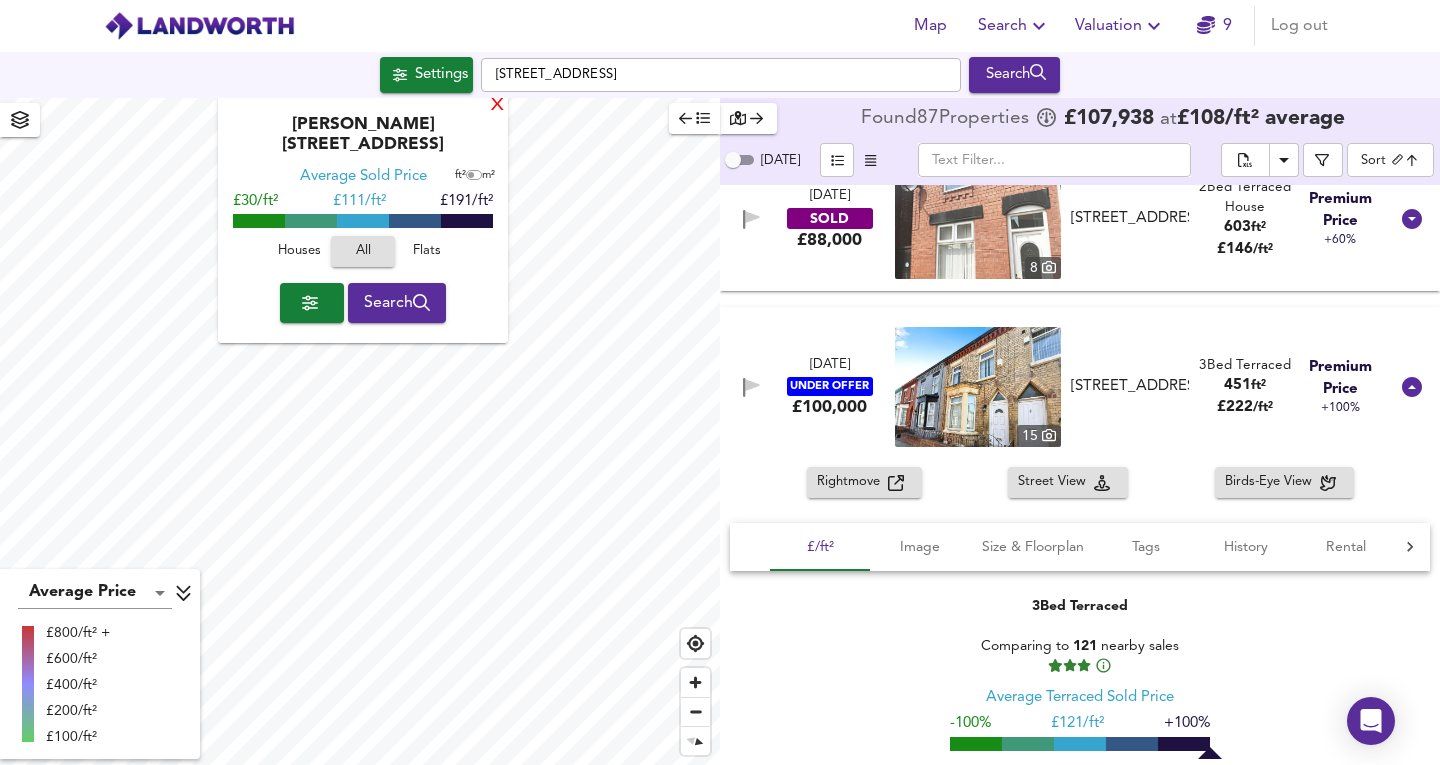 click on "X" at bounding box center [497, 106] 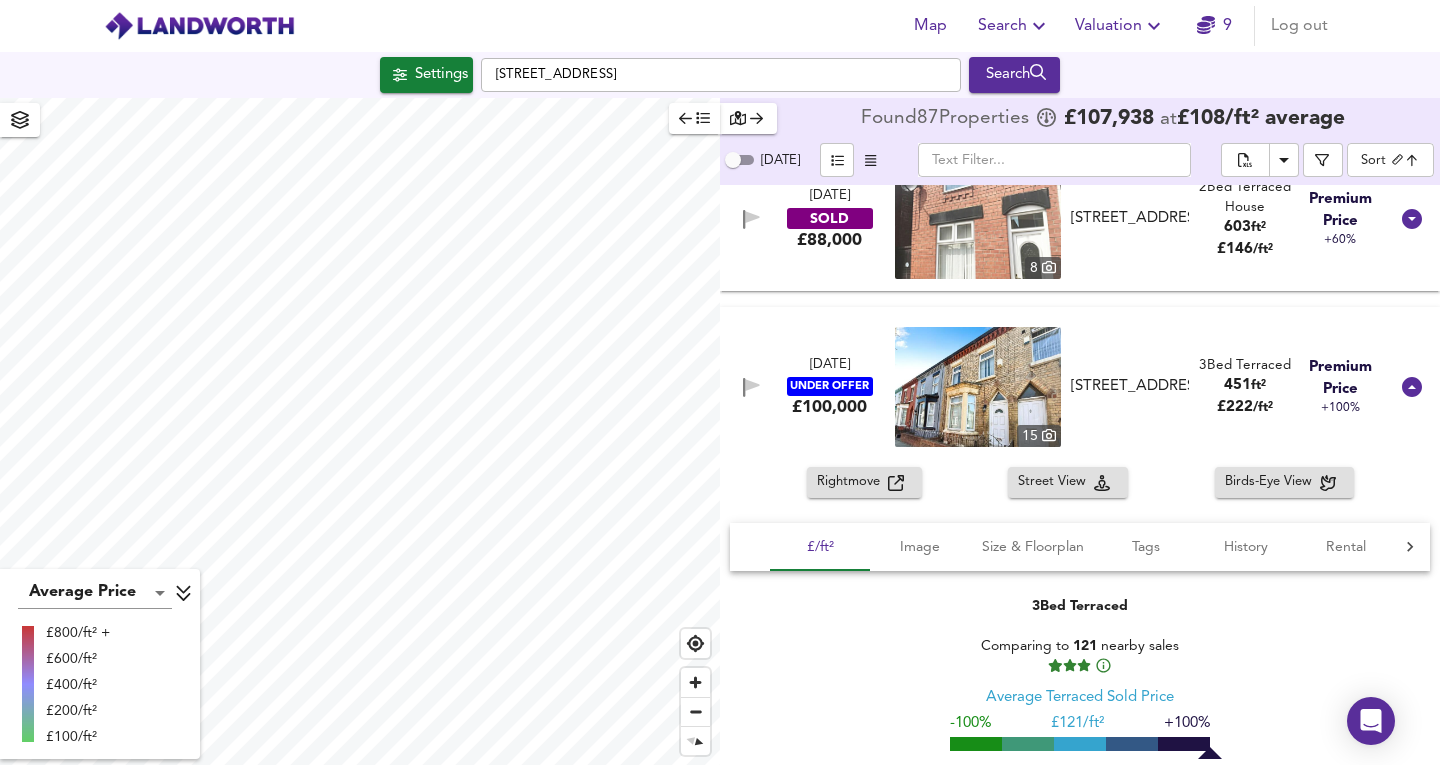 click 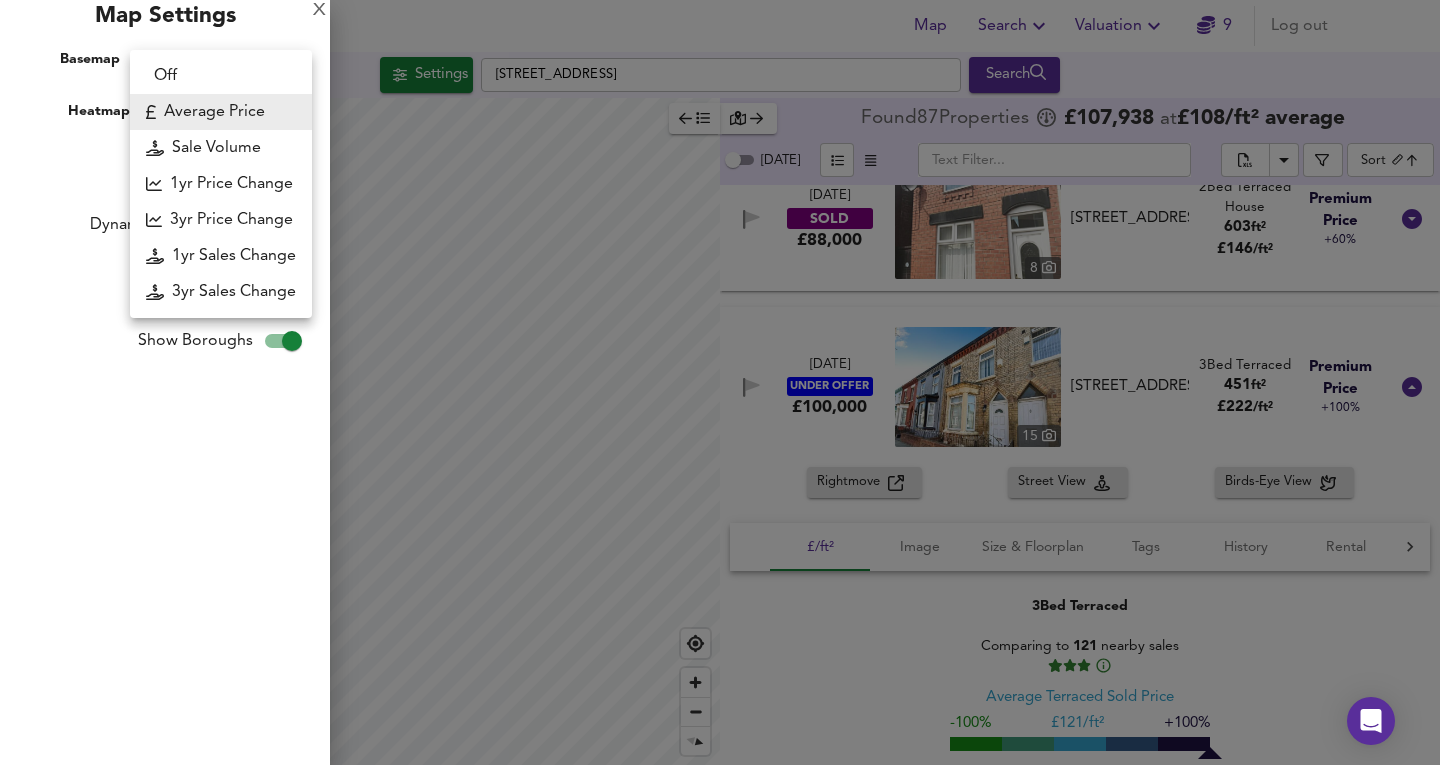 click on "Map Search Valuation    9 Log out        Settings     [GEOGRAPHIC_DATA]        Search              Average Price landworth   £800/ft² + £600/ft² £400/ft² £200/ft² £100/ft²     Found  87  Propert ies     £ 107,938   at  £ 108 / ft²   average    [DATE]           ​         Sort   biggest ​ [DATE] SOLD £180,000     1     [STREET_ADDRESS] [STREET_ADDRESS] 1  Bed   Terraced House 1,561 ft² £ 115 / ft²   Expensive +35% [DATE] SOLD £140,000     [GEOGRAPHIC_DATA][STREET_ADDRESS][STREET_ADDRESS] 4  Bed   Terraced House 1,561 ft² £ 90 / ft²   Cheap -25% [DATE] UNDER OFFER £190,000     [STREET_ADDRESS][PERSON_NAME][PERSON_NAME] 4  Bed   Terraced 1,522 ft² £ 125 / ft²   Expensive +49% [DATE] SOLD £76,000   [STREET_ADDRESS][GEOGRAPHIC_DATA][STREET_ADDRESS] 3  Bed   Terraced House 1,399 ft² £ 54 / ft²   Great Deal -94% SOLD   3" at bounding box center (720, 382) 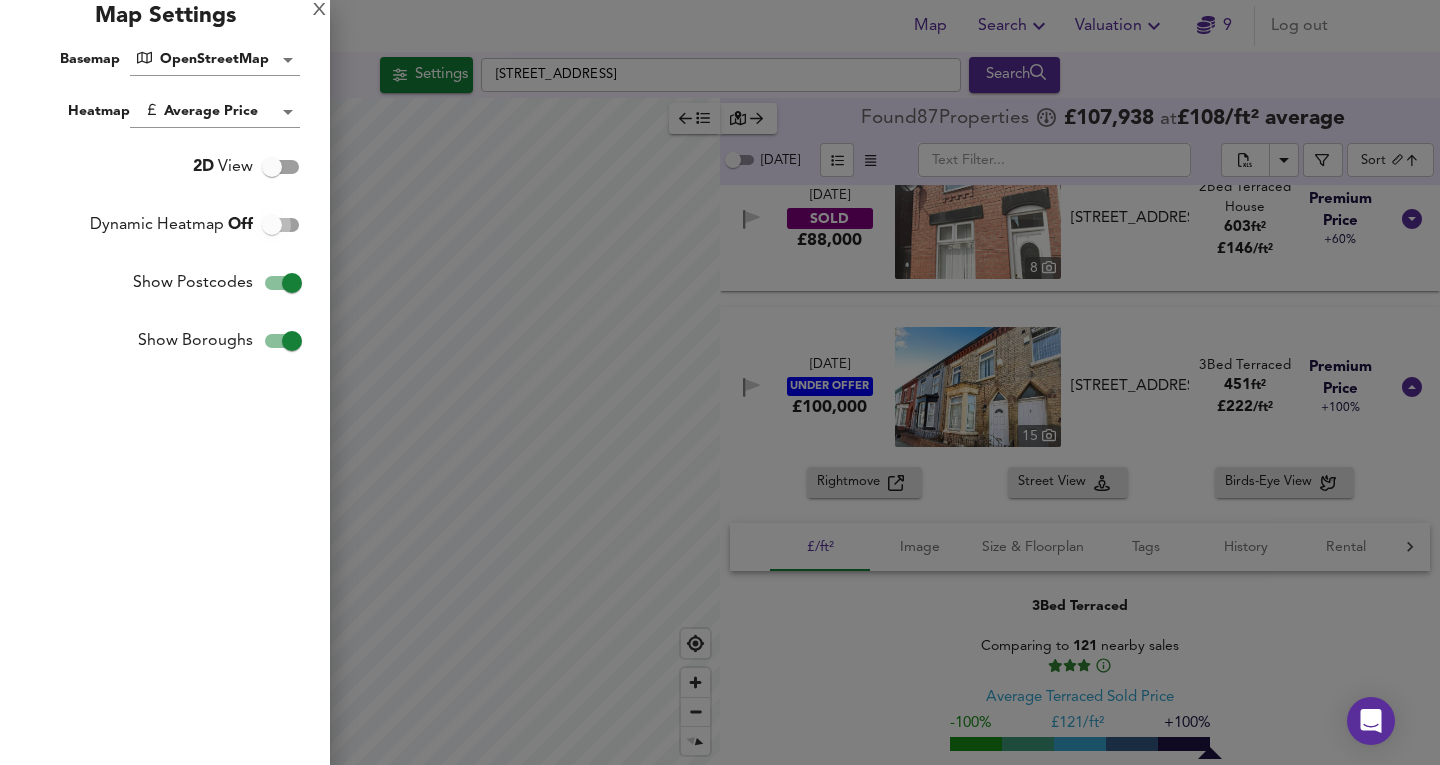 click on "Dynamic Heatmap   Off" at bounding box center (272, 225) 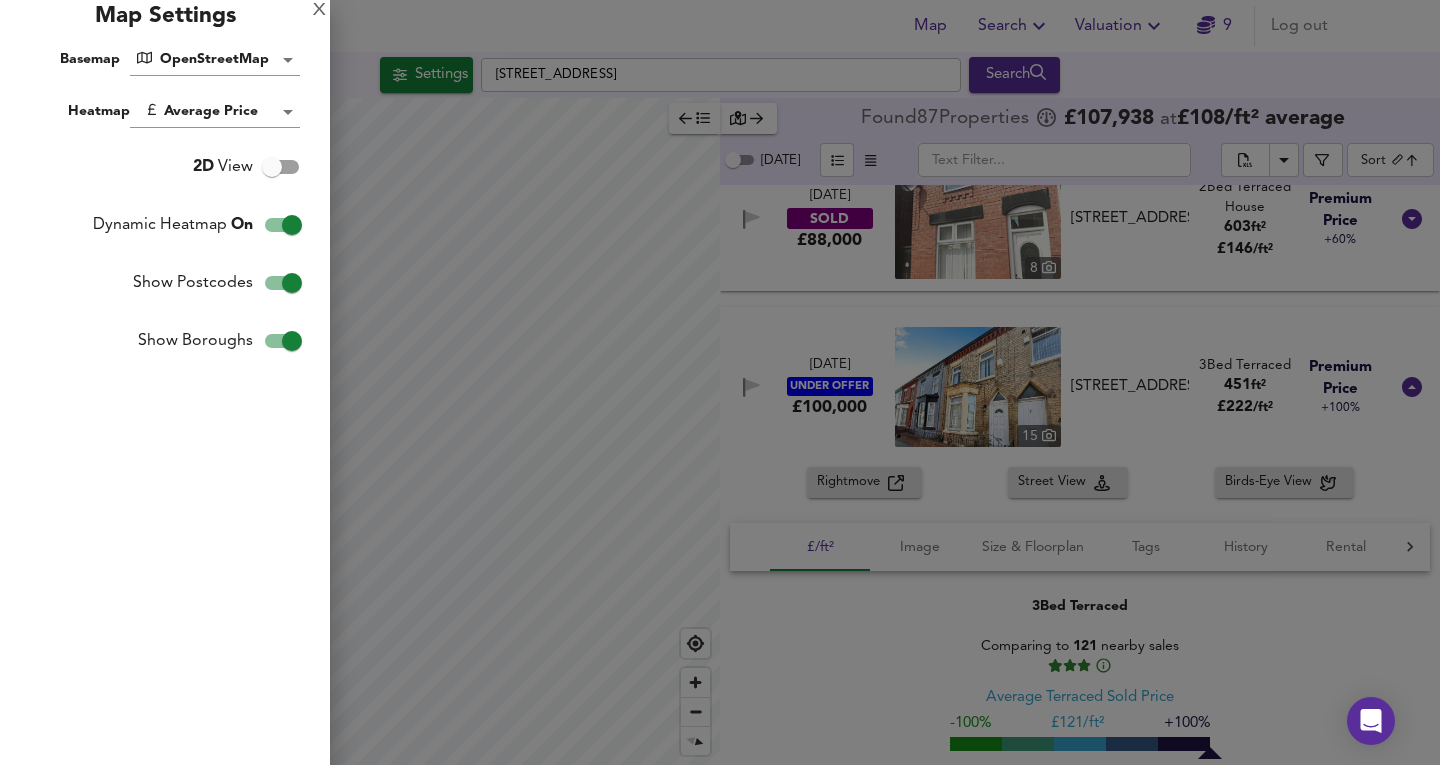 click on "Map Search Valuation    9 Log out        Settings     [STREET_ADDRESS]        Search              Average Price landworth    £ 94/ft²    £ 85/ft²    £ 83/ft²     Found  87  Propert ies     £ 107,938   at  £ 108 / ft²   average    [DATE]           ​         Sort   biggest ​ [DATE] SOLD £180,000     1     [STREET_ADDRESS] [STREET_ADDRESS] 1  Bed   Terraced House 1,561 ft² £ 115 / ft²   Expensive +35% [DATE] SOLD £140,000     [GEOGRAPHIC_DATA][STREET_ADDRESS][STREET_ADDRESS] 4  Bed   Terraced House 1,561 ft² £ 90 / ft²   Cheap -25% [DATE] UNDER OFFER £190,000     [STREET_ADDRESS][PERSON_NAME][PERSON_NAME] 4  Bed   Terraced 1,522 ft² £ 125 / ft²   Expensive +49% [DATE] SOLD £76,000   [STREET_ADDRESS][GEOGRAPHIC_DATA][STREET_ADDRESS] 3  Bed   Terraced House 1,399 ft² £ 54 / ft²   Great Deal -94% [DATE] SOLD" at bounding box center (720, 382) 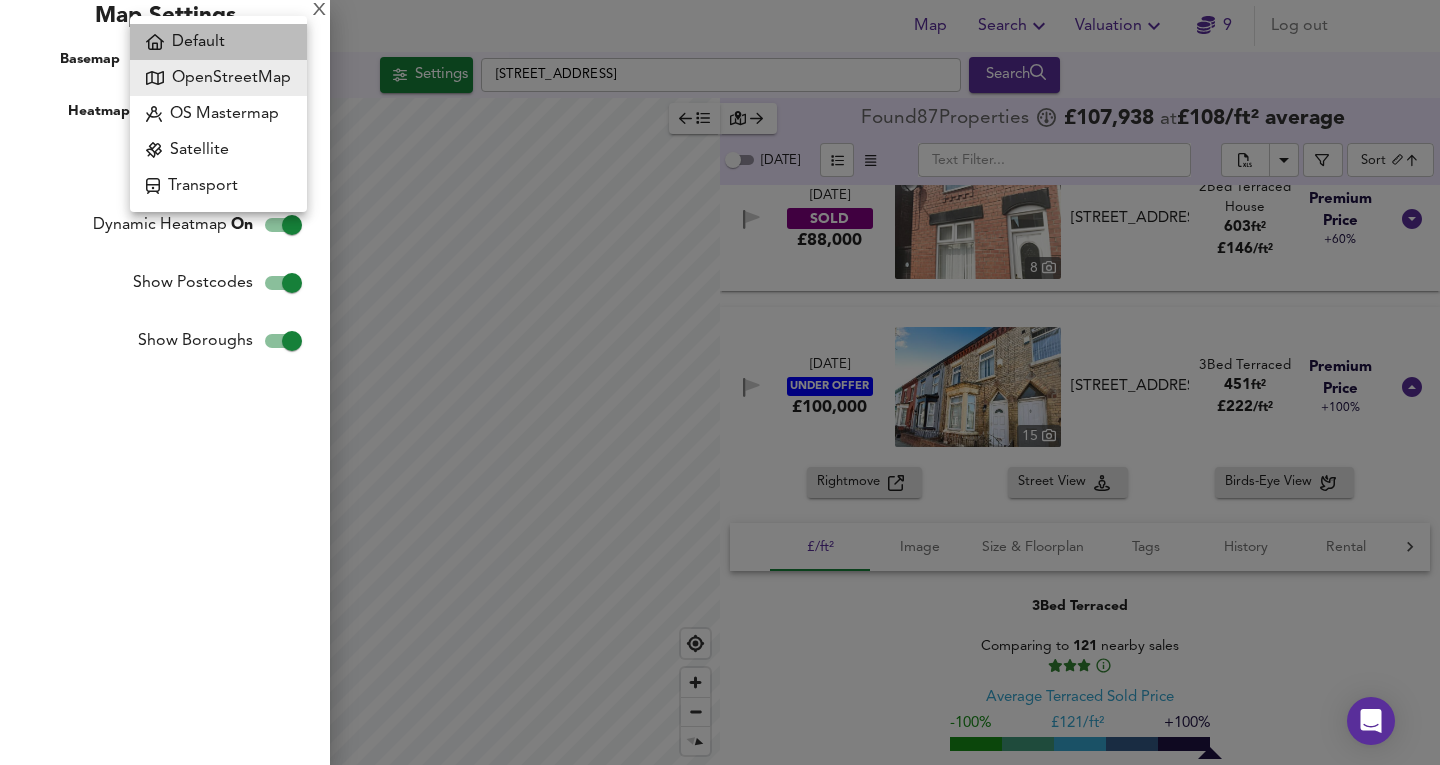 click on "Default" at bounding box center [218, 42] 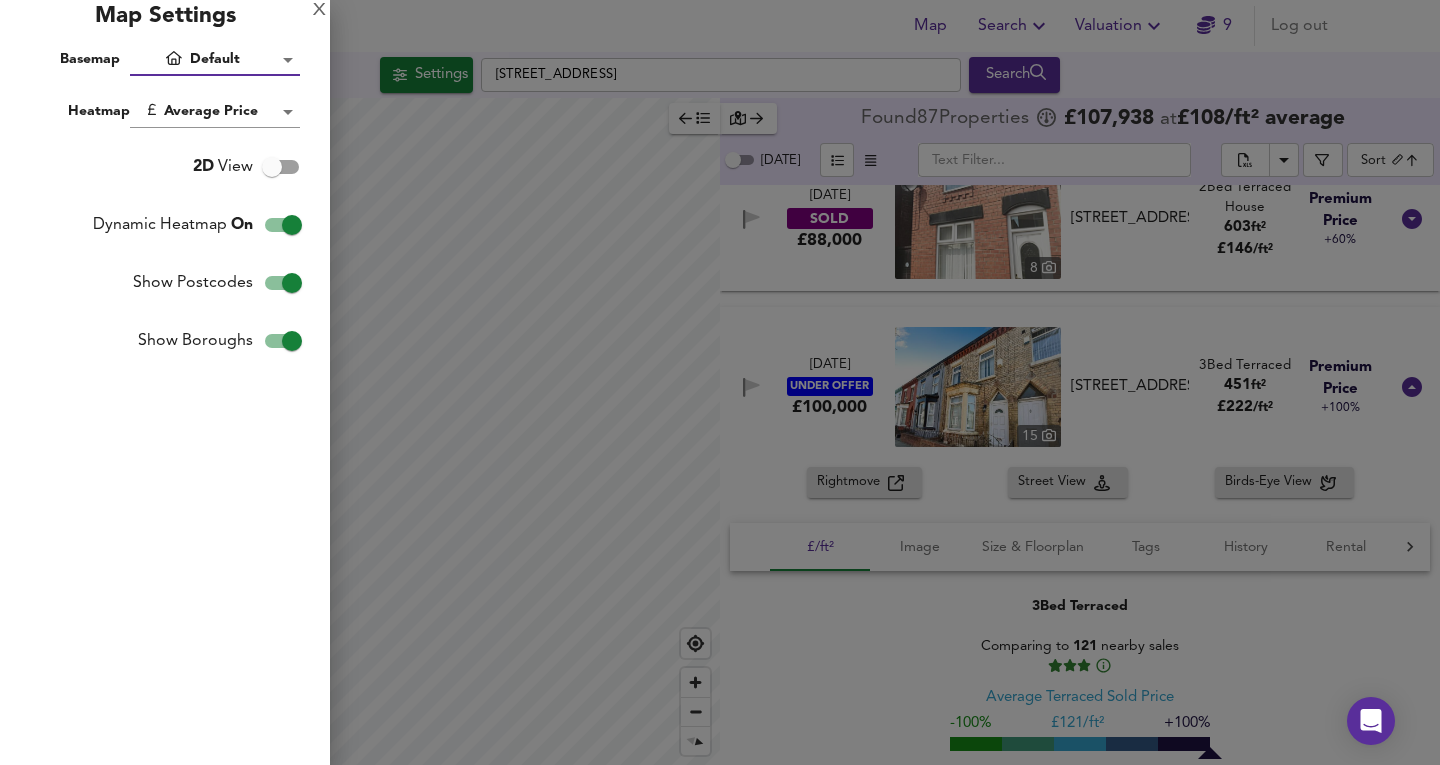 click on "Map Search Valuation    9 Log out        Settings     [STREET_ADDRESS]        Search              Average Price landworth    £ 94/ft²    £ 85/ft²    £ 83/ft²     Found  87  Propert ies     £ 107,938   at  £ 108 / ft²   average    [DATE]           ​         Sort   biggest ​ [DATE] SOLD £180,000     1     [STREET_ADDRESS] [STREET_ADDRESS] 1  Bed   Terraced House 1,561 ft² £ 115 / ft²   Expensive +35% [DATE] SOLD £140,000     [GEOGRAPHIC_DATA][STREET_ADDRESS][STREET_ADDRESS] 4  Bed   Terraced House 1,561 ft² £ 90 / ft²   Cheap -25% [DATE] UNDER OFFER £190,000     [STREET_ADDRESS][PERSON_NAME][PERSON_NAME] 4  Bed   Terraced 1,522 ft² £ 125 / ft²   Expensive +49% [DATE] SOLD £76,000   [STREET_ADDRESS][GEOGRAPHIC_DATA][STREET_ADDRESS] 3  Bed   Terraced House 1,399 ft² £ 54 / ft²   Great Deal -94% [DATE] SOLD" at bounding box center [720, 382] 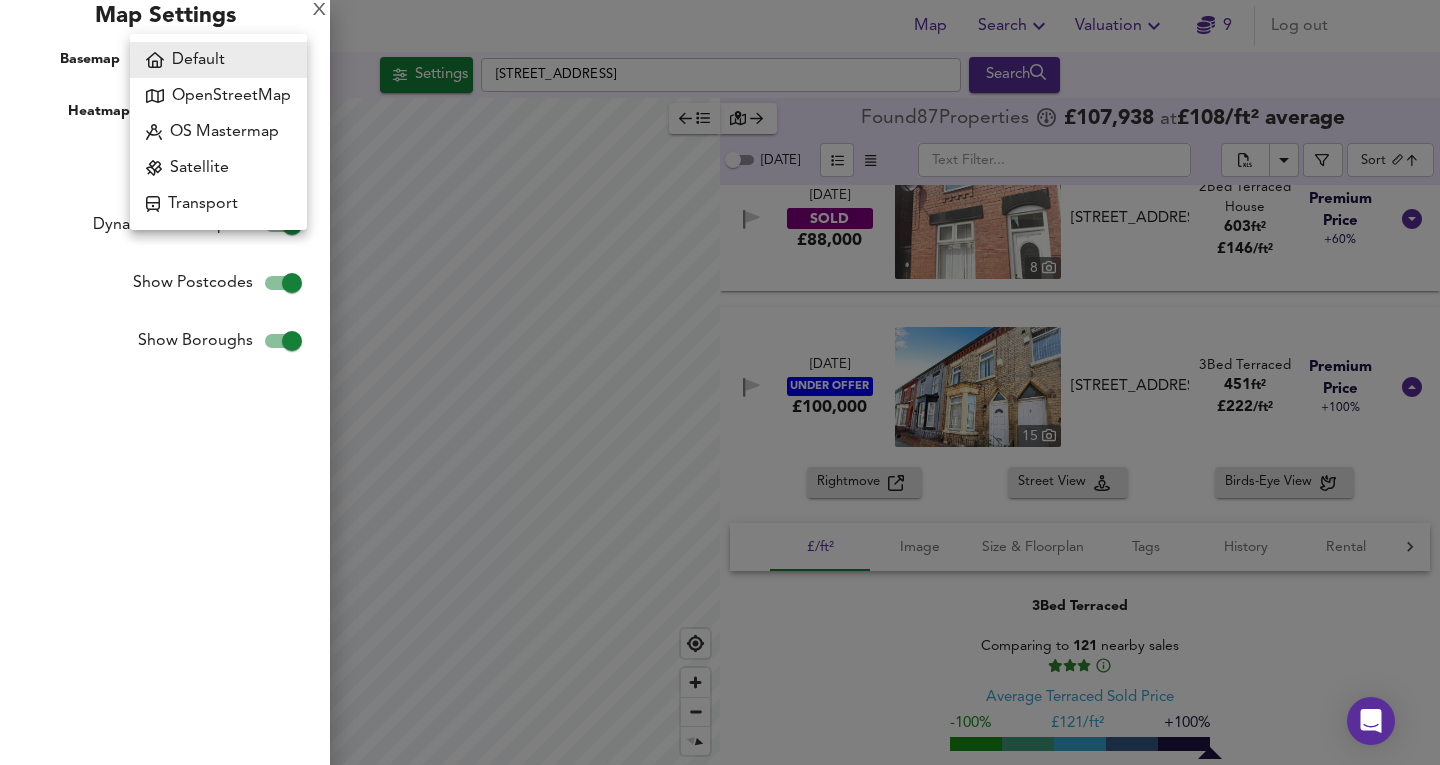 click on "Satellite" at bounding box center (218, 168) 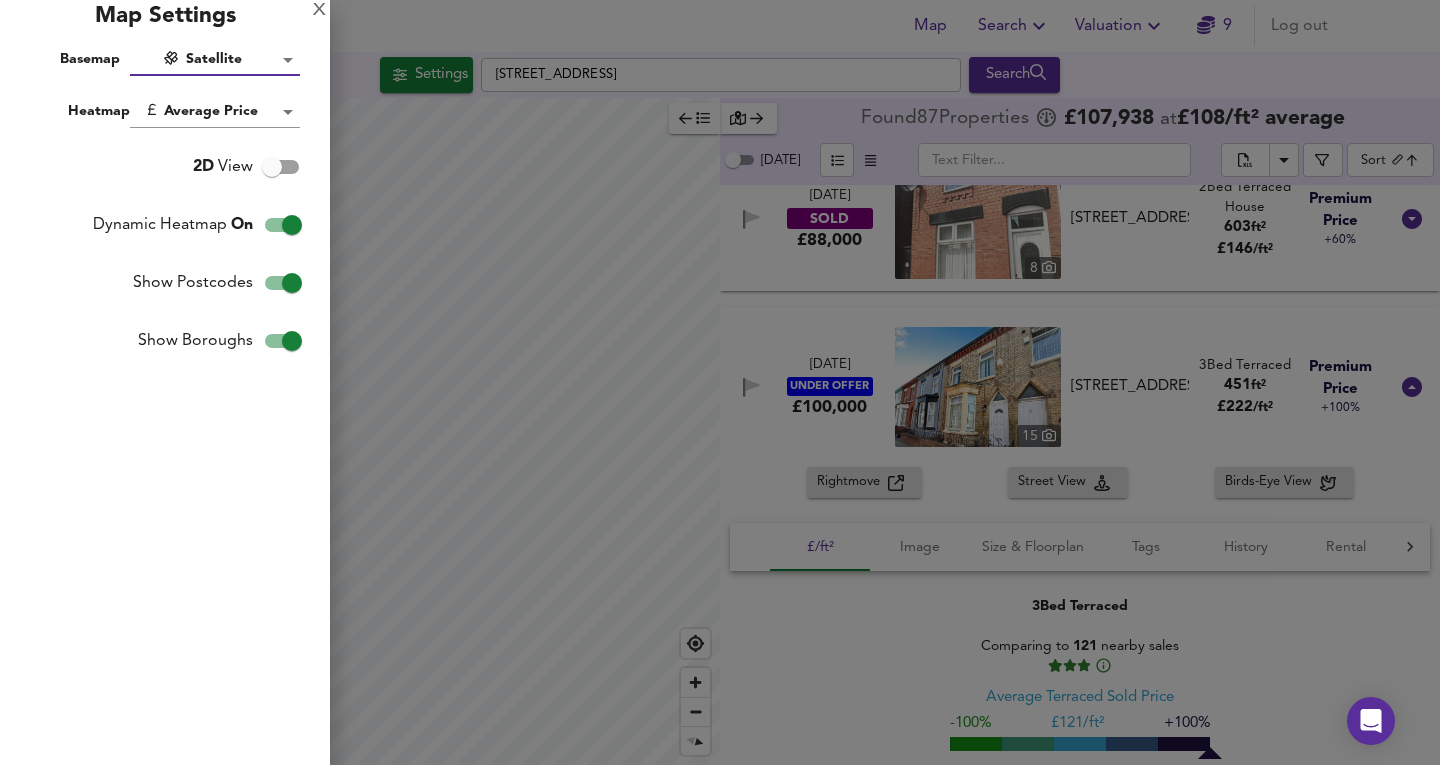 click on "Map Search Valuation    9 Log out        Settings     [STREET_ADDRESS]        Search              Average Price landworth    £ 94/ft²    £ 85/ft²    £ 83/ft²     Found  87  Propert ies     £ 107,938   at  £ 108 / ft²   average    [DATE]           ​         Sort   biggest ​ [DATE] SOLD £180,000     1     [STREET_ADDRESS] [STREET_ADDRESS] 1  Bed   Terraced House 1,561 ft² £ 115 / ft²   Expensive +35% [DATE] SOLD £140,000     [GEOGRAPHIC_DATA][STREET_ADDRESS][STREET_ADDRESS] 4  Bed   Terraced House 1,561 ft² £ 90 / ft²   Cheap -25% [DATE] UNDER OFFER £190,000     [STREET_ADDRESS][PERSON_NAME][PERSON_NAME] 4  Bed   Terraced 1,522 ft² £ 125 / ft²   Expensive +49% [DATE] SOLD £76,000   [STREET_ADDRESS][GEOGRAPHIC_DATA][STREET_ADDRESS] 3  Bed   Terraced House 1,399 ft² £ 54 / ft²   Great Deal -94% [DATE] SOLD" at bounding box center [720, 382] 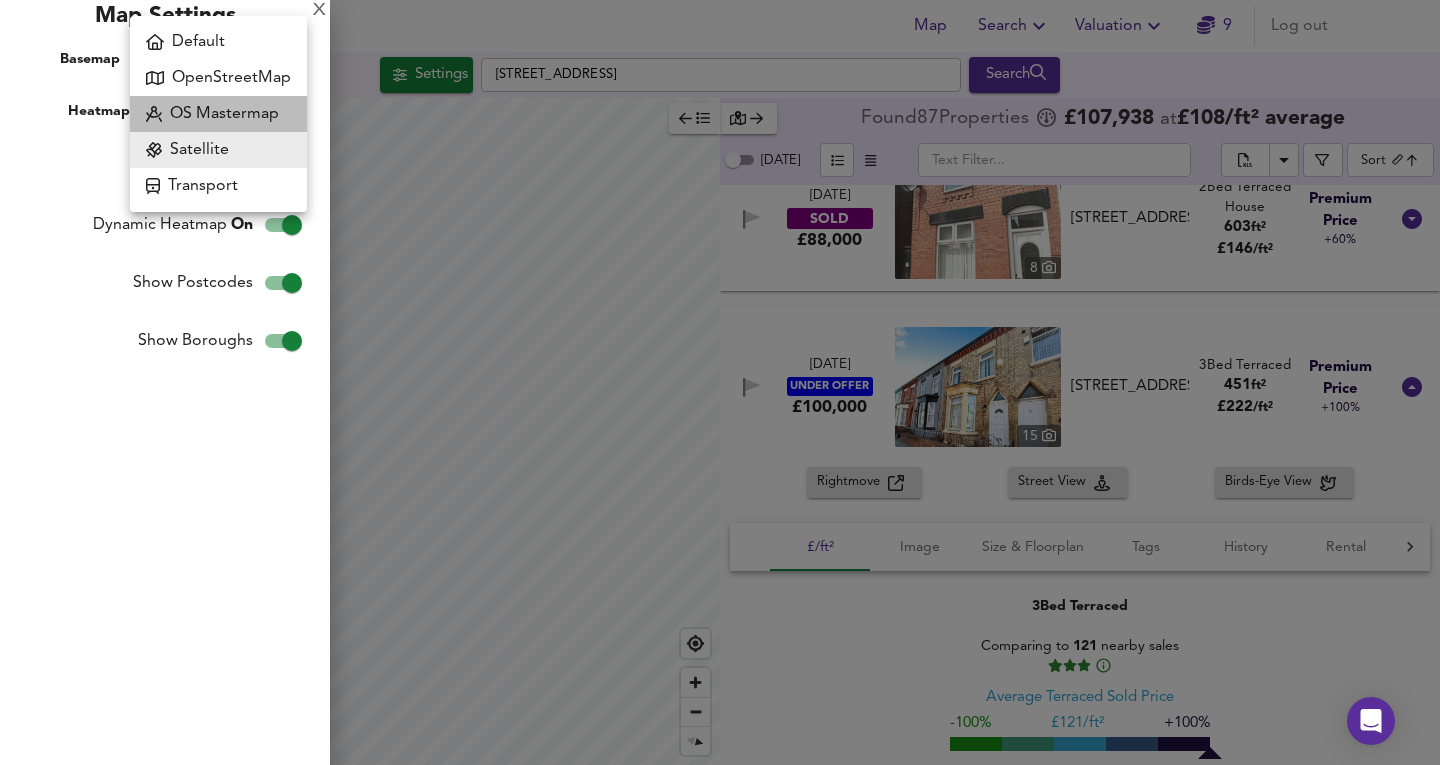 click on "OS Mastermap" at bounding box center (218, 114) 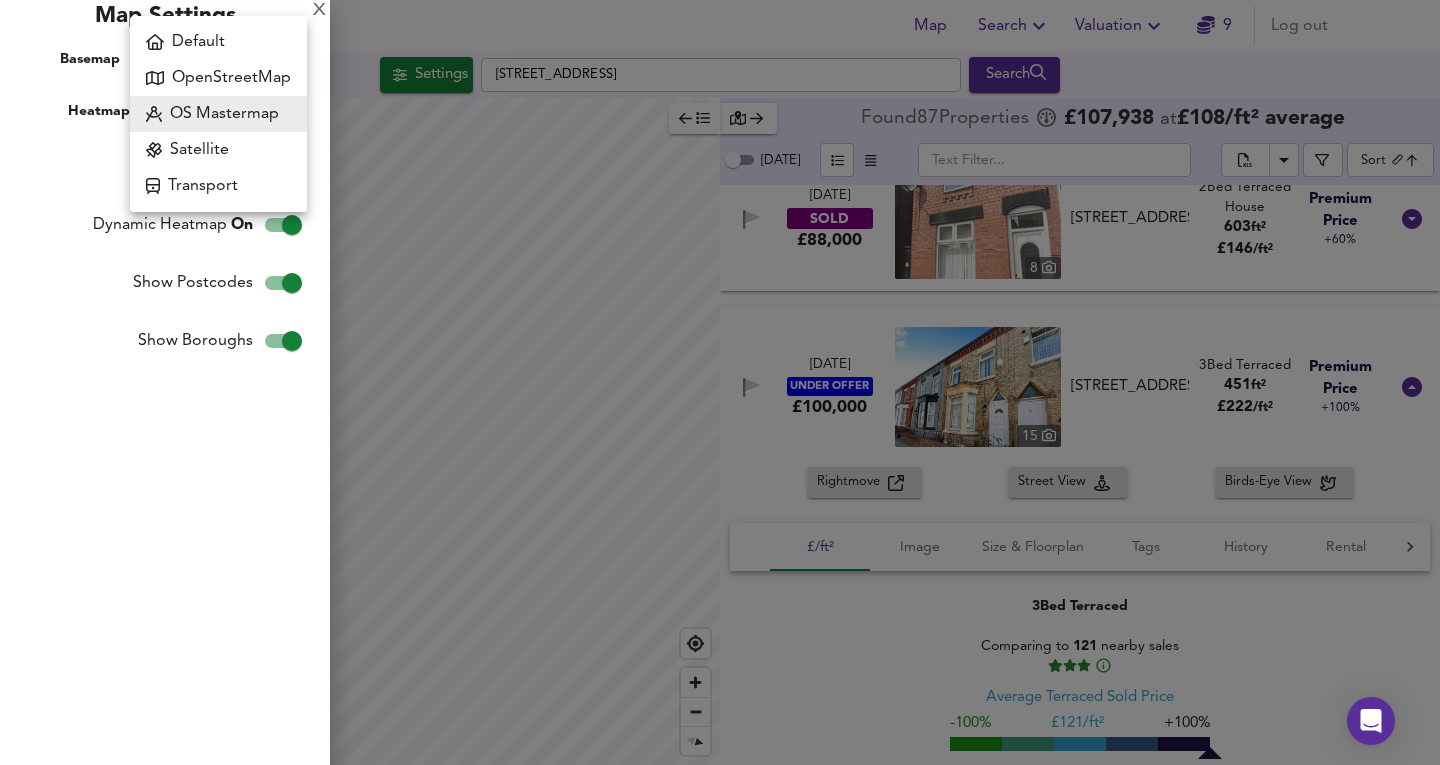 click on "Map Search Valuation    9 Log out        Settings     [STREET_ADDRESS]        Search              Average Price landworth    £ 94/ft²    £ 85/ft²    £ 83/ft²     Found  87  Propert ies     £ 107,938   at  £ 108 / ft²   average    [DATE]           ​         Sort   biggest ​ [DATE] SOLD £180,000     1     [STREET_ADDRESS] [STREET_ADDRESS] 1  Bed   Terraced House 1,561 ft² £ 115 / ft²   Expensive +35% [DATE] SOLD £140,000     [GEOGRAPHIC_DATA][STREET_ADDRESS][STREET_ADDRESS] 4  Bed   Terraced House 1,561 ft² £ 90 / ft²   Cheap -25% [DATE] UNDER OFFER £190,000     [STREET_ADDRESS][PERSON_NAME][PERSON_NAME] 4  Bed   Terraced 1,522 ft² £ 125 / ft²   Expensive +49% [DATE] SOLD £76,000   [STREET_ADDRESS][GEOGRAPHIC_DATA][STREET_ADDRESS] 3  Bed   Terraced House 1,399 ft² £ 54 / ft²   Great Deal -94% [DATE] SOLD" at bounding box center [720, 382] 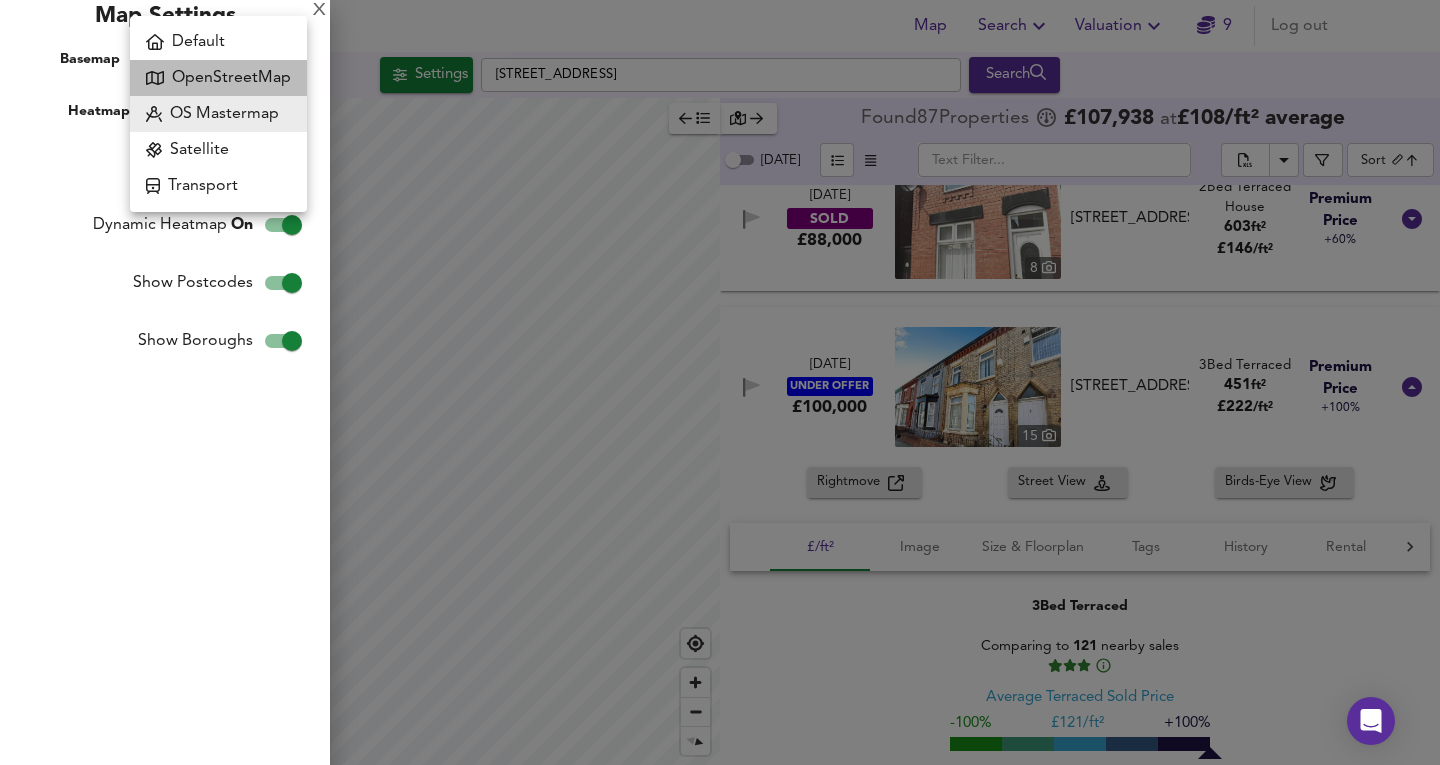 click on "OpenStreetMap" at bounding box center [218, 78] 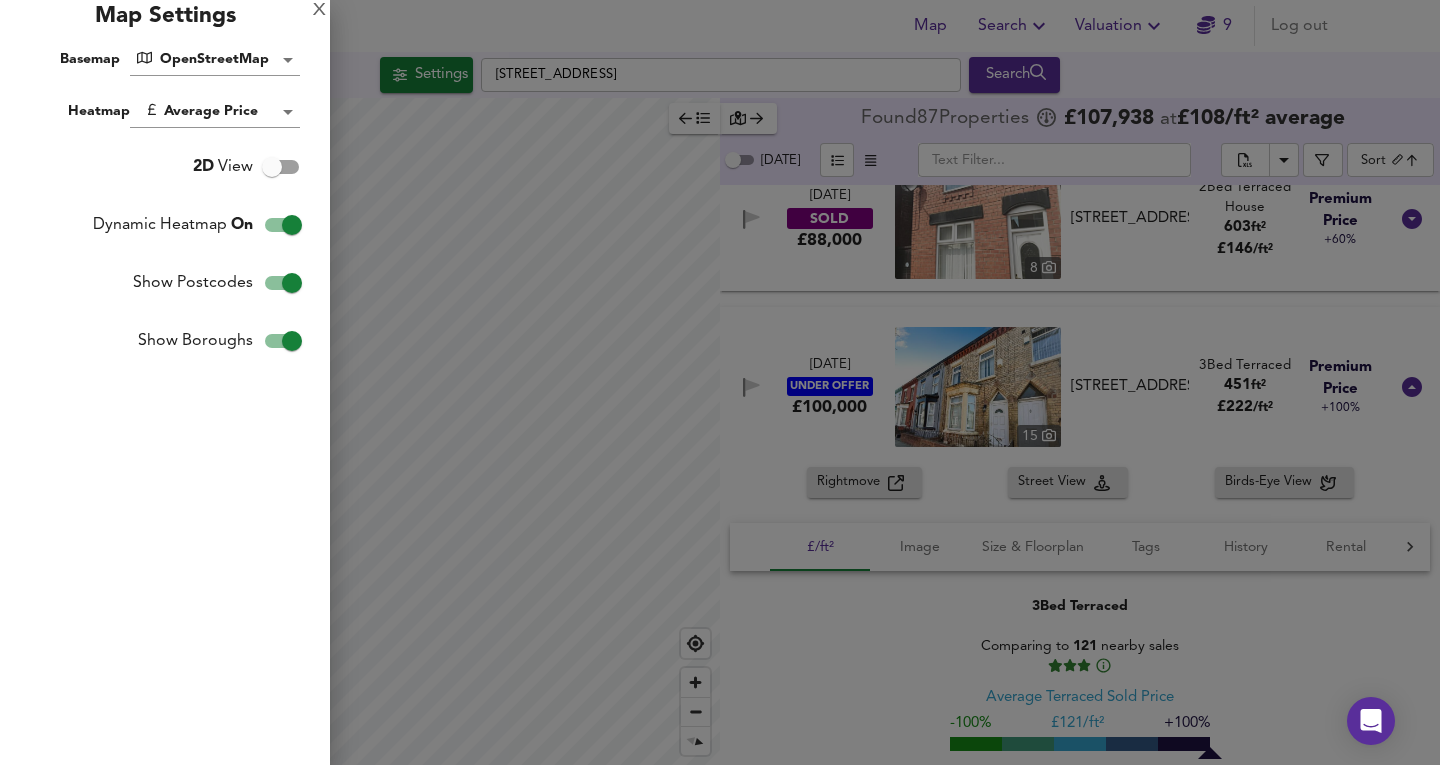 click at bounding box center (720, 382) 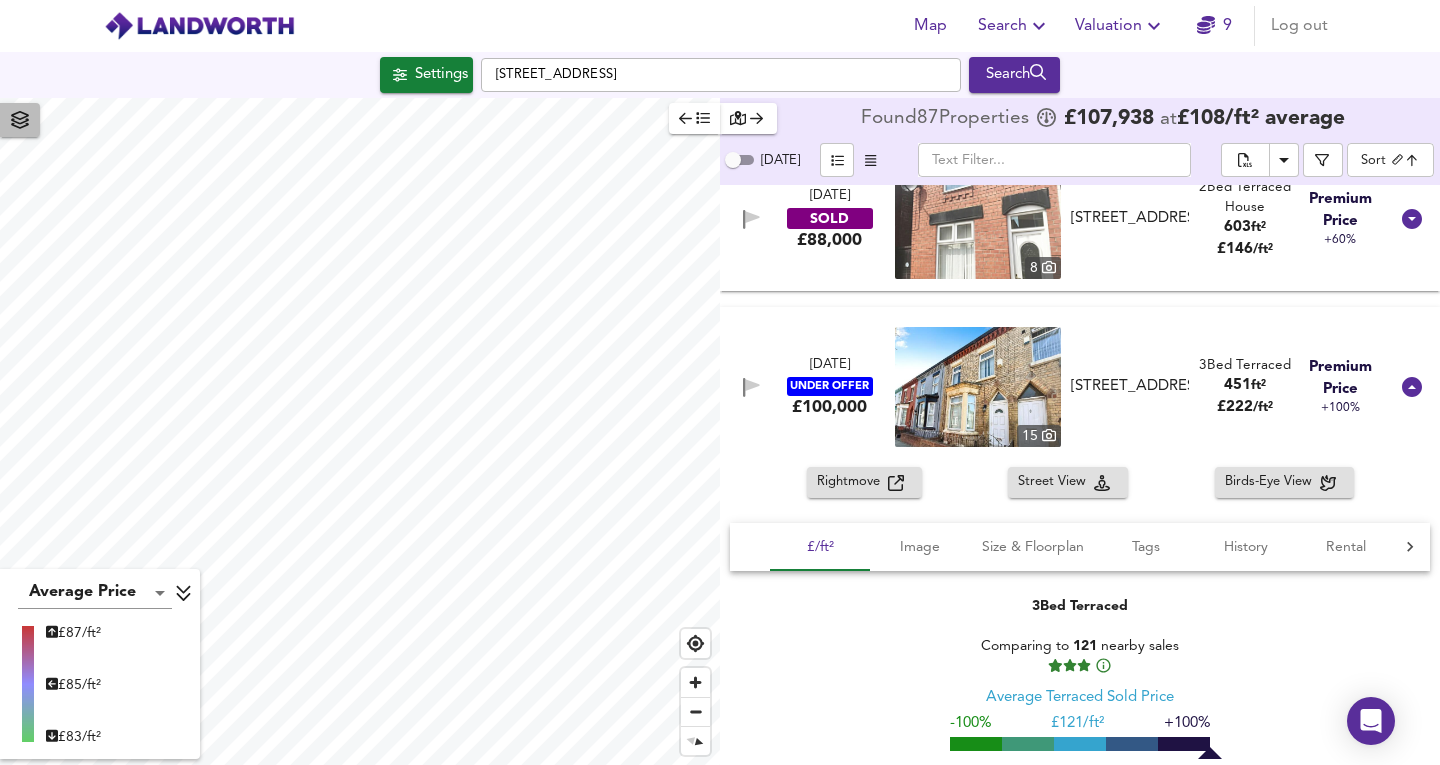 click at bounding box center (20, 120) 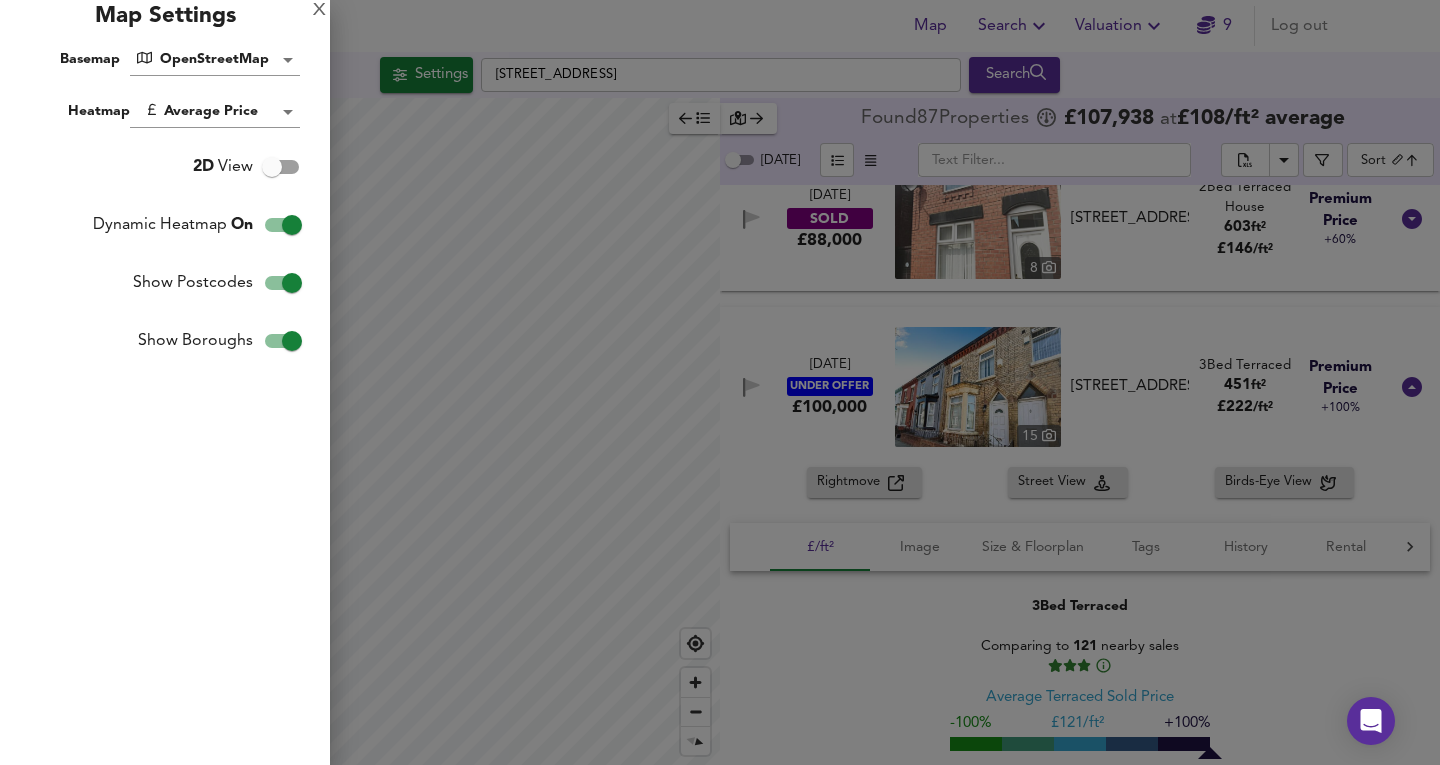 click on "Map Search Valuation    9 Log out        Settings     [GEOGRAPHIC_DATA]        Search              Average Price landworth    £ 87/ft²    £ 85/ft²    £ 83/ft²     Found  87  Propert ies     £ 107,938   at  £ 108 / ft²   average    [DATE]           ​         Sort   biggest ​ [DATE] SOLD £180,000     1     [STREET_ADDRESS] [STREET_ADDRESS] 1  Bed   Terraced House 1,561 ft² £ 115 / ft²   Expensive +35% [DATE] SOLD £140,000     [STREET_ADDRESS][GEOGRAPHIC_DATA][STREET_ADDRESS] 4  Bed   Terraced House 1,561 ft² £ 90 / ft²   Cheap -25% [DATE] UNDER OFFER £190,000     [STREET_ADDRESS][PERSON_NAME][PERSON_NAME] 4  Bed   Terraced 1,522 ft² £ 125 / ft²   Expensive +49% [DATE] SOLD £76,000   [STREET_ADDRESS][GEOGRAPHIC_DATA][STREET_ADDRESS] 3  Bed   Terraced House 1,399 ft² £ 54 / ft²   Great Deal -94% [DATE] SOLD £139,000     26" at bounding box center [720, 382] 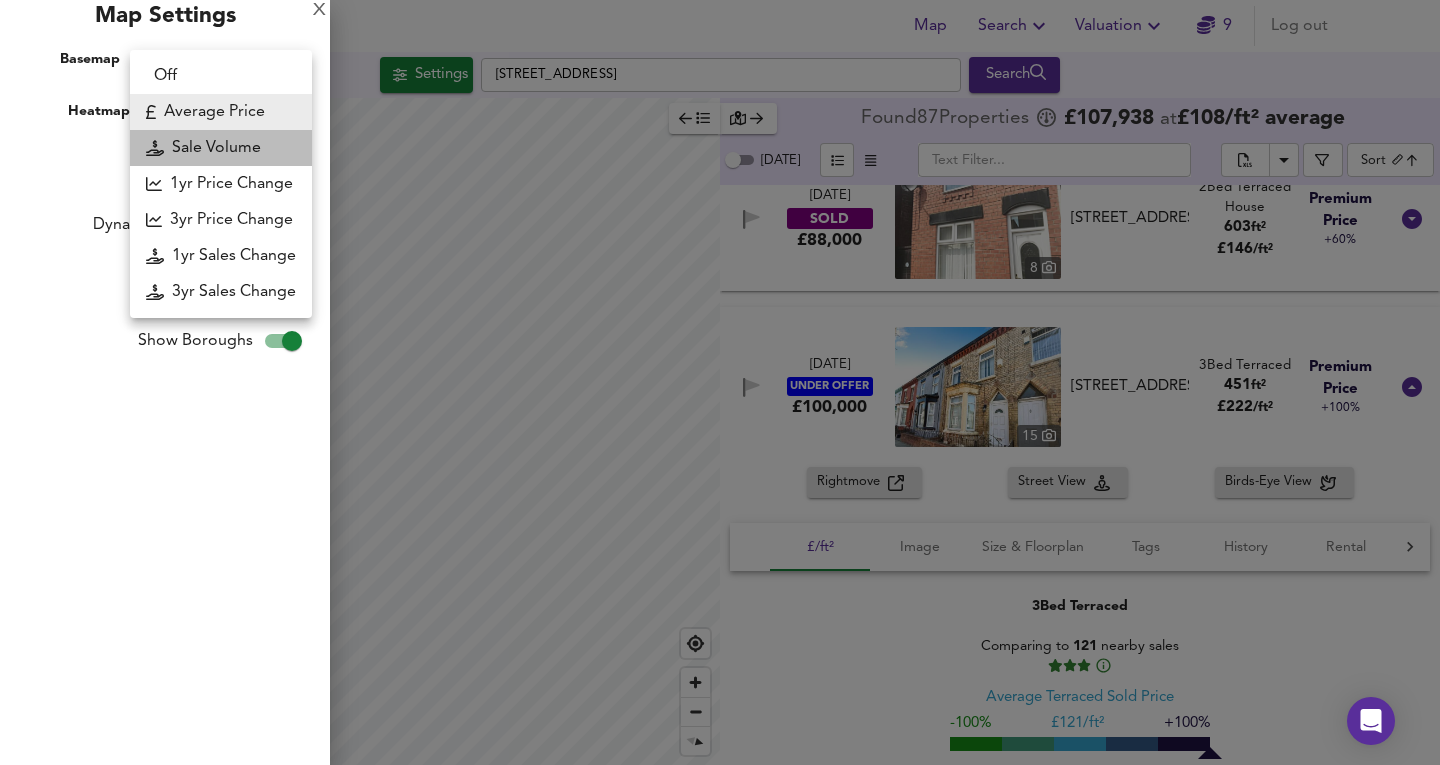 click on "Sale Volume" at bounding box center (221, 148) 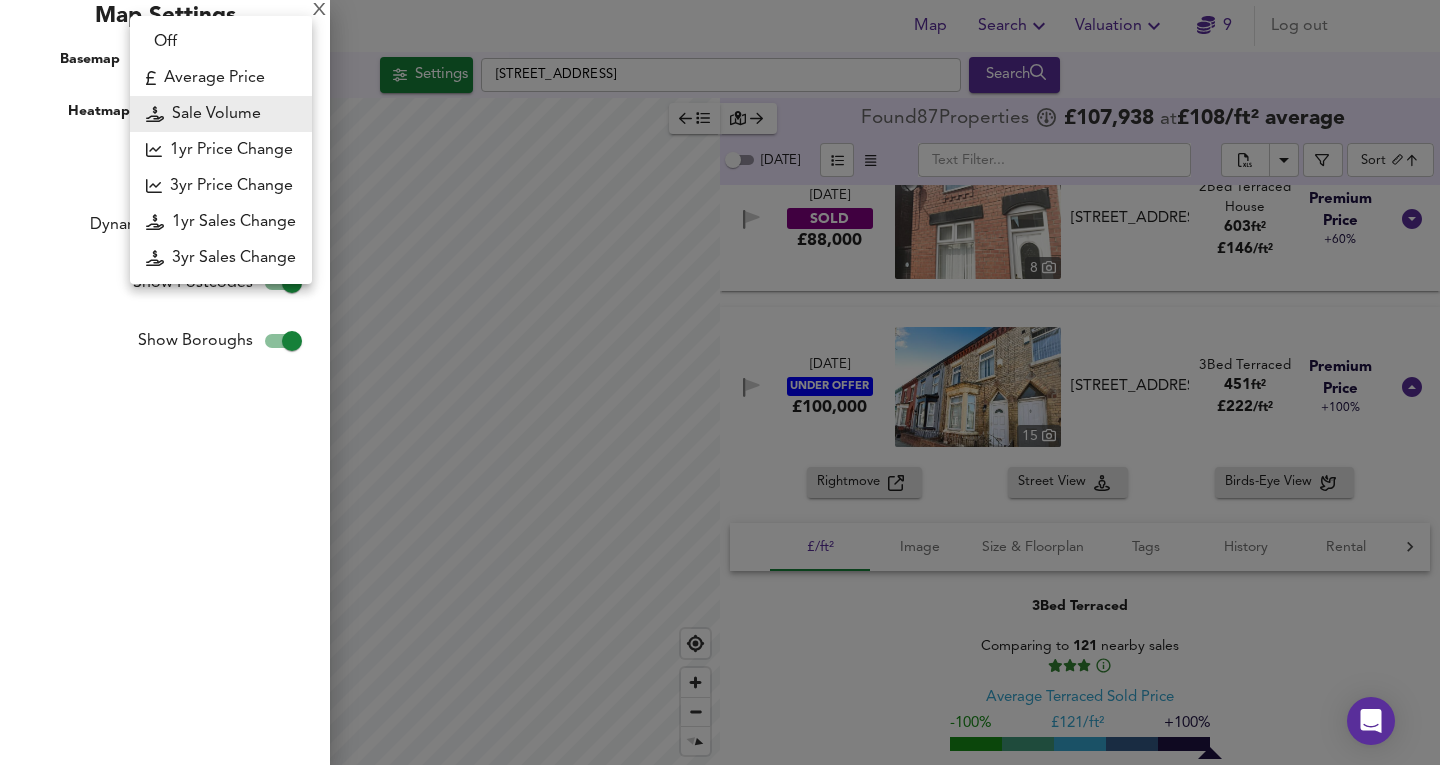click on "Map Search Valuation    9 Log out        Settings     [GEOGRAPHIC_DATA]        Search            Sale Volume weight   200 + 150 100 50 0     Found  87  Propert ies     £ 107,938   at  £ 108 / ft²   average    [DATE]           ​         Sort   biggest ​ [DATE] SOLD £180,000     1     [STREET_ADDRESS] [STREET_ADDRESS] 1  Bed   Terraced House 1,561 ft² £ 115 / ft²   Expensive +35% [DATE] SOLD £140,000     [STREET_ADDRESS][GEOGRAPHIC_DATA][STREET_ADDRESS] 4  Bed   Terraced House 1,561 ft² £ 90 / ft²   Cheap -25% [DATE] UNDER OFFER £190,000     [STREET_ADDRESS][PERSON_NAME][PERSON_NAME] 4  Bed   Terraced 1,522 ft² £ 125 / ft²   Expensive +49% [DATE] SOLD £76,000   [STREET_ADDRESS][GEOGRAPHIC_DATA][STREET_ADDRESS] 3  Bed   Terraced House 1,399 ft² £ 54 / ft²   Great Deal -94% [DATE] SOLD £139,000     [STREET_ADDRESS][PERSON_NAME] 3" at bounding box center (720, 382) 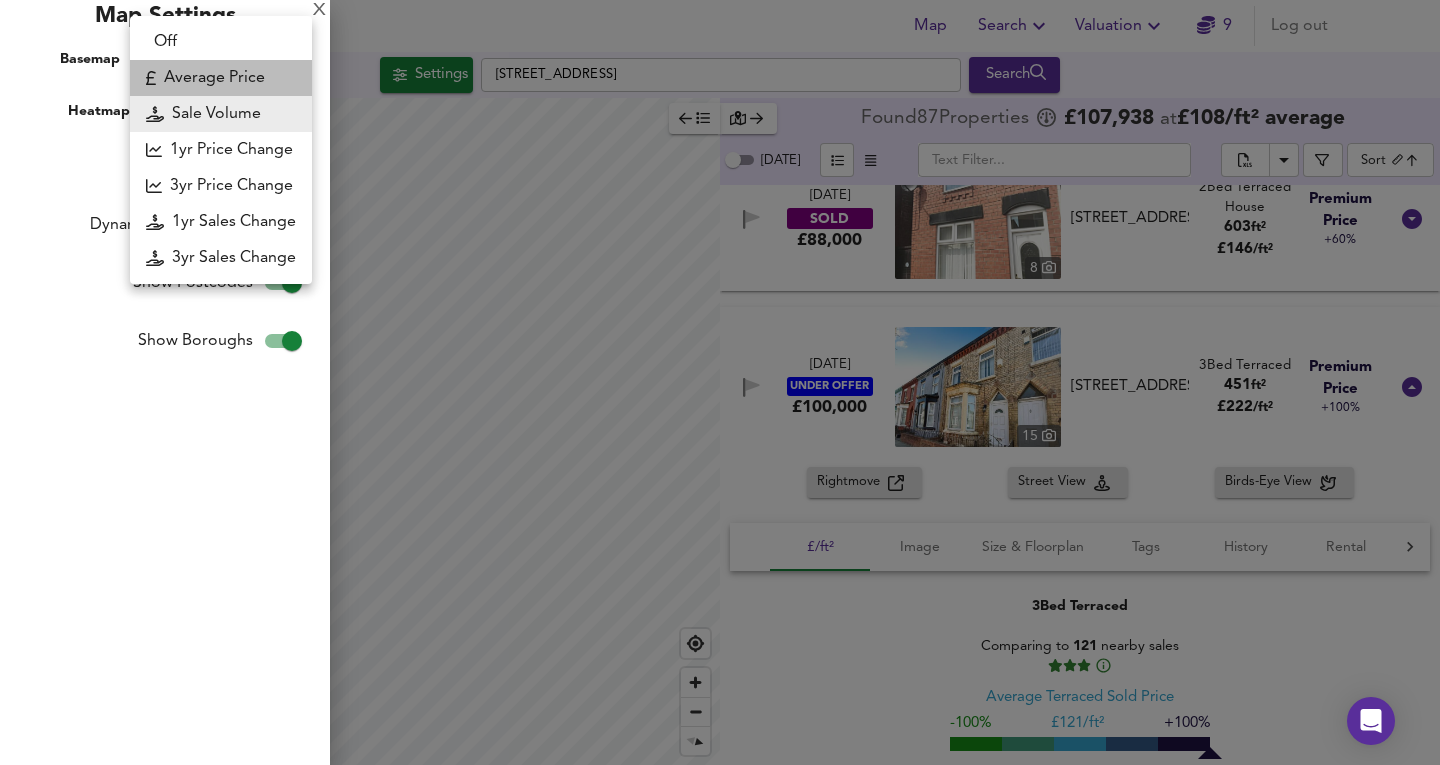 click on "Average Price" at bounding box center [221, 78] 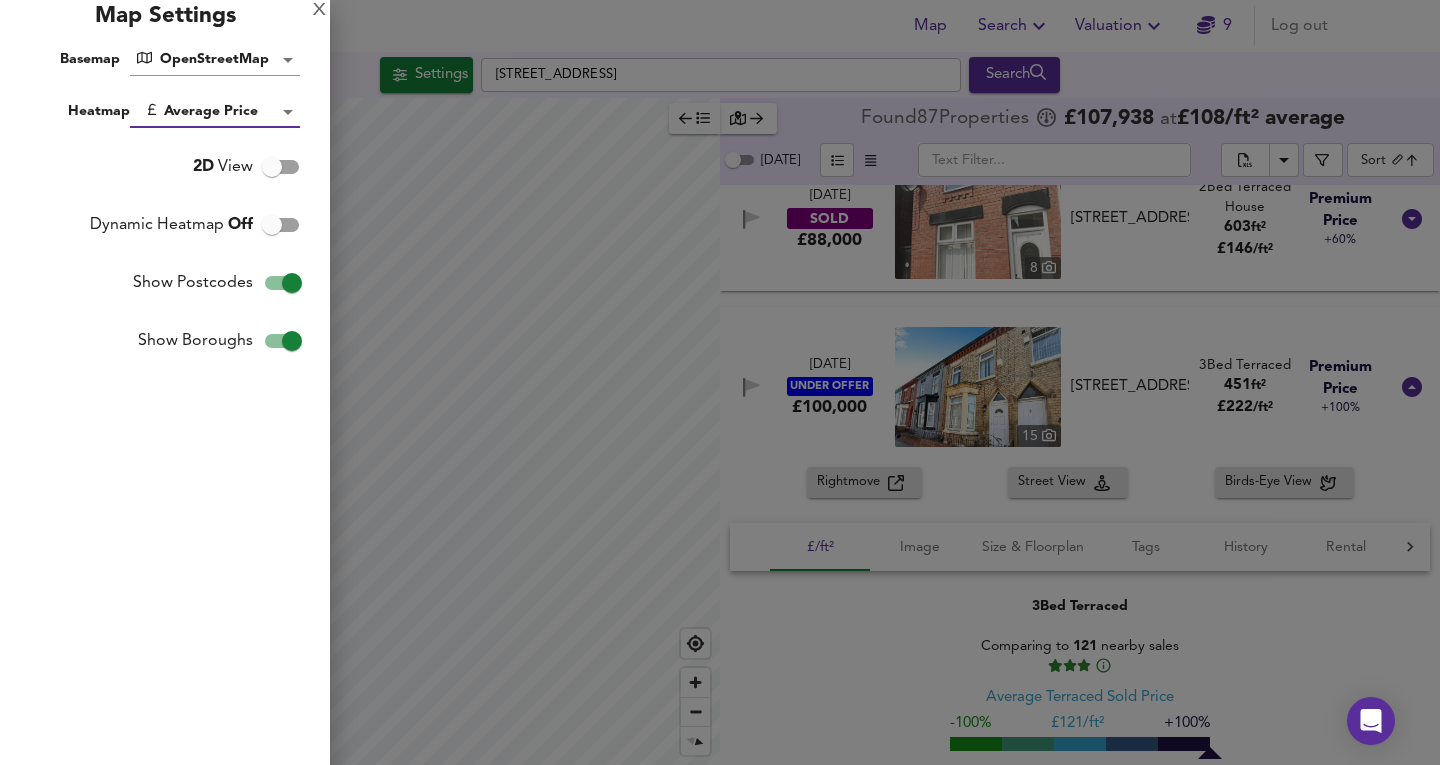 click on "Map Search Valuation    9 Log out        Settings     [GEOGRAPHIC_DATA]        Search              Average Price landworth   £800/ft² + £600/ft² £400/ft² £200/ft² £100/ft²     Found  87  Propert ies     £ 107,938   at  £ 108 / ft²   average    [DATE]           ​         Sort   biggest ​ [DATE] SOLD £180,000     1     [STREET_ADDRESS] [STREET_ADDRESS] 1  Bed   Terraced House 1,561 ft² £ 115 / ft²   Expensive +35% [DATE] SOLD £140,000     [GEOGRAPHIC_DATA][STREET_ADDRESS][STREET_ADDRESS] [GEOGRAPHIC_DATA] 1,561 ft² £ 90 / ft²   Cheap -25% [DATE] UNDER OFFER £190,000     [STREET_ADDRESS][PERSON_NAME][PERSON_NAME] 4  Bed   Terraced 1,522 ft² £ 125 / ft²   Expensive +49% [DATE] SOLD £76,000   [STREET_ADDRESS][GEOGRAPHIC_DATA][STREET_ADDRESS] 3  Bed   Terraced House 1,399 ft² £ 54 / ft²   Great Deal -94% [DATE] SOLD     3" at bounding box center (720, 382) 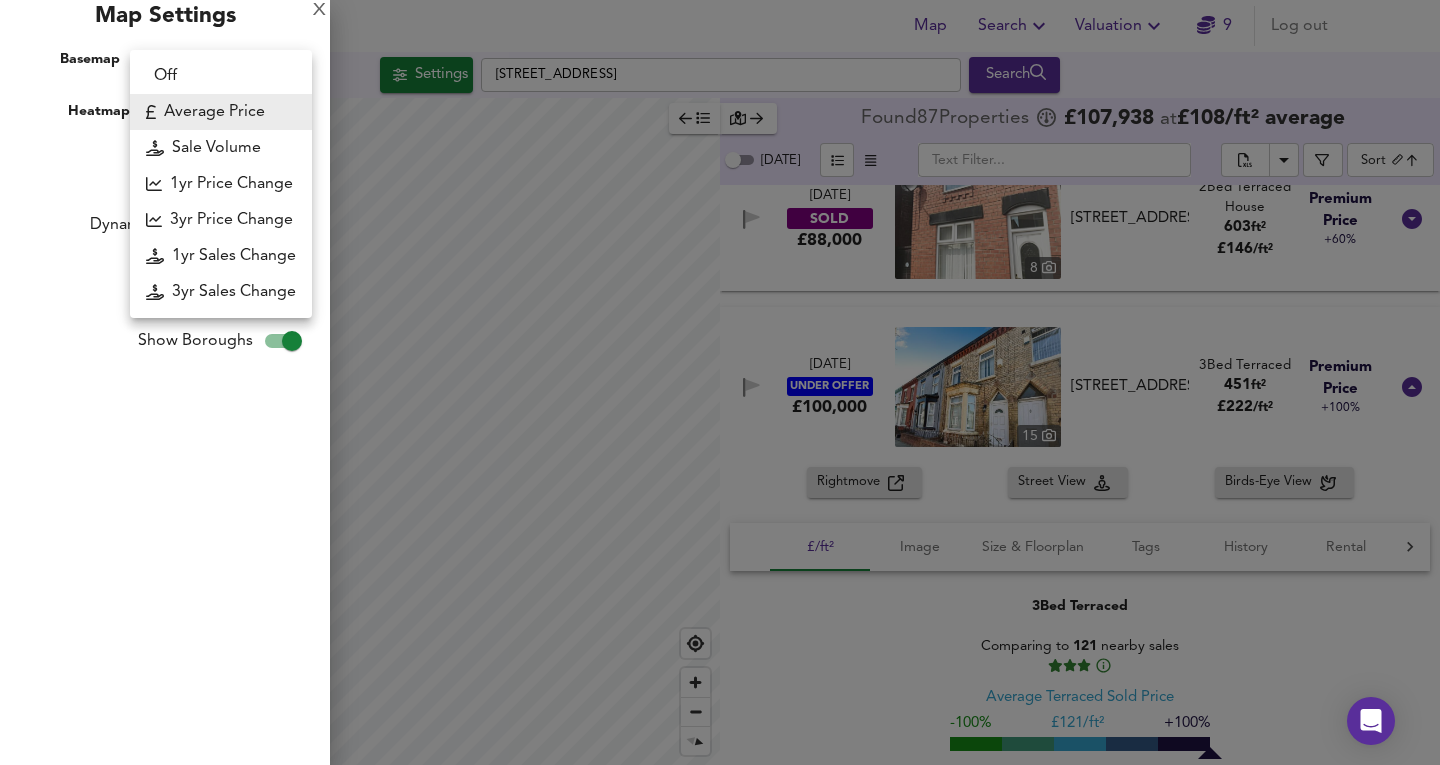 click on "1yr Price Change" at bounding box center [221, 184] 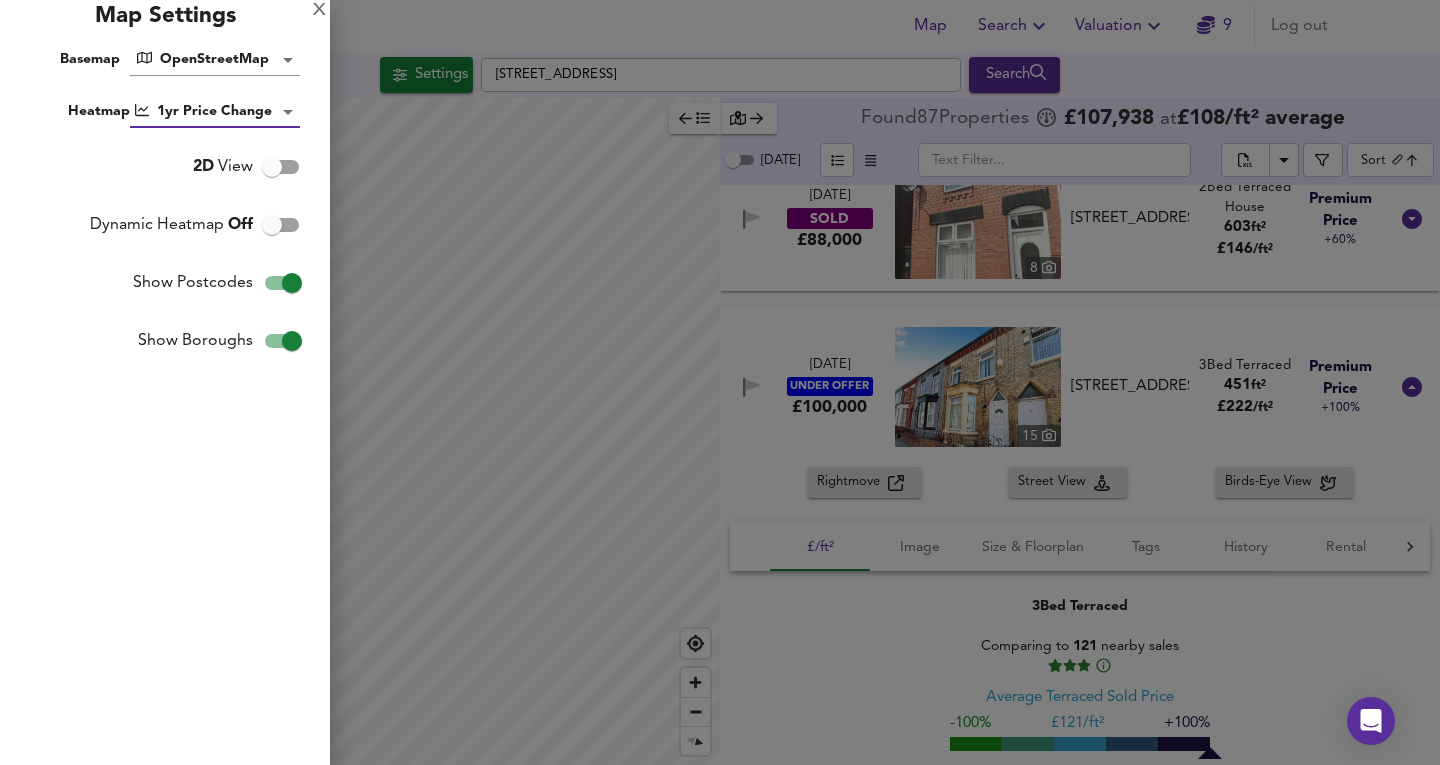 click at bounding box center (720, 382) 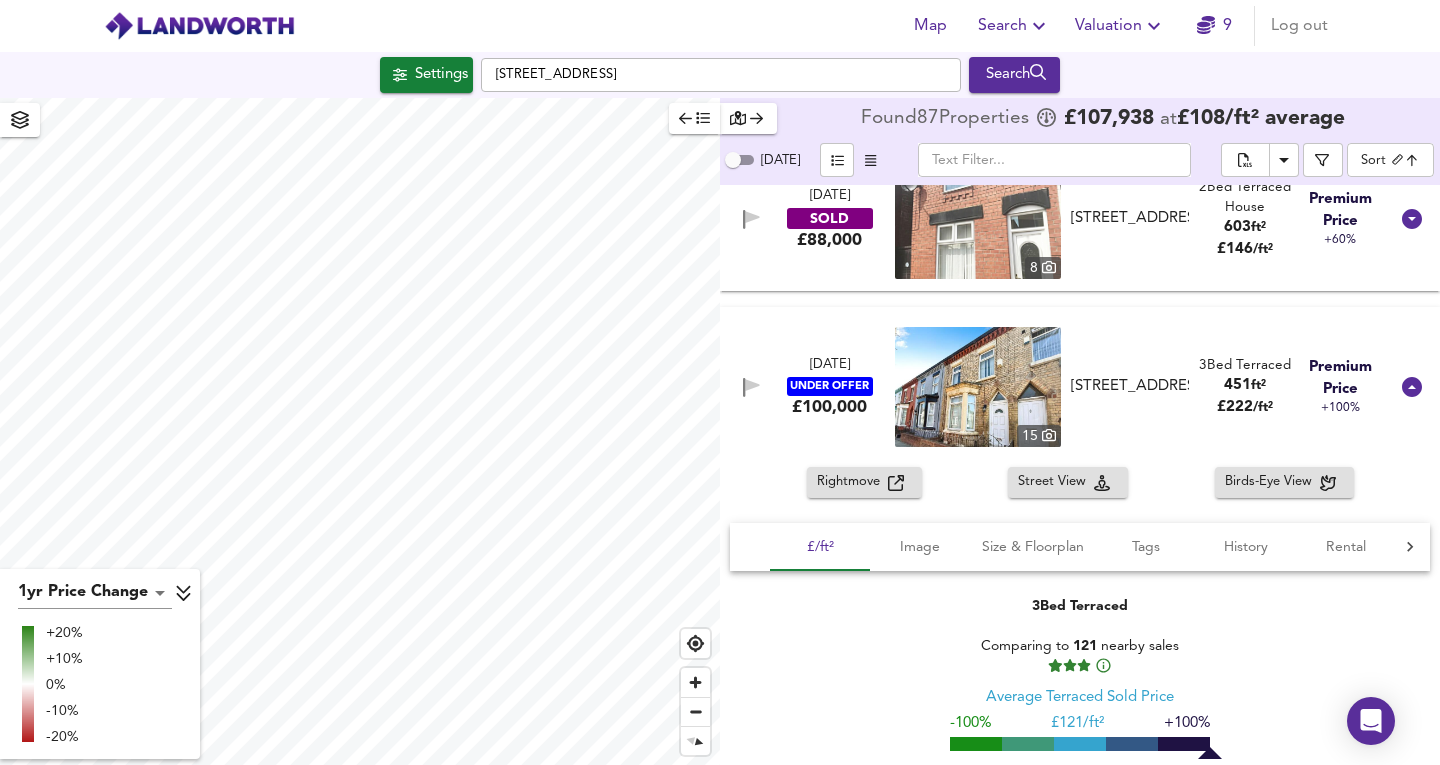 click 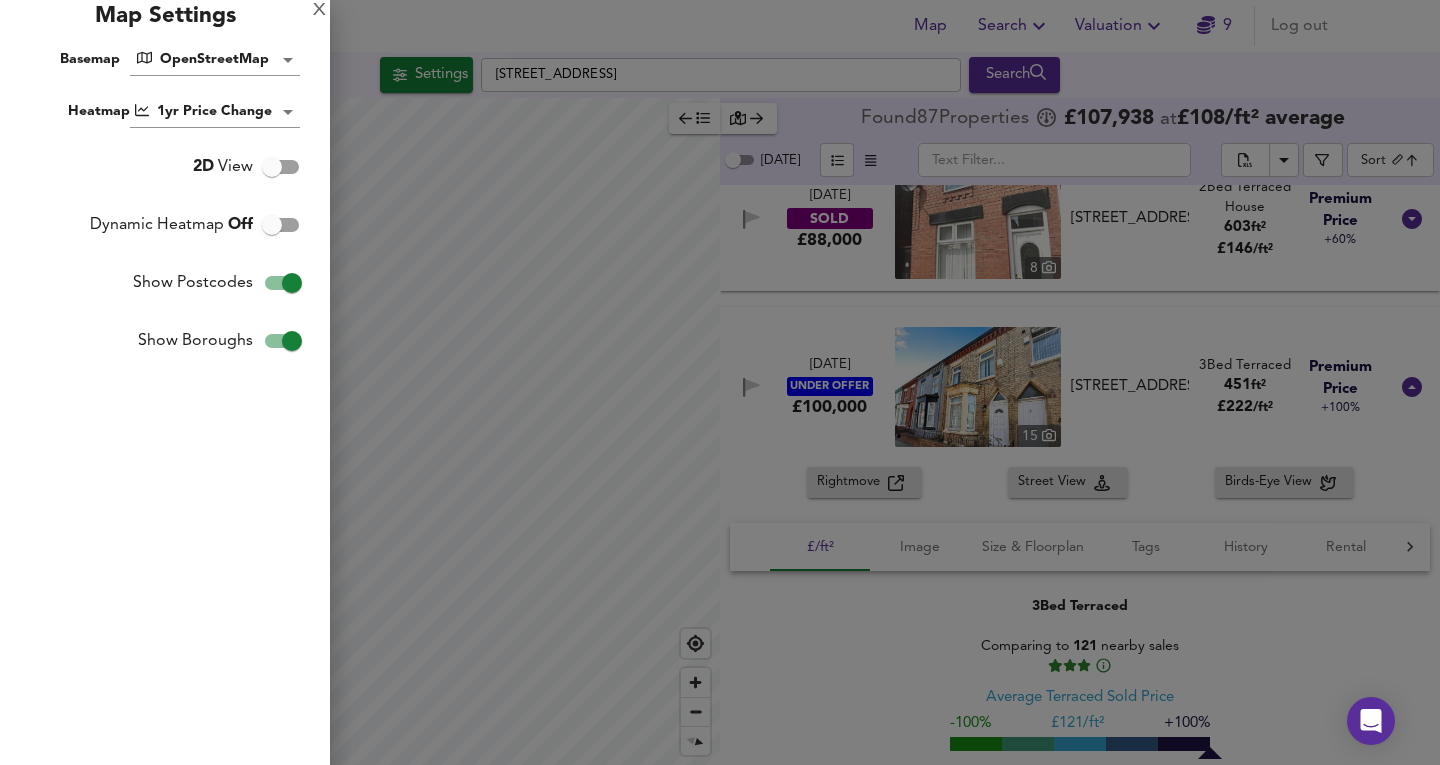 click on "Dynamic Heatmap   Off" at bounding box center [272, 225] 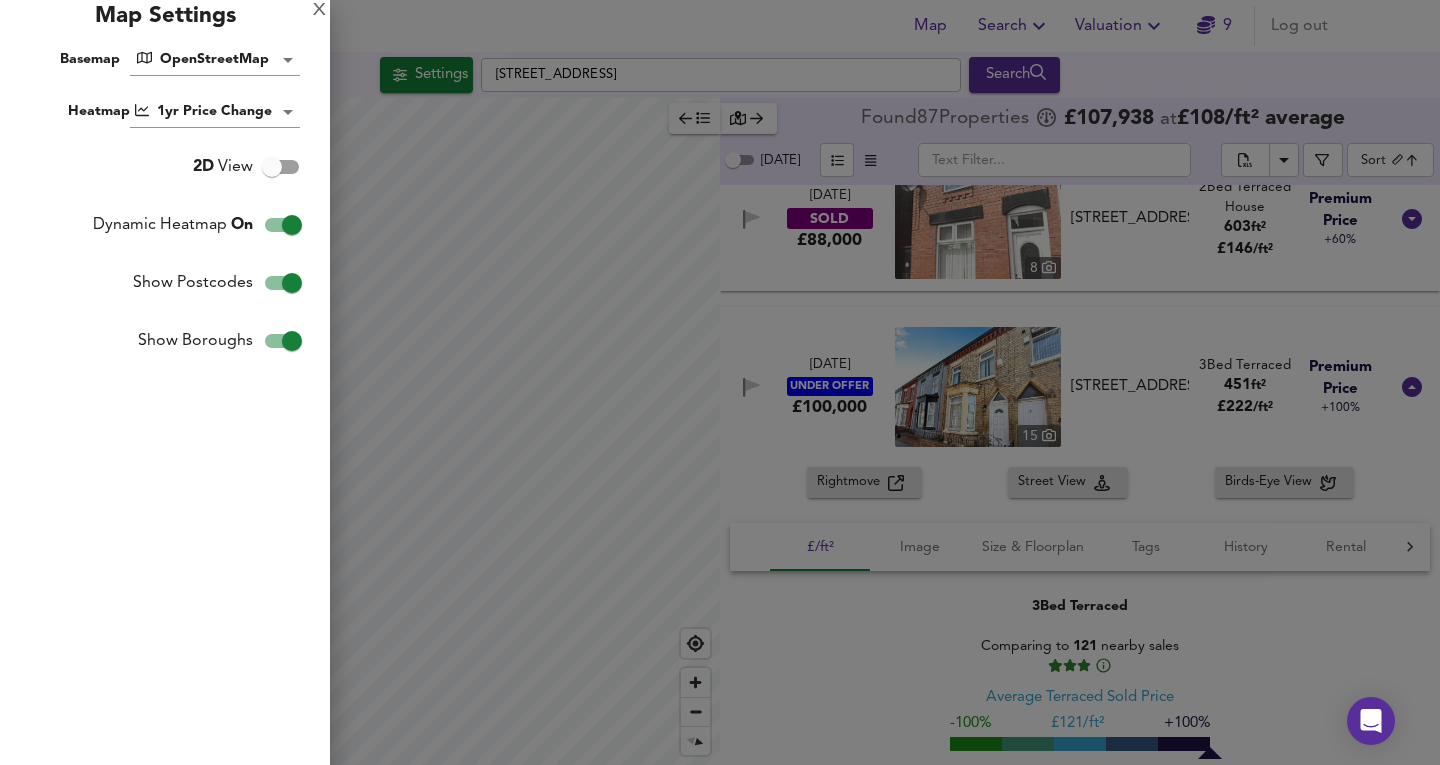 click on "Map Search Valuation    9 Log out        Settings     [STREET_ADDRESS]        Search            1yr Price Change lwc1y   +20% +10% 0% -10% -20%     Found  87  Propert ies     £ 107,938   at  £ 108 / ft²   average    [DATE]           ​         Sort   biggest ​ [DATE] SOLD £180,000     1     [STREET_ADDRESS] [STREET_ADDRESS] 1  Bed   Terraced House 1,561 ft² £ 115 / ft²   Expensive +35% [DATE] SOLD £140,000     [GEOGRAPHIC_DATA][STREET_ADDRESS][STREET_ADDRESS] [GEOGRAPHIC_DATA] 1,561 ft² £ 90 / ft²   Cheap -25% [DATE] UNDER OFFER £190,000     [STREET_ADDRESS][PERSON_NAME][PERSON_NAME] 4  Bed   Terraced 1,522 ft² £ 125 / ft²   Expensive +49% [DATE] SOLD £76,000   [STREET_ADDRESS][GEOGRAPHIC_DATA][STREET_ADDRESS] 3  Bed   Terraced House 1,399 ft² £ 54 / ft²   Great Deal -94% [DATE] SOLD £139,000     26     3  Bed   1,302 ft²" at bounding box center [720, 382] 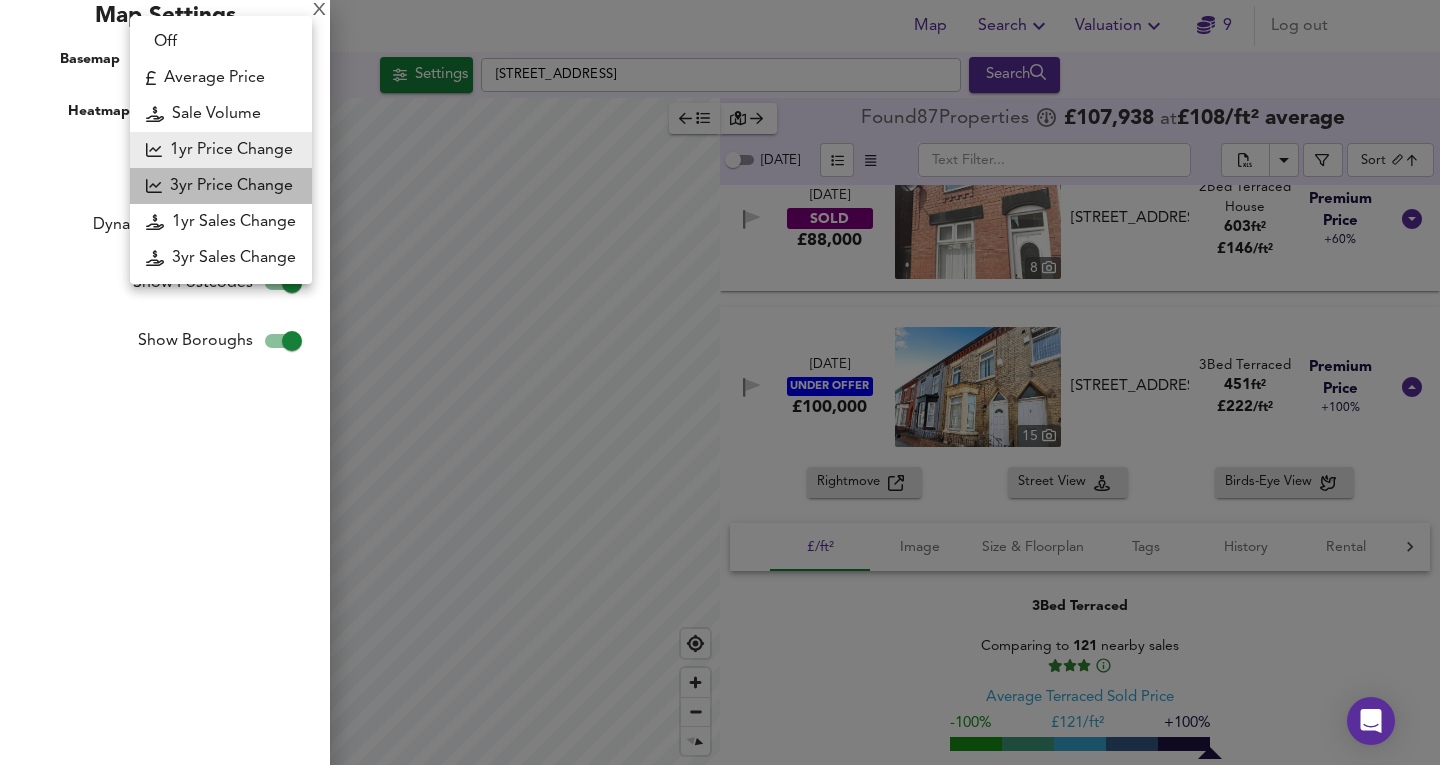 click on "3yr Price Change" at bounding box center [221, 186] 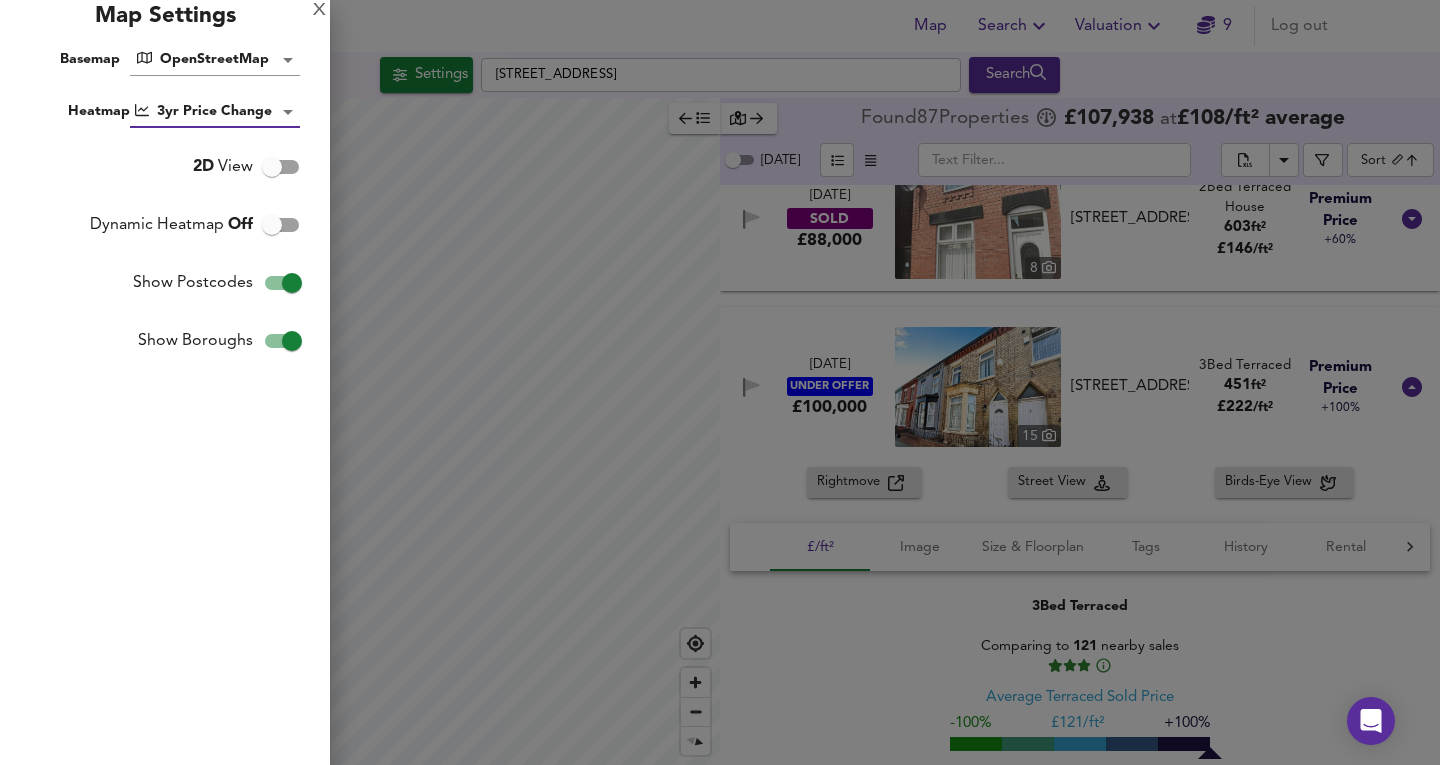 click on "Dynamic Heatmap   Off" at bounding box center (272, 225) 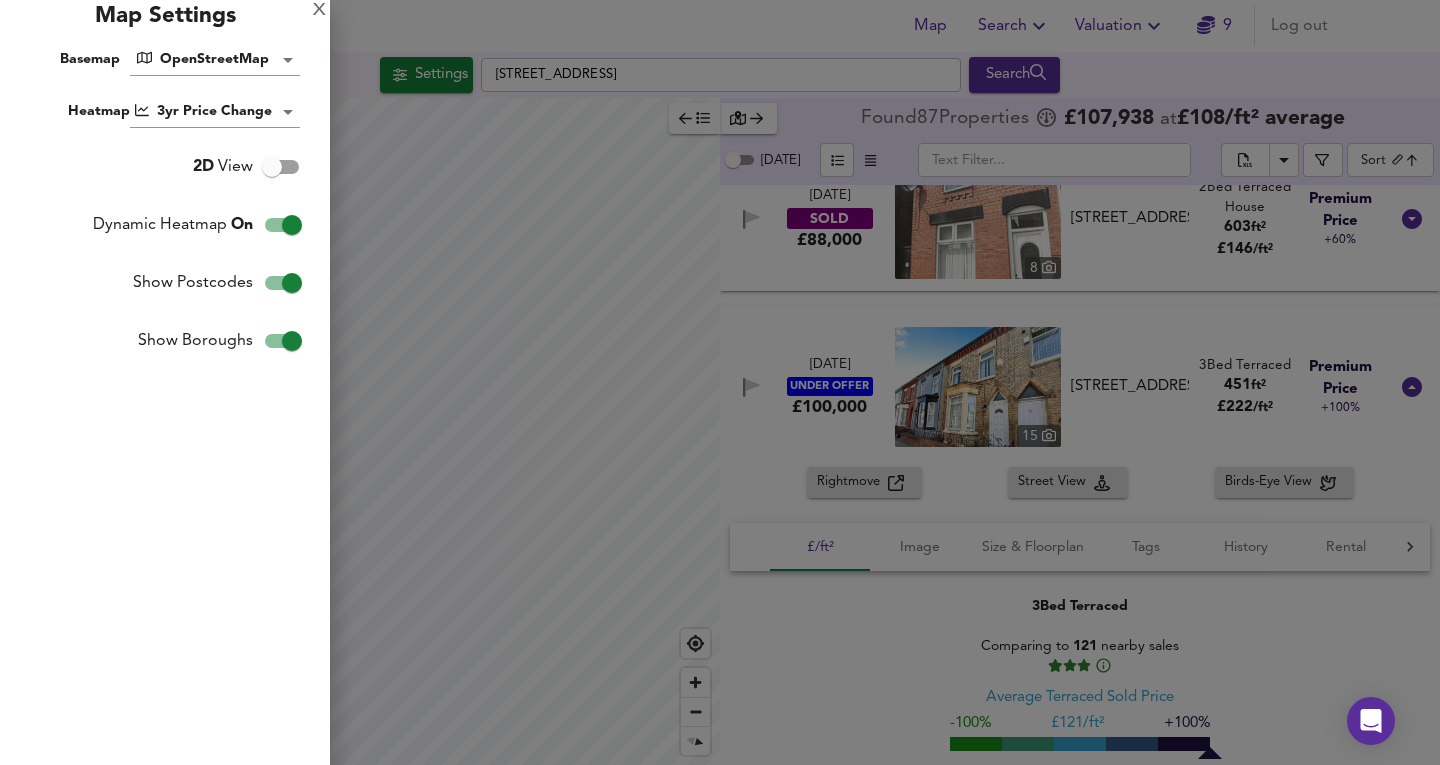 click on "Dynamic Heatmap   On" at bounding box center (292, 225) 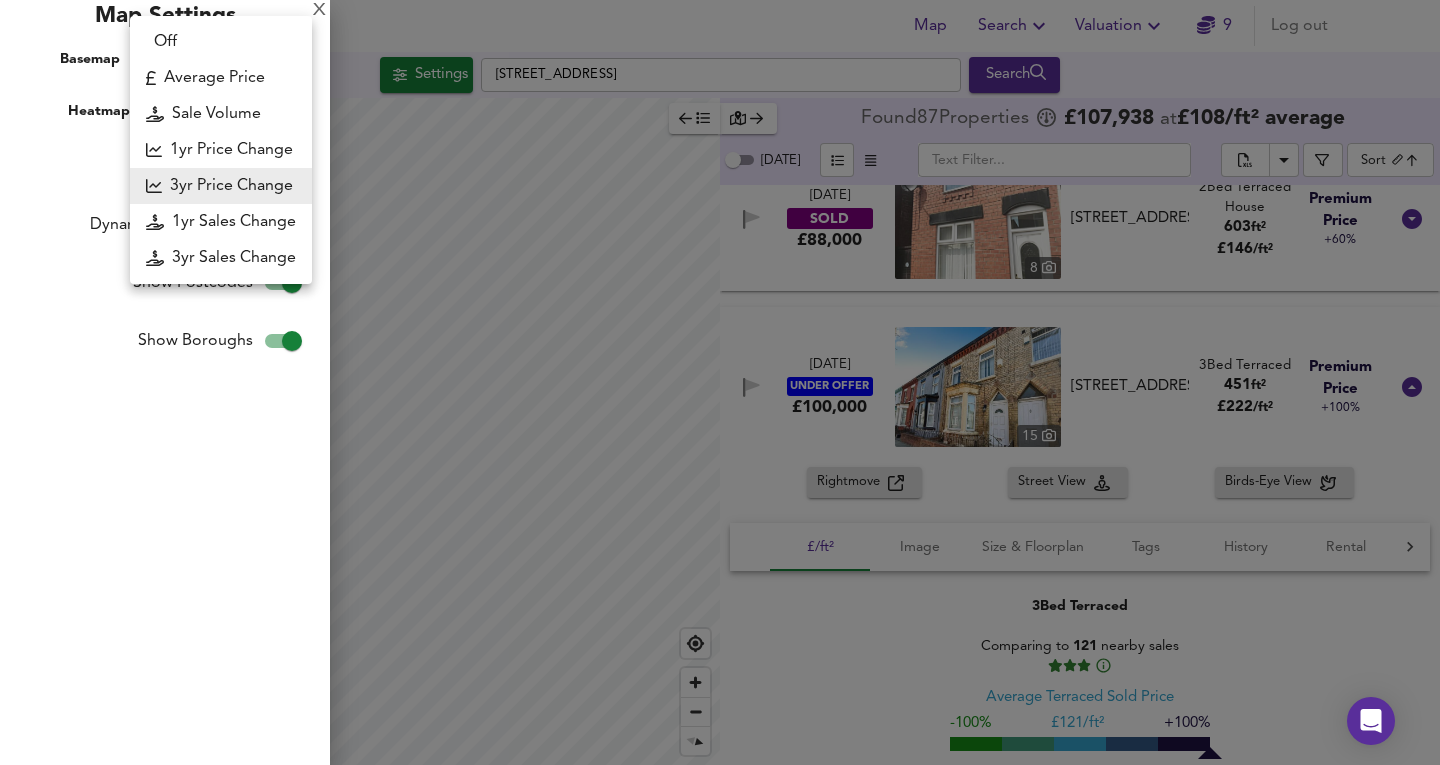 click on "Map Search Valuation    9 Log out        Settings     [GEOGRAPHIC_DATA]        Search            3yr Price Change lwc3y   +20% +10% 0% -10% -20%     Found  87  Propert ies     £ 107,938   at  £ 108 / ft²   average    [DATE]           ​         Sort   biggest ​ [DATE] SOLD £180,000     1     [STREET_ADDRESS] [STREET_ADDRESS] 1  Bed   Terraced House 1,561 ft² £ 115 / ft²   Expensive +35% [DATE] SOLD £140,000     [GEOGRAPHIC_DATA][STREET_ADDRESS][STREET_ADDRESS] [GEOGRAPHIC_DATA] 1,561 ft² £ 90 / ft²   Cheap -25% [DATE] UNDER OFFER £190,000     [STREET_ADDRESS][PERSON_NAME][PERSON_NAME] 4  Bed   Terraced 1,522 ft² £ 125 / ft²   Expensive +49% [DATE] SOLD £76,000   [STREET_ADDRESS][GEOGRAPHIC_DATA][STREET_ADDRESS] 3  Bed   Terraced House 1,399 ft² £ 54 / ft²   Great Deal -94% [DATE] SOLD £139,000     26     3  Bed   1,302 ft²" at bounding box center (720, 382) 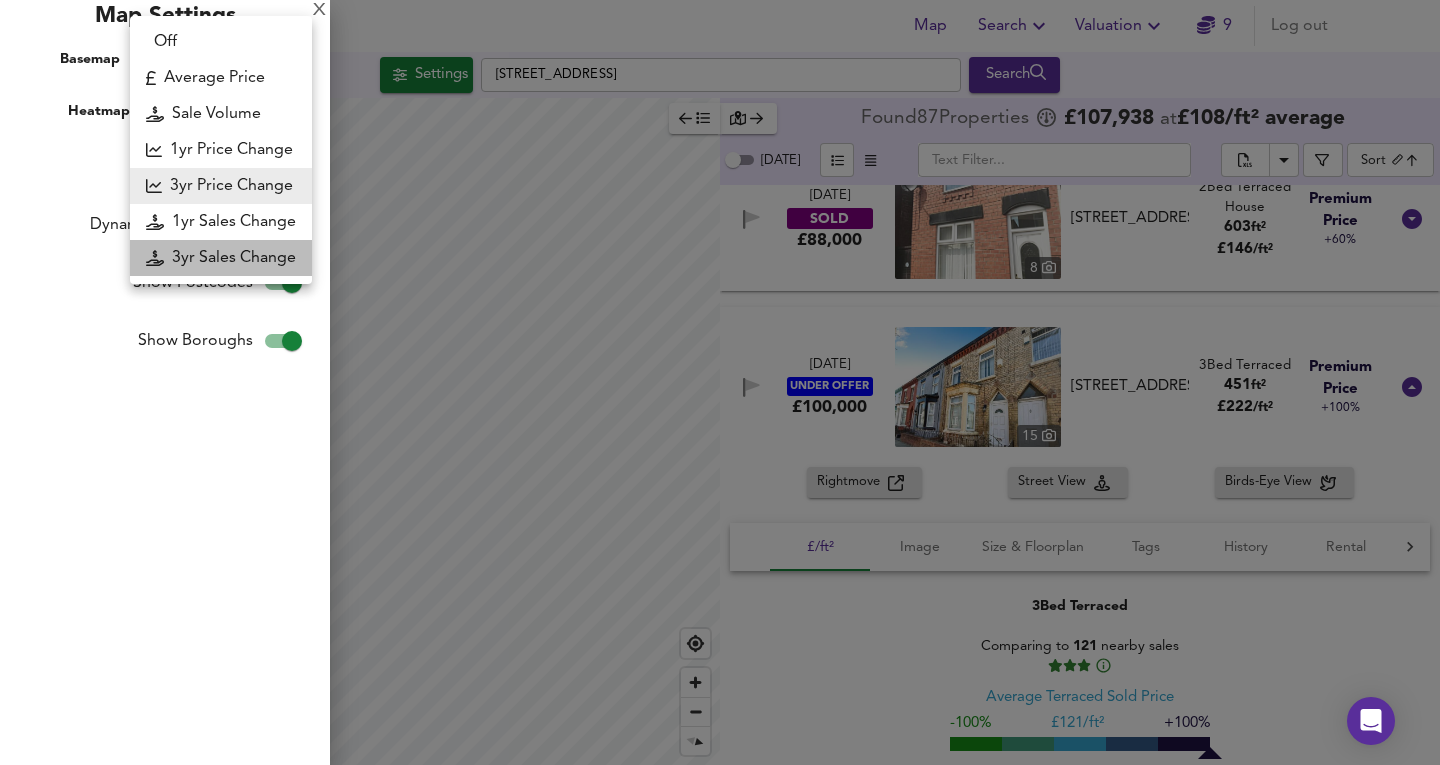 click on "3yr Sales Change" at bounding box center [221, 258] 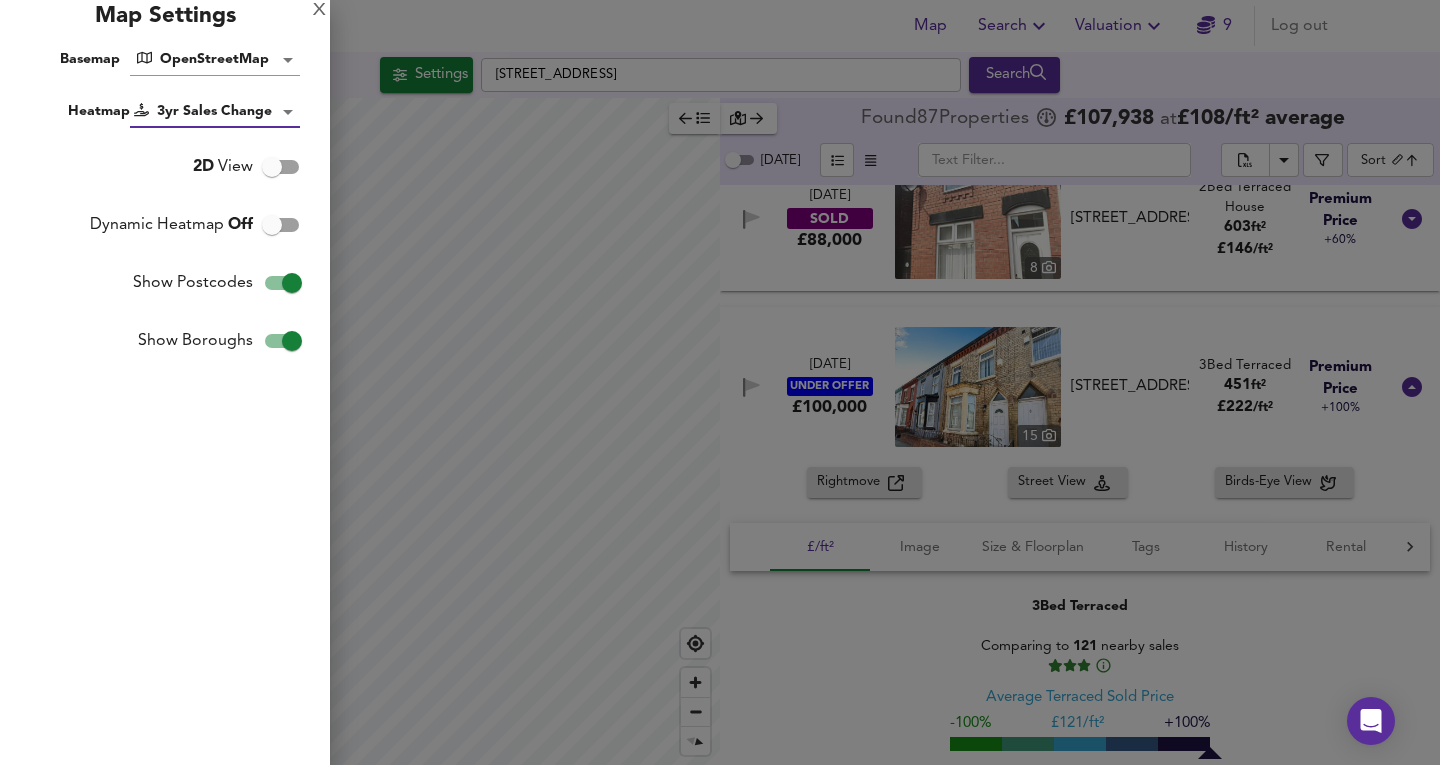 click on "Map Search Valuation    9 Log out        Settings     [GEOGRAPHIC_DATA]        Search            3yr Sales Change sc3y   +20% +10% 0% -10% -20%     Found  87  Propert ies     £ 107,938   at  £ 108 / ft²   average    [DATE]           ​         Sort   biggest ​ [DATE] SOLD £180,000     1     [STREET_ADDRESS] [STREET_ADDRESS] 1  Bed   Terraced House 1,561 ft² £ 115 / ft²   Expensive +35% [DATE] SOLD £140,000     [GEOGRAPHIC_DATA][STREET_ADDRESS][STREET_ADDRESS] [GEOGRAPHIC_DATA] 1,561 ft² £ 90 / ft²   Cheap -25% [DATE] UNDER OFFER £190,000     [STREET_ADDRESS][PERSON_NAME][PERSON_NAME] 4  Bed   Terraced 1,522 ft² £ 125 / ft²   Expensive +49% [DATE] SOLD £76,000   [STREET_ADDRESS][GEOGRAPHIC_DATA][STREET_ADDRESS] 3  Bed   Terraced House 1,399 ft² £ 54 / ft²   Great Deal -94% [DATE] SOLD £139,000     26     3  Bed   1,302 ft²" at bounding box center [720, 382] 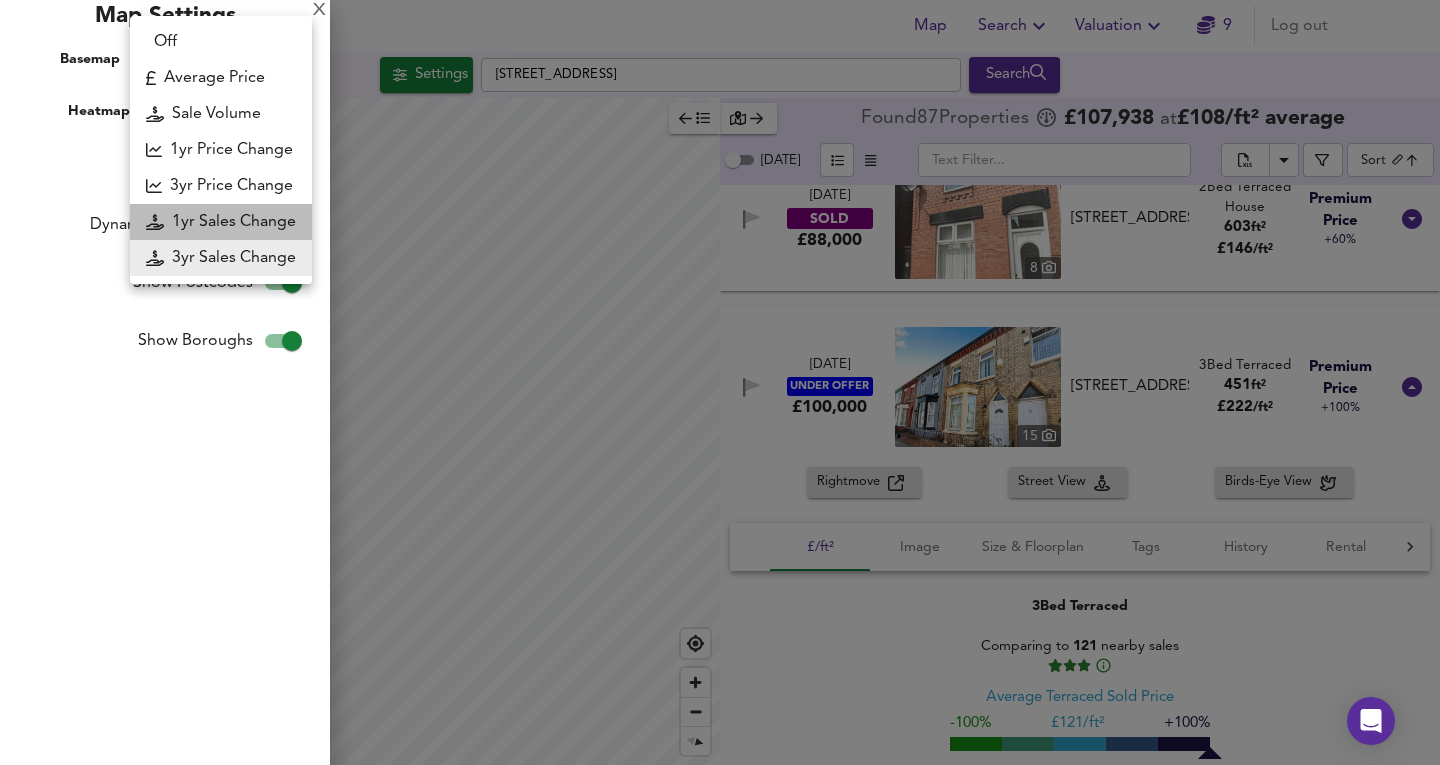 click on "1yr Sales Change" at bounding box center [221, 222] 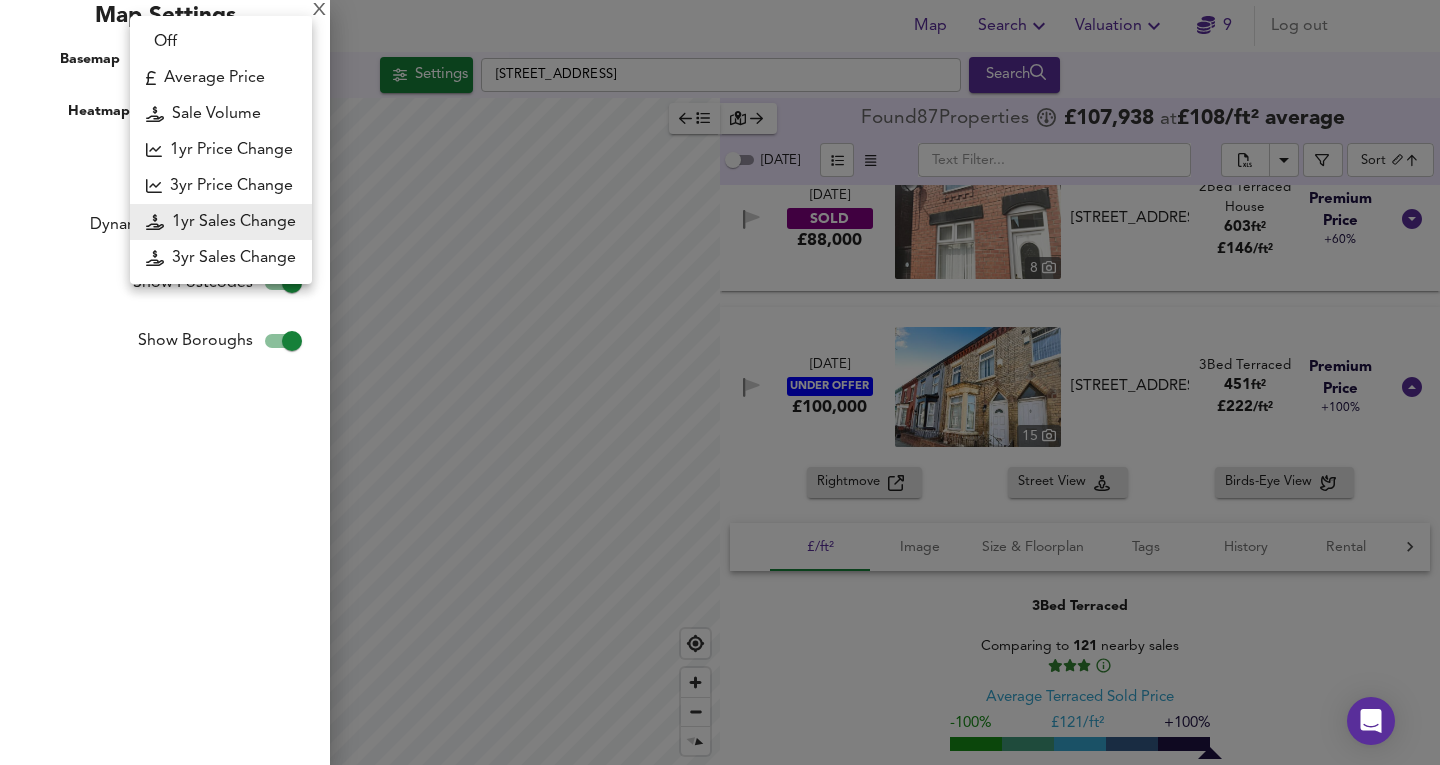 click on "Map Search Valuation    9 Log out        Settings     [GEOGRAPHIC_DATA]        Search            1yr Sales Change sc1y   +20% +10% 0% -10% -20%     Found  87  Propert ies     £ 107,938   at  £ 108 / ft²   average    [DATE]           ​         Sort   biggest ​ [DATE] SOLD £180,000     1     [STREET_ADDRESS] [STREET_ADDRESS] 1  Bed   Terraced House 1,561 ft² £ 115 / ft²   Expensive +35% [DATE] SOLD £140,000     [GEOGRAPHIC_DATA][STREET_ADDRESS][STREET_ADDRESS] [GEOGRAPHIC_DATA] 1,561 ft² £ 90 / ft²   Cheap -25% [DATE] UNDER OFFER £190,000     [STREET_ADDRESS][PERSON_NAME][PERSON_NAME] 4  Bed   Terraced 1,522 ft² £ 125 / ft²   Expensive +49% [DATE] SOLD £76,000   [STREET_ADDRESS][GEOGRAPHIC_DATA][STREET_ADDRESS] 3  Bed   Terraced House 1,399 ft² £ 54 / ft²   Great Deal -94% [DATE] SOLD £139,000     26     3  Bed   1,302 ft²" at bounding box center (720, 382) 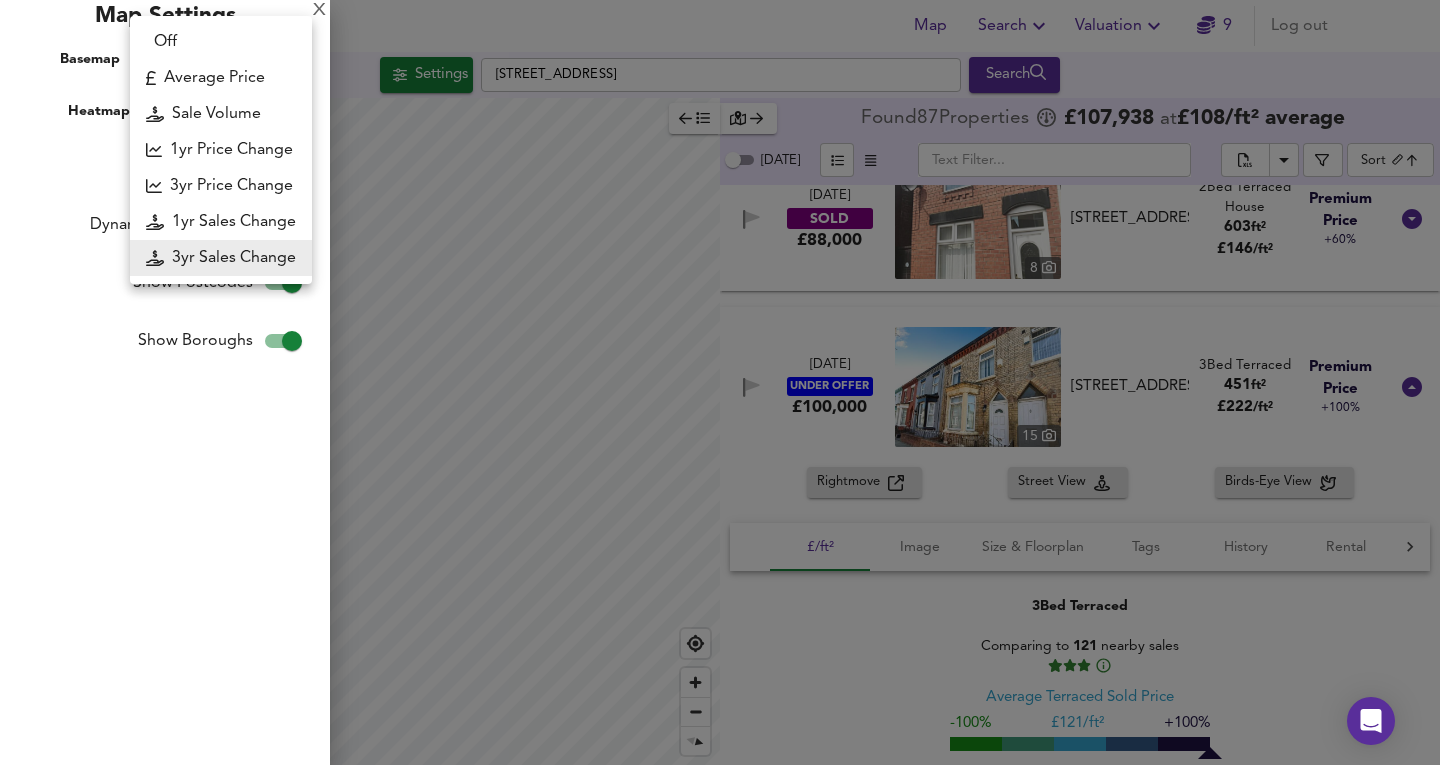 click on "Map Search Valuation    9 Log out        Settings     [GEOGRAPHIC_DATA]        Search            3yr Sales Change sc3y   +20% +10% 0% -10% -20%     Found  87  Propert ies     £ 107,938   at  £ 108 / ft²   average    [DATE]           ​         Sort   biggest ​ [DATE] SOLD £180,000     1     [STREET_ADDRESS] [STREET_ADDRESS] 1  Bed   Terraced House 1,561 ft² £ 115 / ft²   Expensive +35% [DATE] SOLD £140,000     [GEOGRAPHIC_DATA][STREET_ADDRESS][STREET_ADDRESS] [GEOGRAPHIC_DATA] 1,561 ft² £ 90 / ft²   Cheap -25% [DATE] UNDER OFFER £190,000     [STREET_ADDRESS][PERSON_NAME][PERSON_NAME] 4  Bed   Terraced 1,522 ft² £ 125 / ft²   Expensive +49% [DATE] SOLD £76,000   [STREET_ADDRESS][GEOGRAPHIC_DATA][STREET_ADDRESS] 3  Bed   Terraced House 1,399 ft² £ 54 / ft²   Great Deal -94% [DATE] SOLD £139,000     26     3  Bed   1,302 ft²" at bounding box center [720, 382] 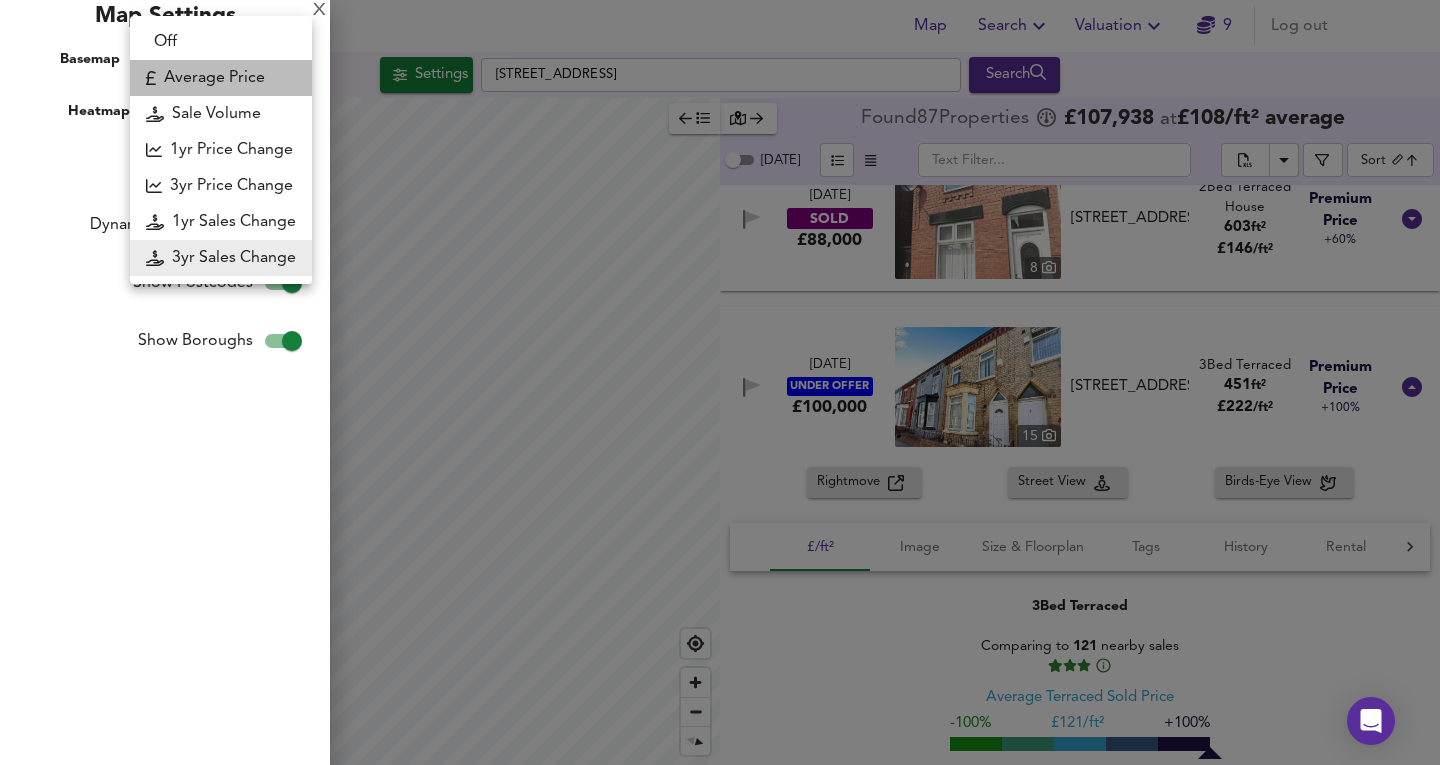 click on "Average Price" at bounding box center (221, 78) 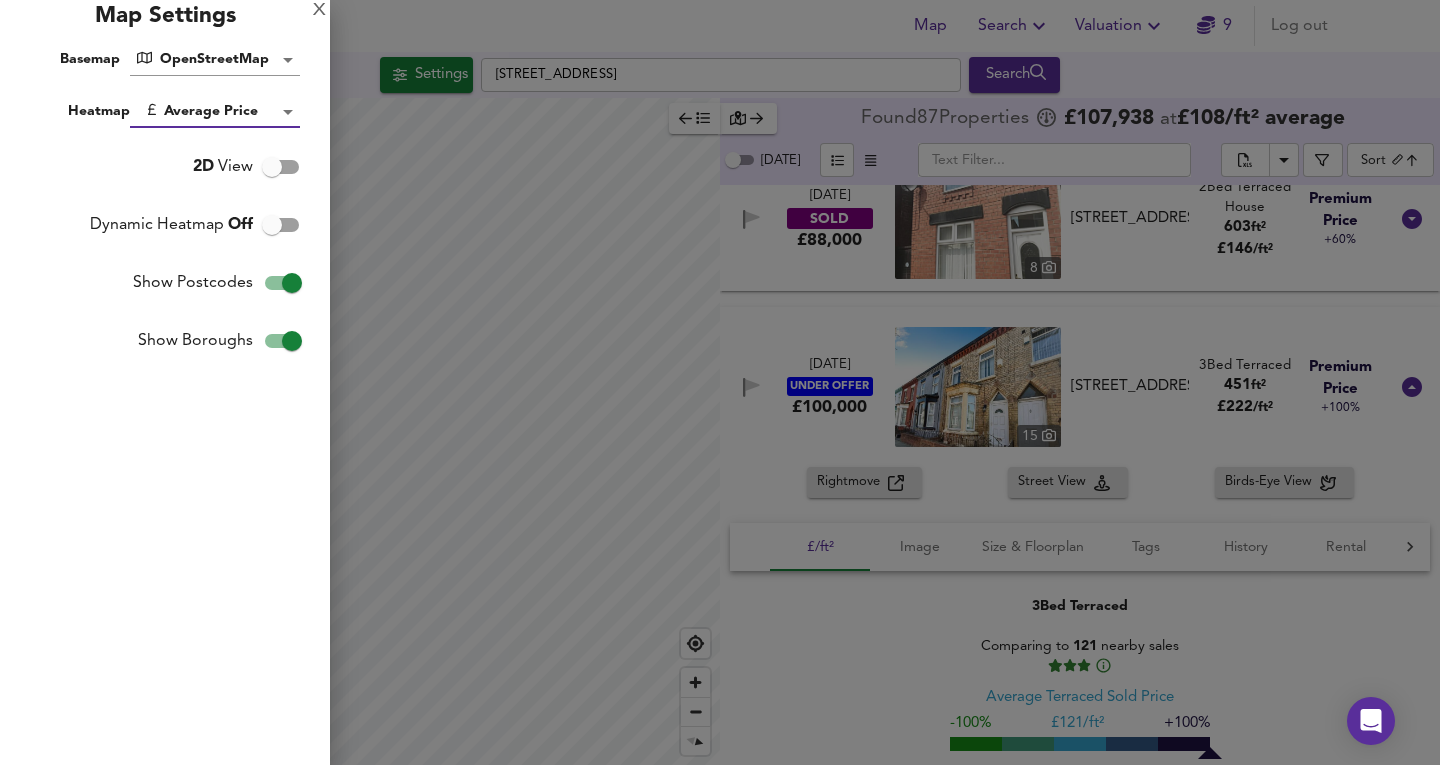 click at bounding box center [720, 382] 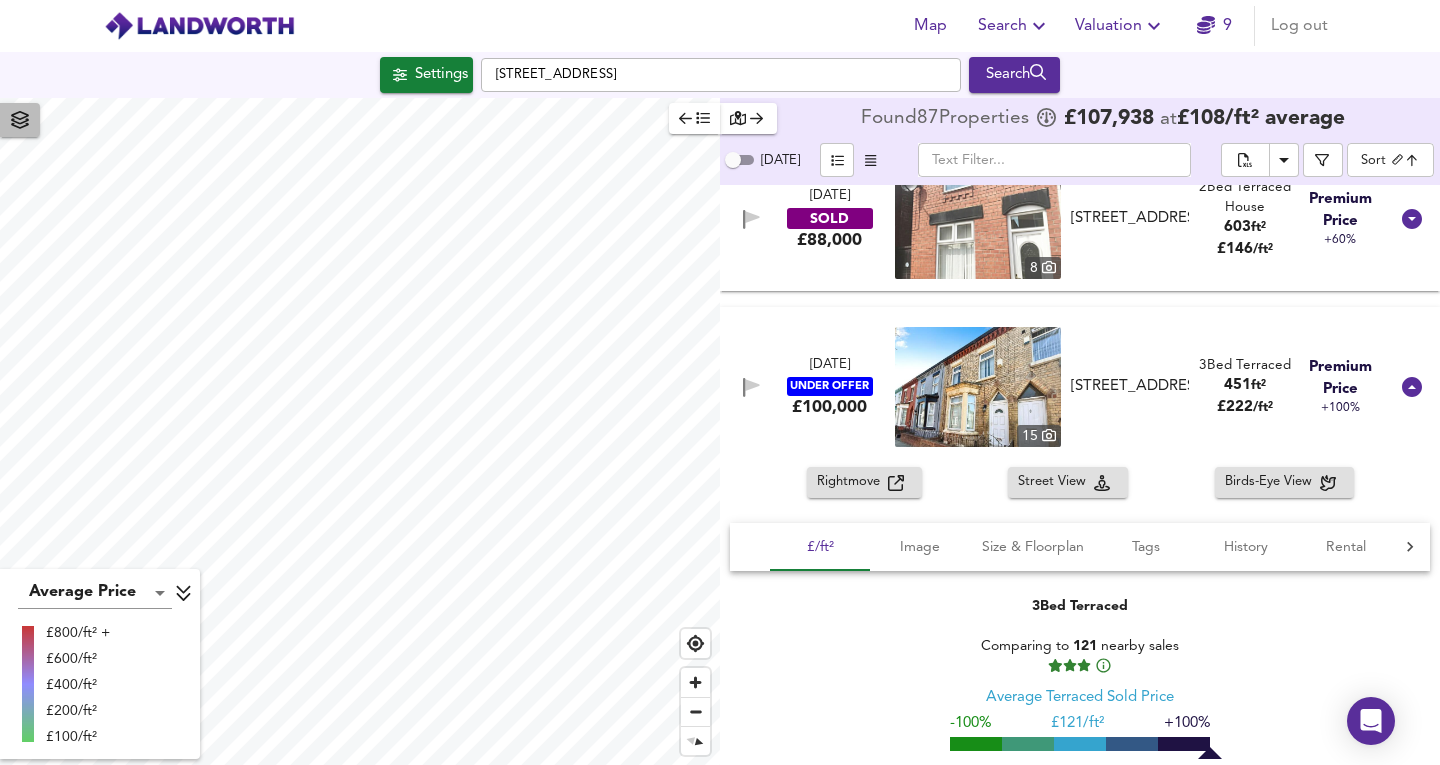 click at bounding box center [20, 120] 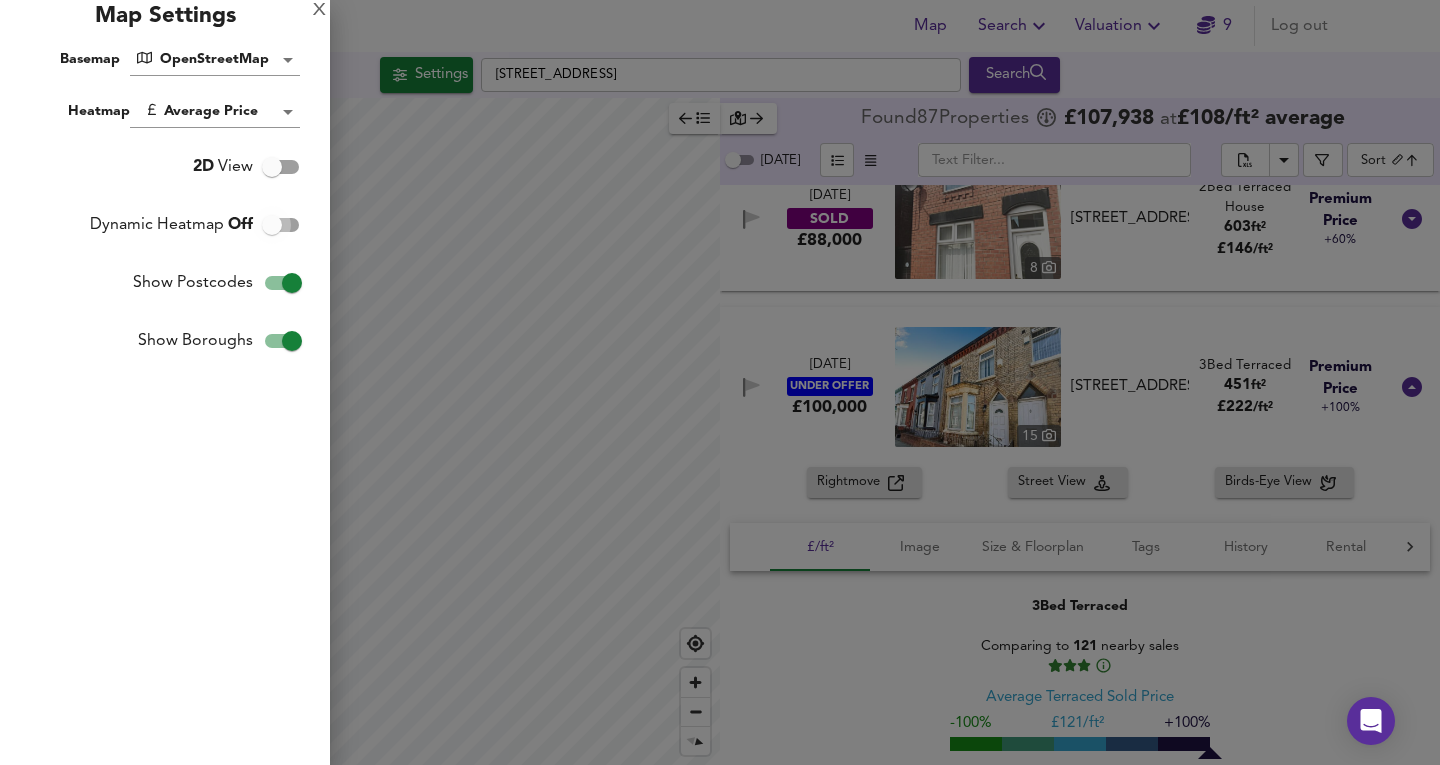click on "Dynamic Heatmap   Off" at bounding box center [272, 225] 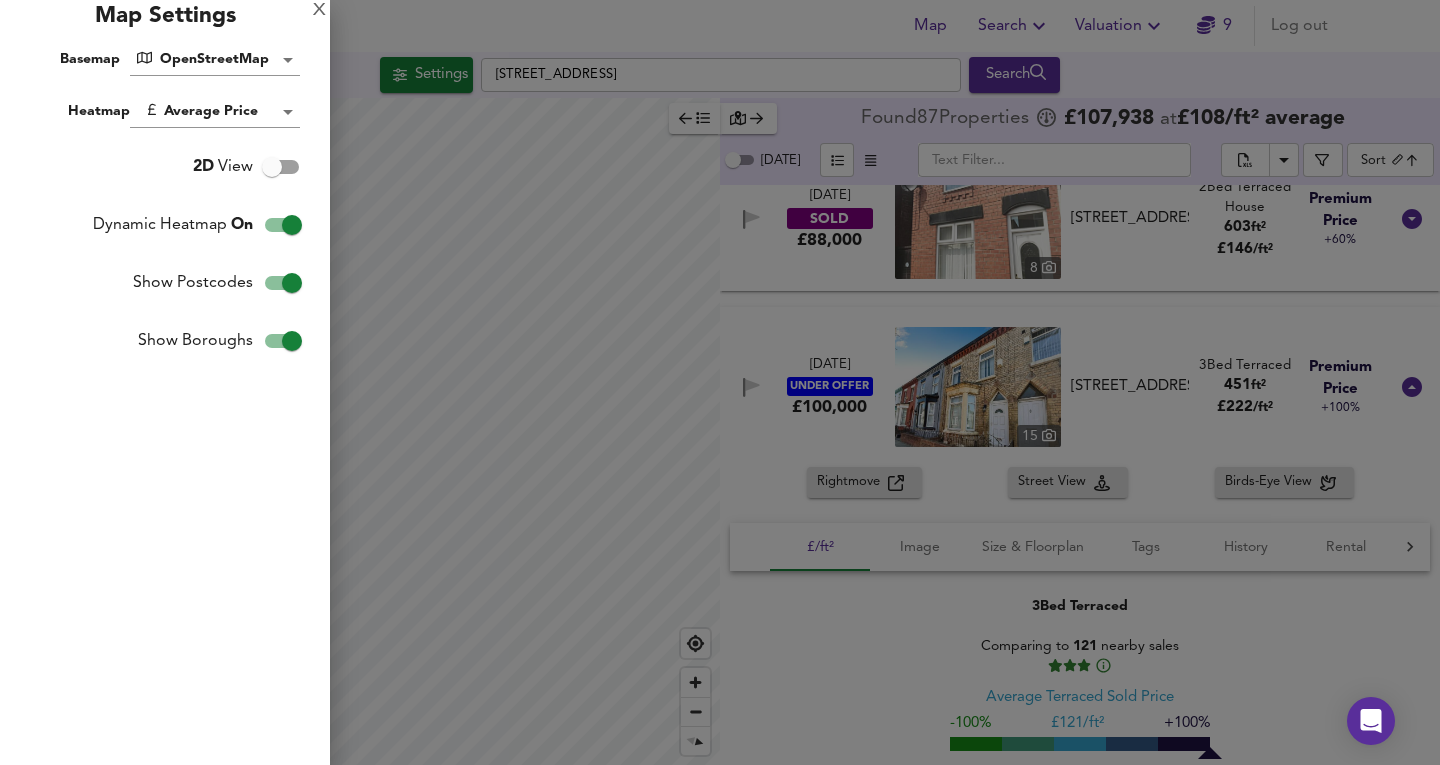 click at bounding box center (720, 382) 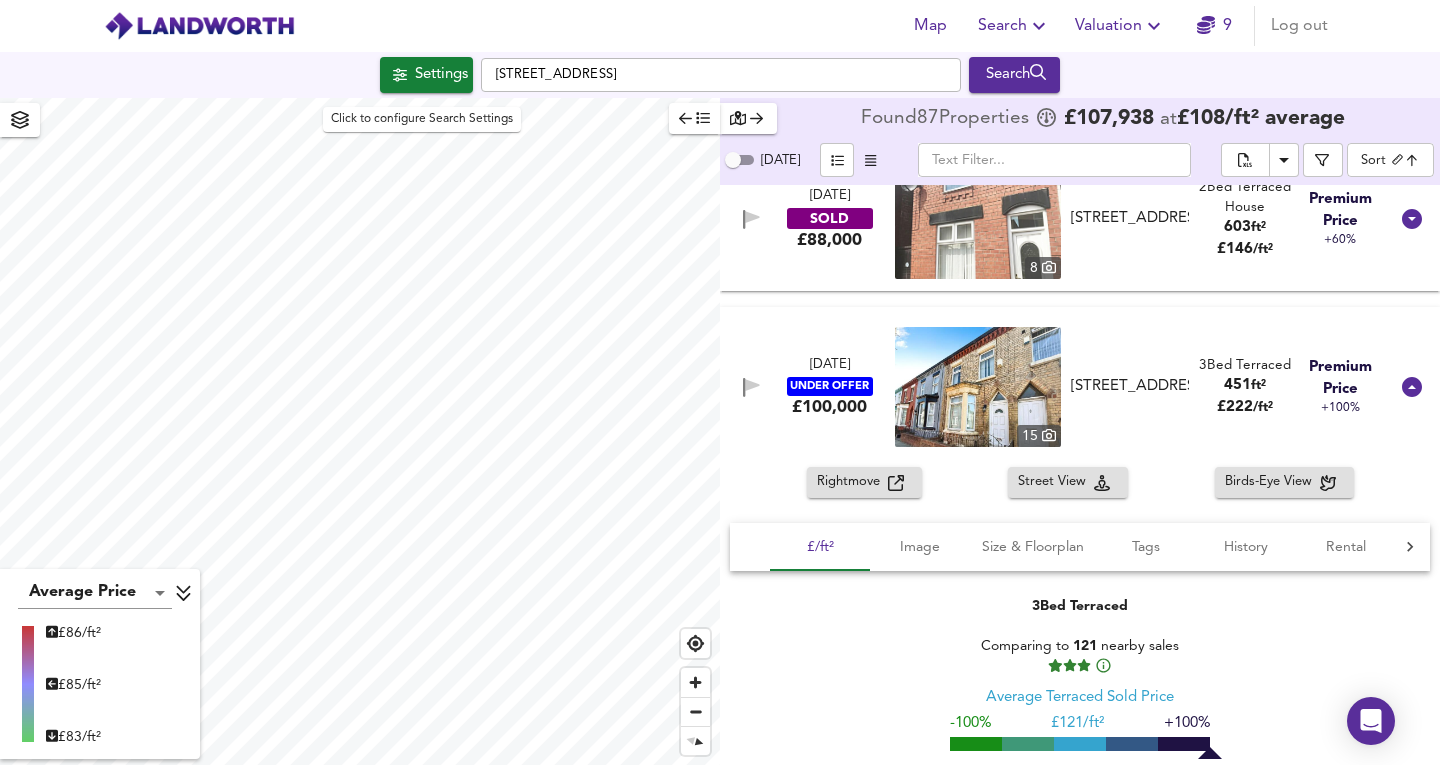 click on "Settings" at bounding box center (441, 75) 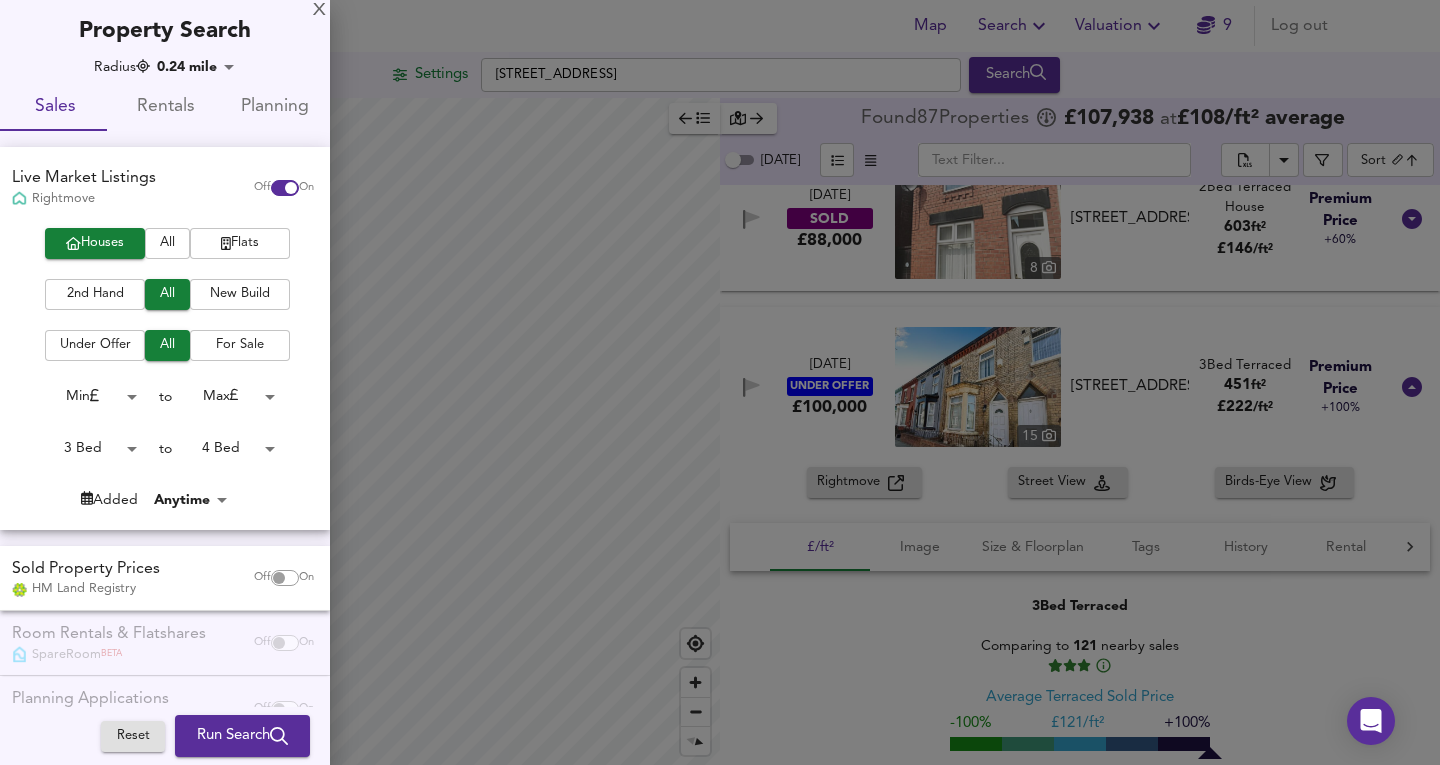 click on "Map Search Valuation    9 Log out        Settings     [GEOGRAPHIC_DATA]        Search              Average Price landworth    £ 86/ft²    £ 85/ft²    £ 83/ft²     Found  87  Propert ies     £ 107,938   at  £ 108 / ft²   average    [DATE]           ​         Sort   biggest ​ [DATE] SOLD £180,000     1     [STREET_ADDRESS] [STREET_ADDRESS] 1  Bed   Terraced House 1,561 ft² £ 115 / ft²   Expensive +35% [DATE] SOLD £140,000     [GEOGRAPHIC_DATA][STREET_ADDRESS][STREET_ADDRESS] 4  Bed   Terraced House 1,561 ft² £ 90 / ft²   Cheap -25% [DATE] UNDER OFFER £190,000     [STREET_ADDRESS][PERSON_NAME][PERSON_NAME] 4  Bed   Terraced 1,522 ft² £ 125 / ft²   Expensive +49% [DATE] SOLD £76,000   [STREET_ADDRESS][GEOGRAPHIC_DATA][STREET_ADDRESS] 3  Bed   Terraced House 1,399 ft² £ 54 / ft²   Great Deal -94% [DATE] SOLD £139,000     26" at bounding box center (720, 382) 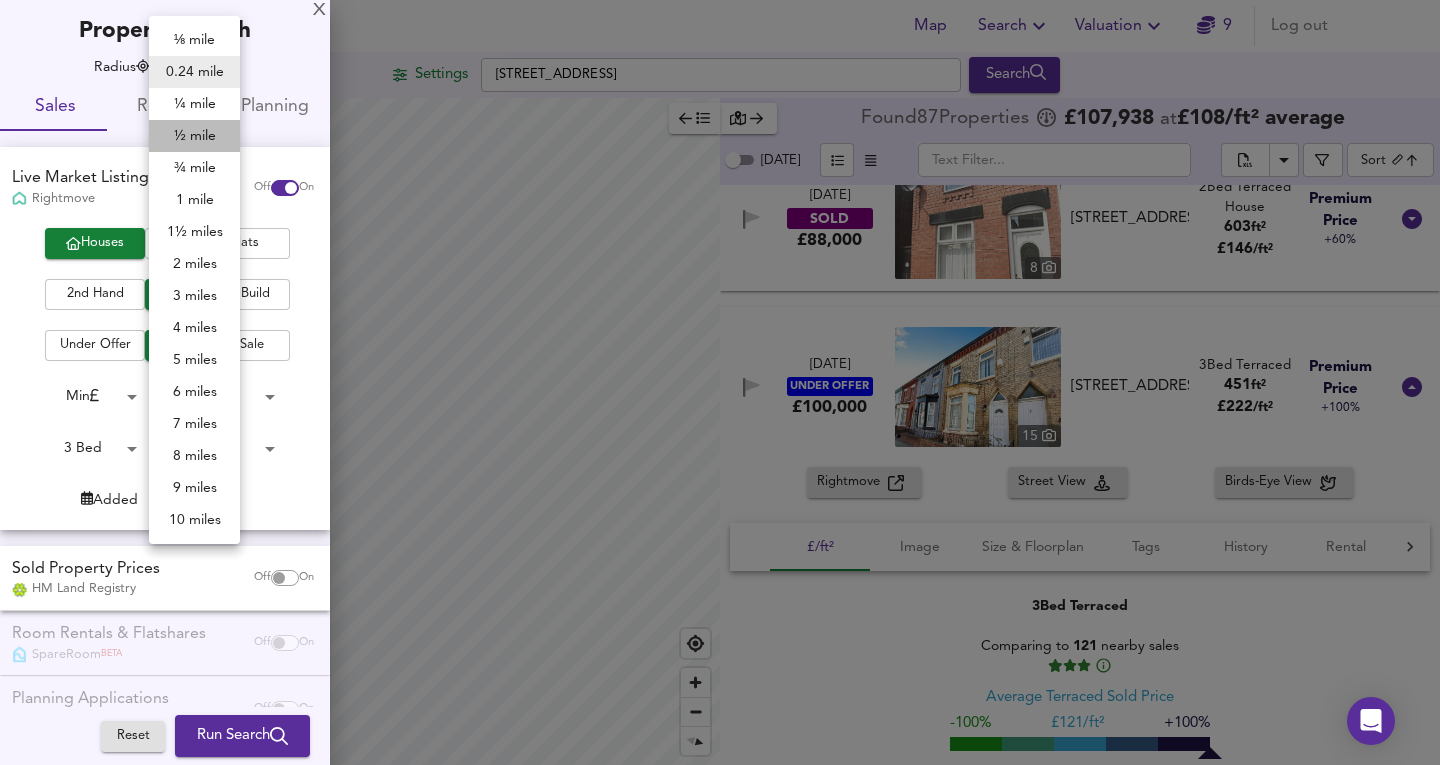 click on "½ mile" at bounding box center (194, 136) 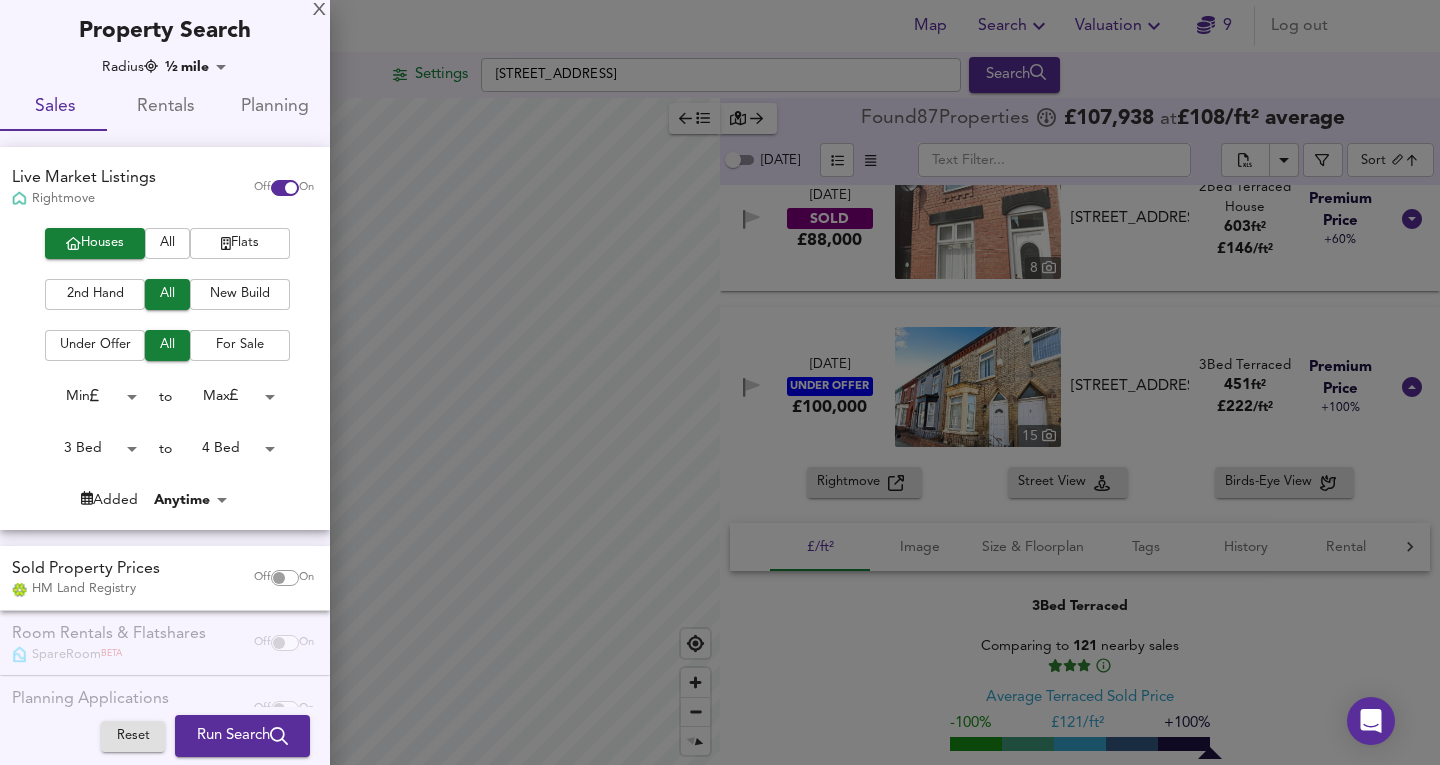 click at bounding box center [720, 382] 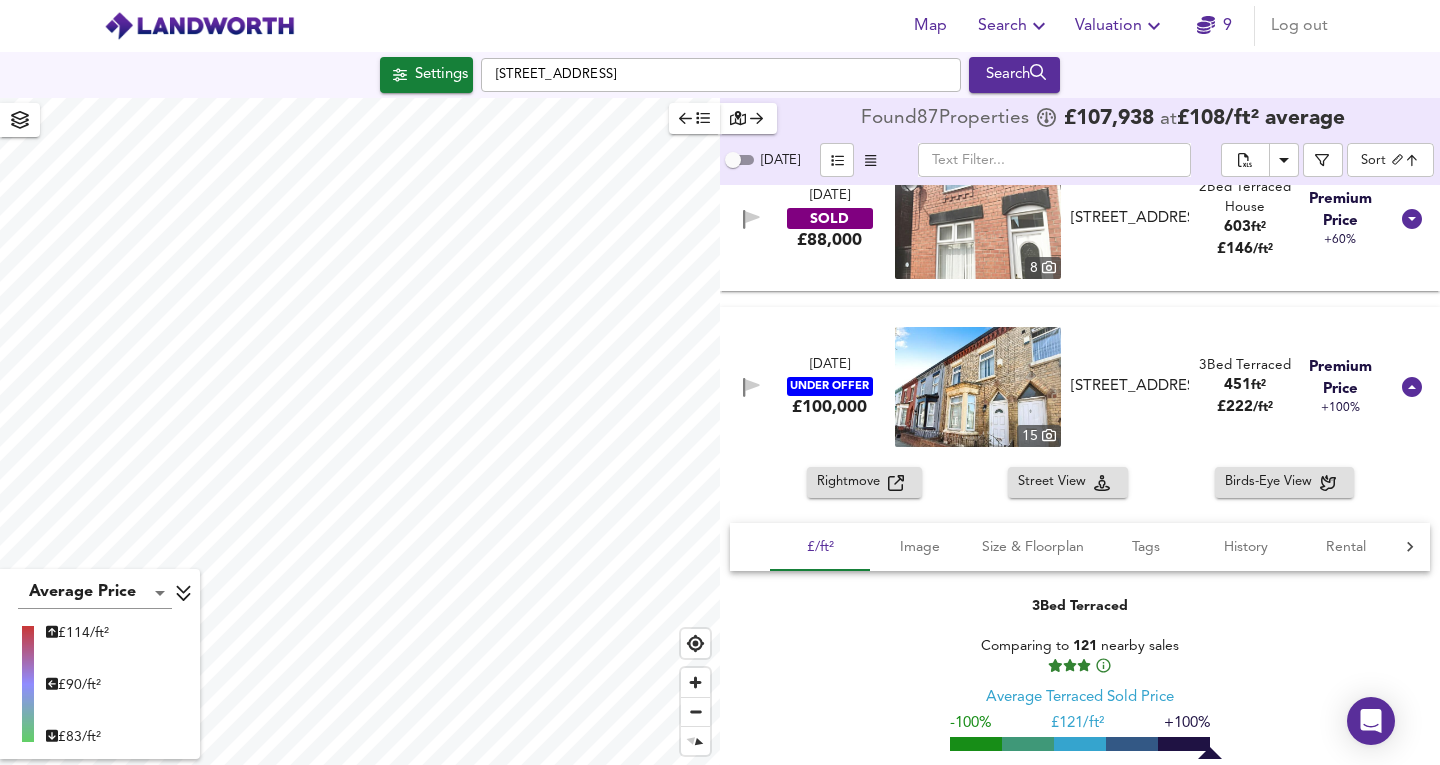 type on "818" 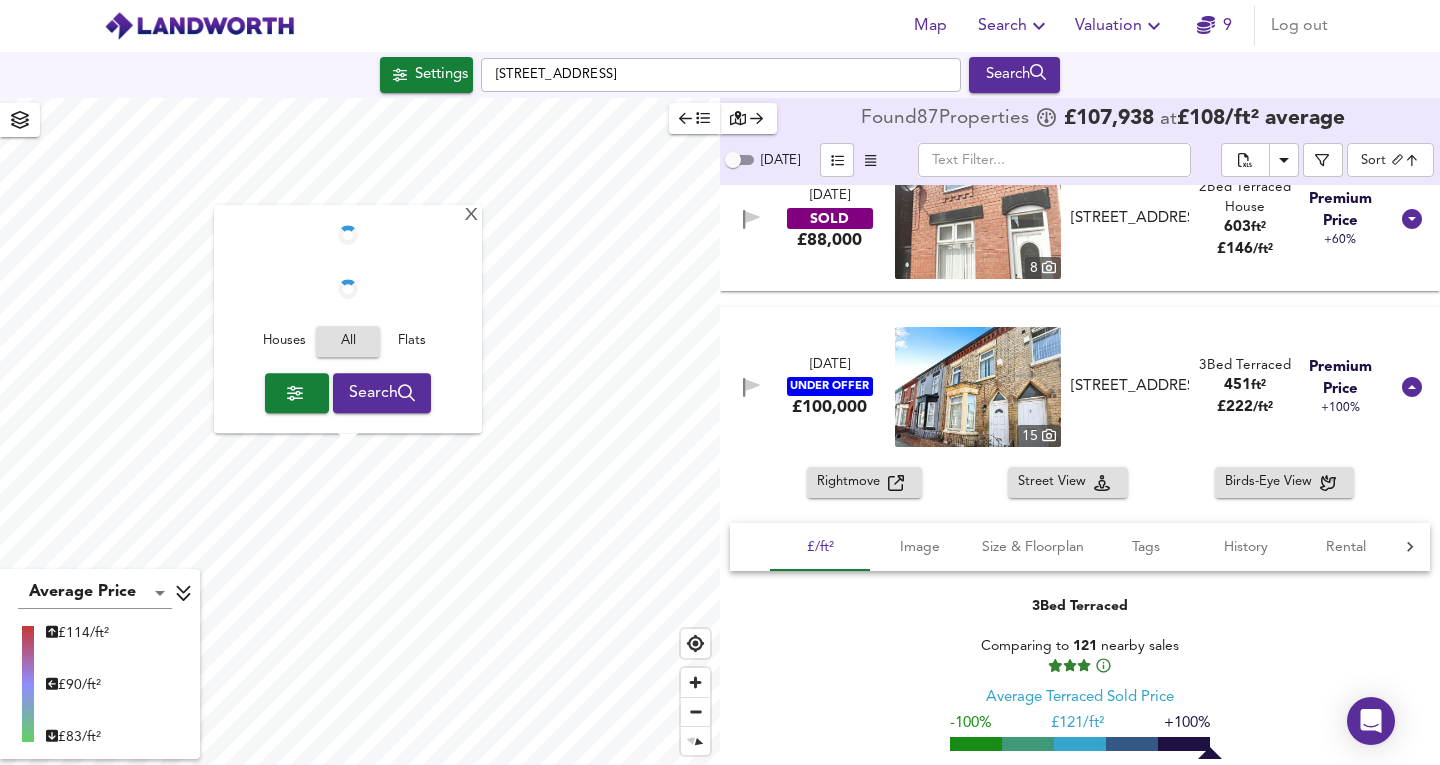 click on "X Houses All Flats     Search" at bounding box center (360, 431) 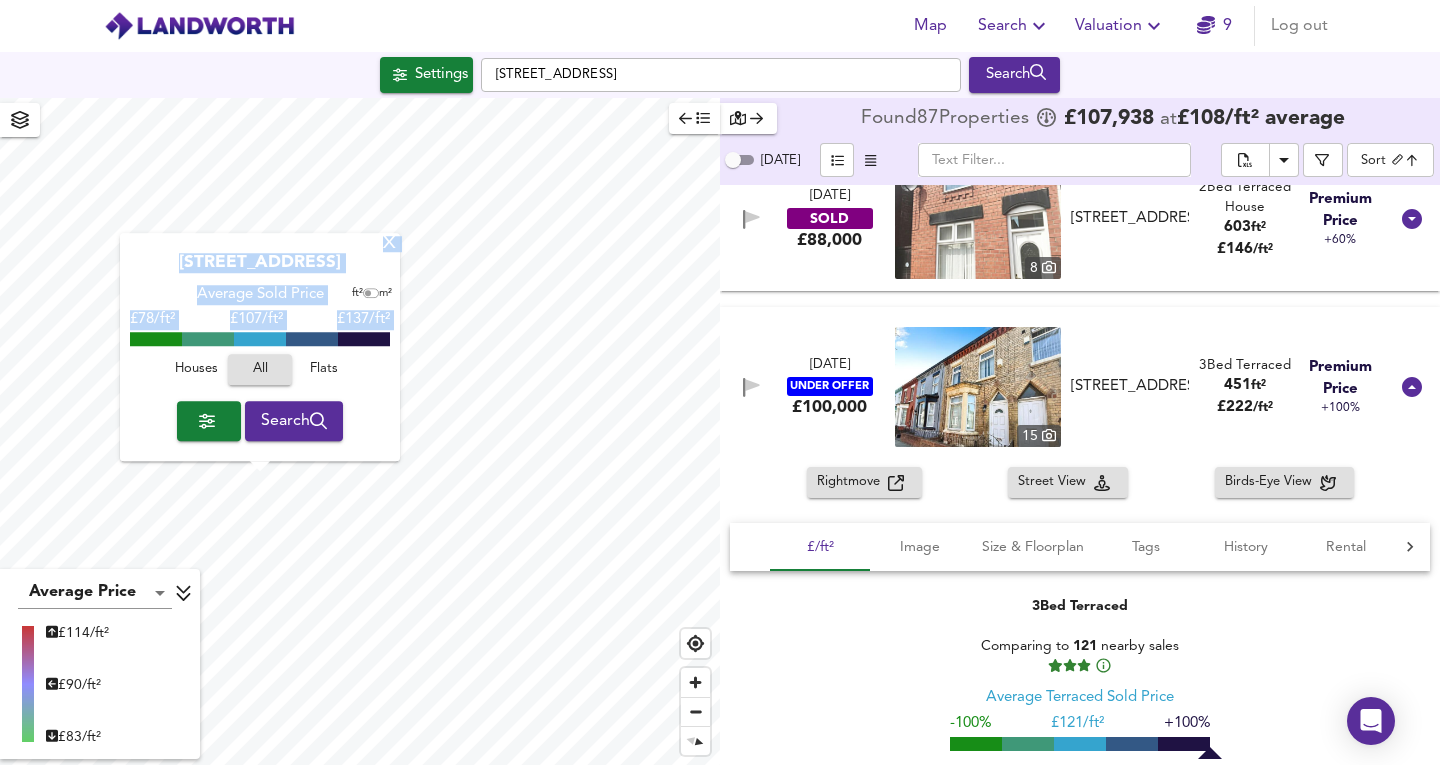 click on "X" at bounding box center [389, 244] 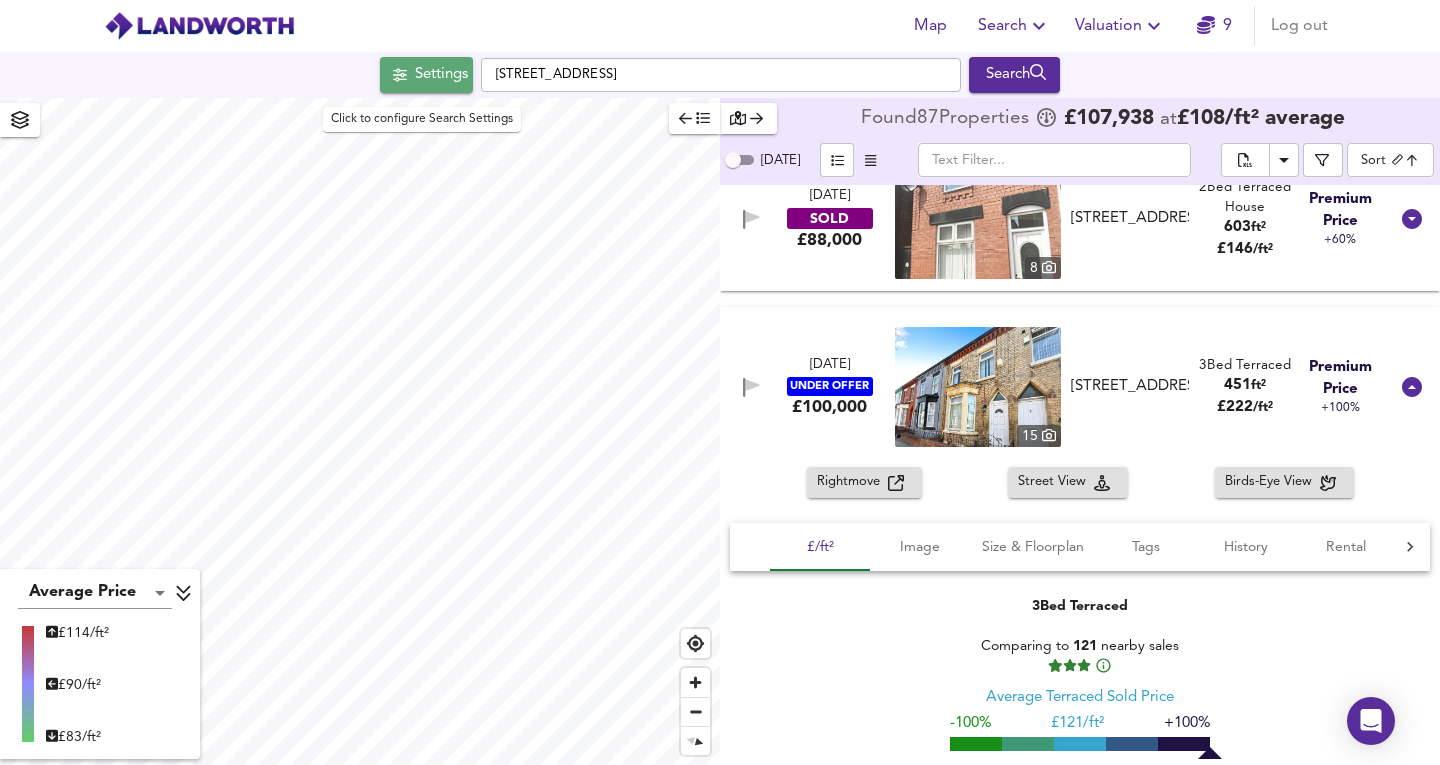 click on "Settings" at bounding box center (441, 75) 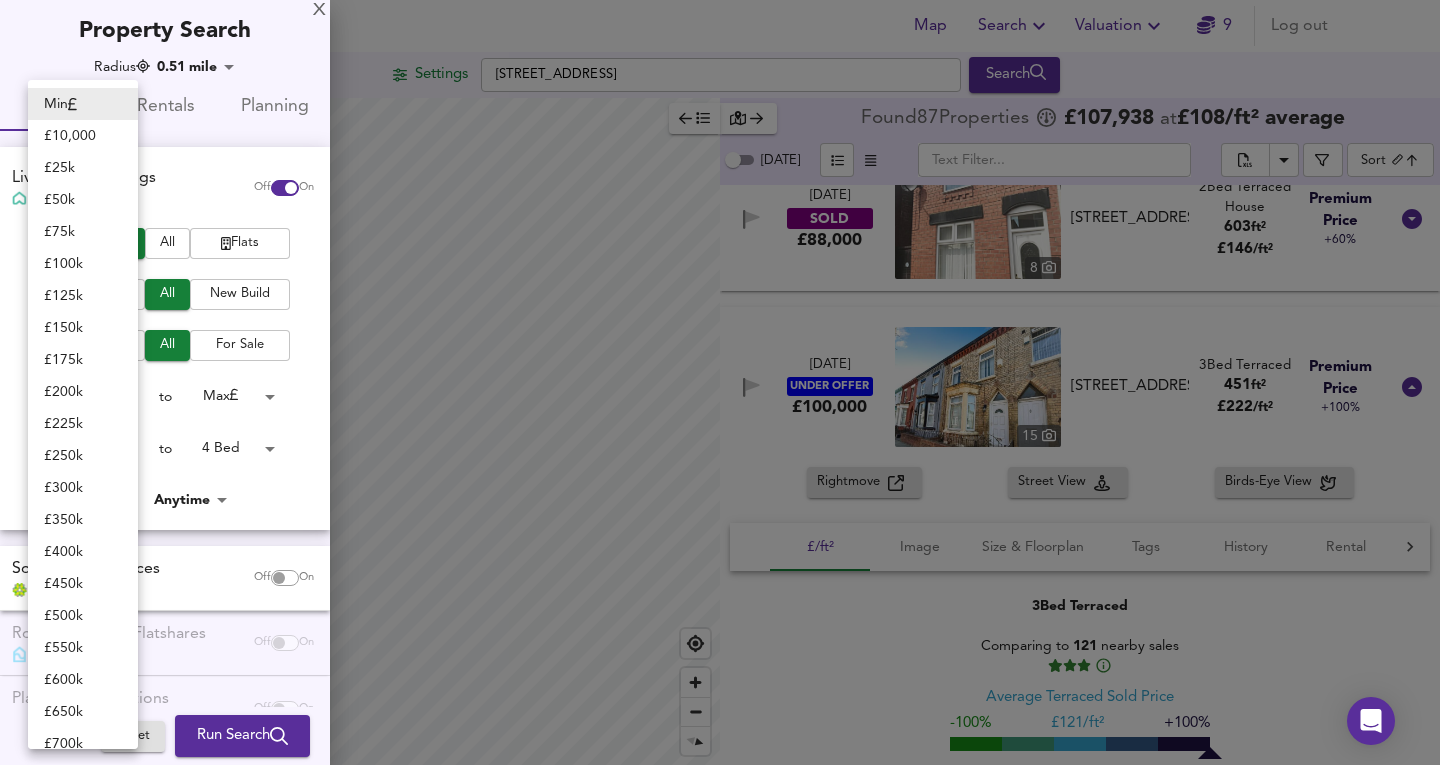 click on "Map Search Valuation    9 Log out        [GEOGRAPHIC_DATA]        Search              Average Price landworth    £ 114/ft²    £ 90/ft²    £ 83/ft²     Found  87  Propert ies     £ 107,938   at  £ 108 / ft²   average    [DATE]           ​         Sort   biggest ​ [DATE] SOLD £180,000     1     [STREET_ADDRESS] 1  Bed   Terraced House 1,561 ft² £ 115 / ft²   Expensive +35% [DATE] SOLD £140,000     [STREET_ADDRESS][GEOGRAPHIC_DATA][STREET_ADDRESS] 4  Bed   Terraced House 1,561 ft² £ 90 / ft²   Cheap -25% [DATE] UNDER OFFER £190,000     [STREET_ADDRESS][PERSON_NAME][PERSON_NAME] 4  Bed   Terraced 1,522 ft² £ 125 / ft²   Expensive +49% [DATE] SOLD £76,000   [STREET_ADDRESS][GEOGRAPHIC_DATA][STREET_ADDRESS] 3  Bed   Terraced House 1,399 ft² £ 54 / ft²   Great Deal -94% [DATE] SOLD £139,000     26" at bounding box center [720, 382] 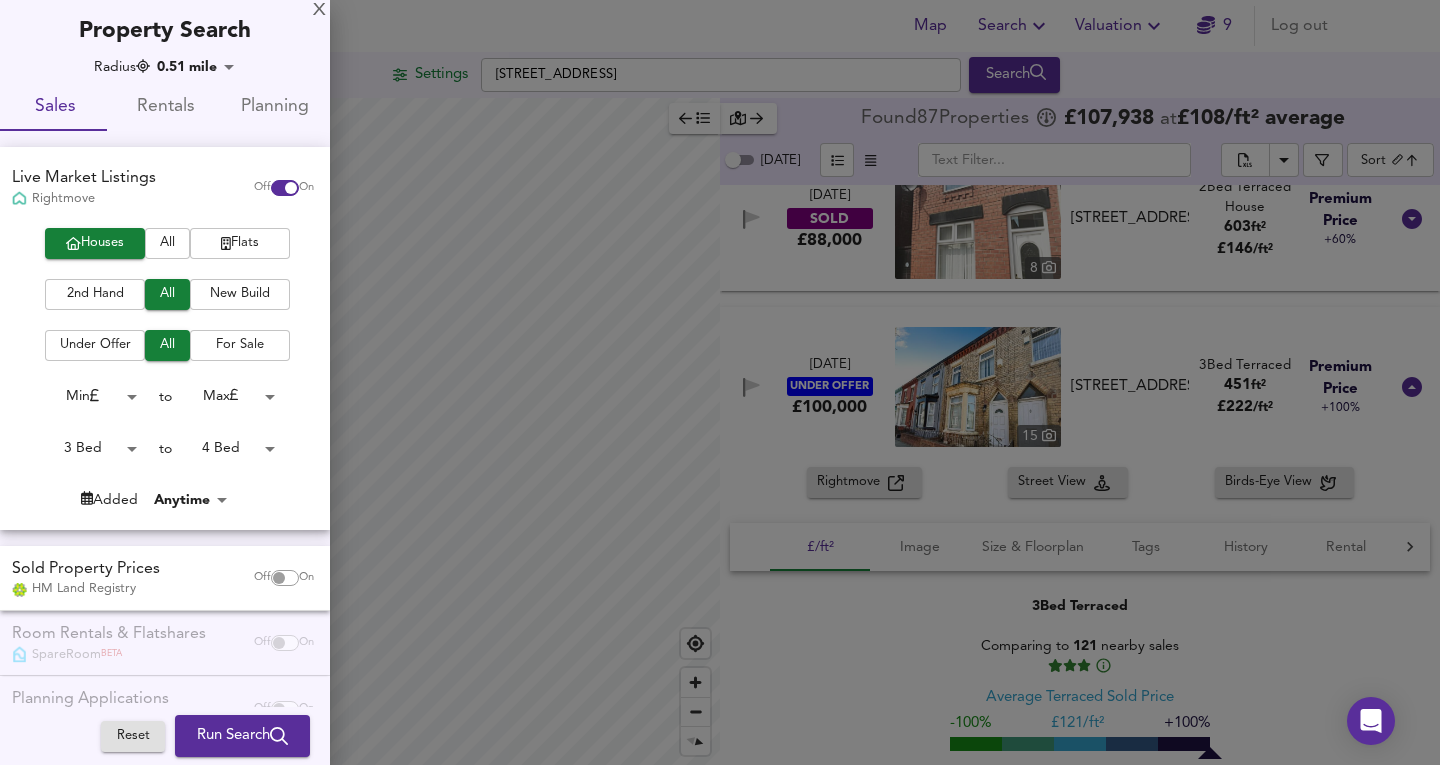 click on "Map Search Valuation    9 Log out        [GEOGRAPHIC_DATA]        Search              Average Price landworth    £ 114/ft²    £ 90/ft²    £ 83/ft²     Found  87  Propert ies     £ 107,938   at  £ 108 / ft²   average    [DATE]           ​         Sort   biggest ​ [DATE] SOLD £180,000     1     [STREET_ADDRESS] 1  Bed   Terraced House 1,561 ft² £ 115 / ft²   Expensive +35% [DATE] SOLD £140,000     [STREET_ADDRESS][GEOGRAPHIC_DATA][STREET_ADDRESS] 4  Bed   Terraced House 1,561 ft² £ 90 / ft²   Cheap -25% [DATE] UNDER OFFER £190,000     [STREET_ADDRESS][PERSON_NAME][PERSON_NAME] 4  Bed   Terraced 1,522 ft² £ 125 / ft²   Expensive +49% [DATE] SOLD £76,000   [STREET_ADDRESS][GEOGRAPHIC_DATA][STREET_ADDRESS] 3  Bed   Terraced House 1,399 ft² £ 54 / ft²   Great Deal -94% [DATE] SOLD £139,000     26" at bounding box center [720, 382] 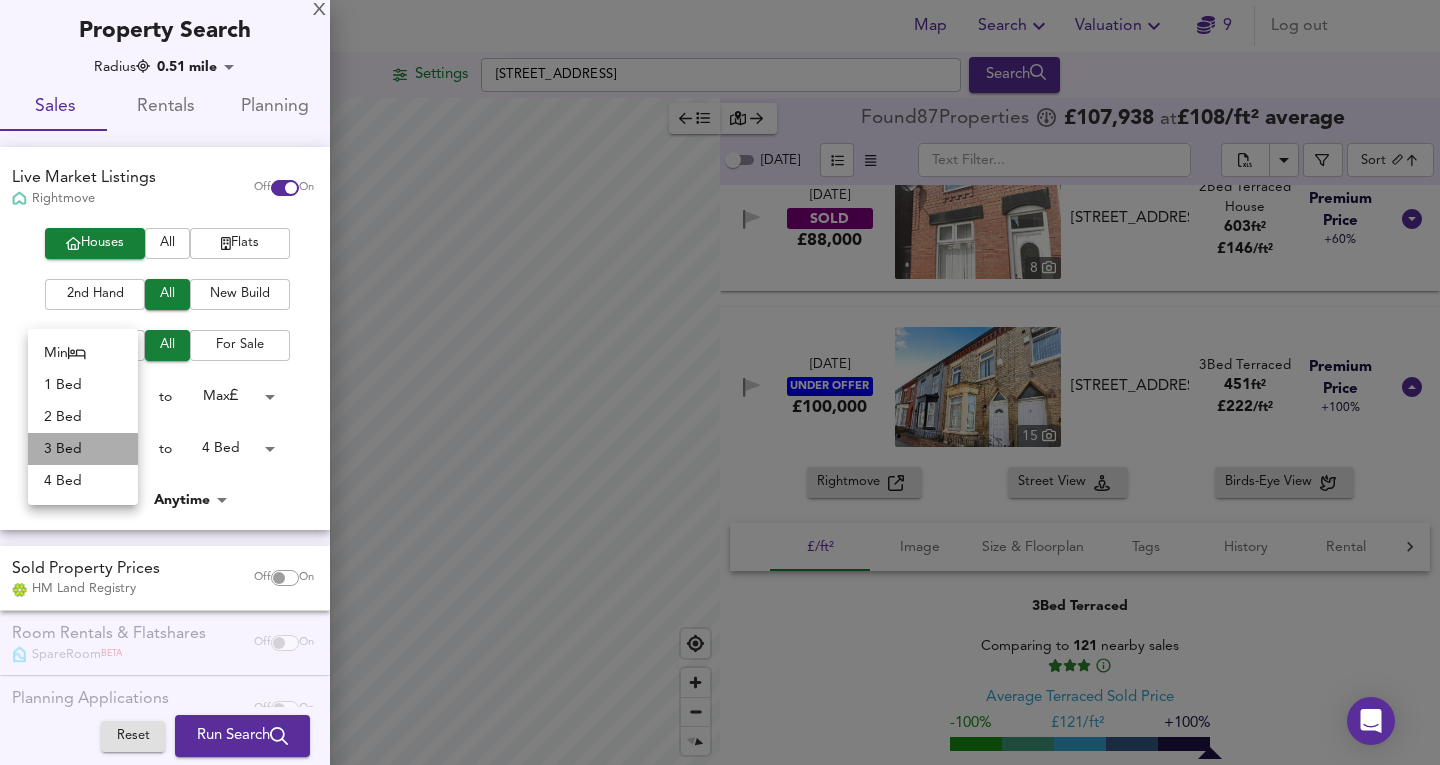 click on "3 Bed" at bounding box center (83, 449) 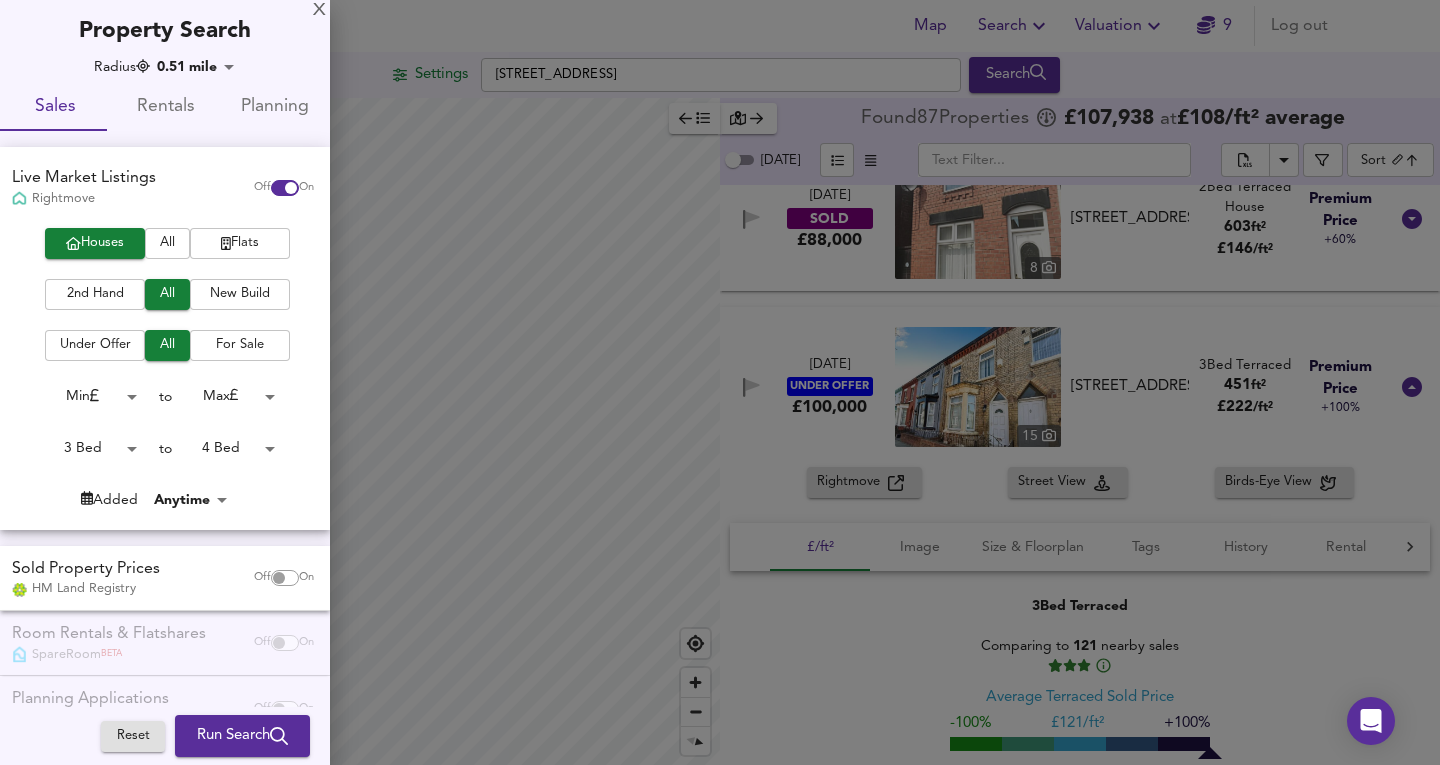 click on "Map Search Valuation    9 Log out        [GEOGRAPHIC_DATA]        Search              Average Price landworth    £ 114/ft²    £ 90/ft²    £ 83/ft²     Found  87  Propert ies     £ 107,938   at  £ 108 / ft²   average    [DATE]           ​         Sort   biggest ​ [DATE] SOLD £180,000     1     [STREET_ADDRESS] 1  Bed   Terraced House 1,561 ft² £ 115 / ft²   Expensive +35% [DATE] SOLD £140,000     [STREET_ADDRESS][GEOGRAPHIC_DATA][STREET_ADDRESS] 4  Bed   Terraced House 1,561 ft² £ 90 / ft²   Cheap -25% [DATE] UNDER OFFER £190,000     [STREET_ADDRESS][PERSON_NAME][PERSON_NAME] 4  Bed   Terraced 1,522 ft² £ 125 / ft²   Expensive +49% [DATE] SOLD £76,000   [STREET_ADDRESS][GEOGRAPHIC_DATA][STREET_ADDRESS] 3  Bed   Terraced House 1,399 ft² £ 54 / ft²   Great Deal -94% [DATE] SOLD £139,000     26" at bounding box center [720, 382] 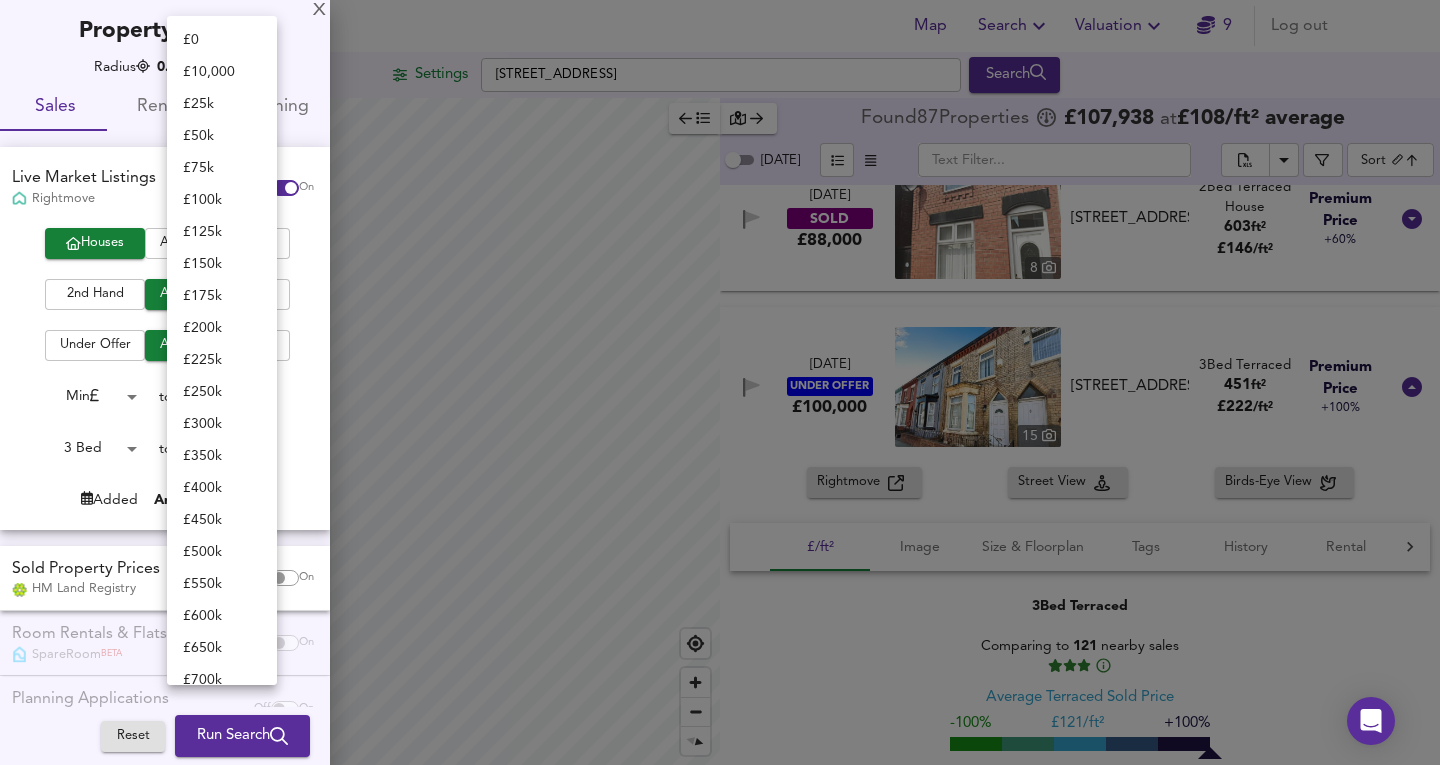scroll, scrollTop: 723, scrollLeft: 0, axis: vertical 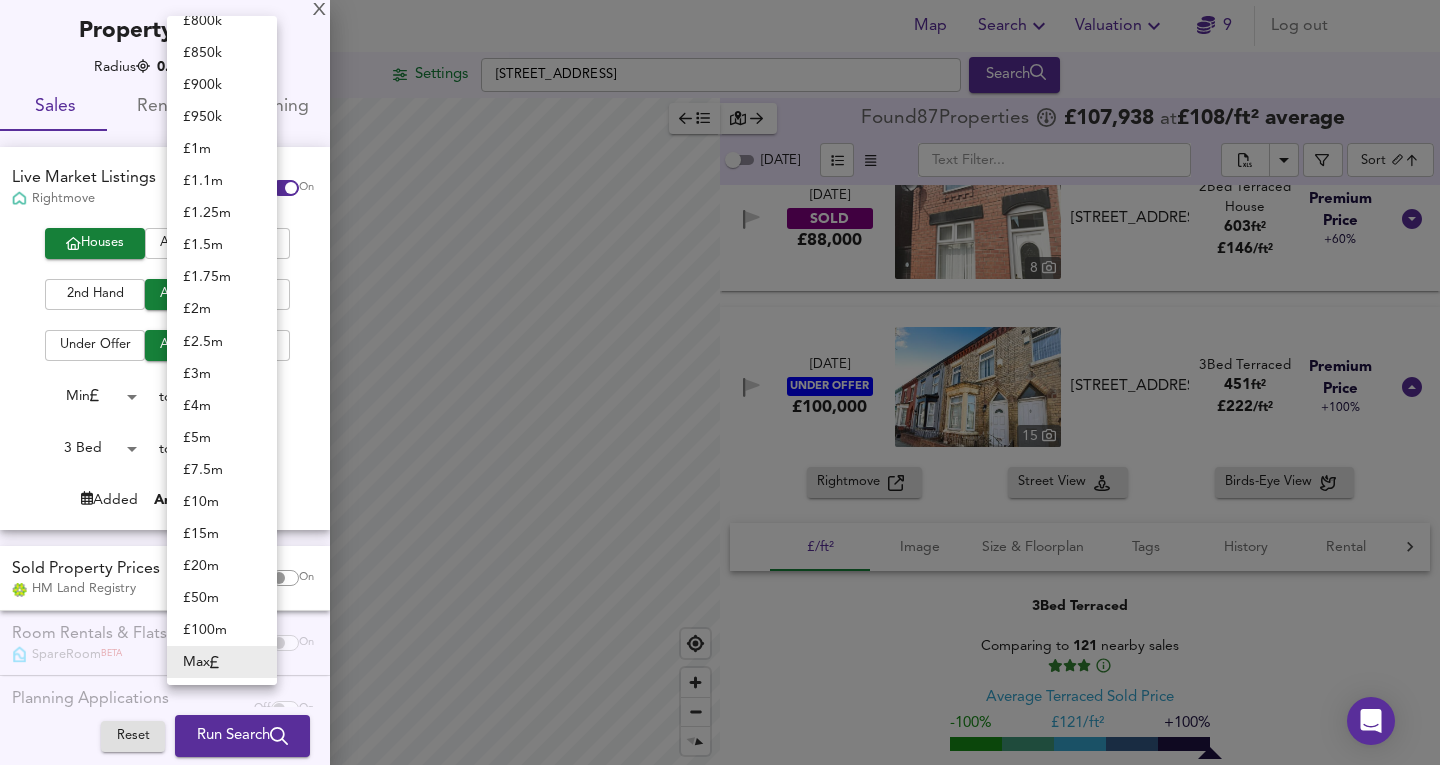 click at bounding box center [720, 382] 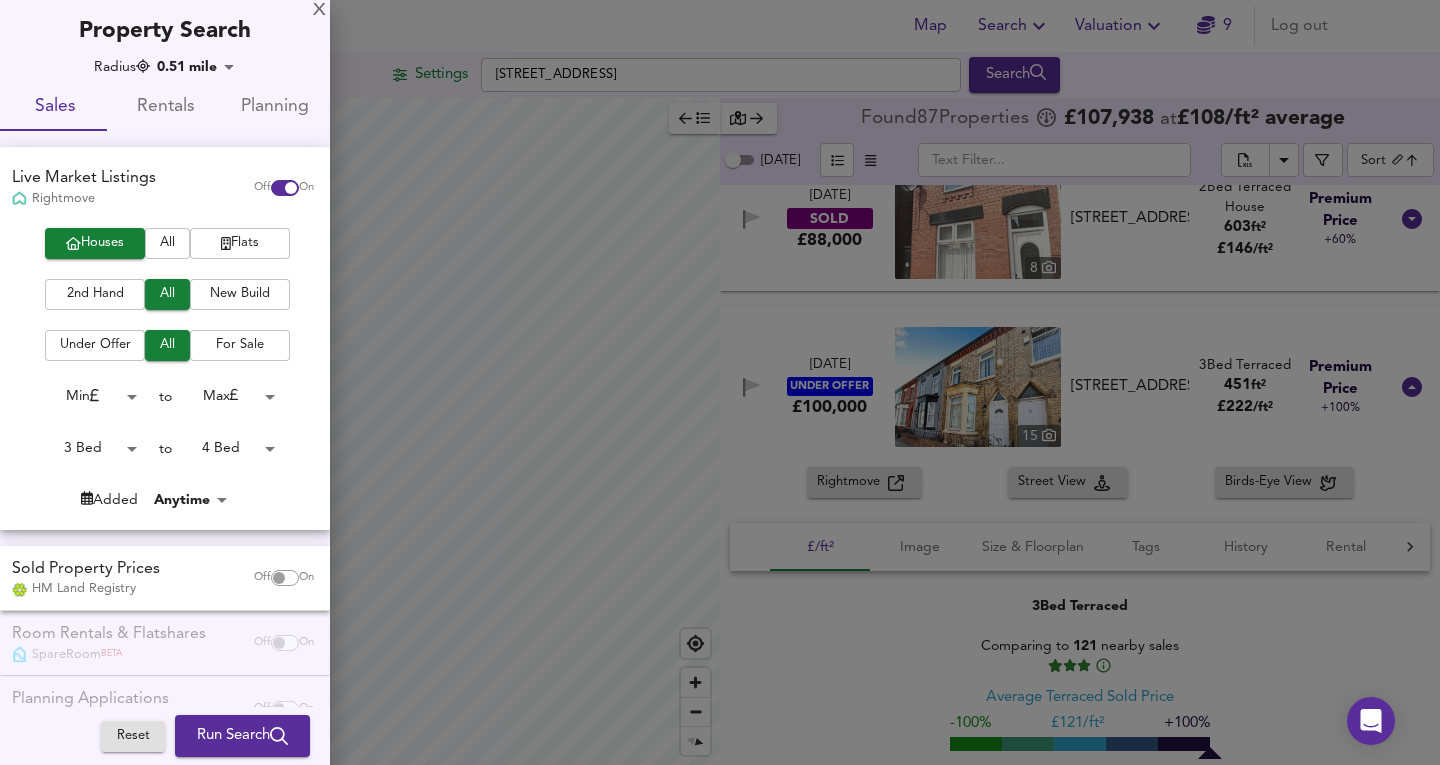 click at bounding box center (279, 578) 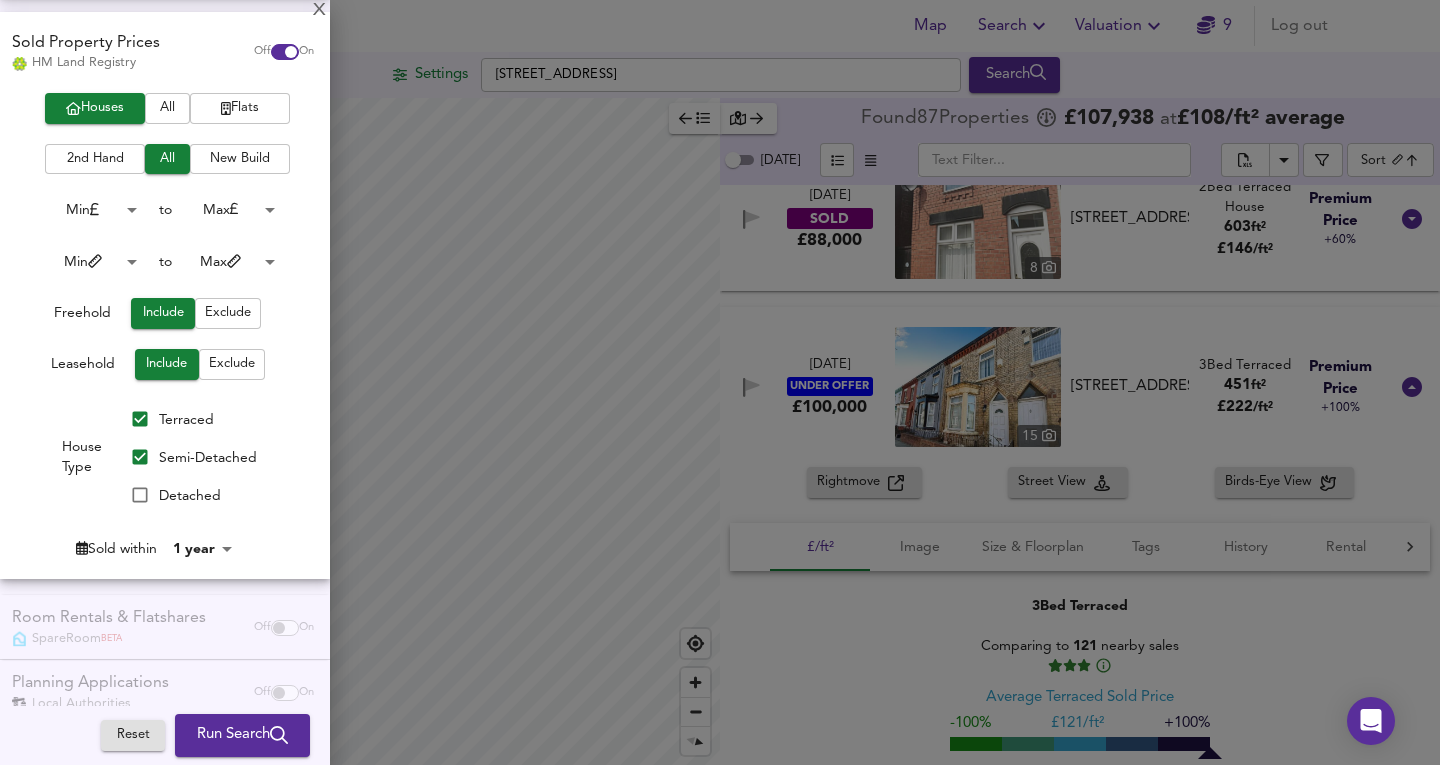scroll, scrollTop: 572, scrollLeft: 0, axis: vertical 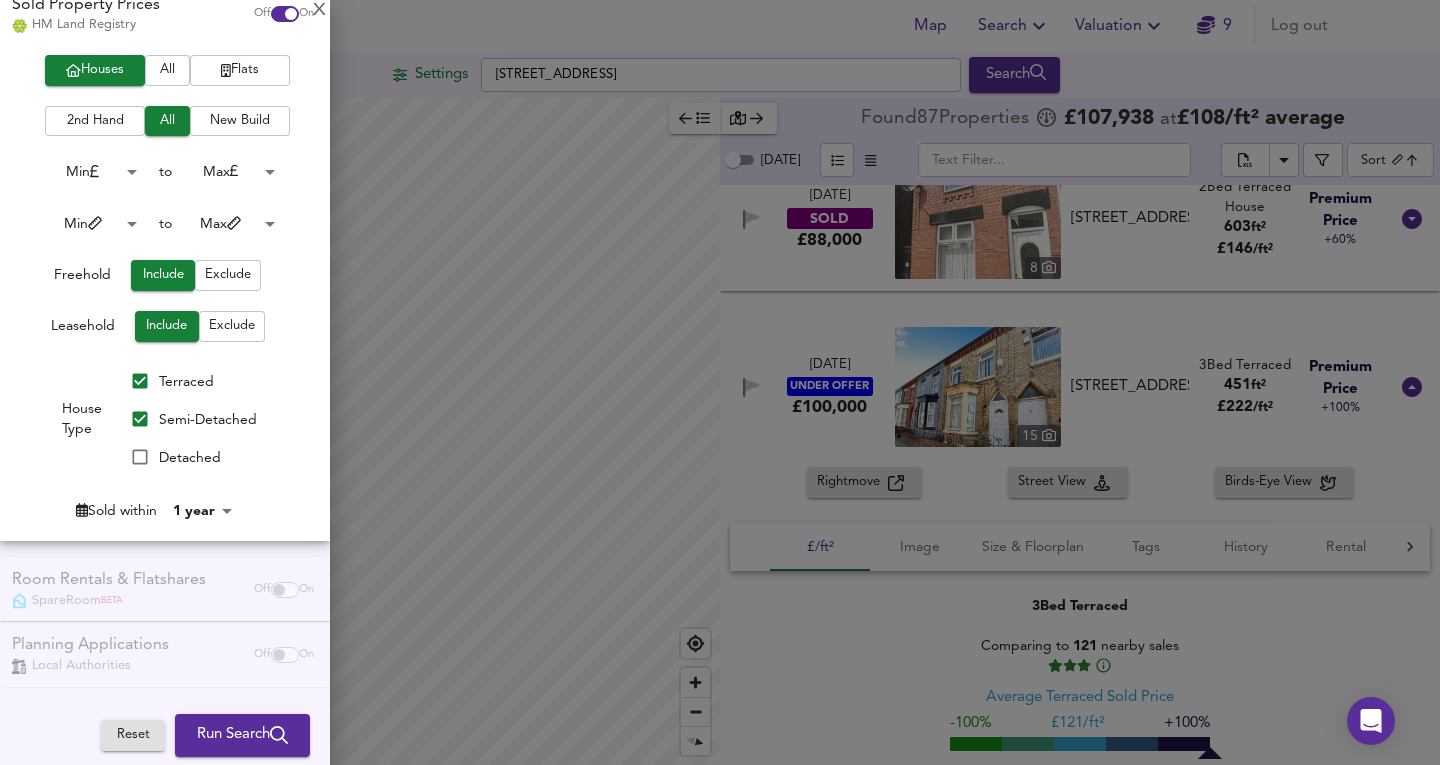 click on "Room Rentals & Flatshares   SpareRoom   BETA Off   On" at bounding box center [165, 589] 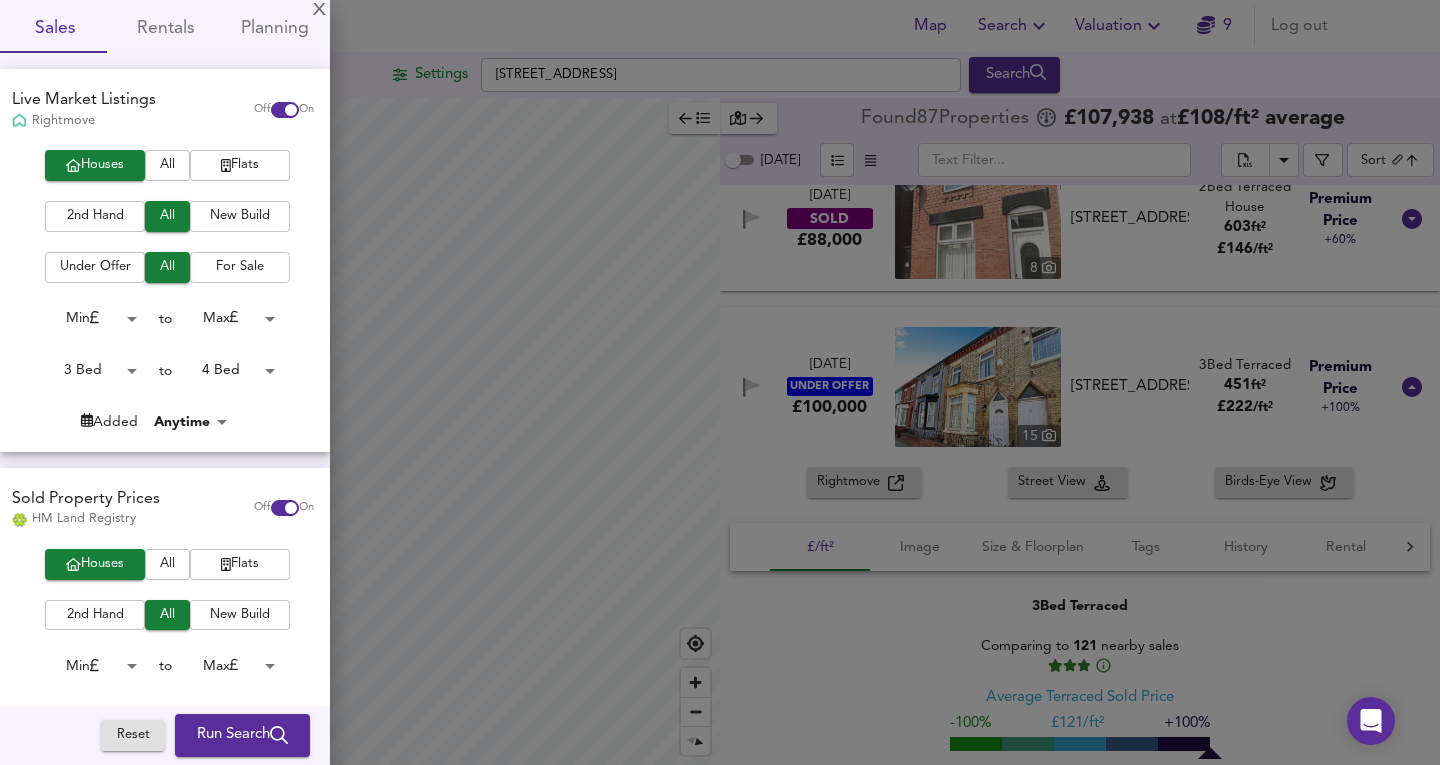 scroll, scrollTop: 0, scrollLeft: 0, axis: both 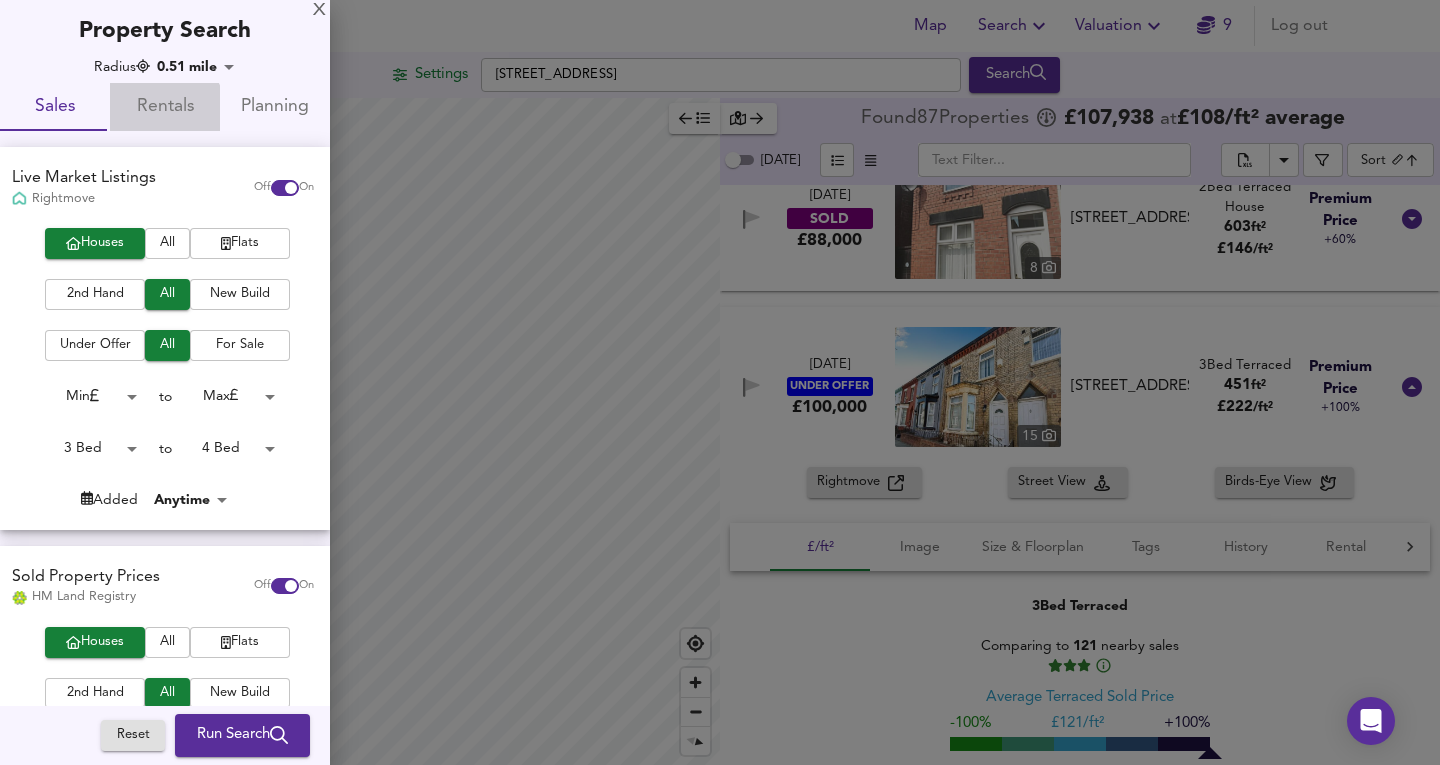click on "Rentals" at bounding box center (165, 107) 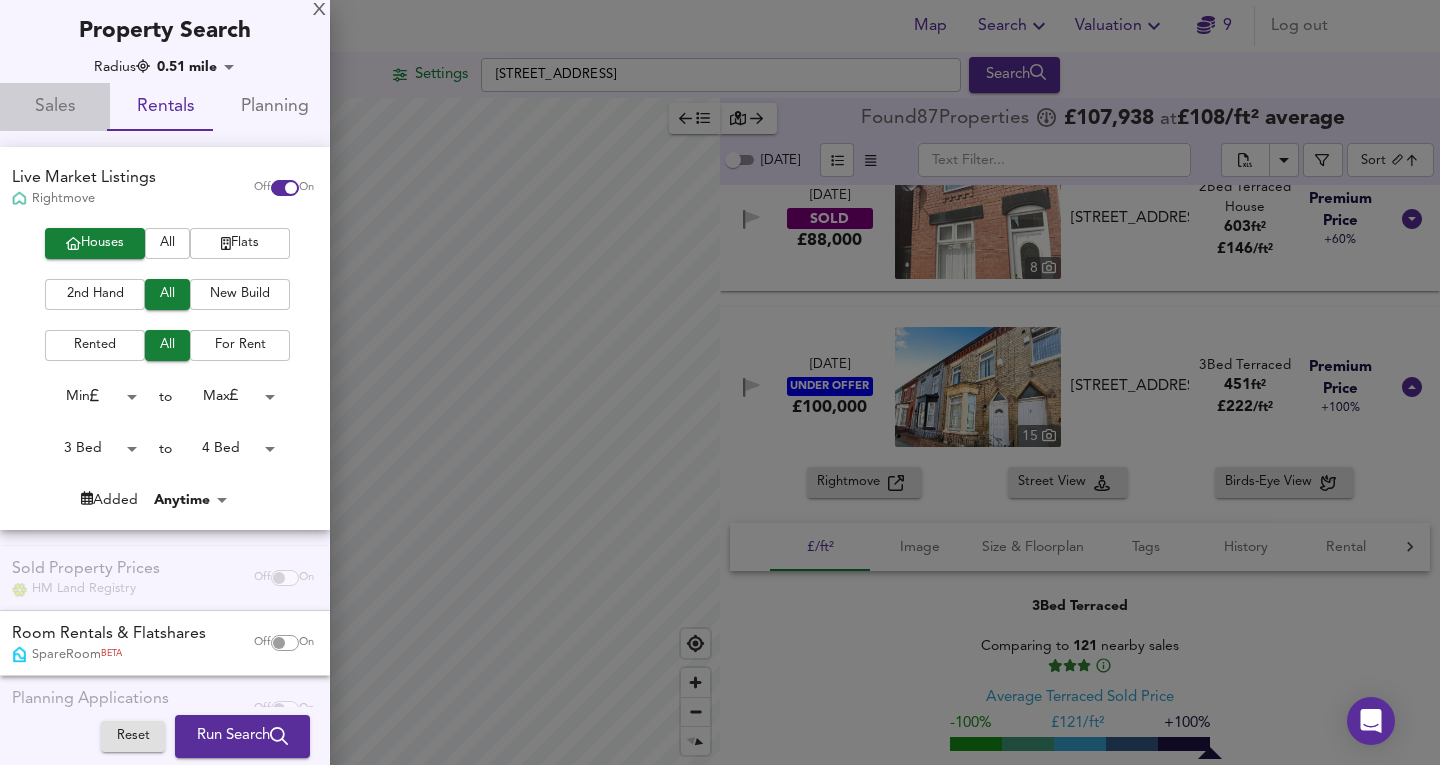 click on "Sales" at bounding box center [55, 107] 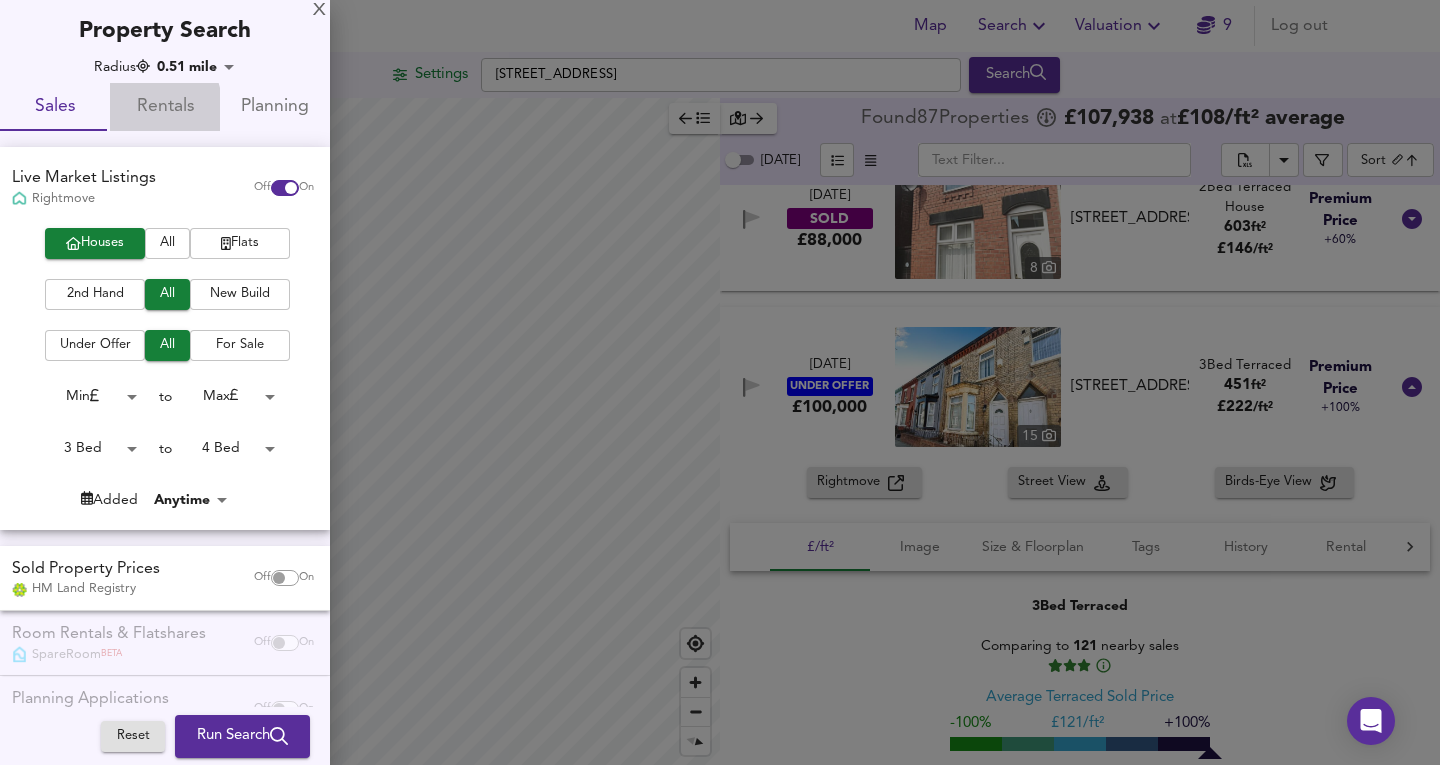 click on "Rentals" at bounding box center (165, 107) 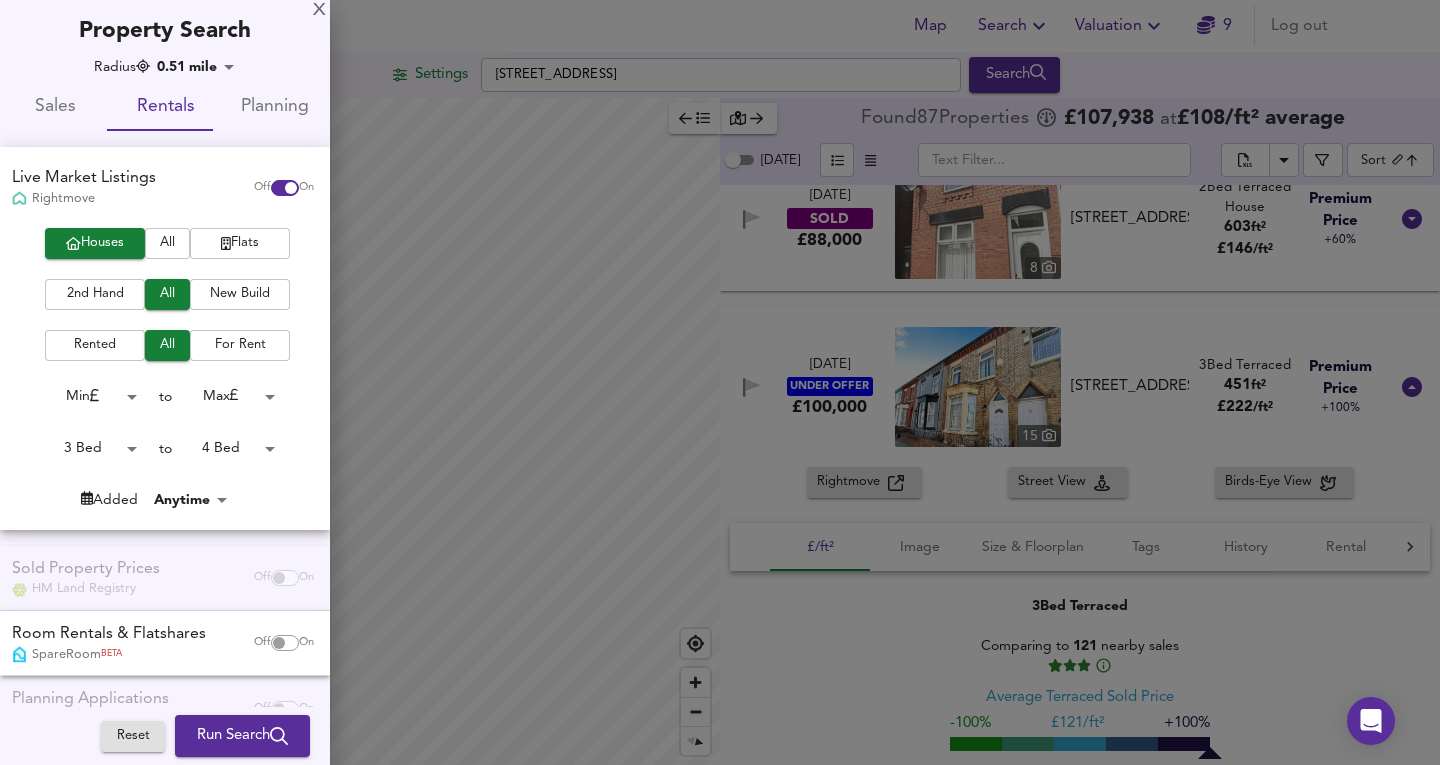 click on "Sales" at bounding box center [55, 107] 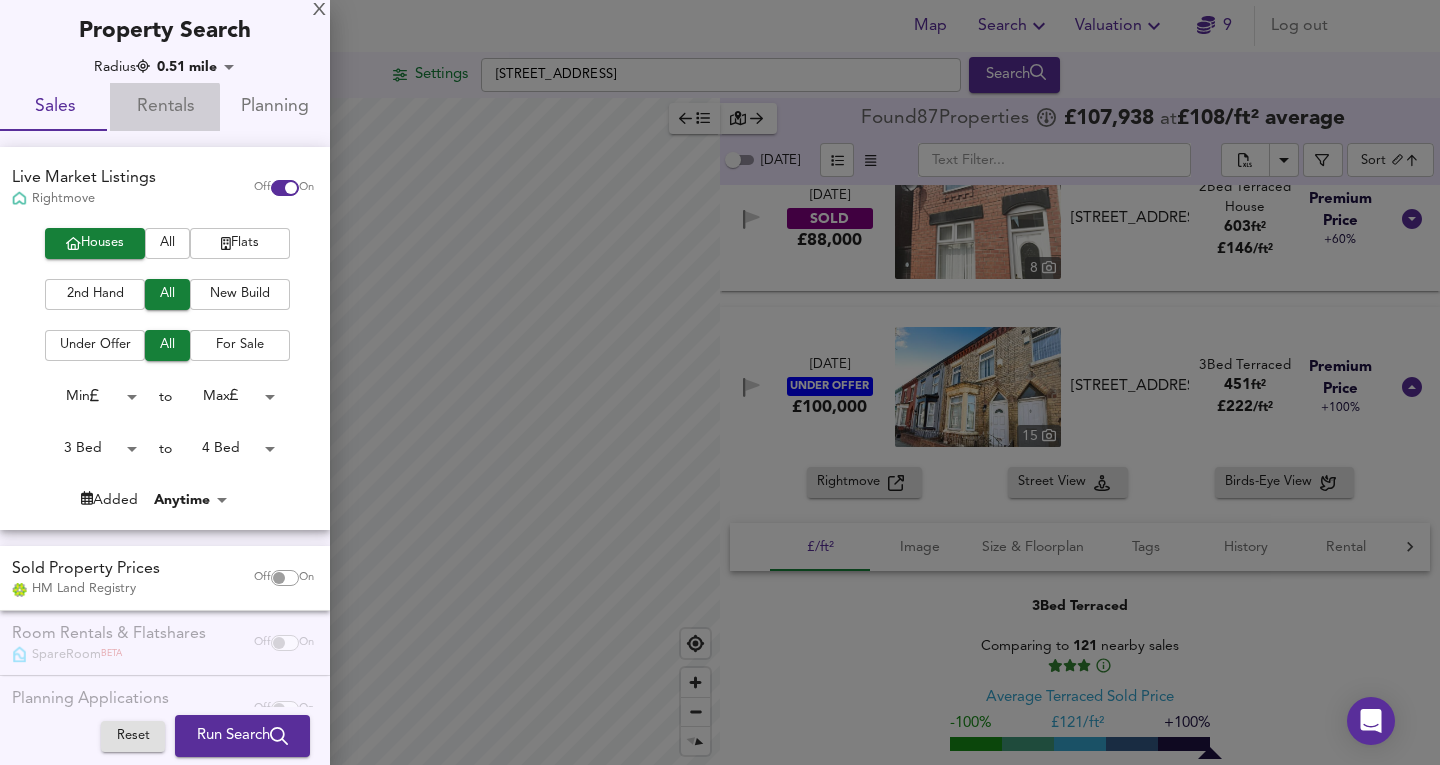 click on "Rentals" at bounding box center [165, 107] 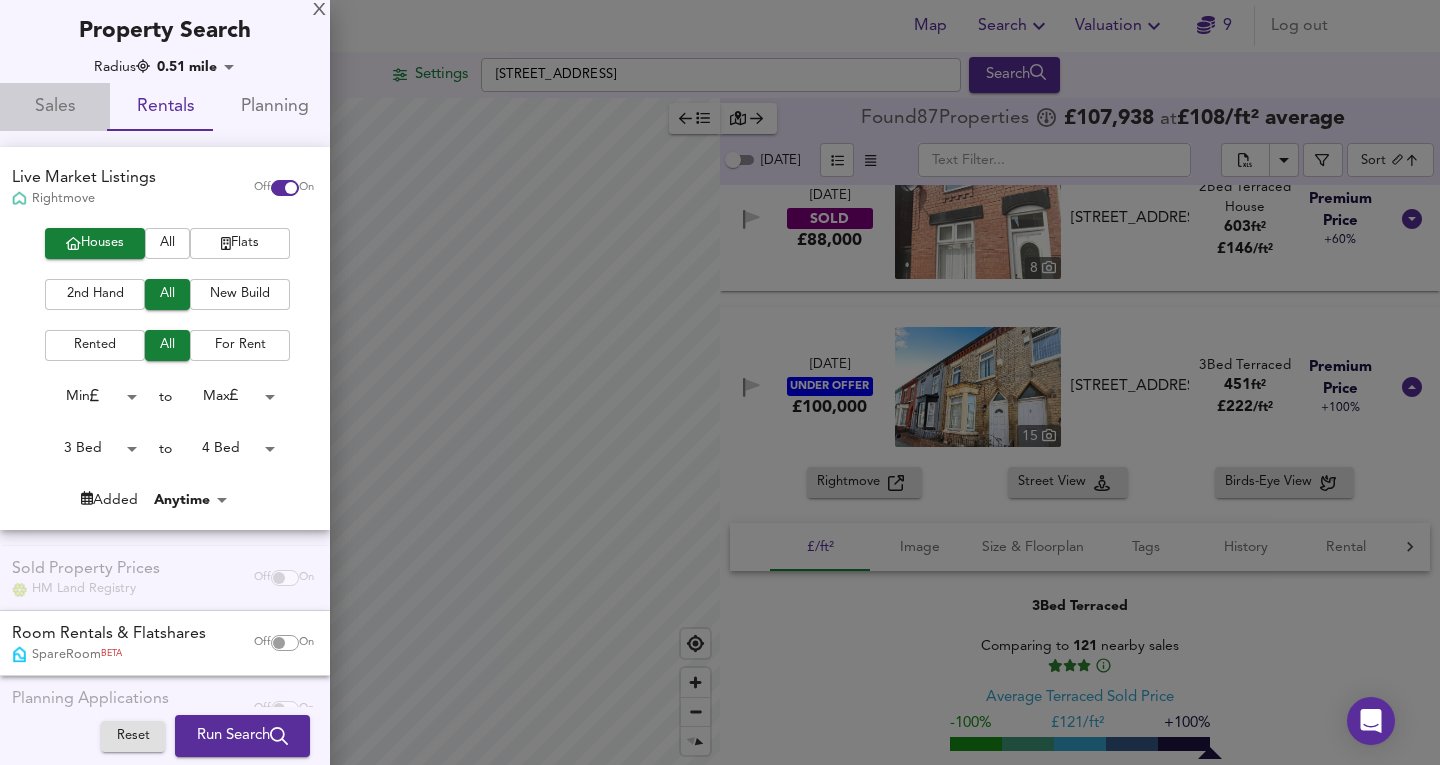 click on "Sales" at bounding box center (55, 107) 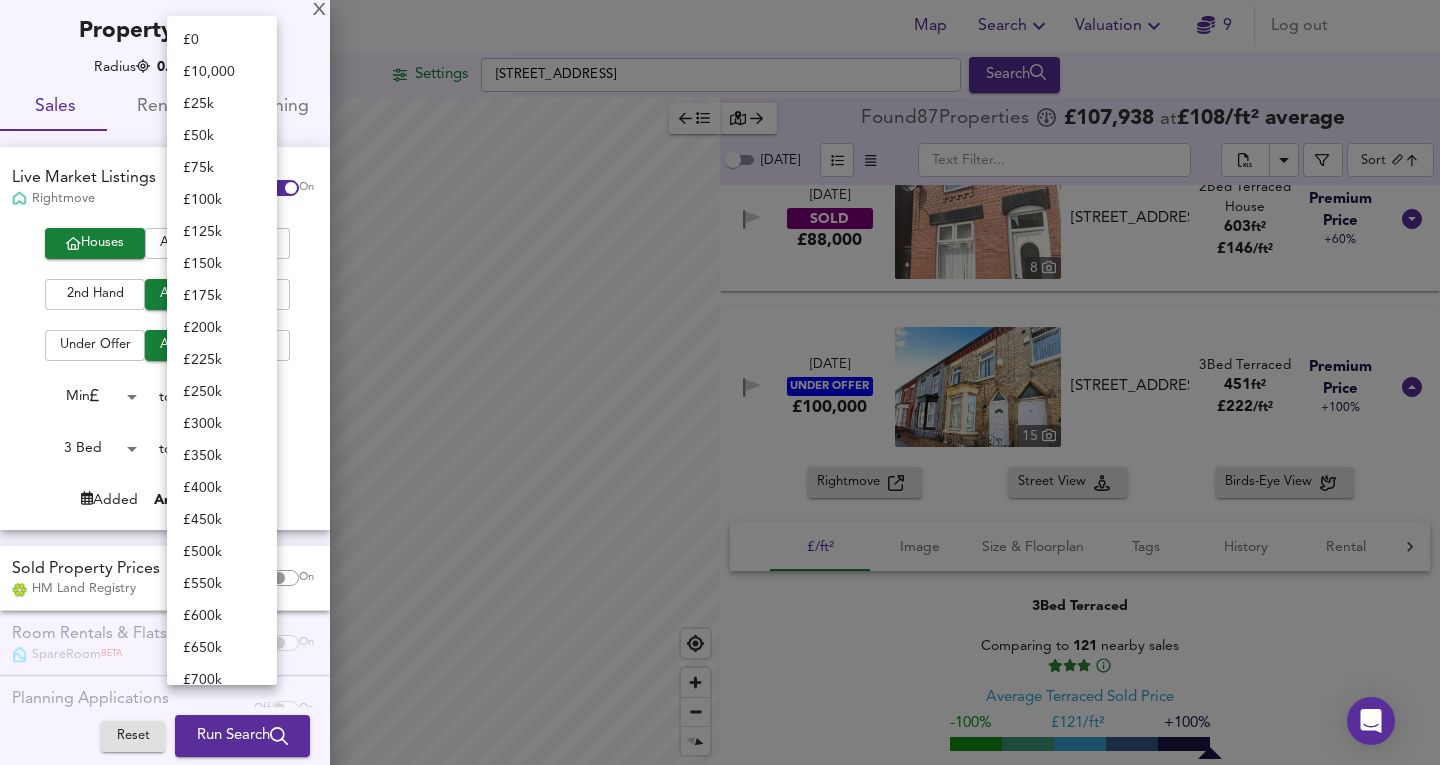 click on "Map Search Valuation    9 Log out        [GEOGRAPHIC_DATA]        Search              Average Price landworth    £ 114/ft²    £ 90/ft²    £ 83/ft²     Found  87  Propert ies     £ 107,938   at  £ 108 / ft²   average    [DATE]           ​         Sort   biggest ​ [DATE] SOLD £180,000     1     [STREET_ADDRESS] 1  Bed   Terraced House 1,561 ft² £ 115 / ft²   Expensive +35% [DATE] SOLD £140,000     [STREET_ADDRESS][GEOGRAPHIC_DATA][STREET_ADDRESS] 4  Bed   Terraced House 1,561 ft² £ 90 / ft²   Cheap -25% [DATE] UNDER OFFER £190,000     [STREET_ADDRESS][PERSON_NAME][PERSON_NAME] 4  Bed   Terraced 1,522 ft² £ 125 / ft²   Expensive +49% [DATE] SOLD £76,000   [STREET_ADDRESS][GEOGRAPHIC_DATA][STREET_ADDRESS] 3  Bed   Terraced House 1,399 ft² £ 54 / ft²   Great Deal -94% [DATE] SOLD £139,000     26" at bounding box center [720, 382] 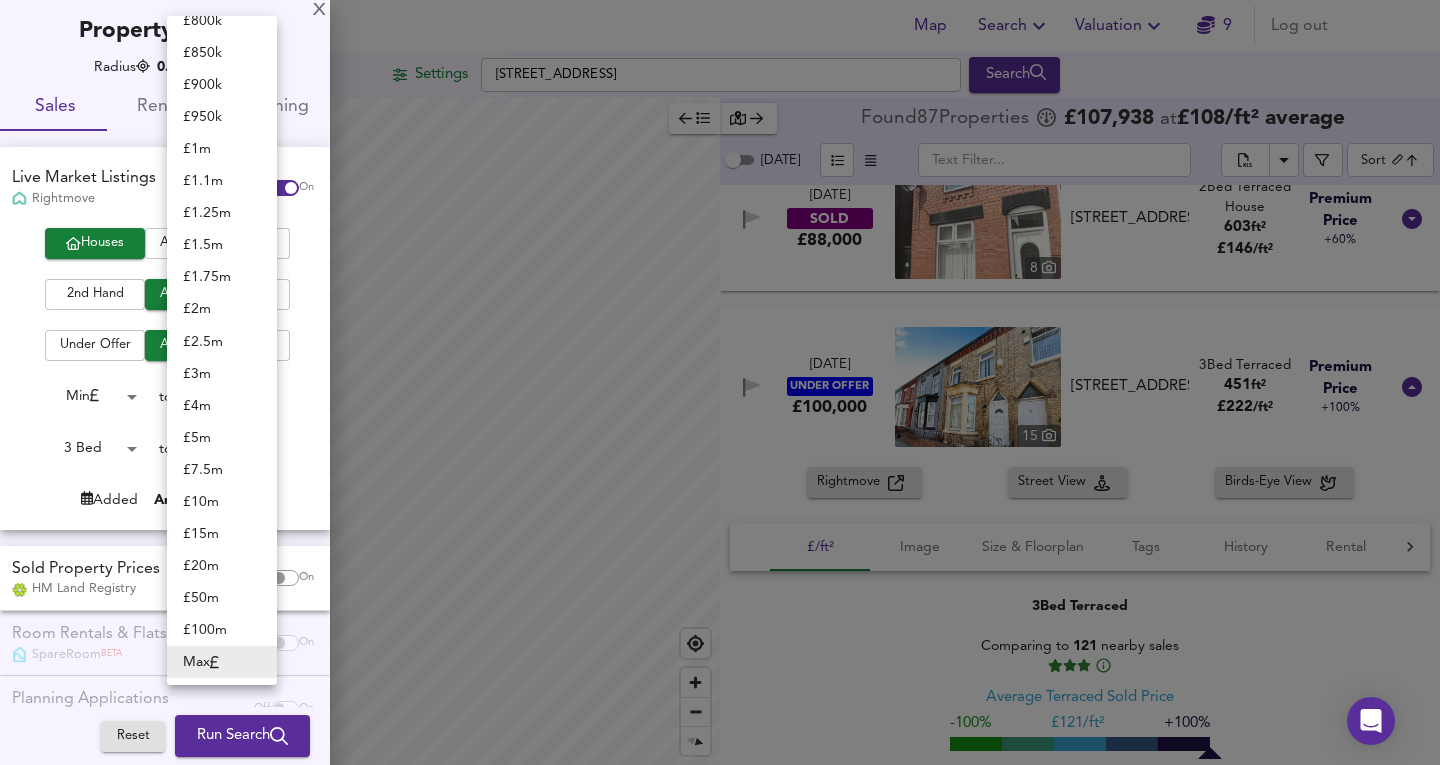 click at bounding box center [720, 382] 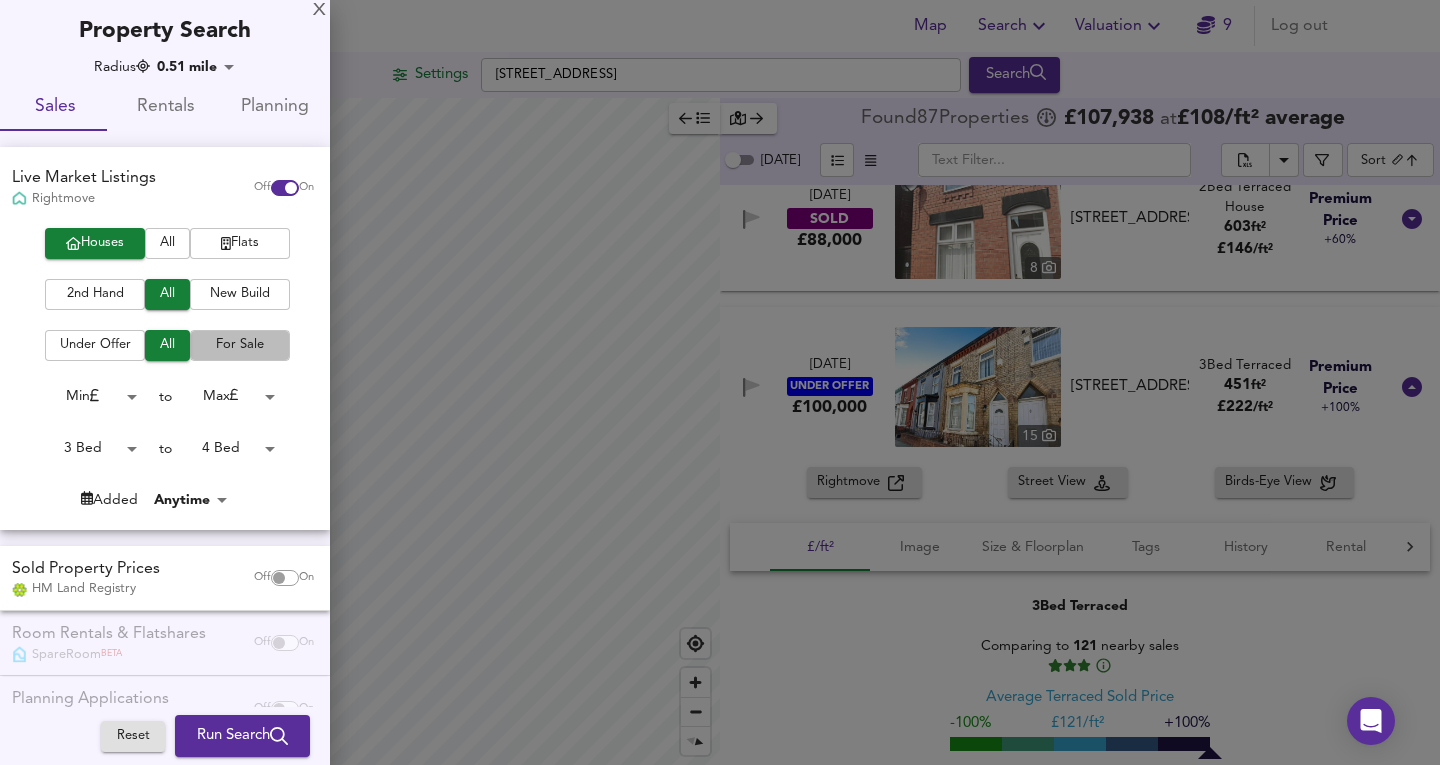 click on "For Sale" at bounding box center (240, 345) 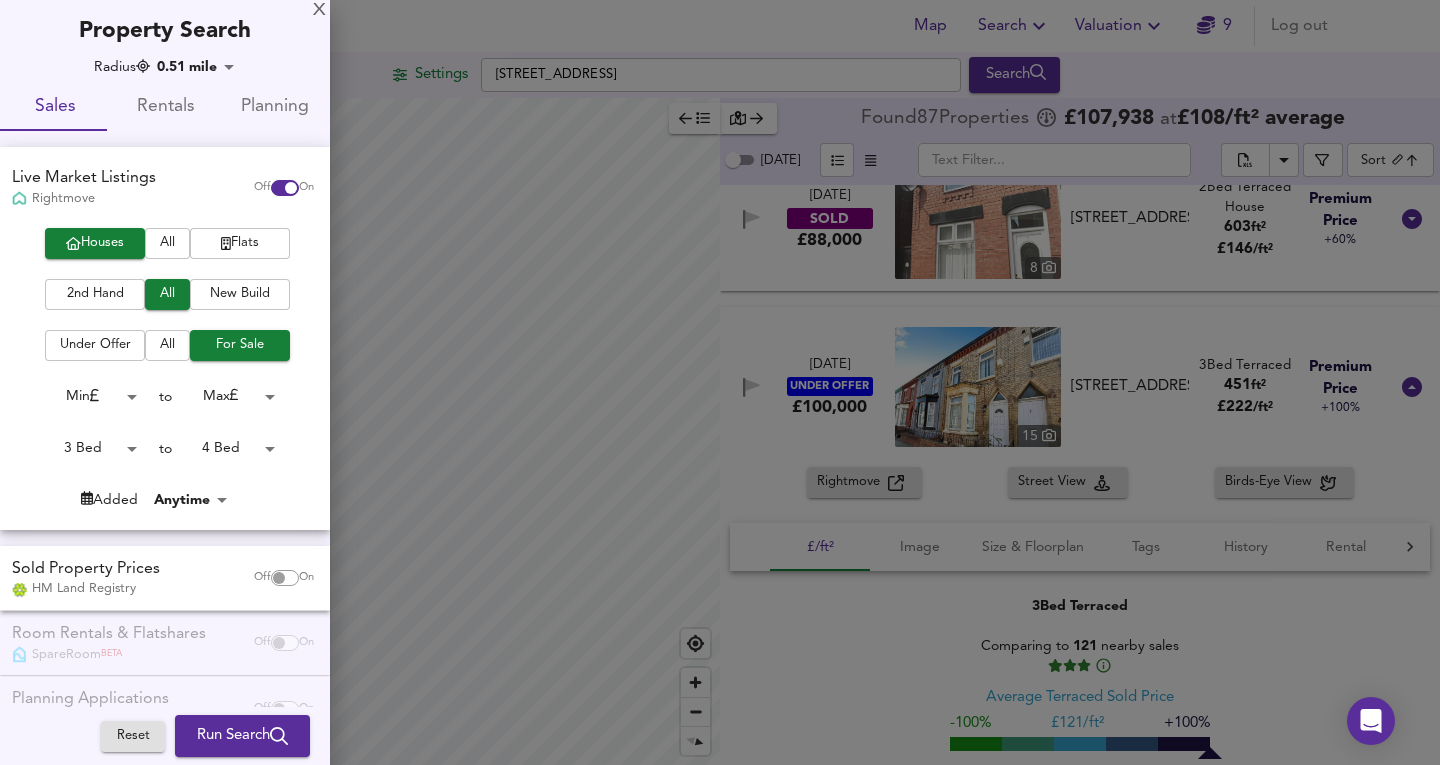 click on "All" at bounding box center [167, 345] 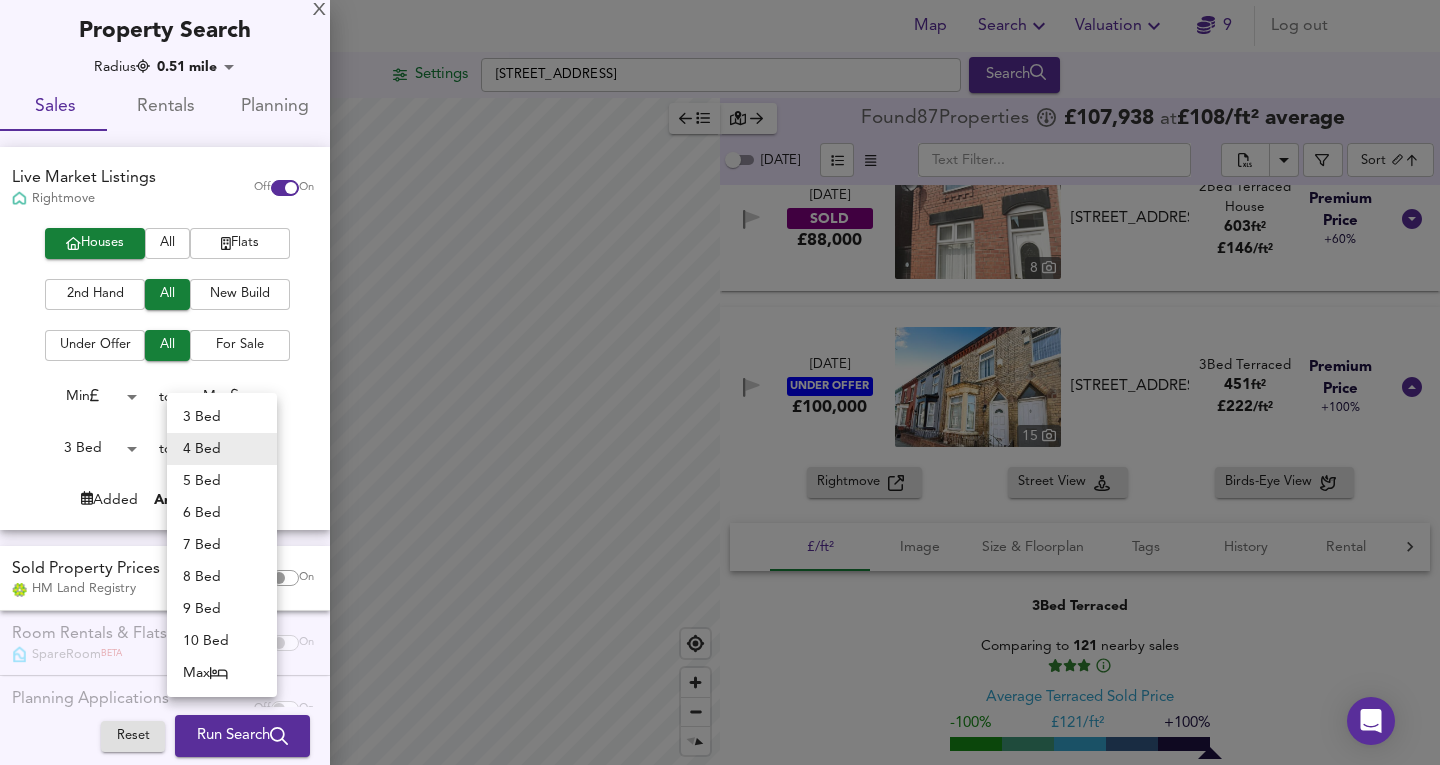 click on "Map Search Valuation    9 Log out        [GEOGRAPHIC_DATA]        Search              Average Price landworth    £ 114/ft²    £ 90/ft²    £ 83/ft²     Found  87  Propert ies     £ 107,938   at  £ 108 / ft²   average    [DATE]           ​         Sort   biggest ​ [DATE] SOLD £180,000     1     [STREET_ADDRESS] 1  Bed   Terraced House 1,561 ft² £ 115 / ft²   Expensive +35% [DATE] SOLD £140,000     [STREET_ADDRESS][GEOGRAPHIC_DATA][STREET_ADDRESS] 4  Bed   Terraced House 1,561 ft² £ 90 / ft²   Cheap -25% [DATE] UNDER OFFER £190,000     [STREET_ADDRESS][PERSON_NAME][PERSON_NAME] 4  Bed   Terraced 1,522 ft² £ 125 / ft²   Expensive +49% [DATE] SOLD £76,000   [STREET_ADDRESS][GEOGRAPHIC_DATA][STREET_ADDRESS] 3  Bed   Terraced House 1,399 ft² £ 54 / ft²   Great Deal -94% [DATE] SOLD £139,000     26" at bounding box center (720, 382) 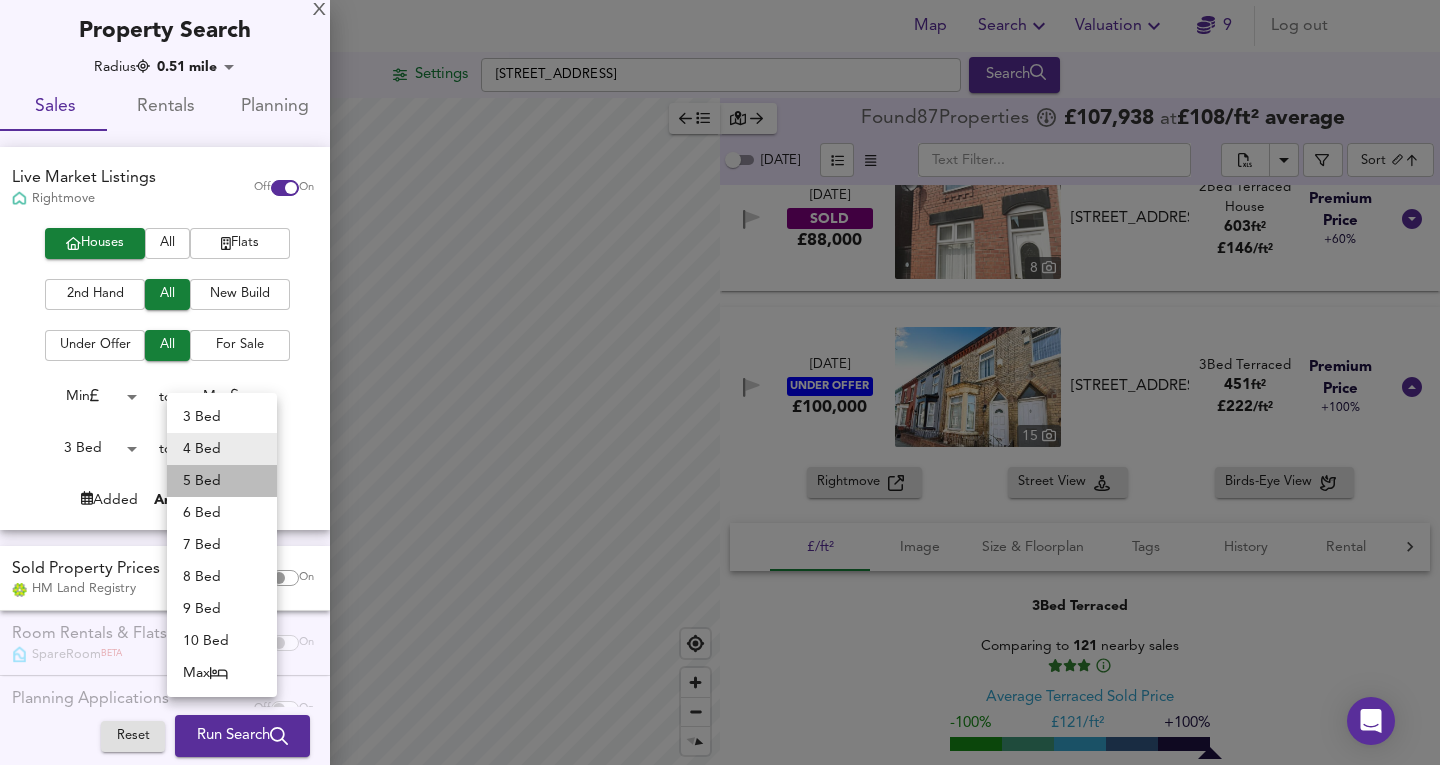 click on "5 Bed" at bounding box center (222, 481) 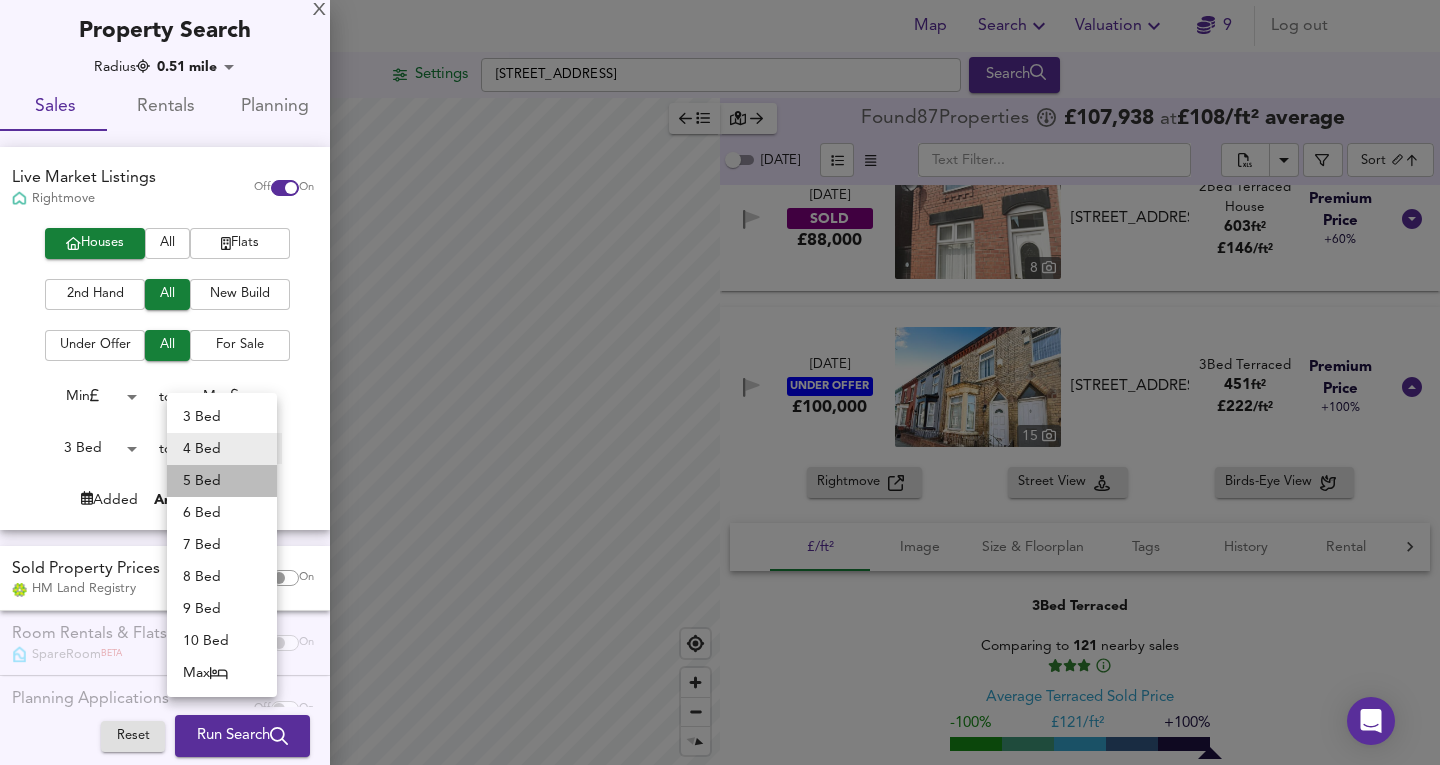 type on "5" 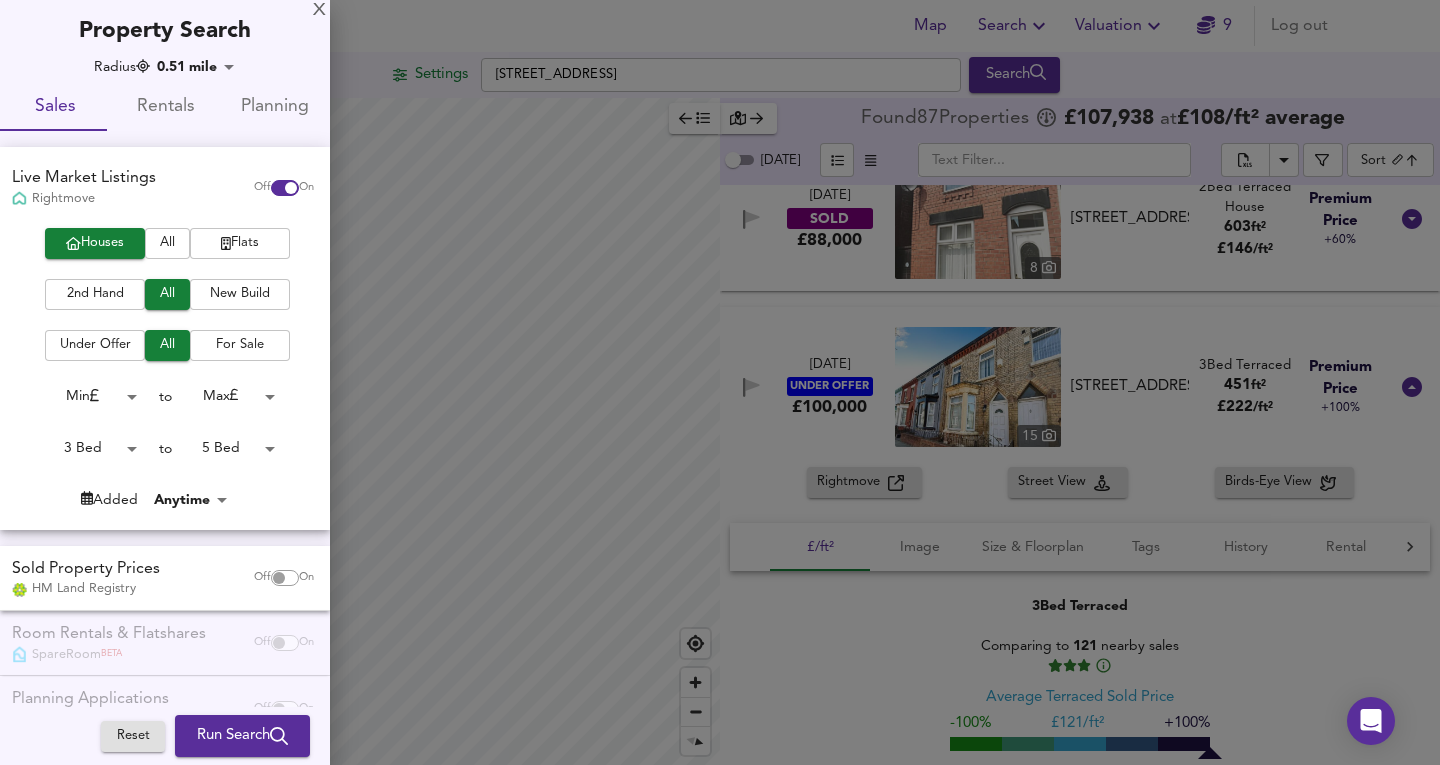 click on "Map Search Valuation    9 Log out        [GEOGRAPHIC_DATA]        Search              Average Price landworth    £ 114/ft²    £ 90/ft²    £ 83/ft²     Found  87  Propert ies     £ 107,938   at  £ 108 / ft²   average    [DATE]           ​         Sort   biggest ​ [DATE] SOLD £180,000     1     [STREET_ADDRESS] 1  Bed   Terraced House 1,561 ft² £ 115 / ft²   Expensive +35% [DATE] SOLD £140,000     [STREET_ADDRESS][GEOGRAPHIC_DATA][STREET_ADDRESS] 4  Bed   Terraced House 1,561 ft² £ 90 / ft²   Cheap -25% [DATE] UNDER OFFER £190,000     [STREET_ADDRESS][PERSON_NAME][PERSON_NAME] 4  Bed   Terraced 1,522 ft² £ 125 / ft²   Expensive +49% [DATE] SOLD £76,000   [STREET_ADDRESS][GEOGRAPHIC_DATA][STREET_ADDRESS] 3  Bed   Terraced House 1,399 ft² £ 54 / ft²   Great Deal -94% [DATE] SOLD £139,000     26" at bounding box center (720, 382) 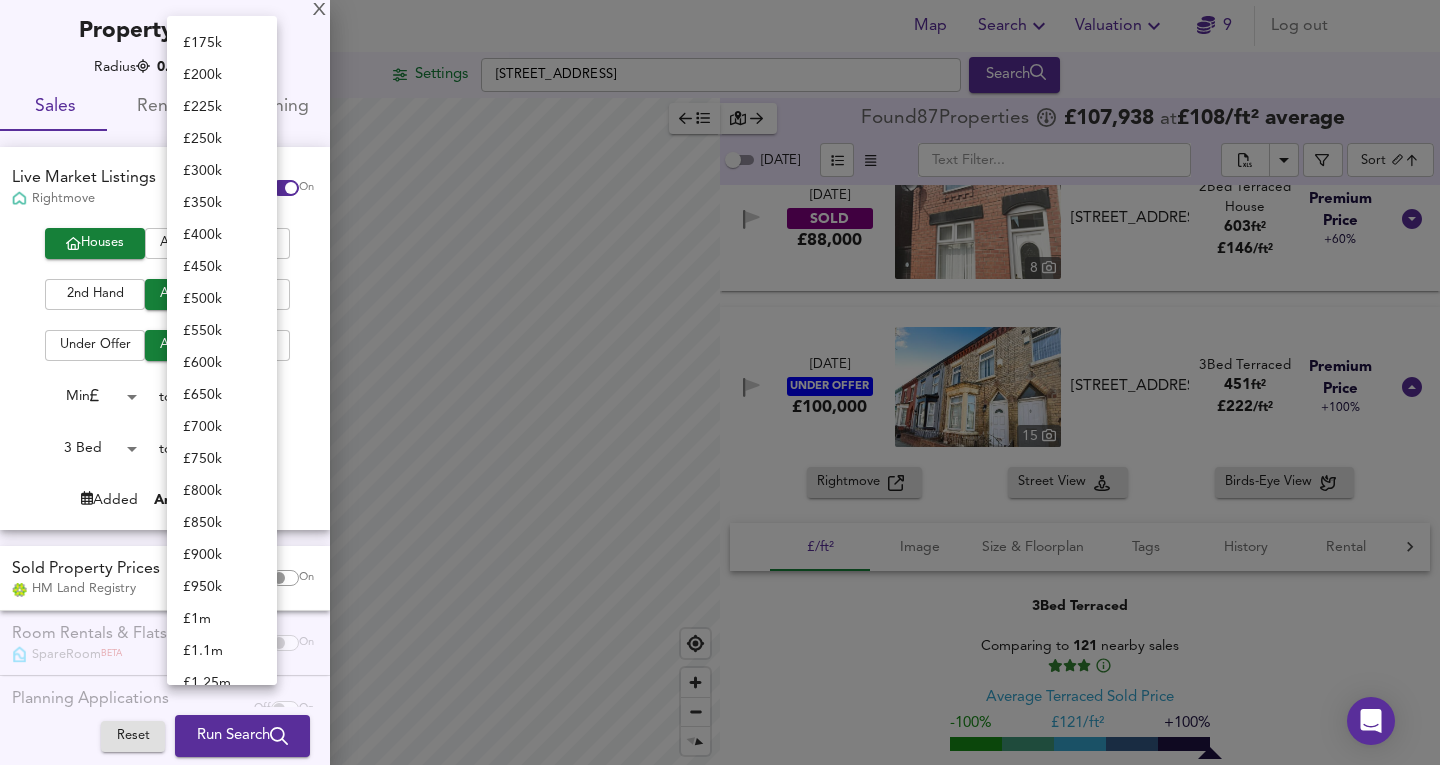 scroll, scrollTop: 250, scrollLeft: 0, axis: vertical 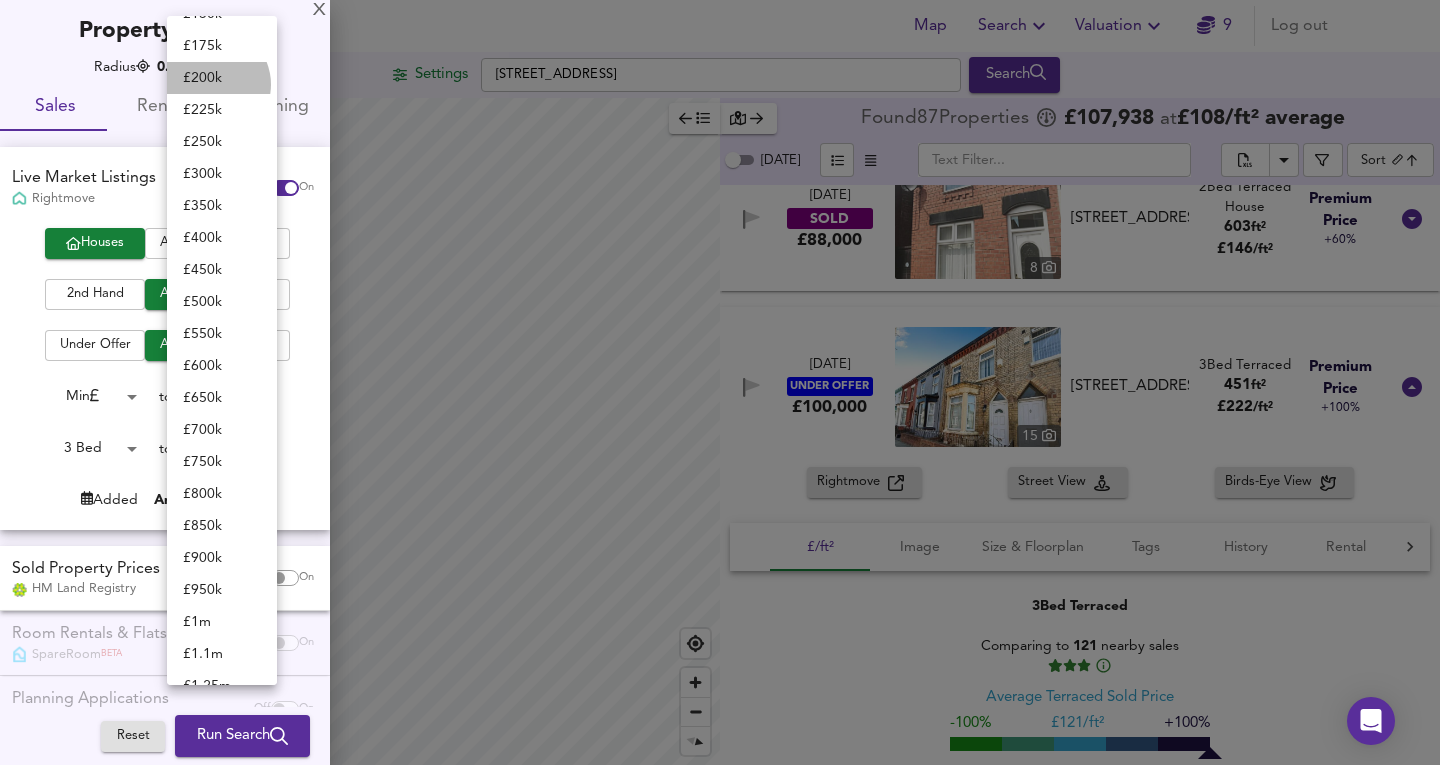 click on "£ 200k" at bounding box center (222, 78) 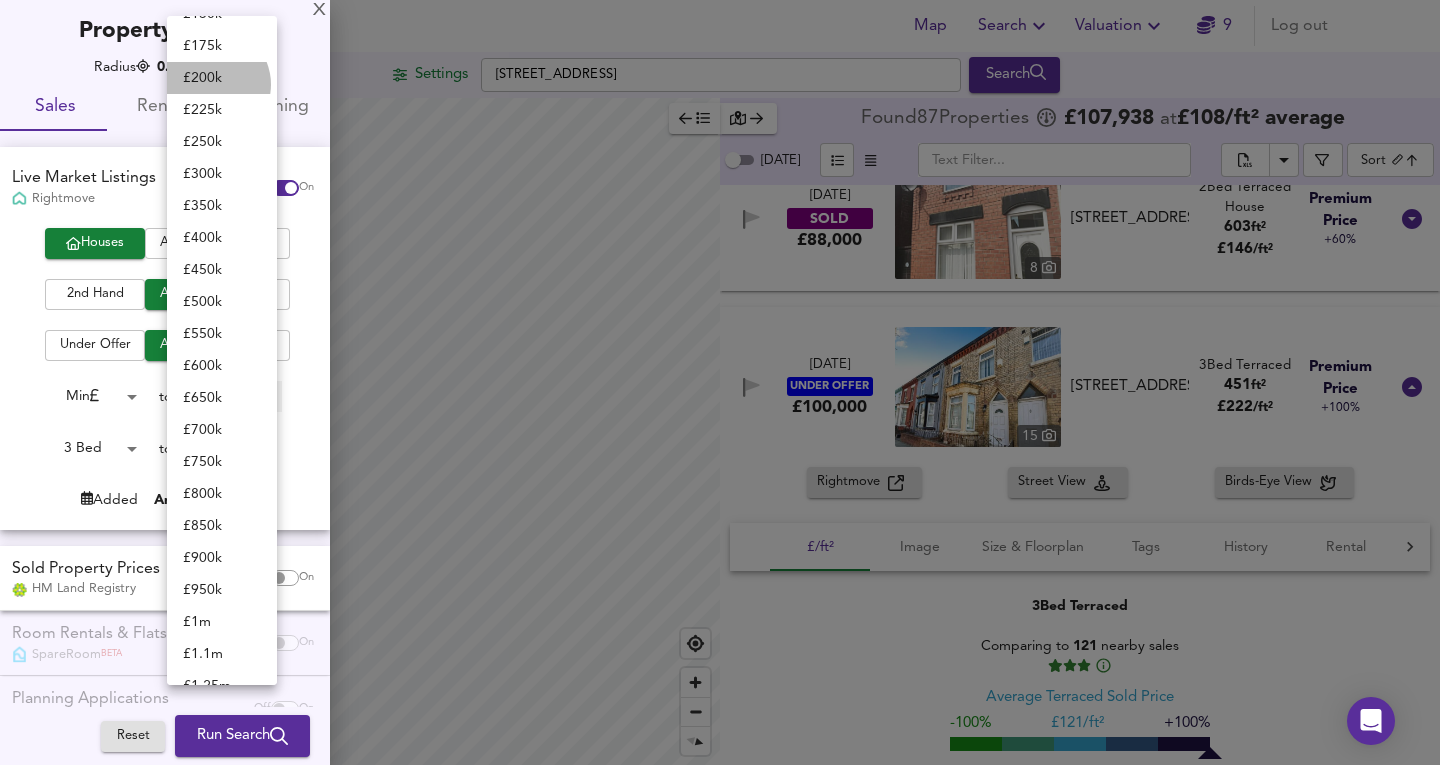 type on "200000" 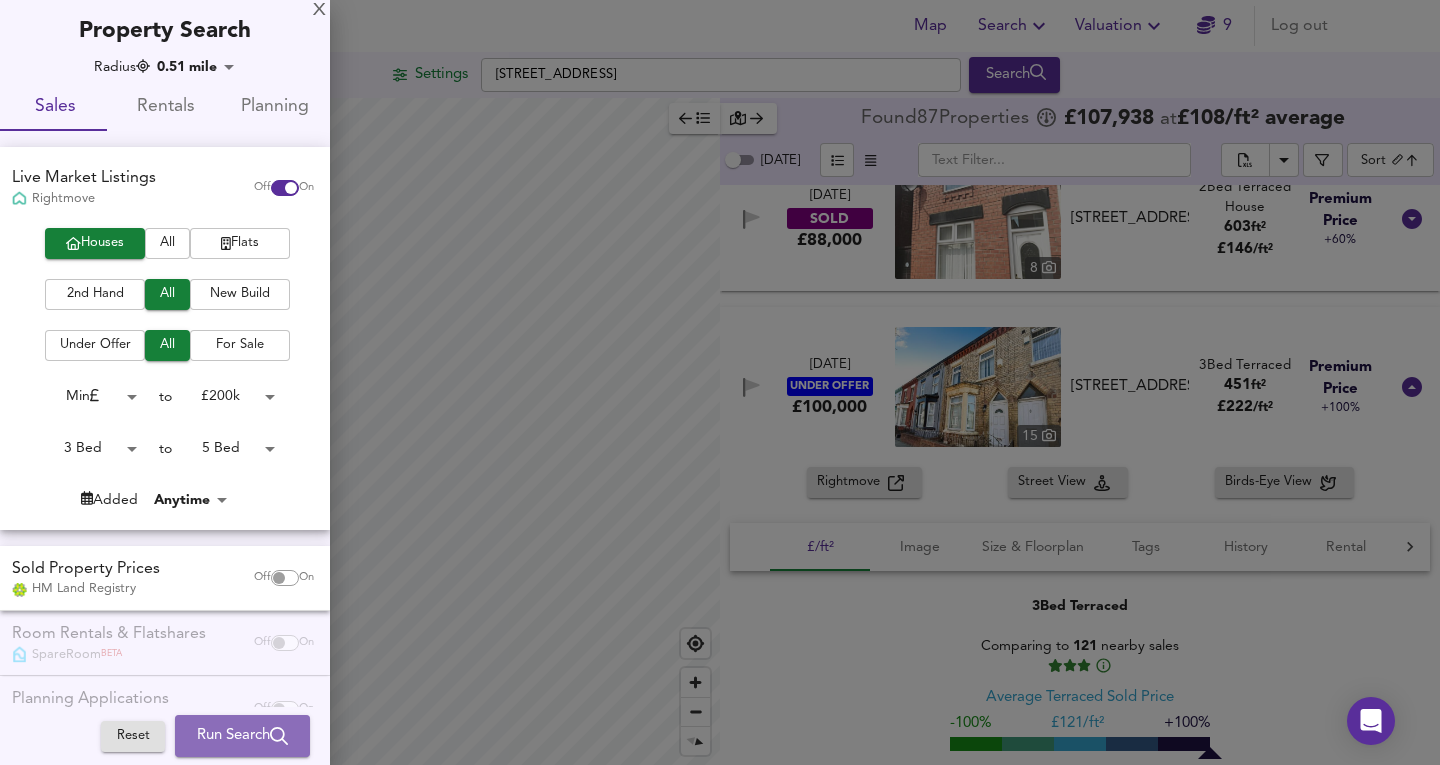 click on "Run Search" at bounding box center (242, 736) 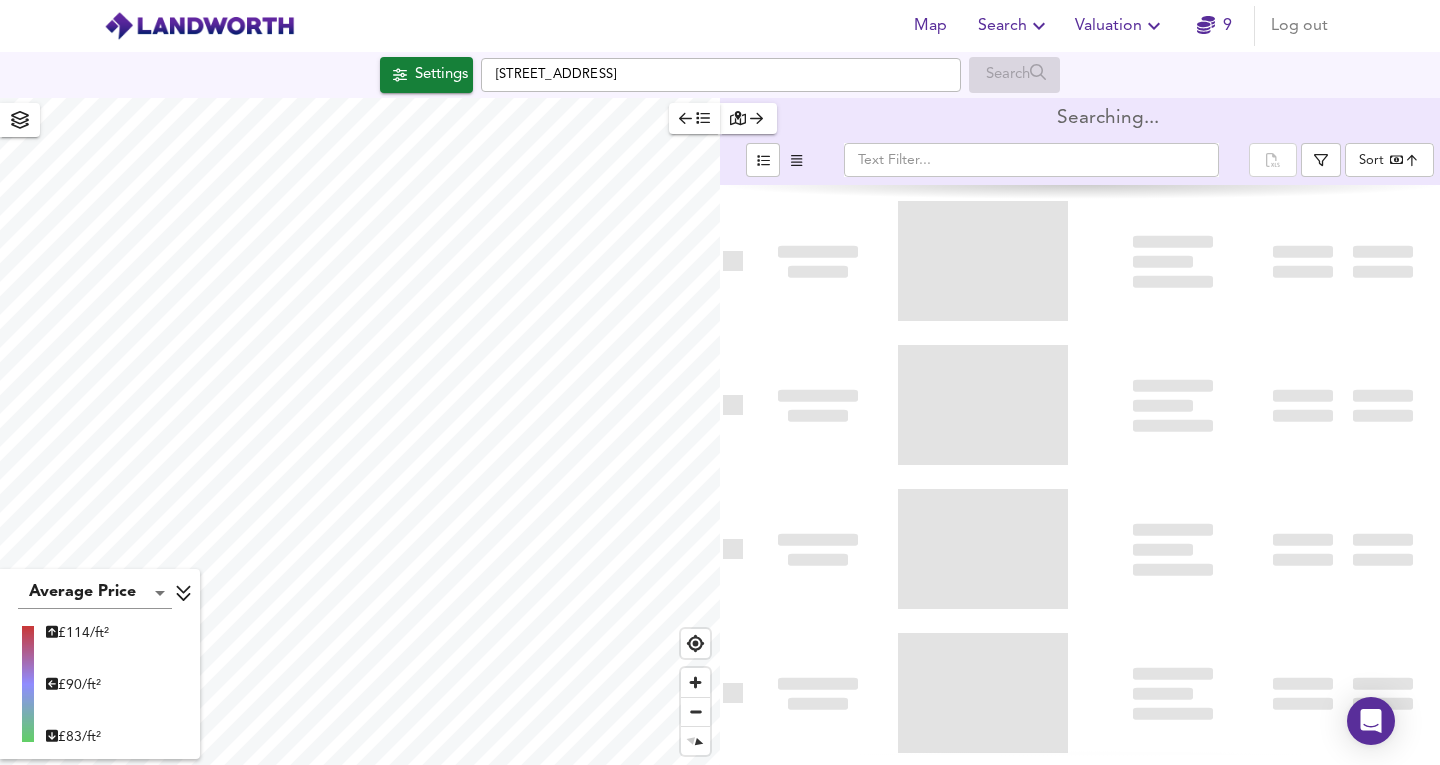type on "bestdeal" 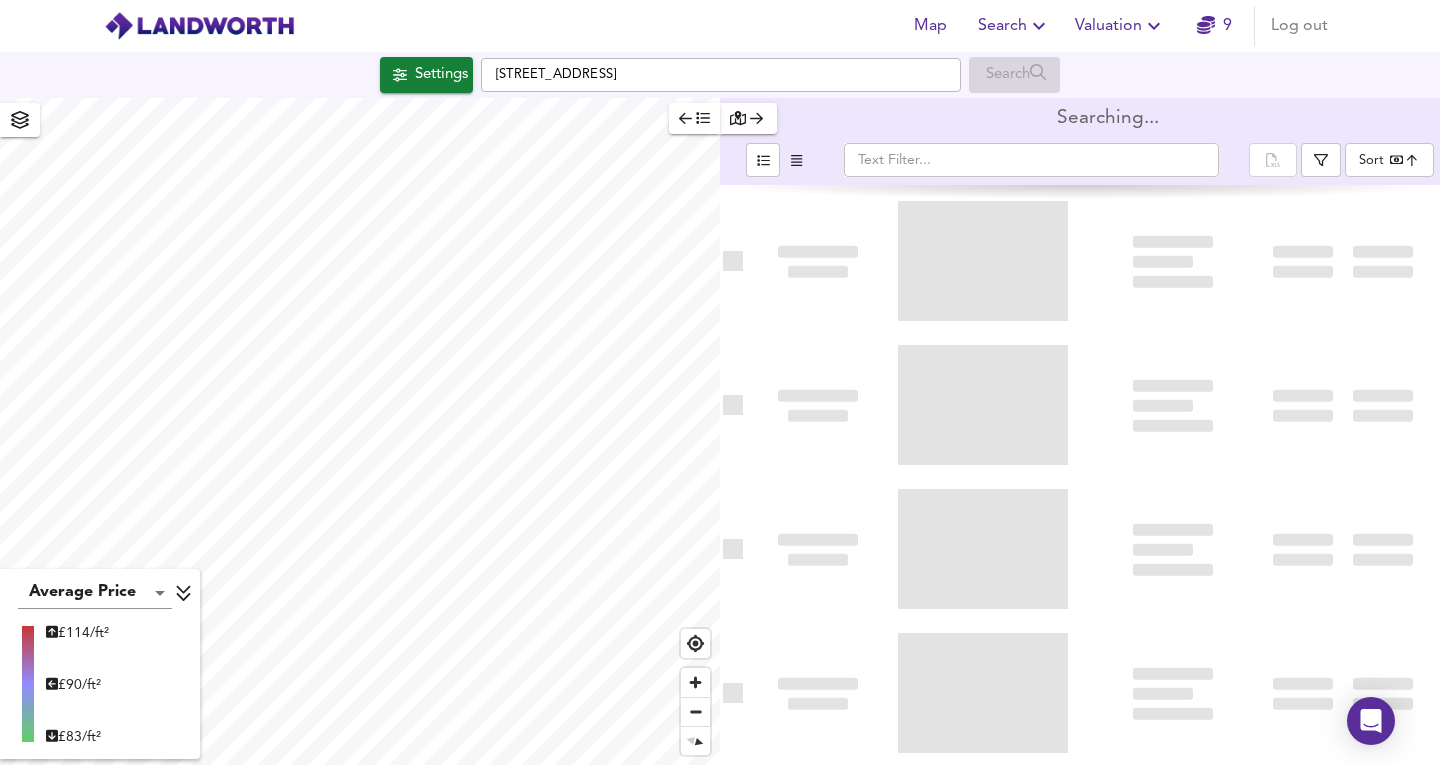 scroll, scrollTop: 0, scrollLeft: 0, axis: both 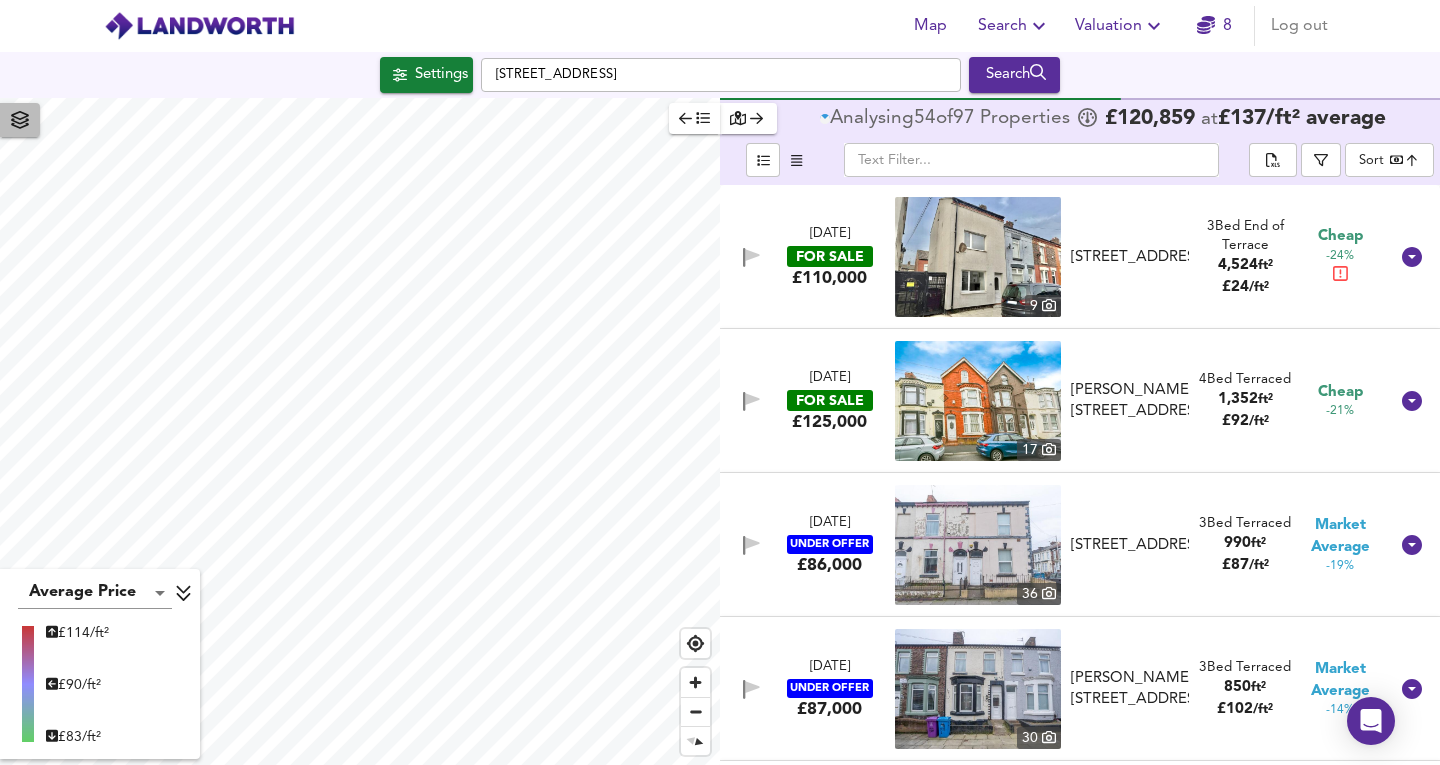 click 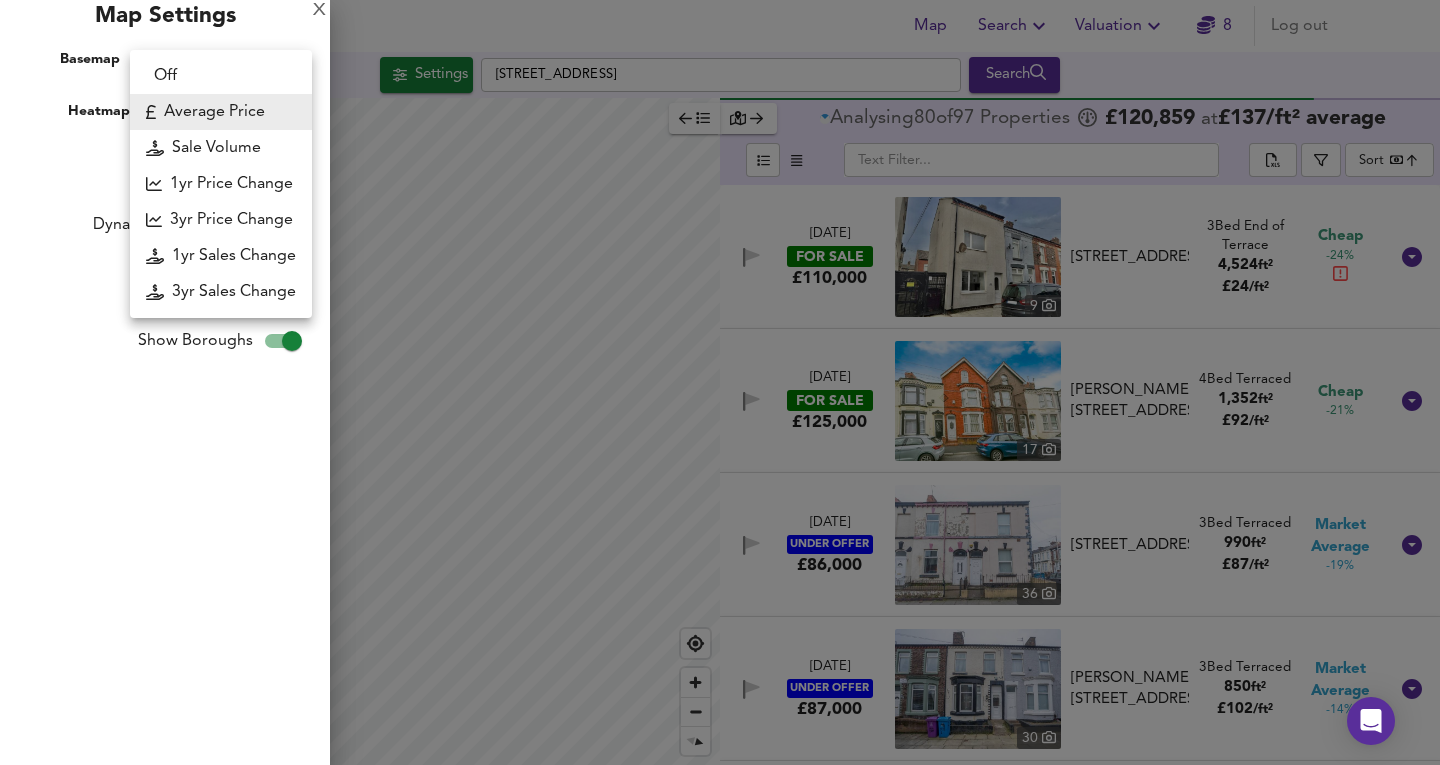 click on "Map Search Valuation    8 Log out        [GEOGRAPHIC_DATA]        Search              Average Price landworth    £ 114/ft²    £ 90/ft²    £ 83/ft²       Analysing  80  of  97   Propert ies     £ 120,859   at  £ 137 / ft²   average              ​         Sort   bestdeal ​ [DATE] FOR SALE £110,000     [STREET_ADDRESS][GEOGRAPHIC_DATA] 3  Bed   End of Terrace 4,524 ft² £ 24 / ft²   Cheap -24% [DATE] FOR SALE £125,000     [STREET_ADDRESS][GEOGRAPHIC_DATA][PERSON_NAME][PERSON_NAME] 4  Bed   Terraced 1,352 ft² £ 92 / ft²   Cheap -21% [DATE] UNDER OFFER £86,000     [STREET_ADDRESS][GEOGRAPHIC_DATA] 3  Bed   Terraced 990 ft² £ 87 / ft²   Market Average -19% [DATE] UNDER OFFER £87,000     [STREET_ADDRESS][PERSON_NAME] 3  Bed   Terraced 850" at bounding box center (720, 382) 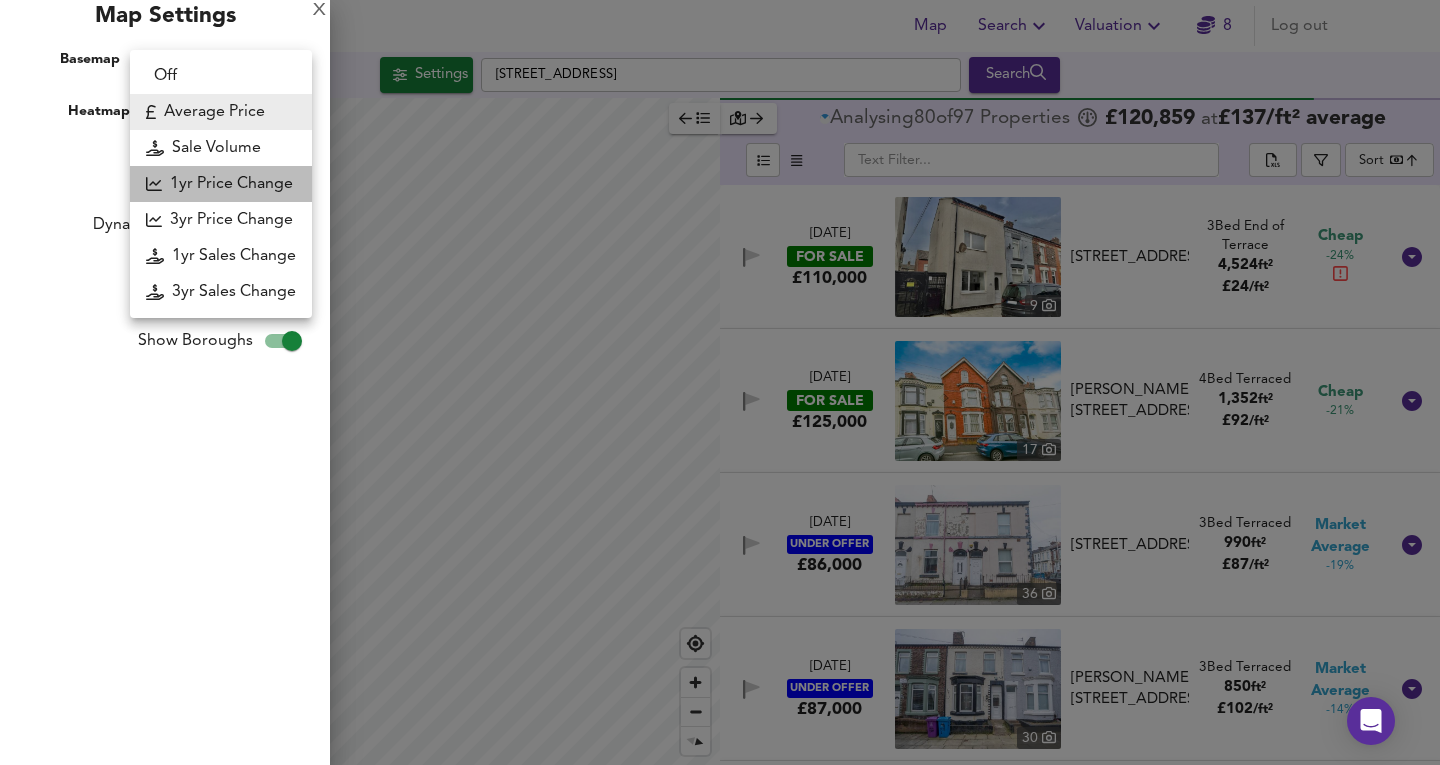 click on "1yr Price Change" at bounding box center (221, 184) 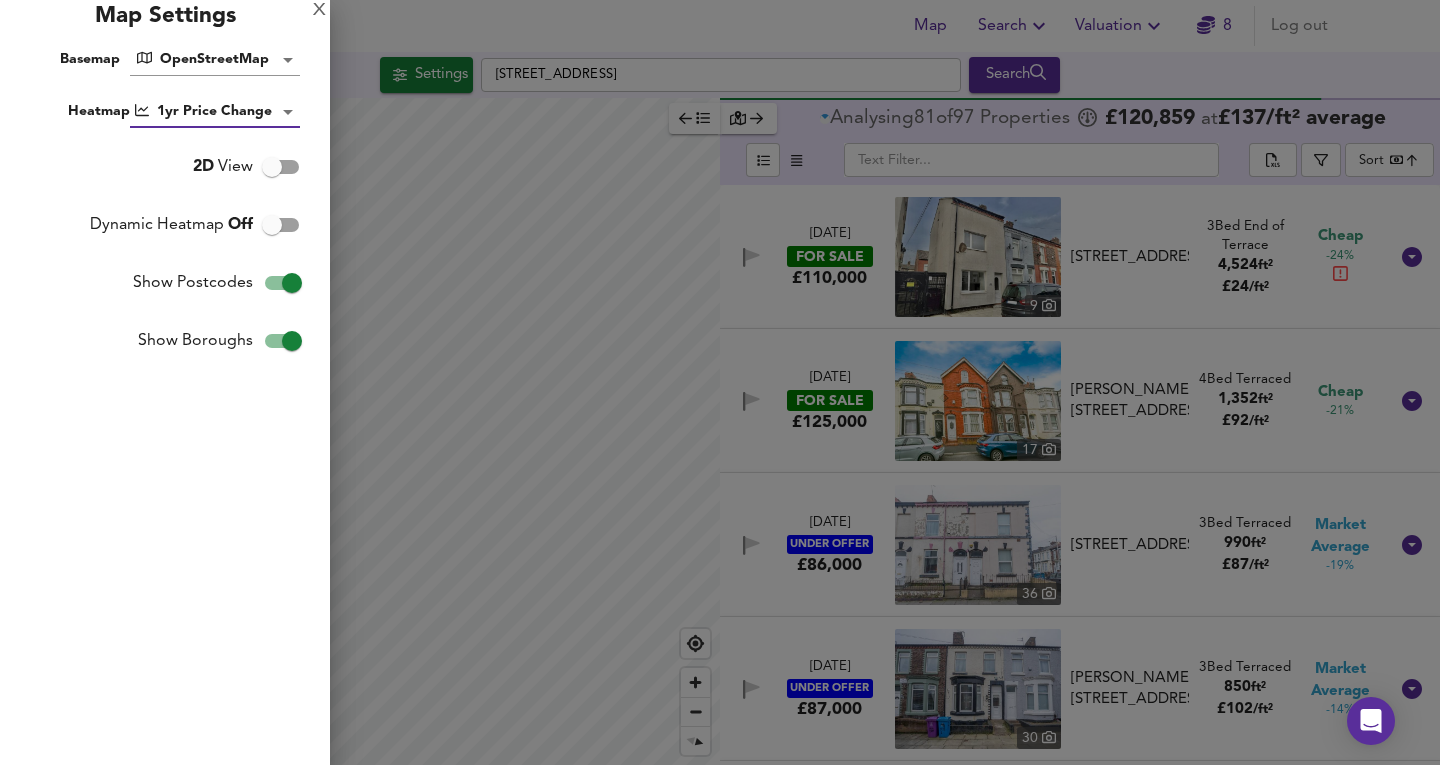 click on "Map Search Valuation    8 Log out        [GEOGRAPHIC_DATA]        Search            1yr Price Change lwc1y   +20% +10% 0% -10% -20%       Analysing  81  of  97   Propert ies     £ 120,859   at  £ 137 / ft²   average              ​         Sort   bestdeal ​ [DATE] FOR SALE £110,000     [STREET_ADDRESS][GEOGRAPHIC_DATA] 3  Bed   End of Terrace 4,524 ft² £ 24 / ft²   Cheap -24% [DATE] FOR SALE £125,000     [STREET_ADDRESS][GEOGRAPHIC_DATA][PERSON_NAME][PERSON_NAME]  Bed   Terraced 1,352 ft² £ 92 / ft²   Cheap -21% [DATE] UNDER OFFER £86,000     [STREET_ADDRESS] 3  Bed   Terraced 990 ft² £ 87 / ft²   Market Average -19% [DATE] UNDER OFFER £87,000     [STREET_ADDRESS][PERSON_NAME][PERSON_NAME]   /" at bounding box center (720, 382) 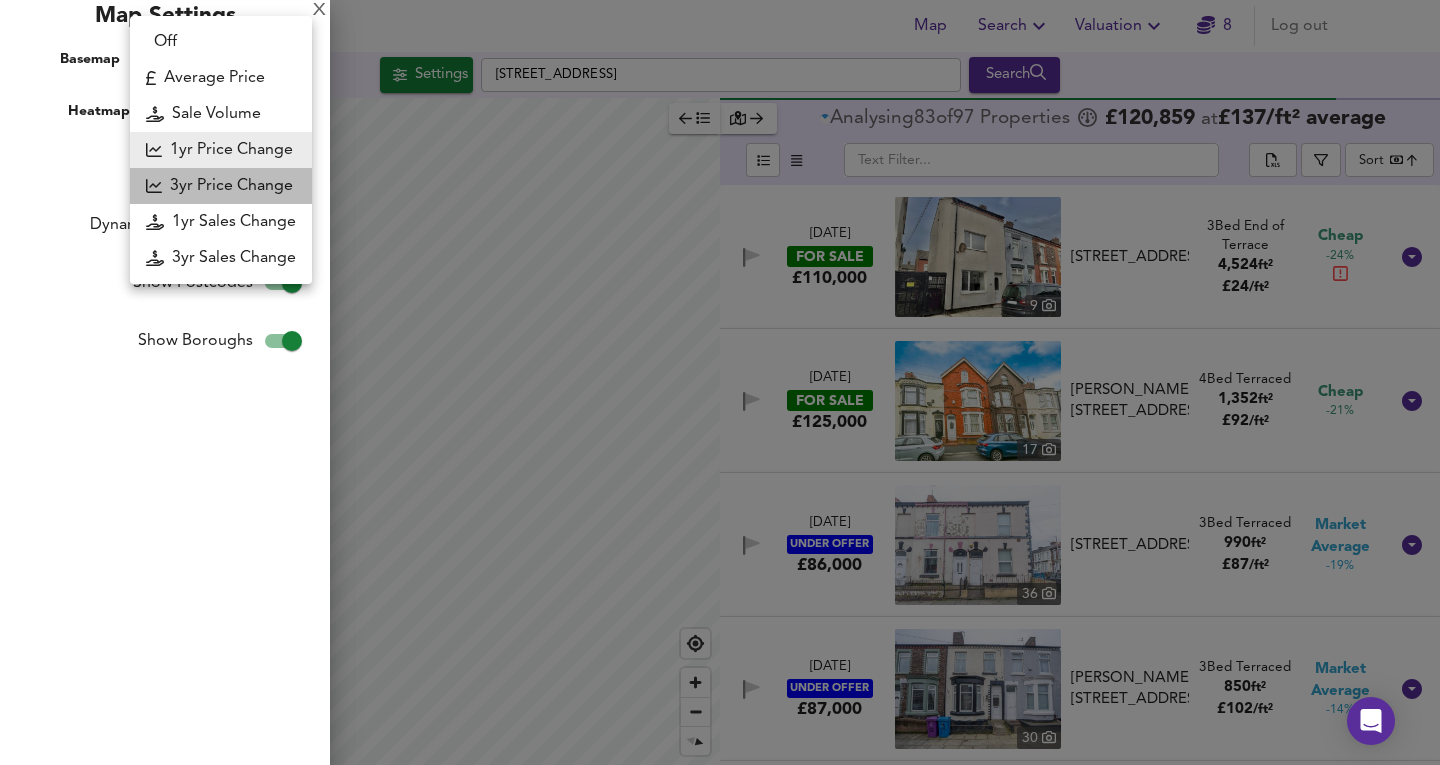 click on "3yr Price Change" at bounding box center [221, 186] 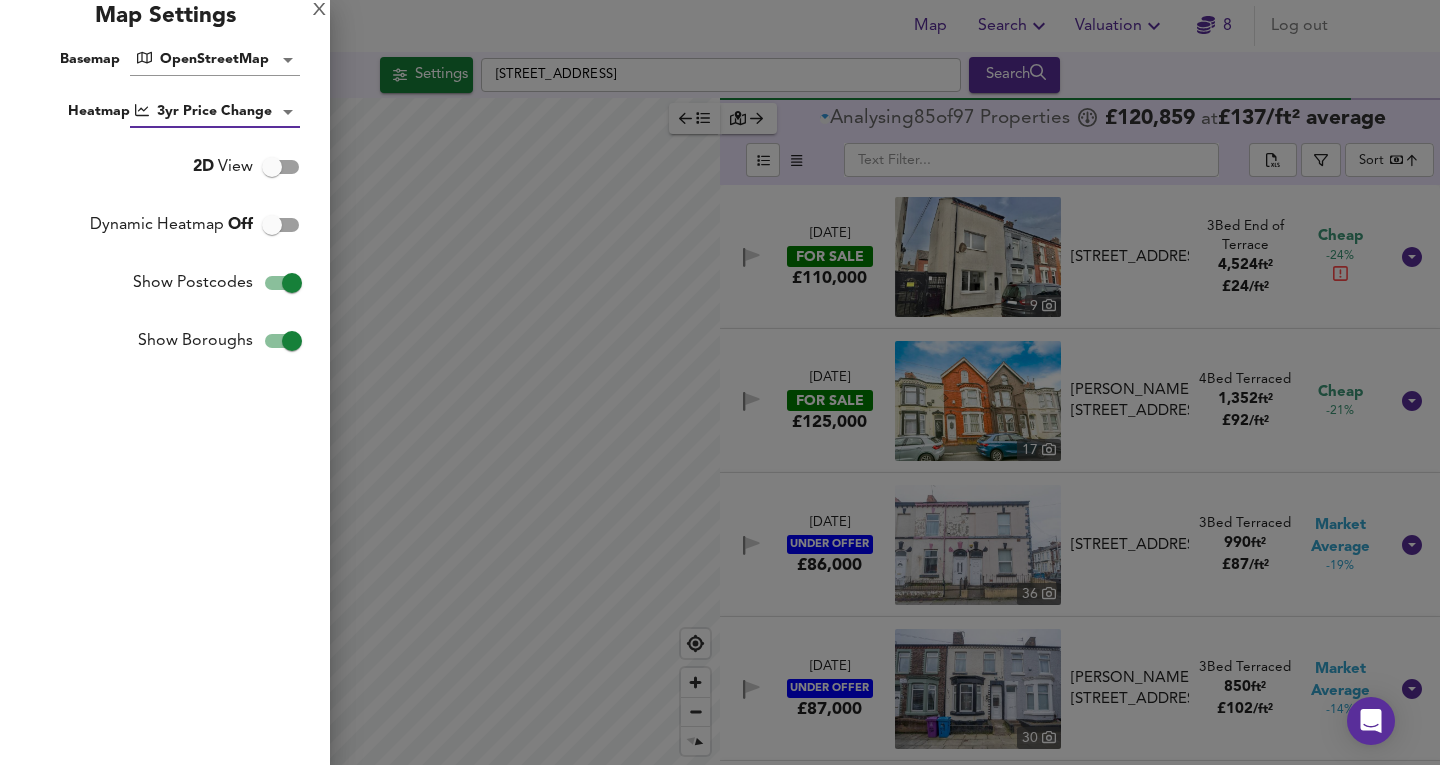 click on "Map Search Valuation    8 Log out        [GEOGRAPHIC_DATA]        Search            3yr Price Change lwc3y   +20% +10% 0% -10% -20%       Analysing  85  of  97   Propert ies     £ 120,859   at  £ 137 / ft²   average              ​         Sort   bestdeal ​ [DATE] FOR SALE £110,000     [STREET_ADDRESS][GEOGRAPHIC_DATA] 3  Bed   End of Terrace 4,524 ft² £ 24 / ft²   Cheap -24% [DATE] FOR SALE £125,000     [STREET_ADDRESS][GEOGRAPHIC_DATA][PERSON_NAME][PERSON_NAME] 4  Bed   Terraced 1,352 ft² £ 92 / ft²   Cheap -21% [DATE] UNDER OFFER £86,000     [STREET_ADDRESS] 3  Bed   Terraced 990 ft² £ 87 / ft²   Market Average -19% [DATE] UNDER OFFER £87,000     [STREET_ADDRESS][PERSON_NAME][PERSON_NAME]" at bounding box center (720, 382) 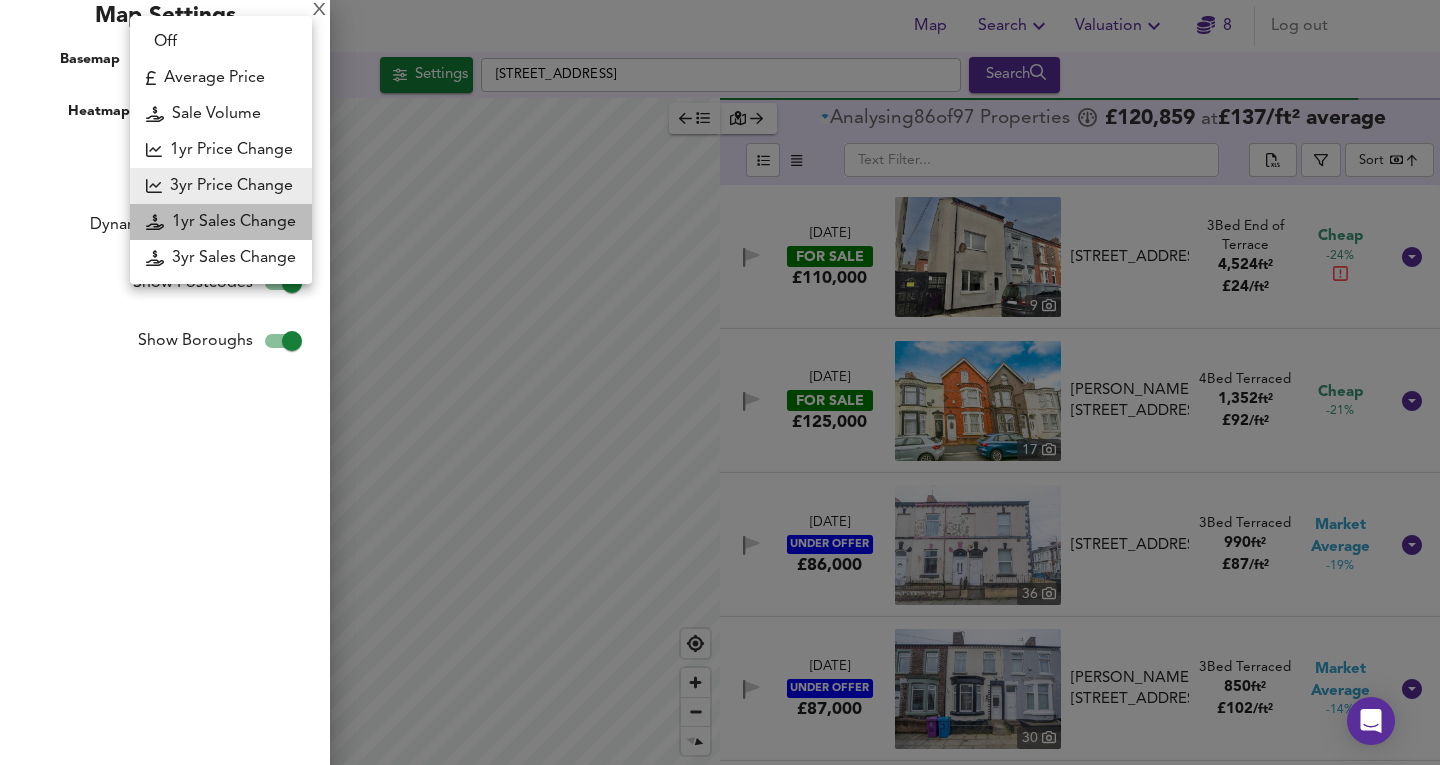 click on "1yr Sales Change" at bounding box center (221, 222) 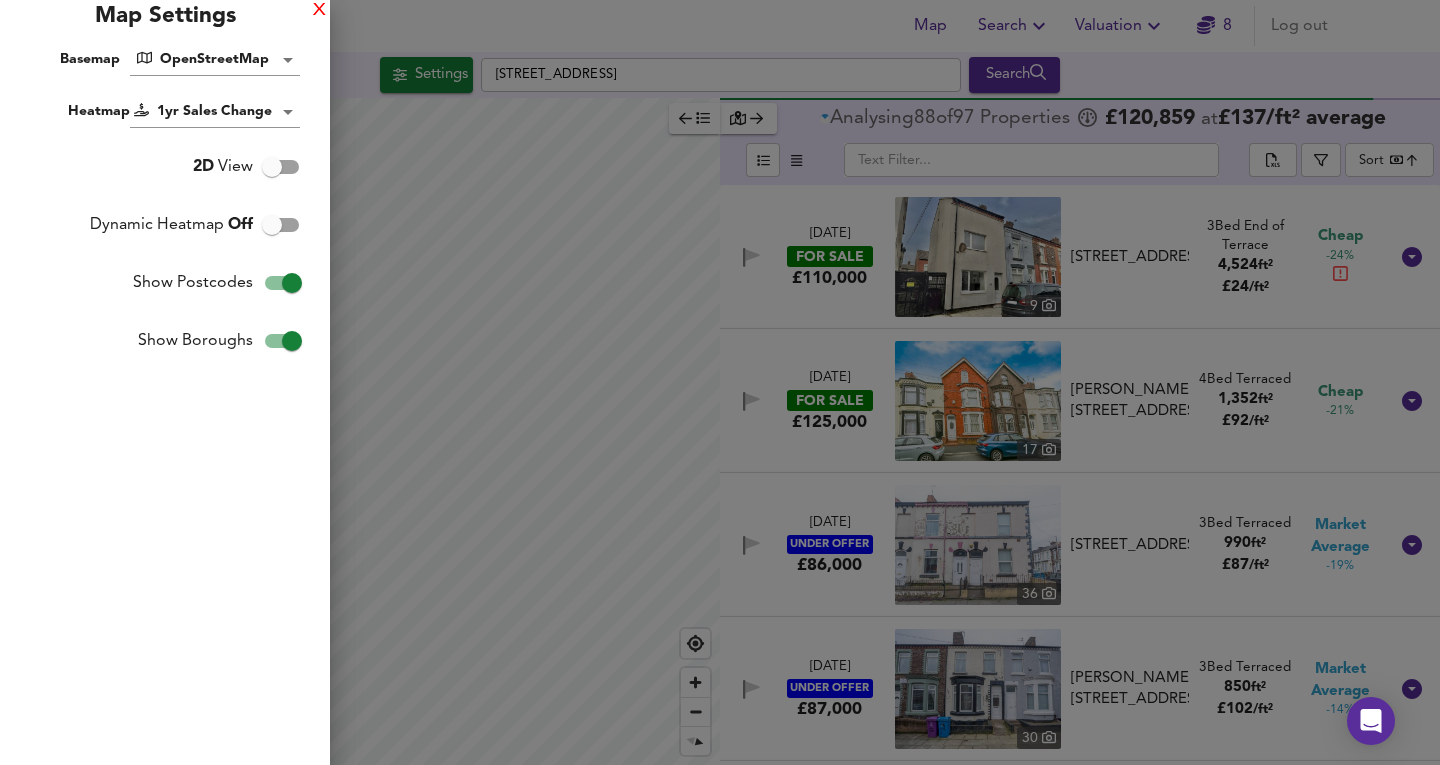 click on "X" at bounding box center [319, 11] 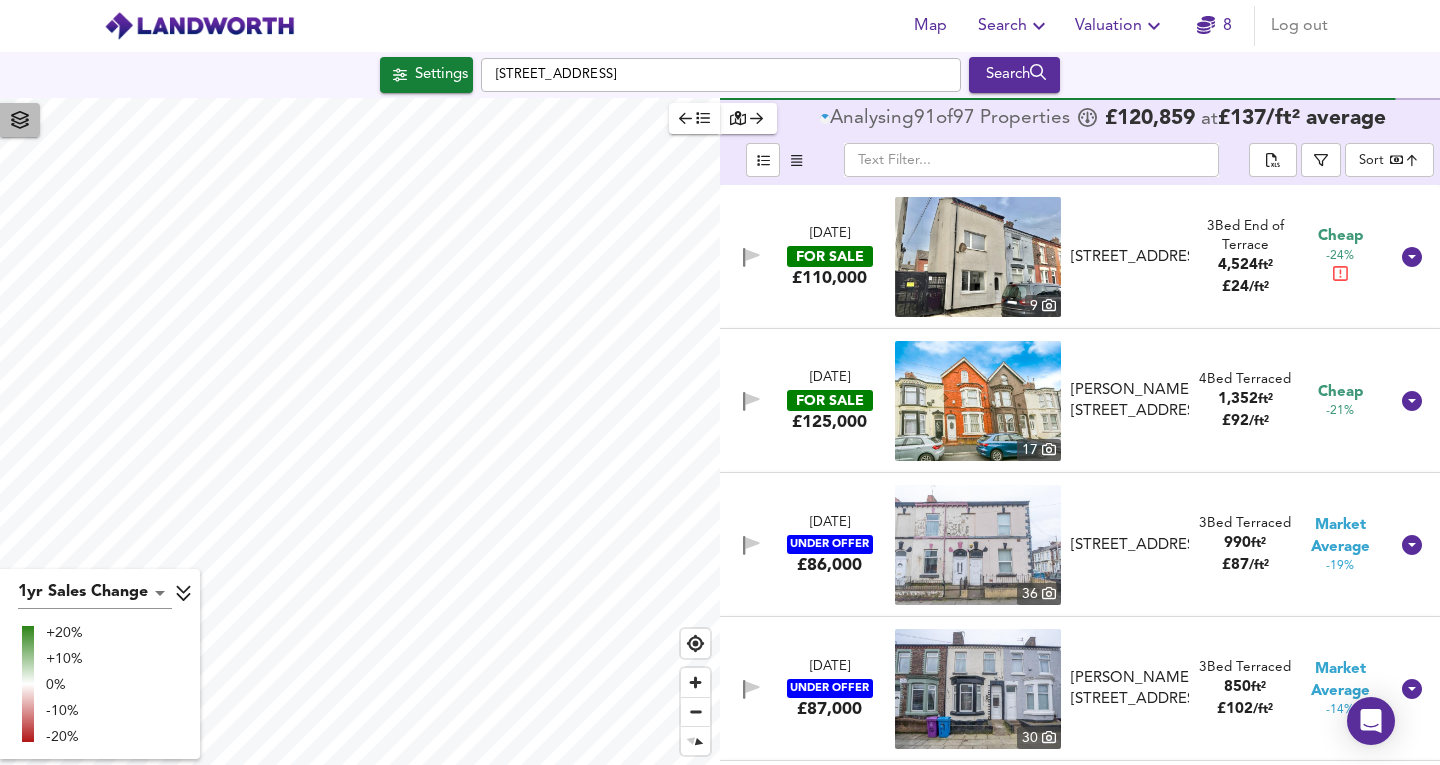 click 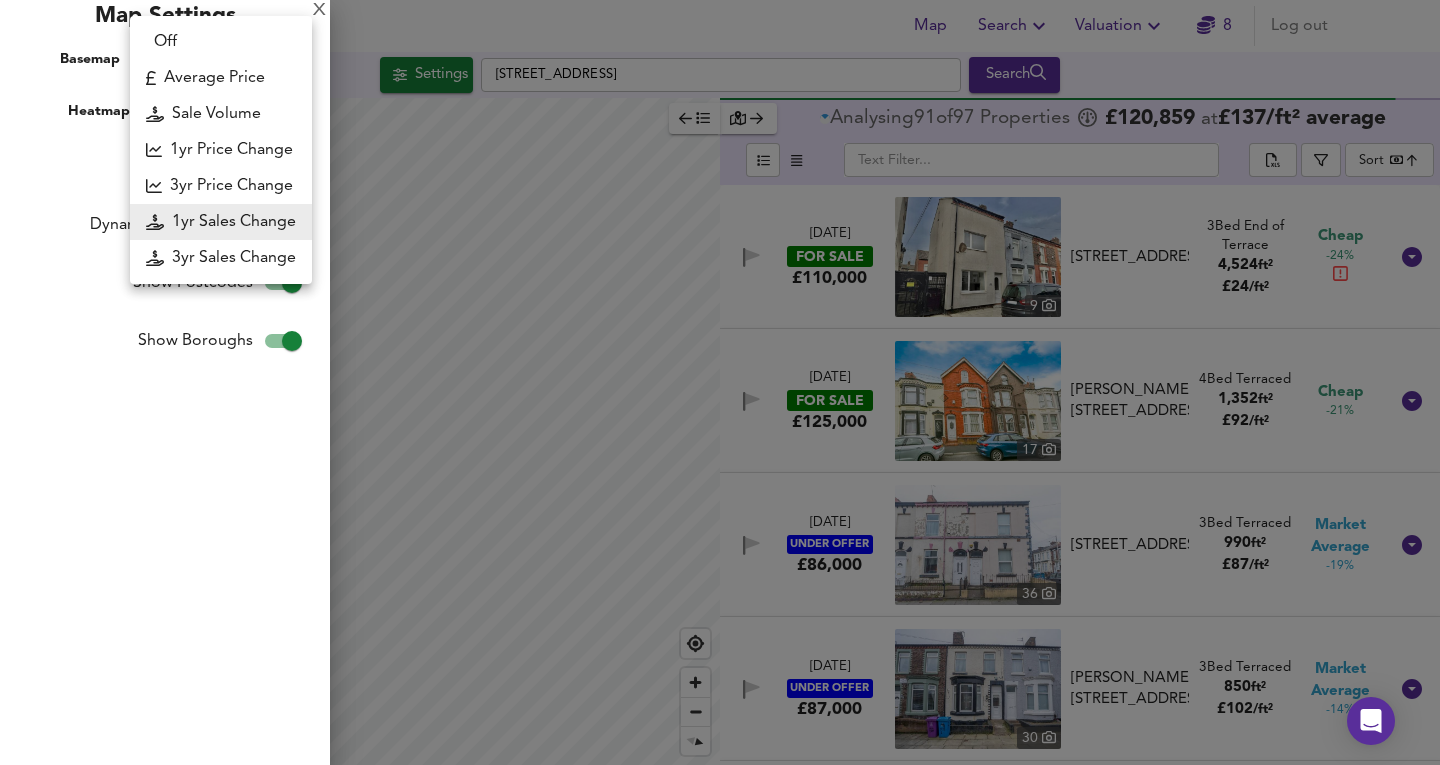 click on "Map Search Valuation    8 Log out        [GEOGRAPHIC_DATA]        Search            1yr Sales Change sc1y   +20% +10% 0% -10% -20%       Analysing  91  of  97   Propert ies     £ 120,859   at  £ 137 / ft²   average              ​         Sort   bestdeal ​ [DATE] FOR SALE £110,000     [STREET_ADDRESS][GEOGRAPHIC_DATA] 3  Bed   End of Terrace 4,524 ft² £ 24 / ft²   Cheap -24% [DATE] FOR SALE £125,000     [STREET_ADDRESS][GEOGRAPHIC_DATA][PERSON_NAME][PERSON_NAME] 4  Bed   Terraced 1,352 ft² £ 92 / ft²   Cheap -21% [DATE] UNDER OFFER £86,000     [STREET_ADDRESS] 3  Bed   Terraced 990 ft² £ 87 / ft²   Market Average -19% [DATE] UNDER OFFER £87,000     [STREET_ADDRESS][PERSON_NAME][PERSON_NAME]" at bounding box center (720, 382) 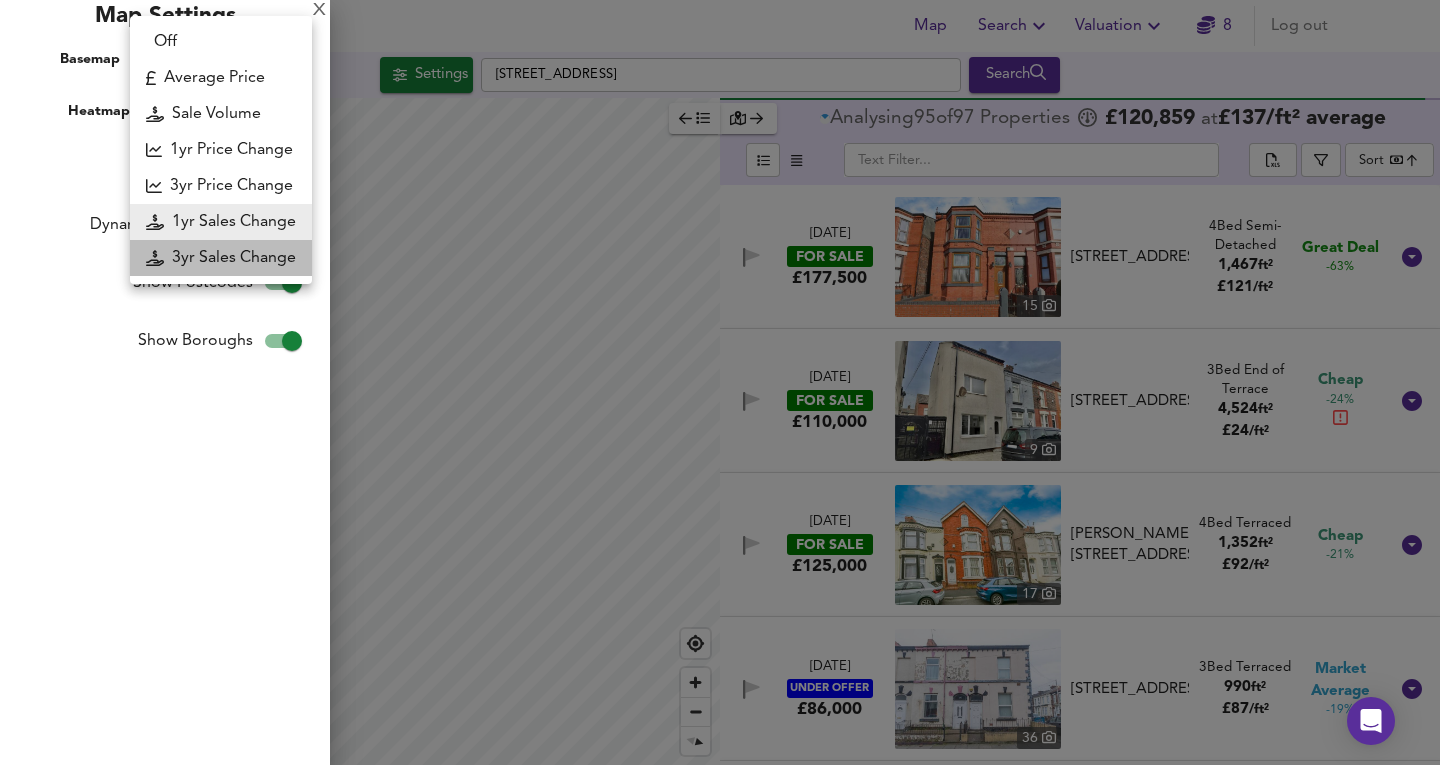 click on "3yr Sales Change" at bounding box center [221, 258] 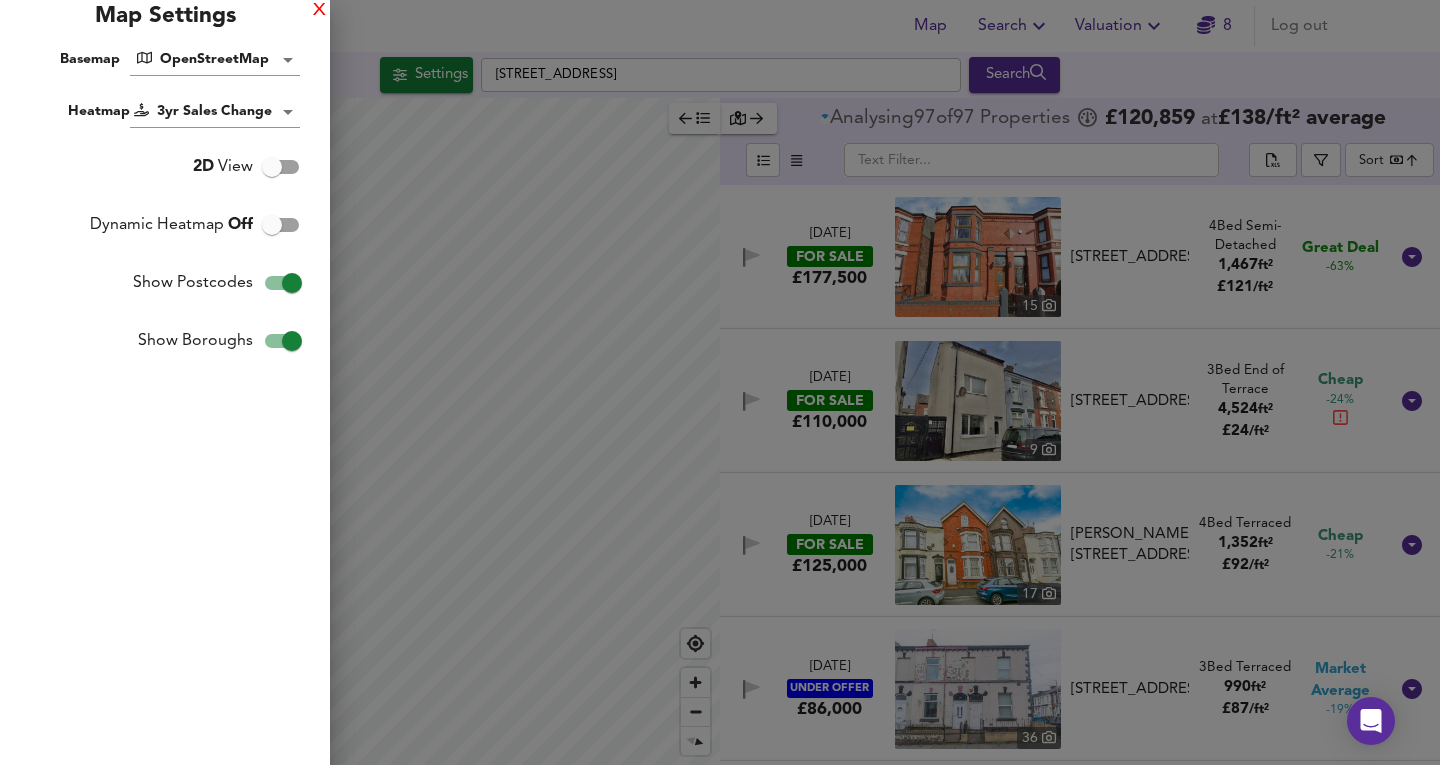 click on "X" at bounding box center [319, 11] 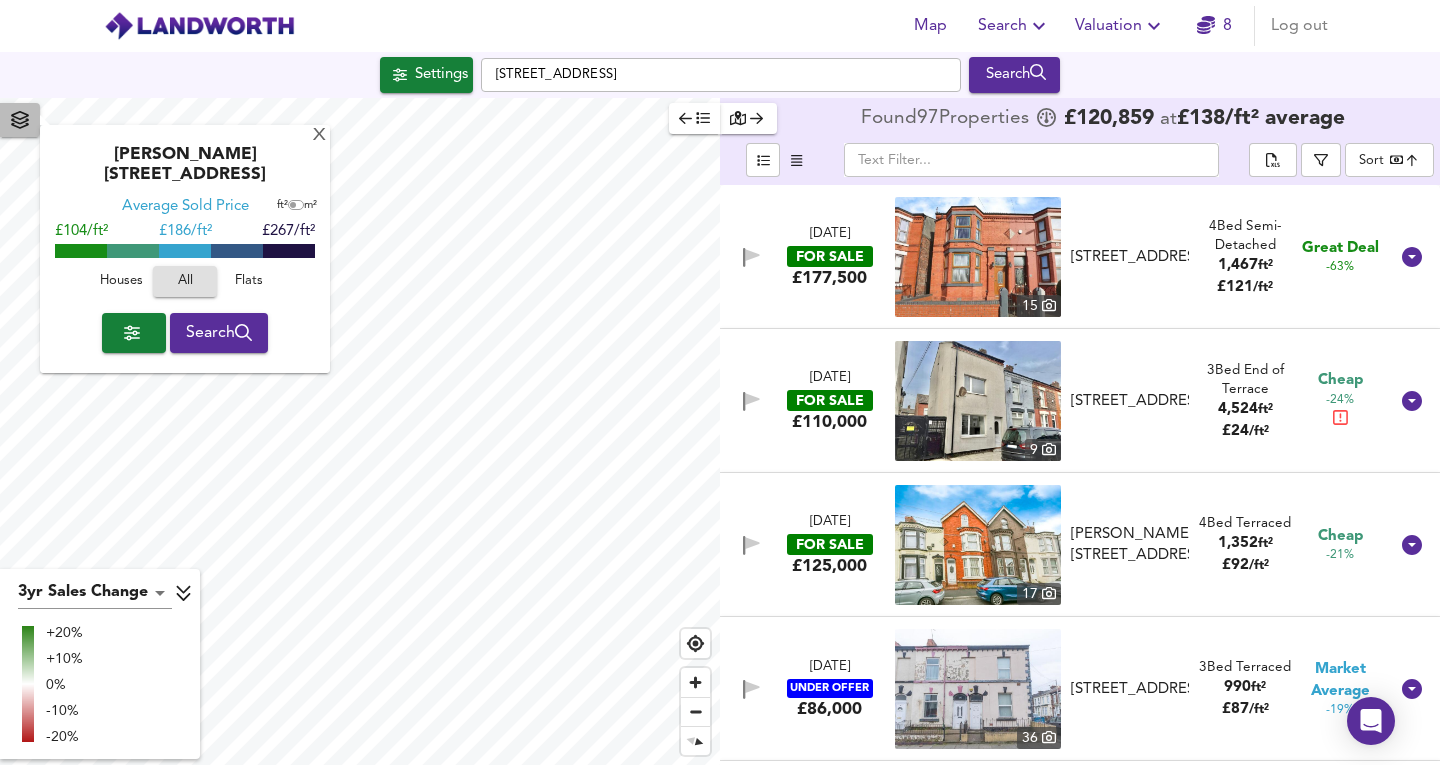 click 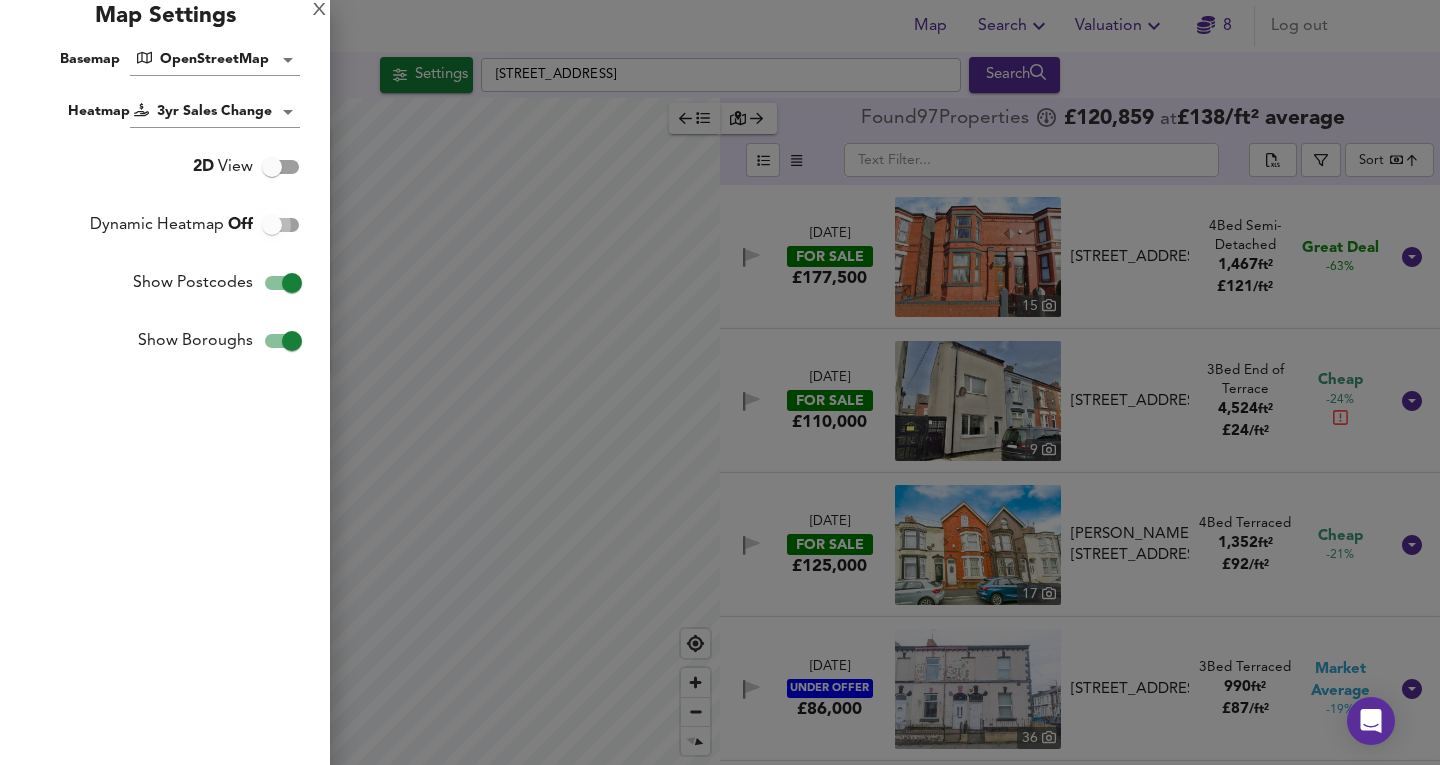 click on "Dynamic Heatmap   Off" at bounding box center (272, 225) 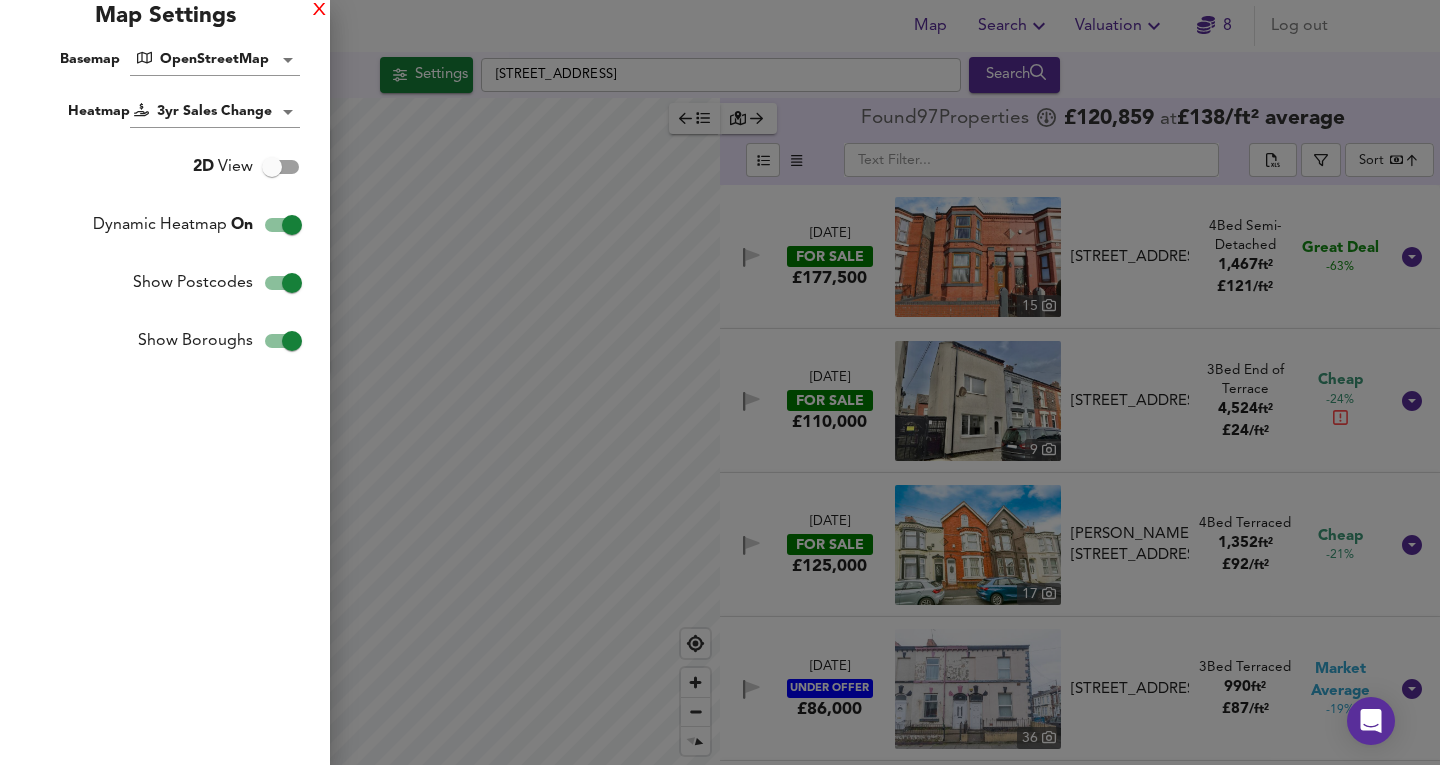 click on "X" at bounding box center [319, 11] 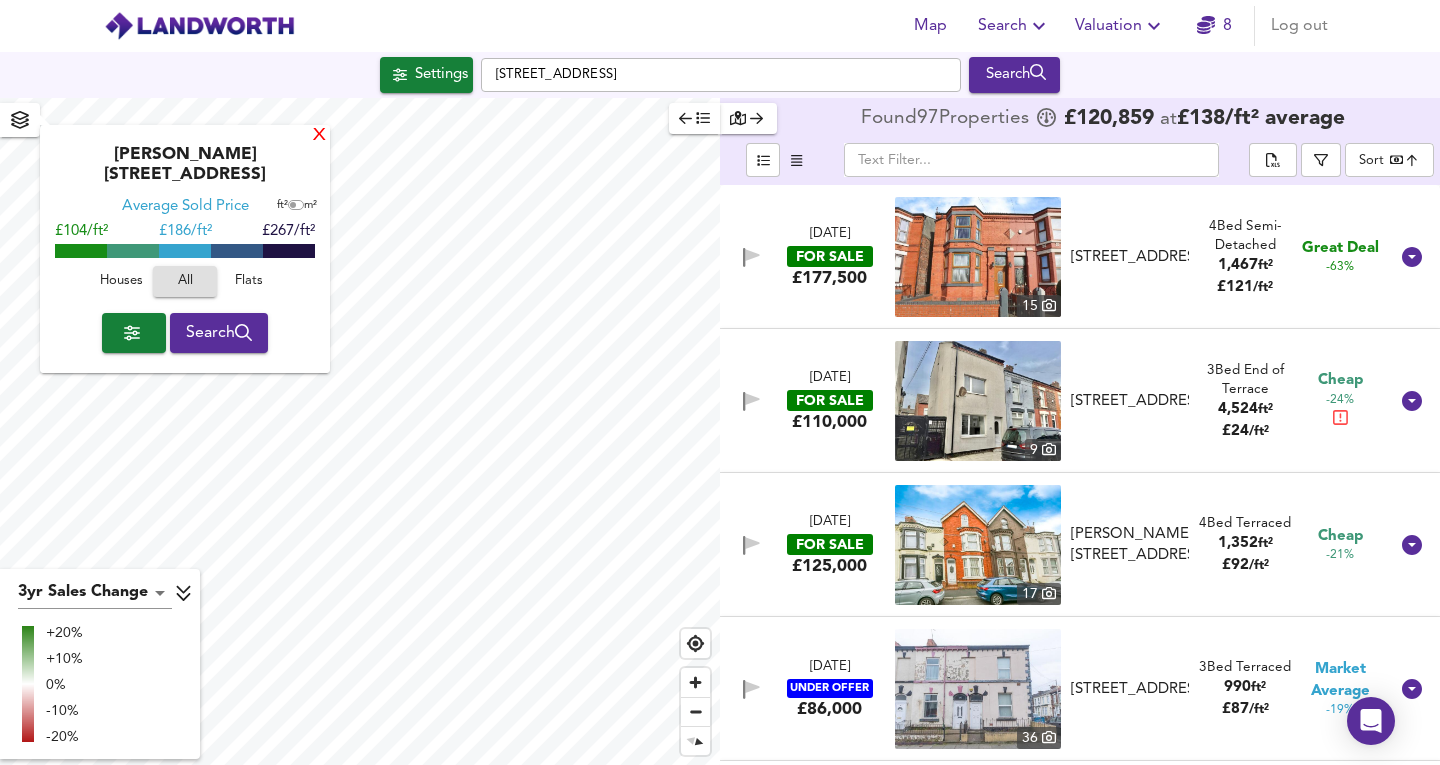 click on "X" at bounding box center (319, 136) 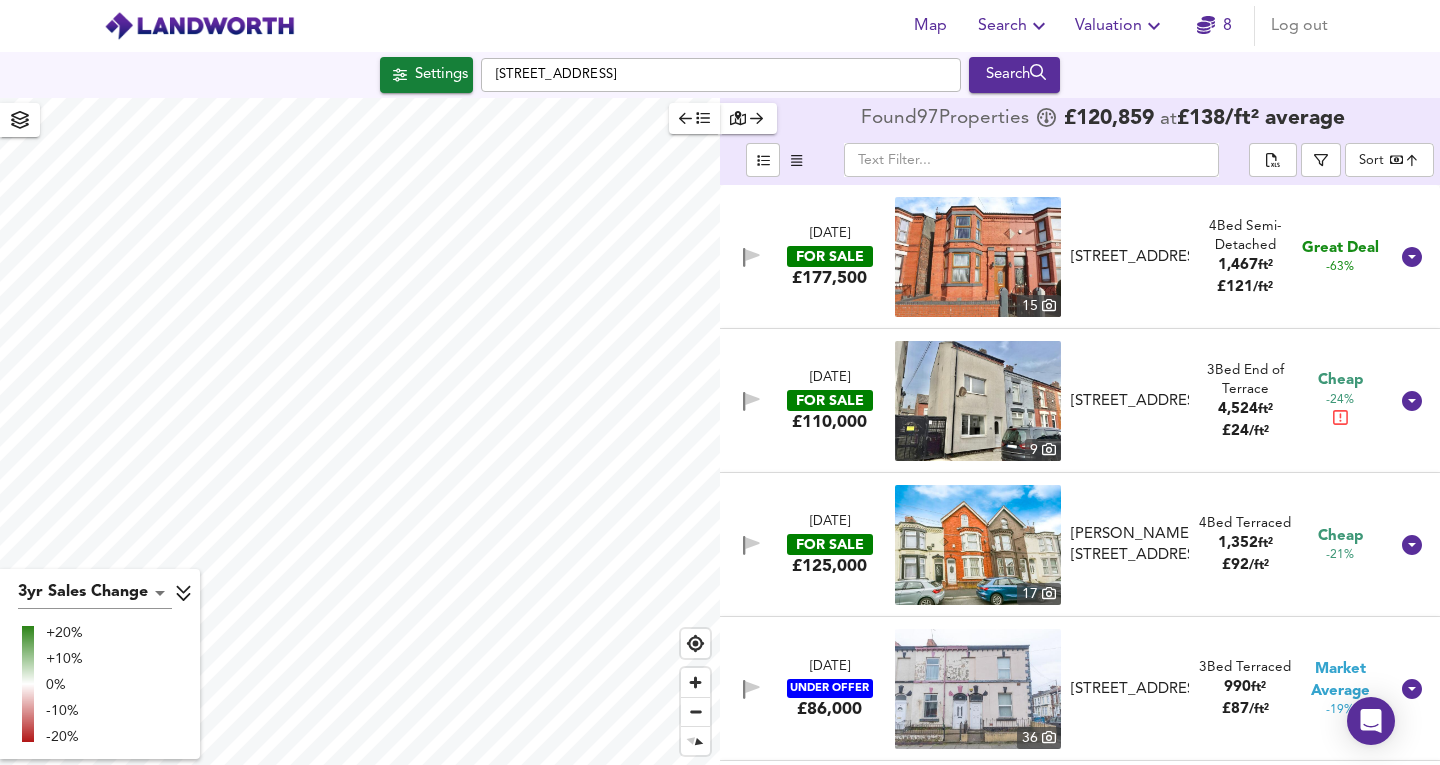 click at bounding box center [978, 401] 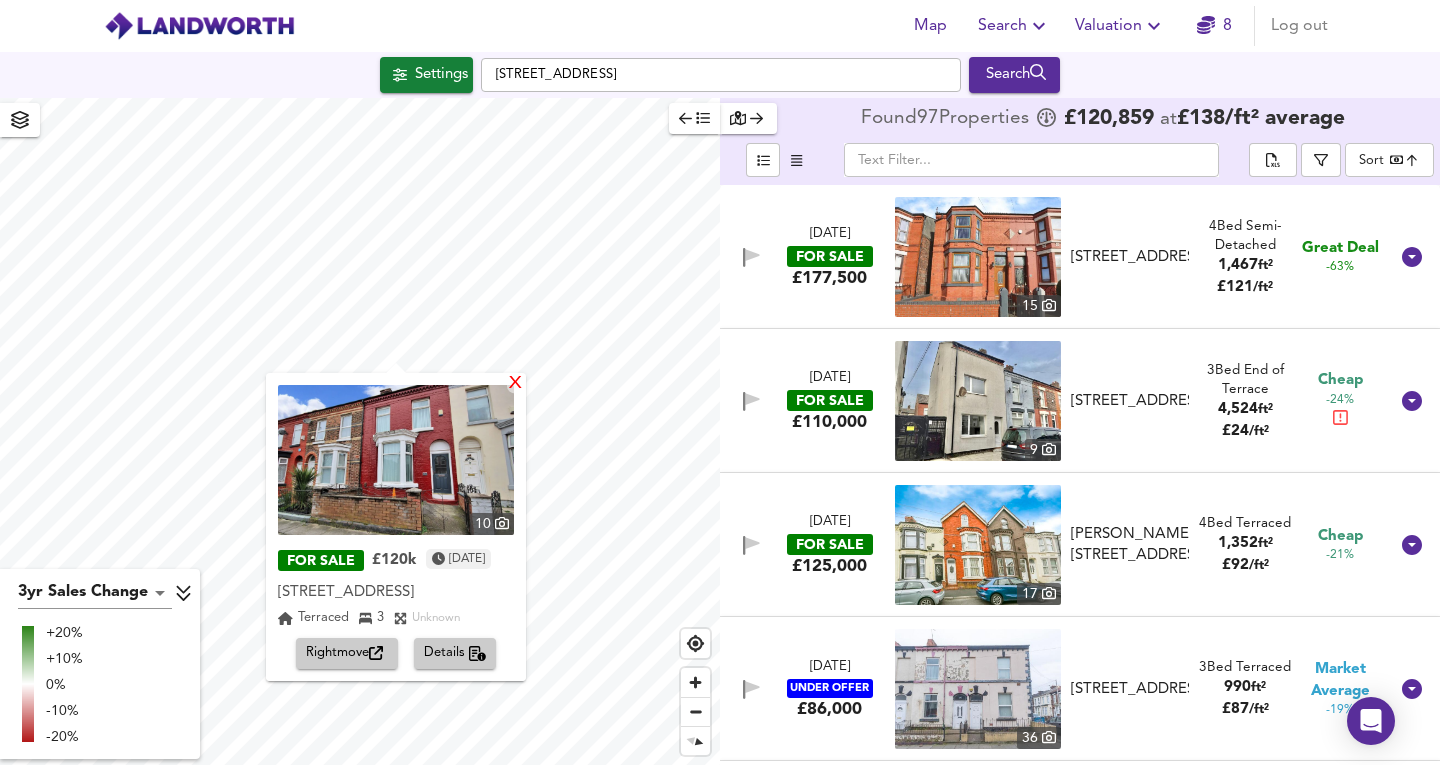 click on "X" at bounding box center (515, 384) 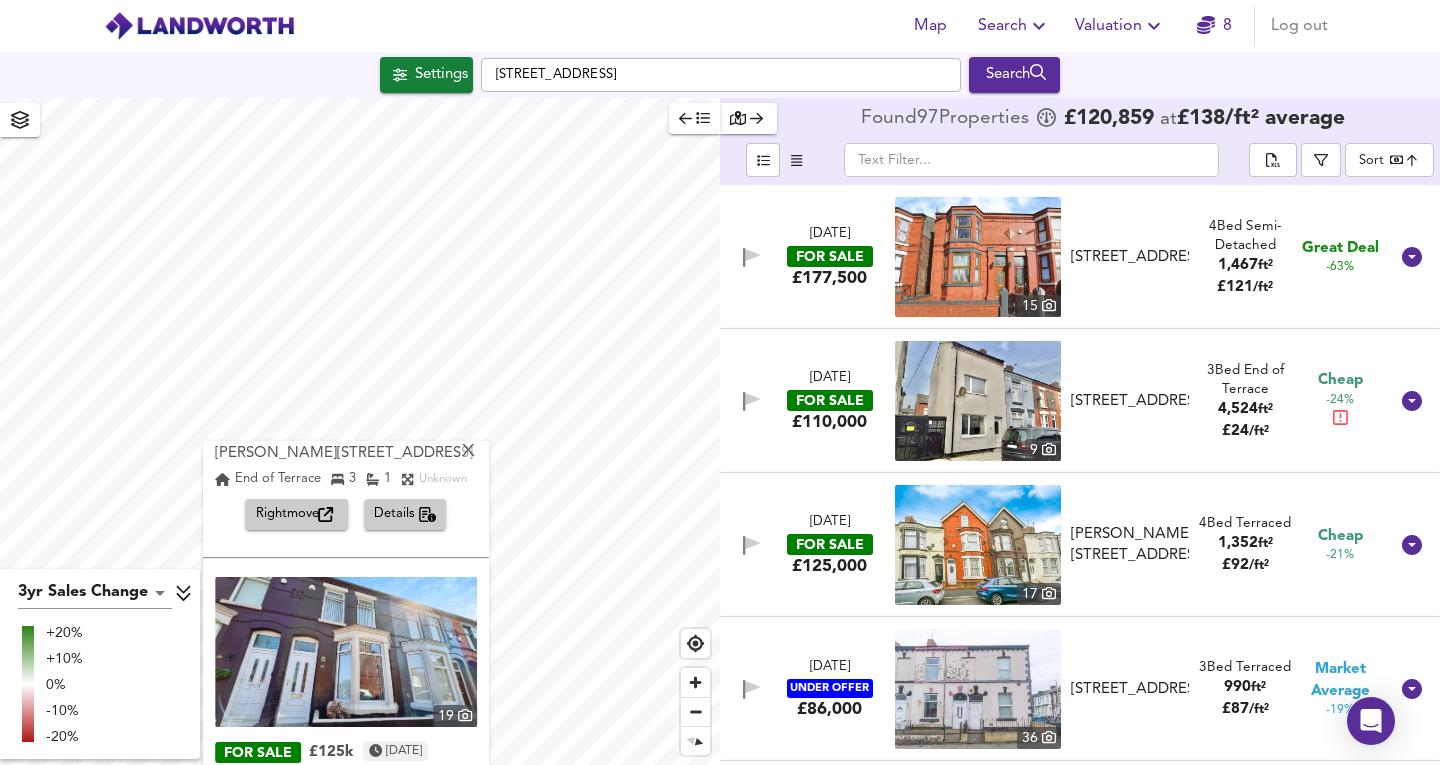 scroll, scrollTop: 205, scrollLeft: 0, axis: vertical 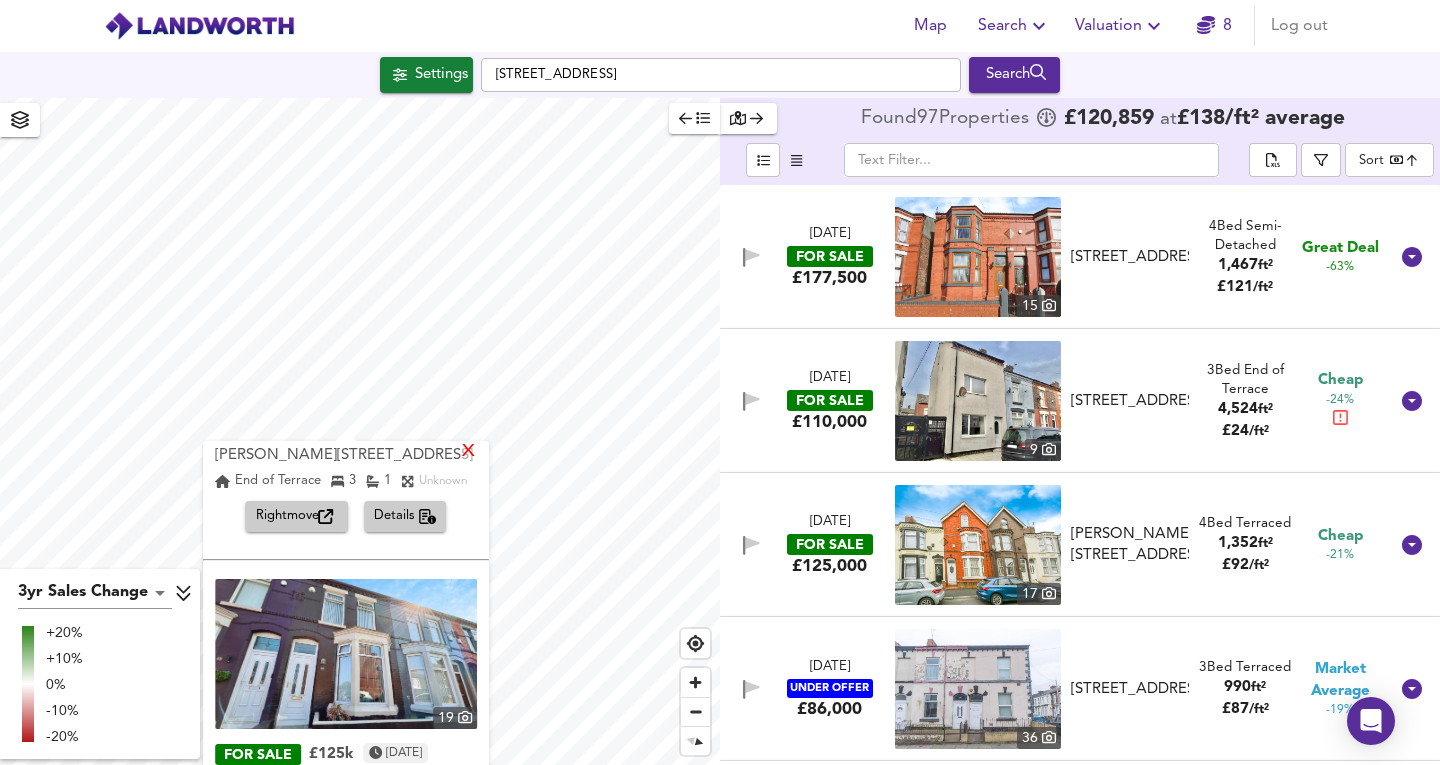 click on "X" at bounding box center [468, 452] 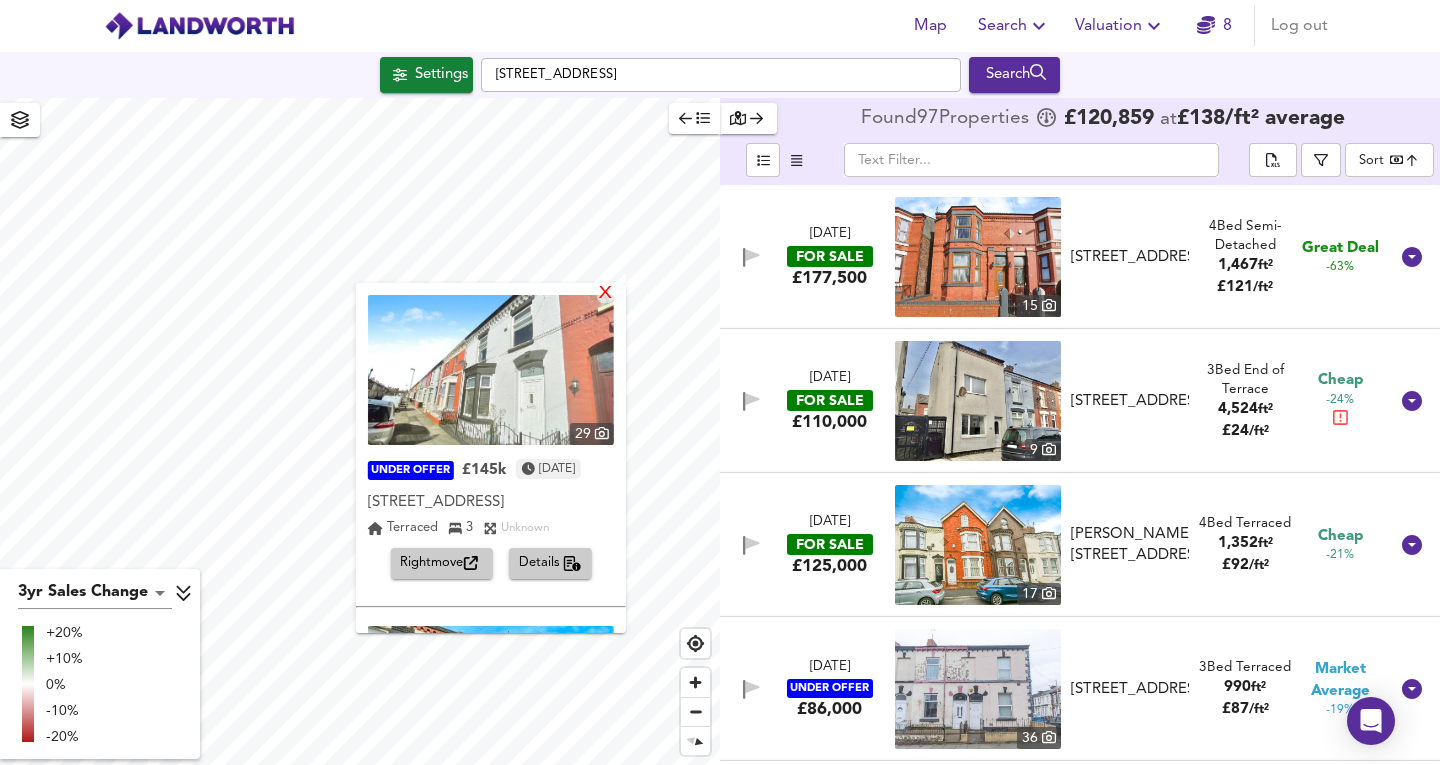 click on "X" at bounding box center (605, 294) 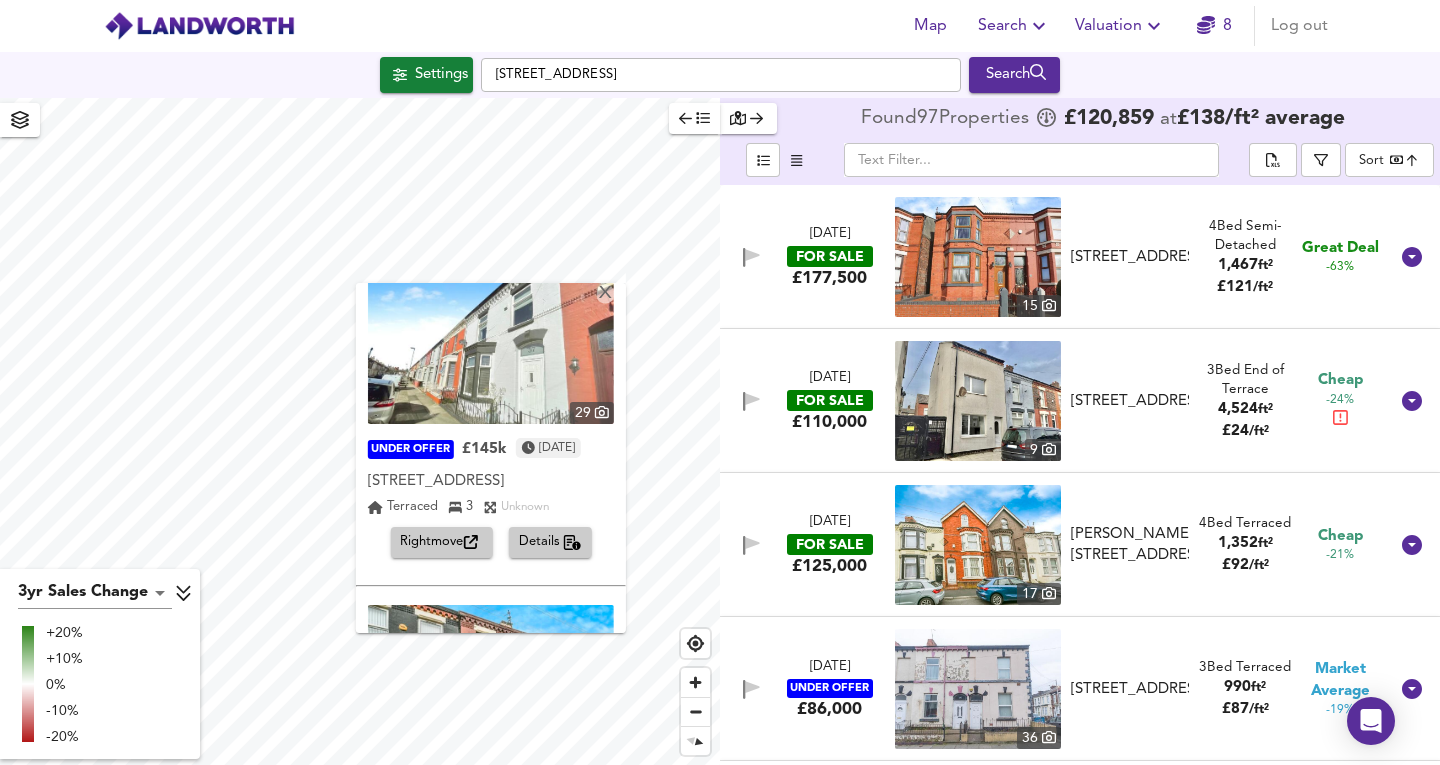 scroll, scrollTop: 17, scrollLeft: 0, axis: vertical 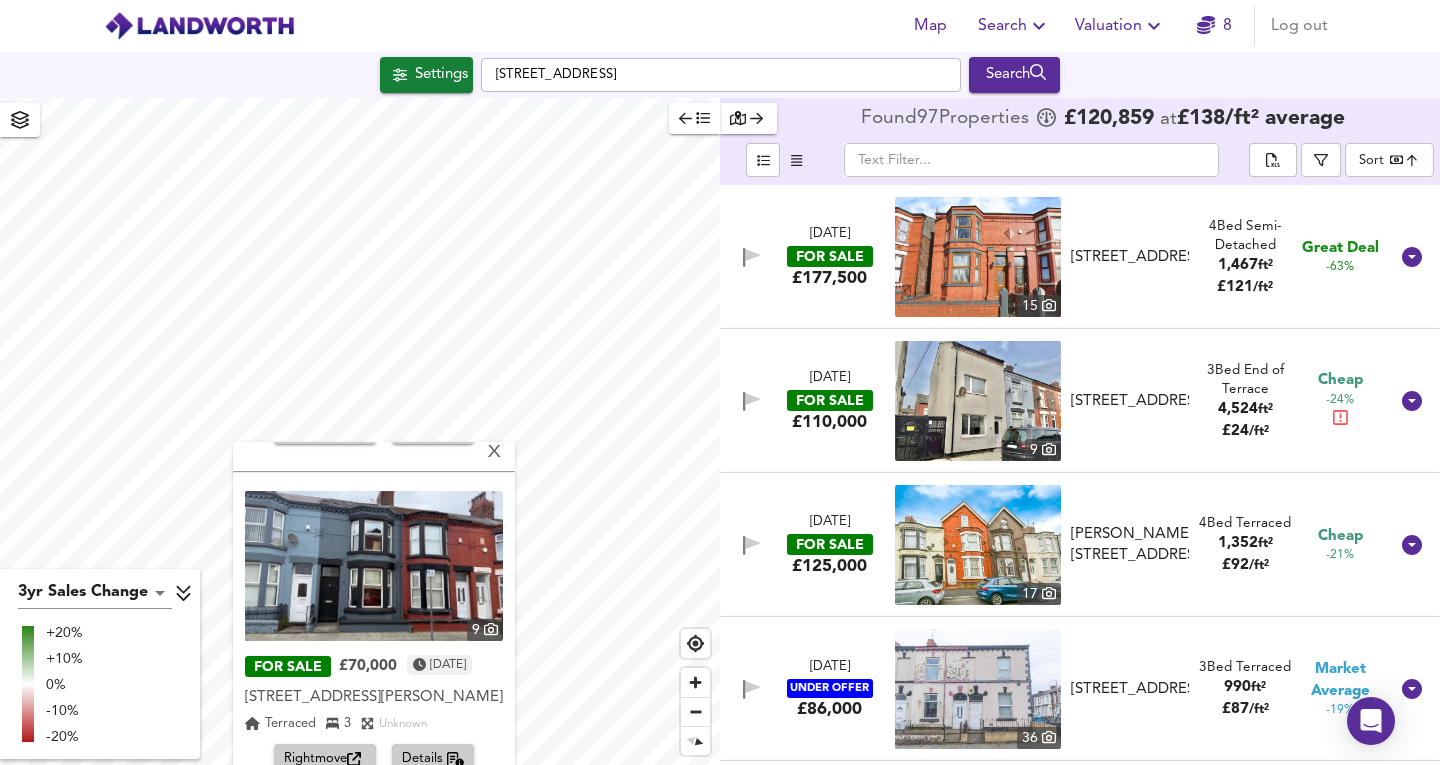 click on "Rightmove" at bounding box center [325, 759] 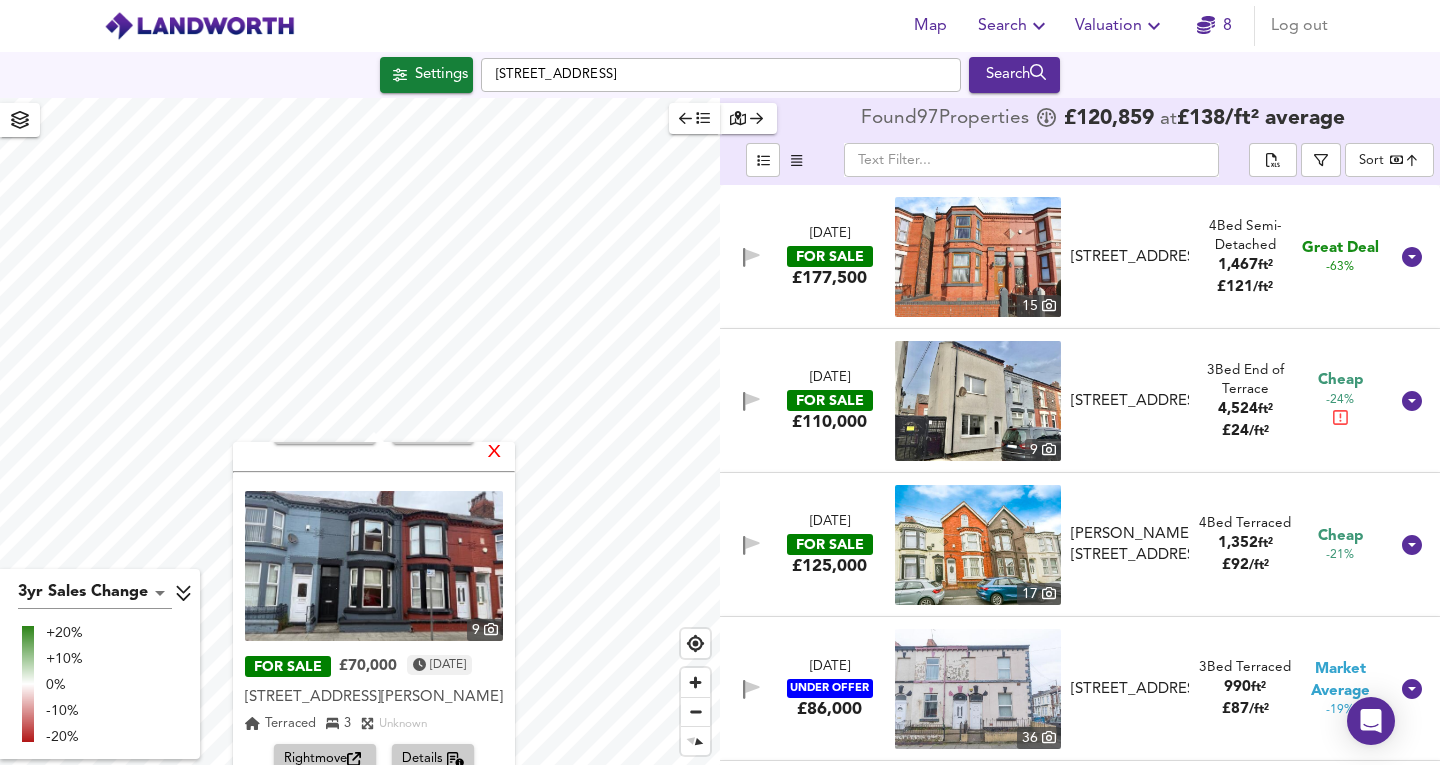 click on "X" at bounding box center (494, 453) 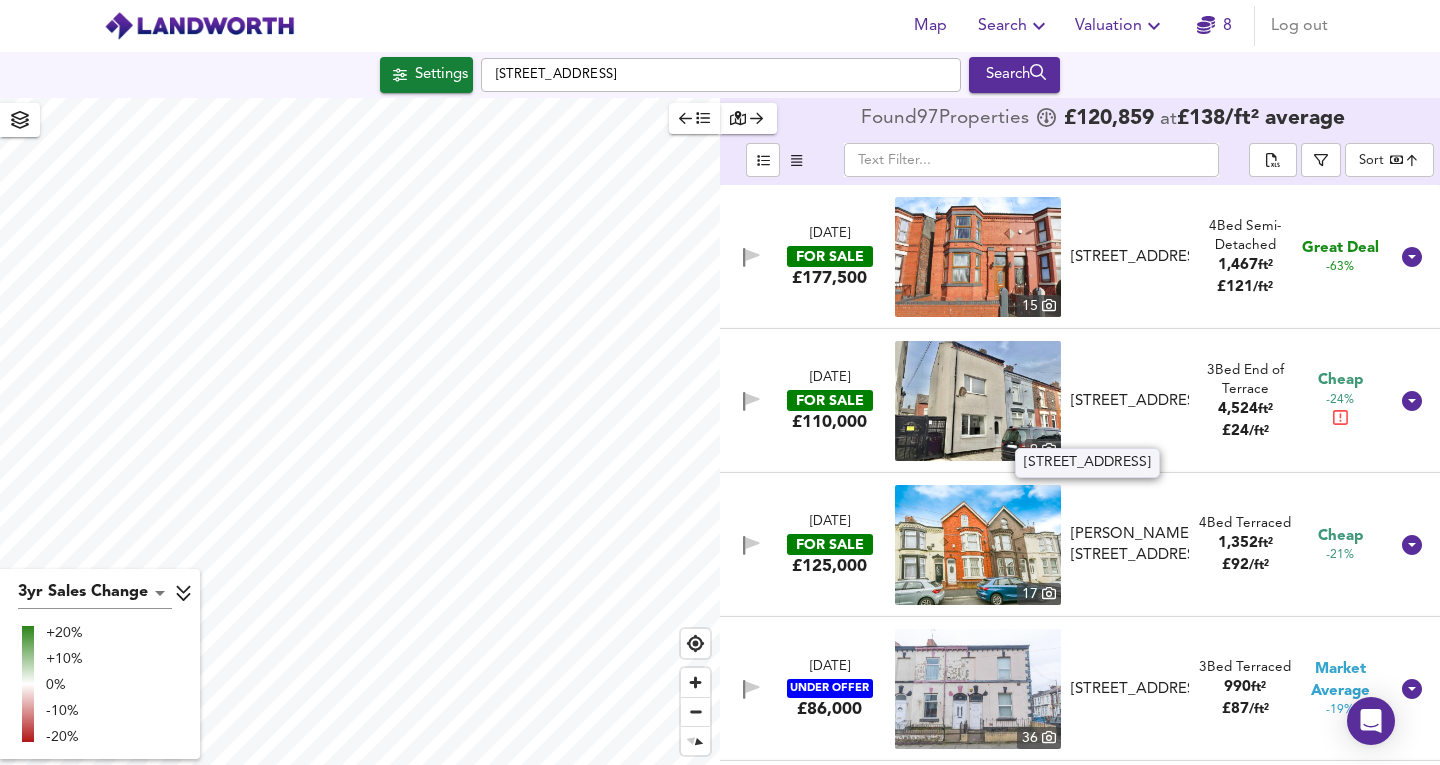 click on "[STREET_ADDRESS]" at bounding box center (1130, 401) 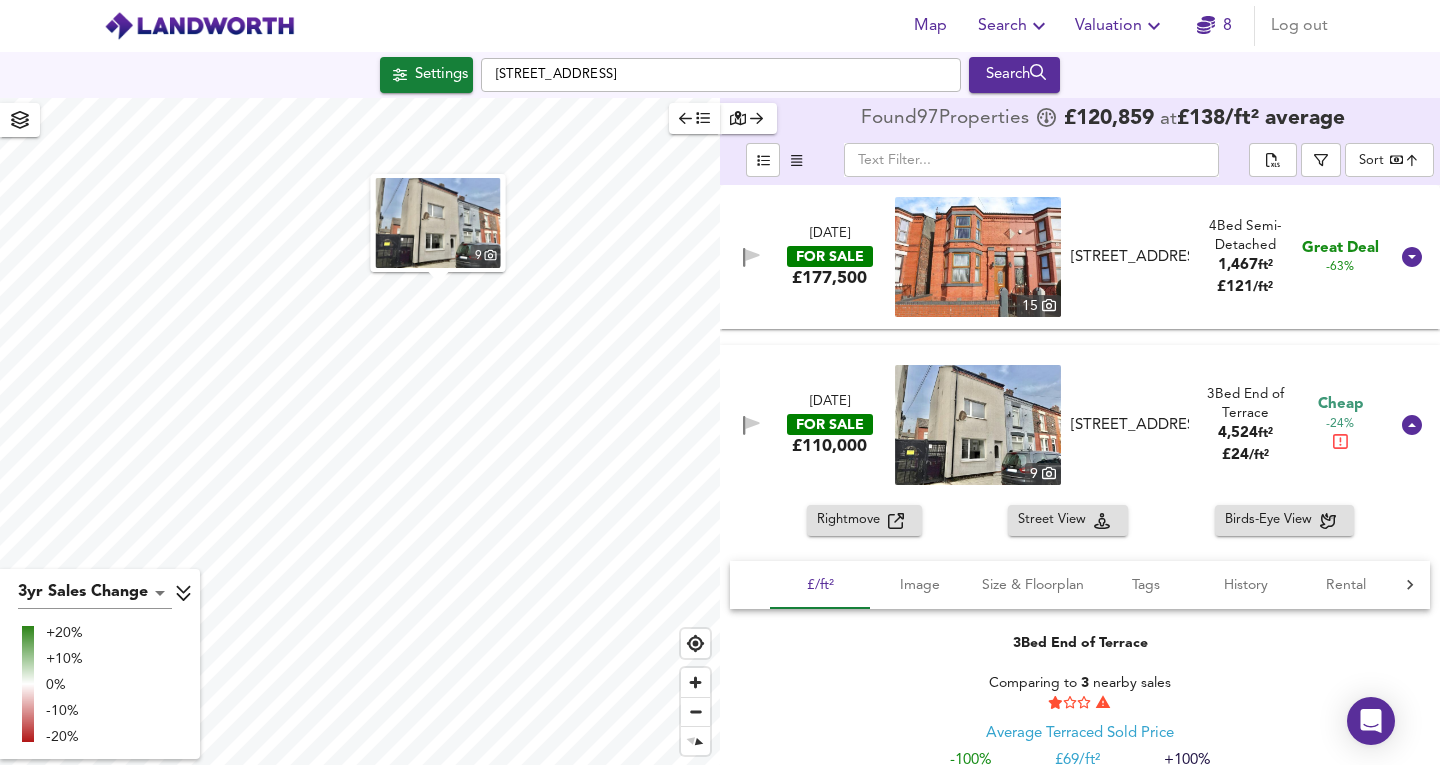 click on "Rightmove" at bounding box center (852, 520) 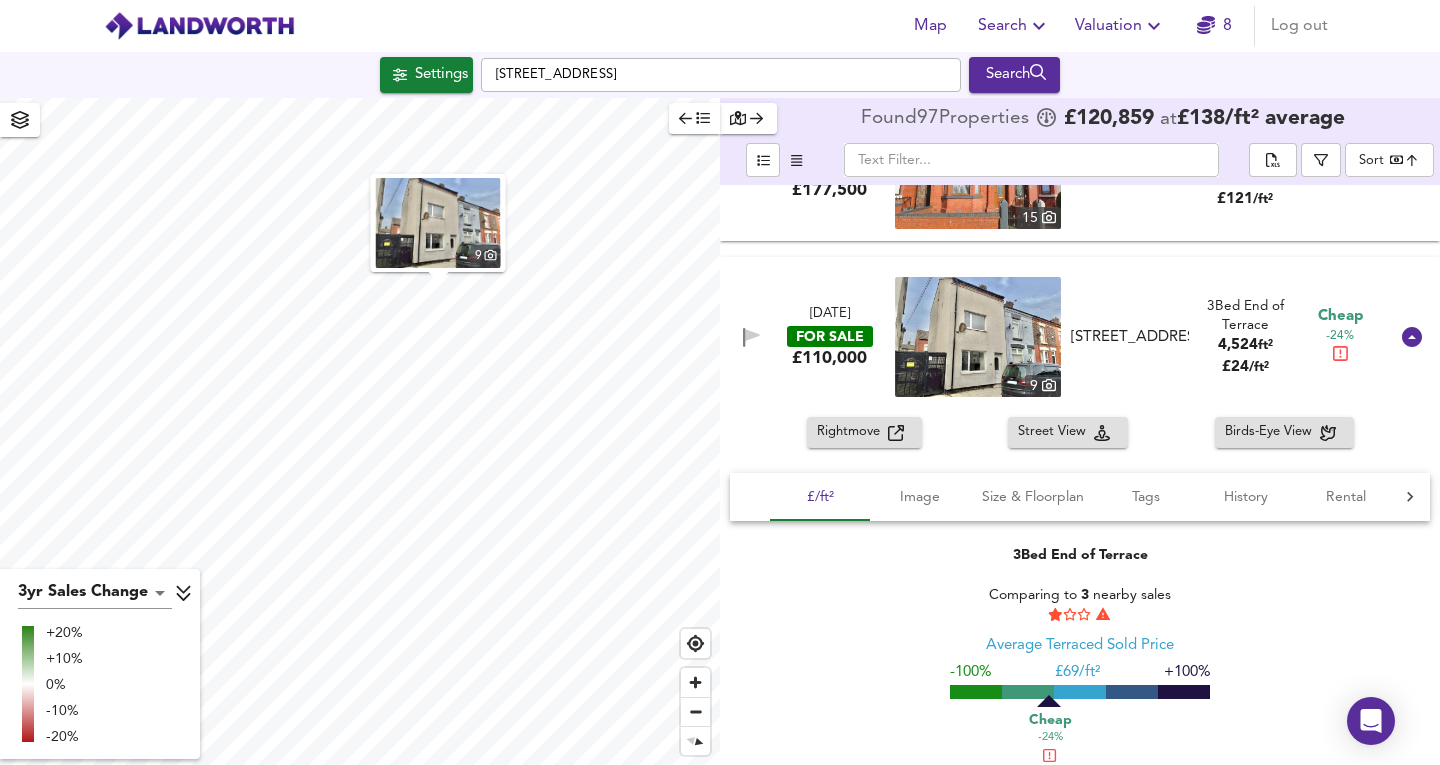 scroll, scrollTop: 0, scrollLeft: 0, axis: both 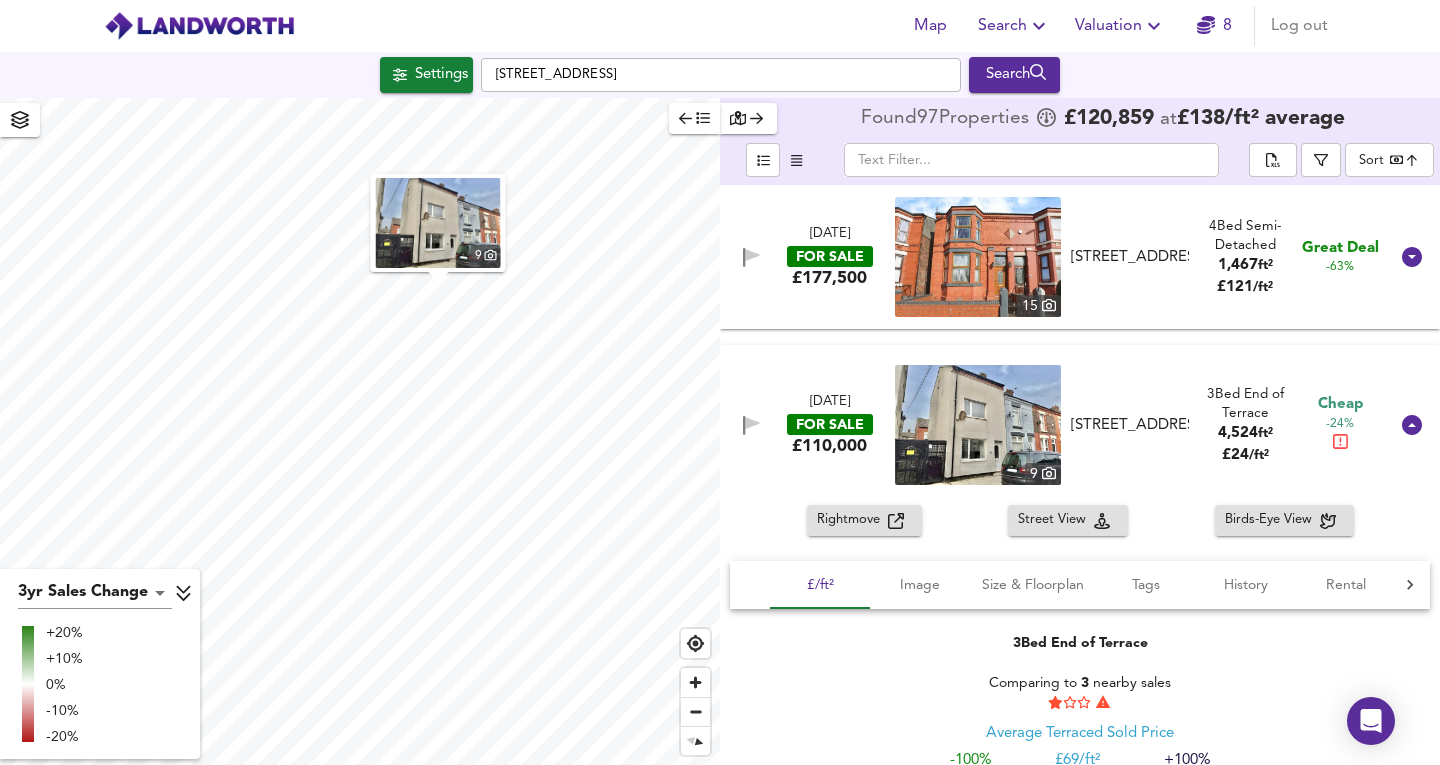 click on "[STREET_ADDRESS]" at bounding box center (1130, 257) 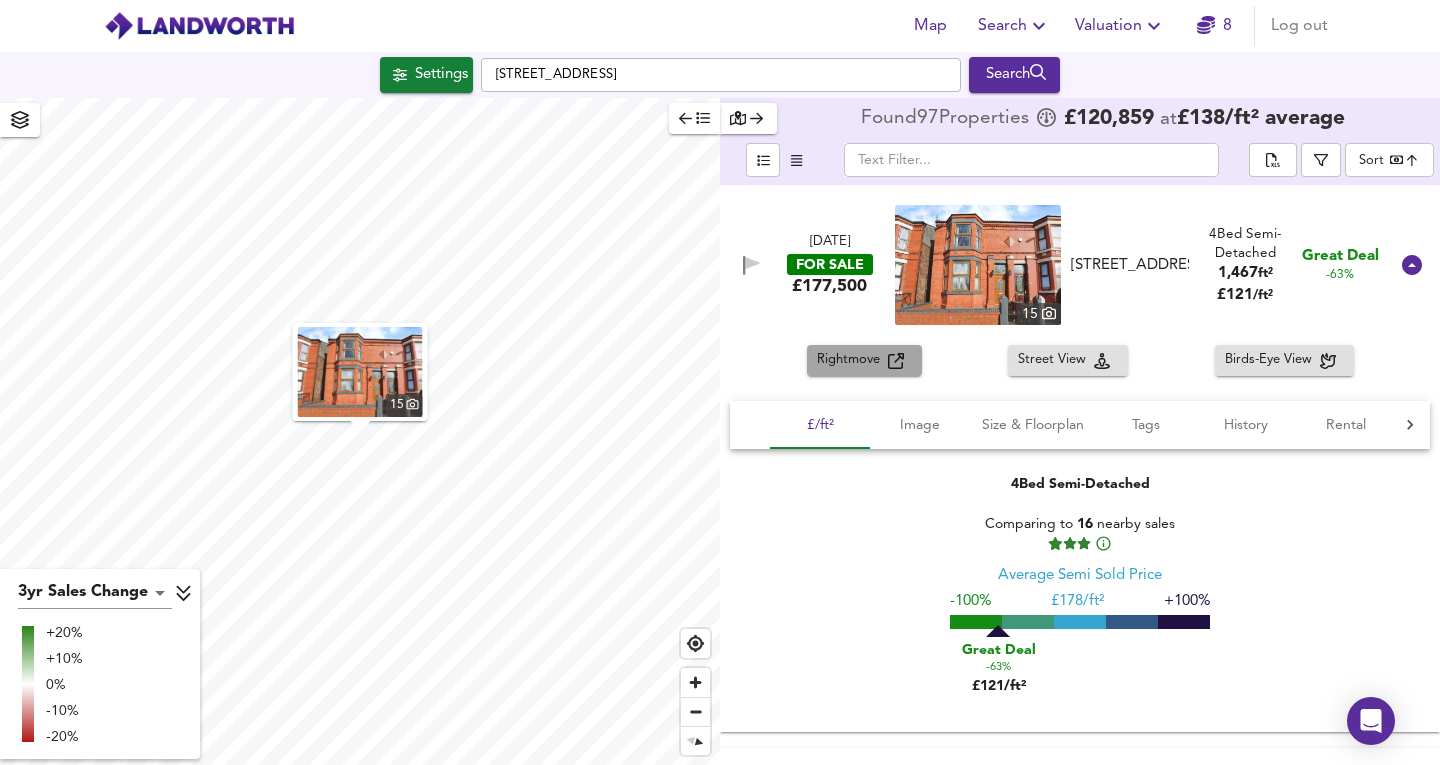 click on "Rightmove" at bounding box center (852, 360) 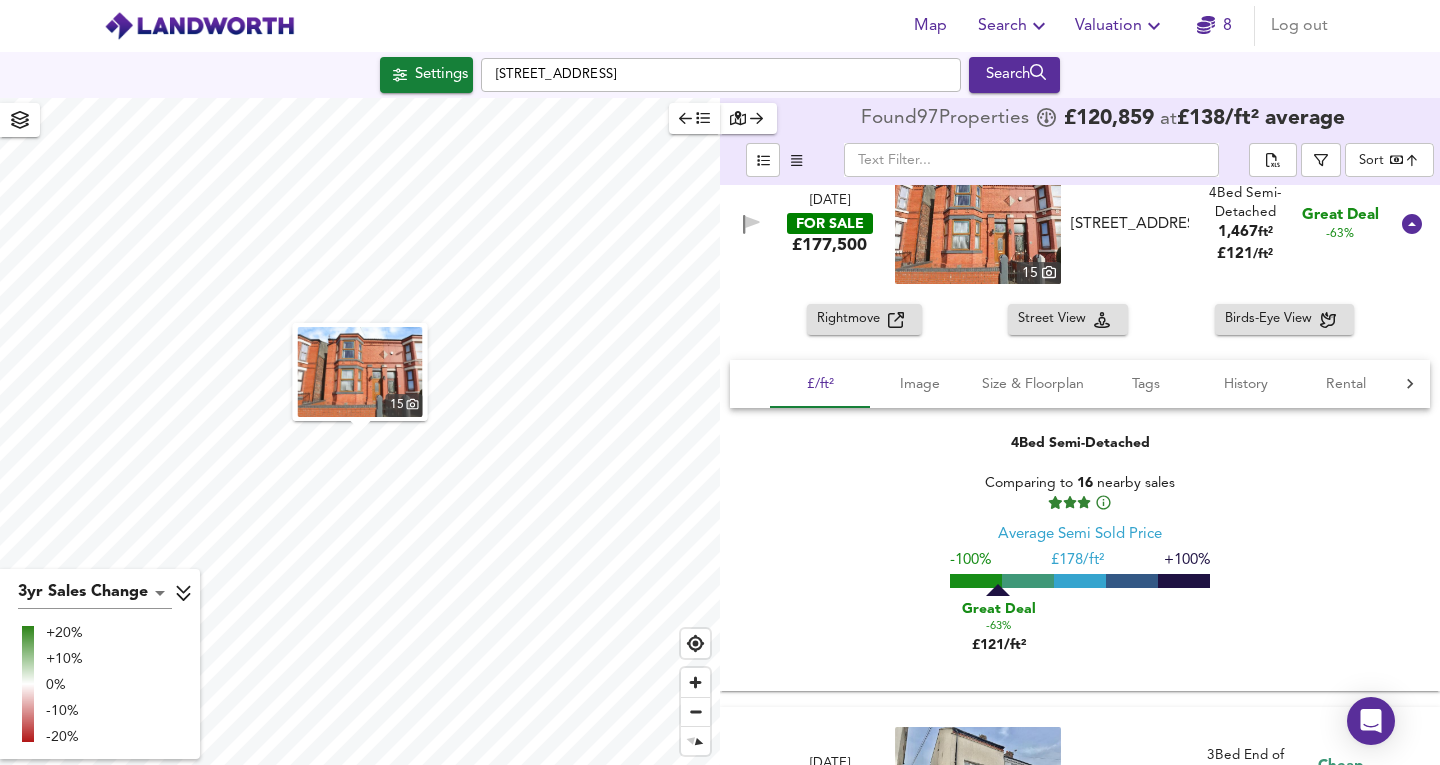 scroll, scrollTop: 0, scrollLeft: 0, axis: both 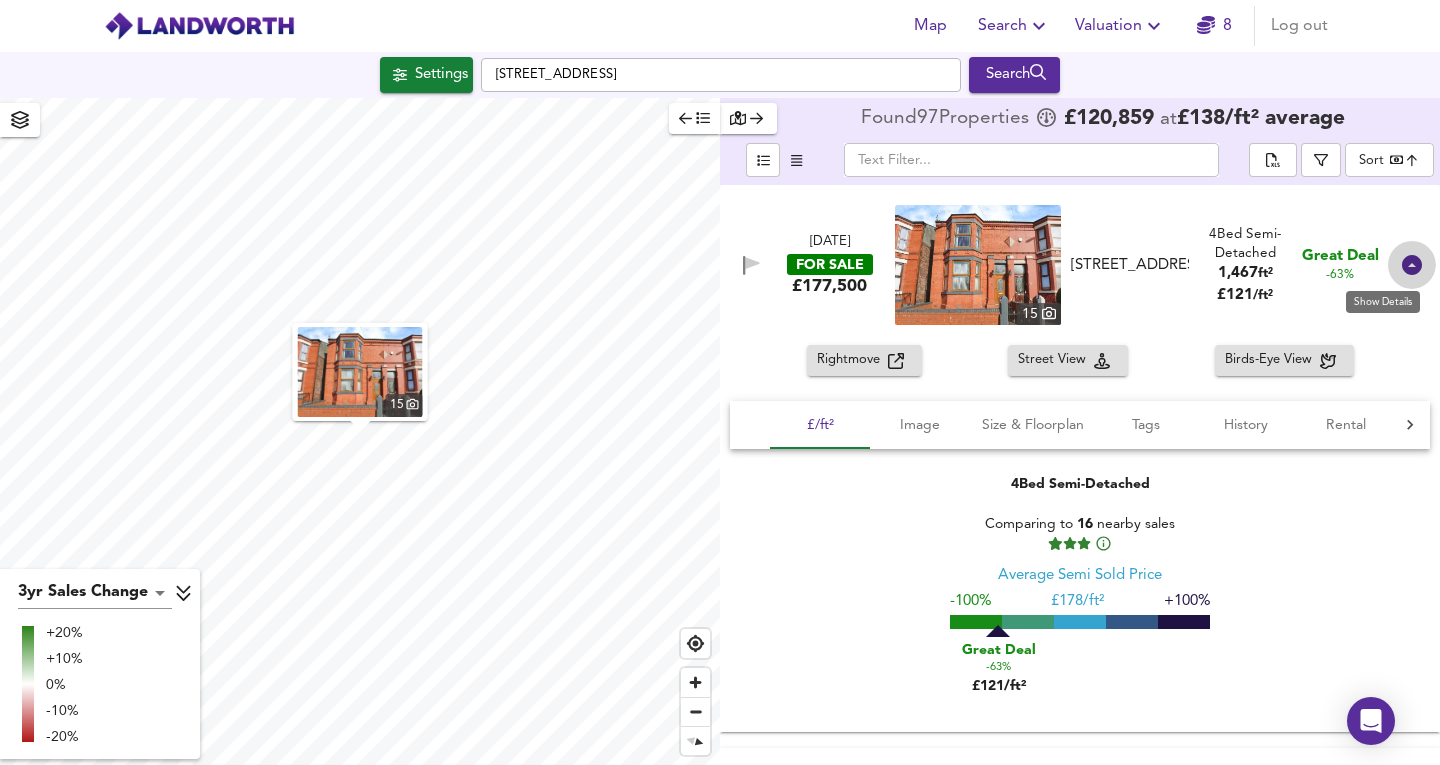 click 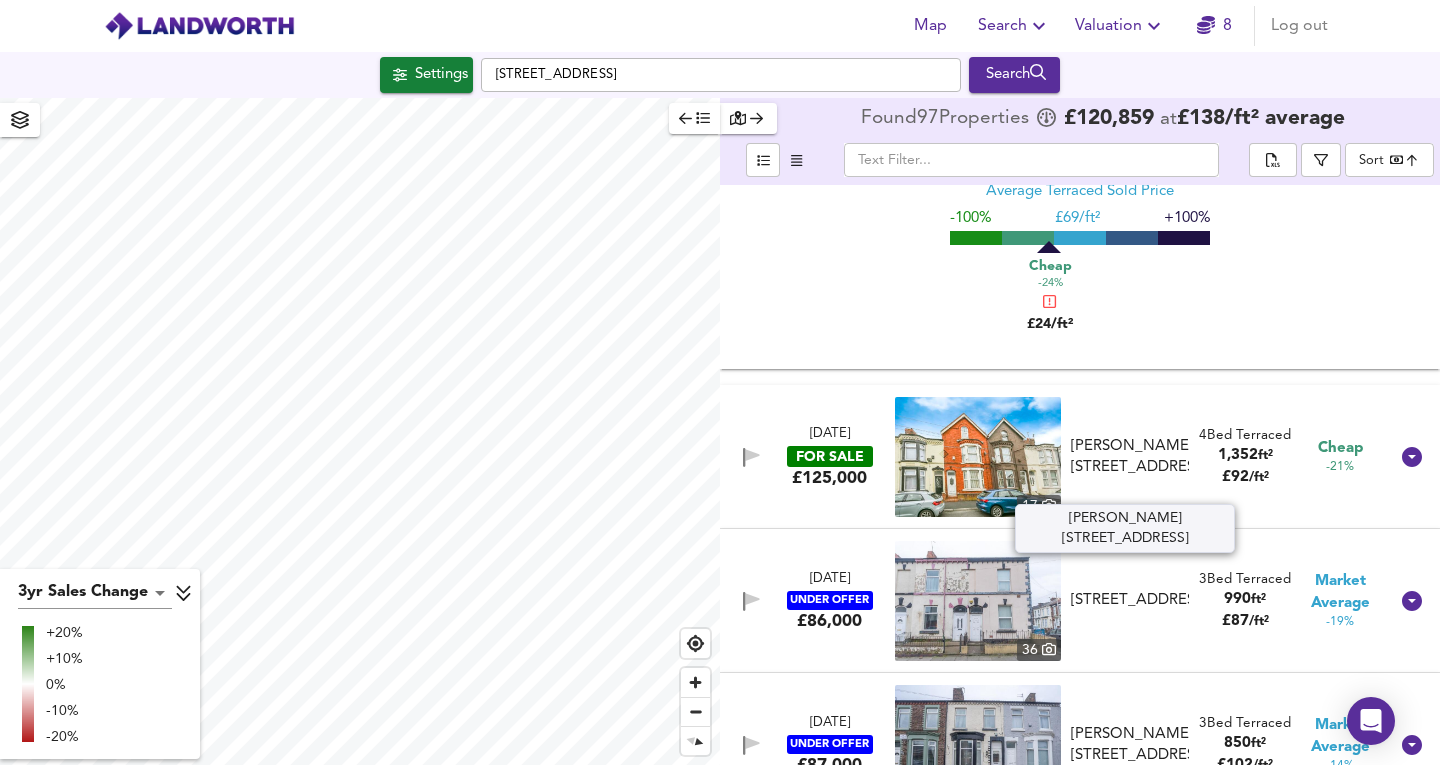 scroll, scrollTop: 544, scrollLeft: 0, axis: vertical 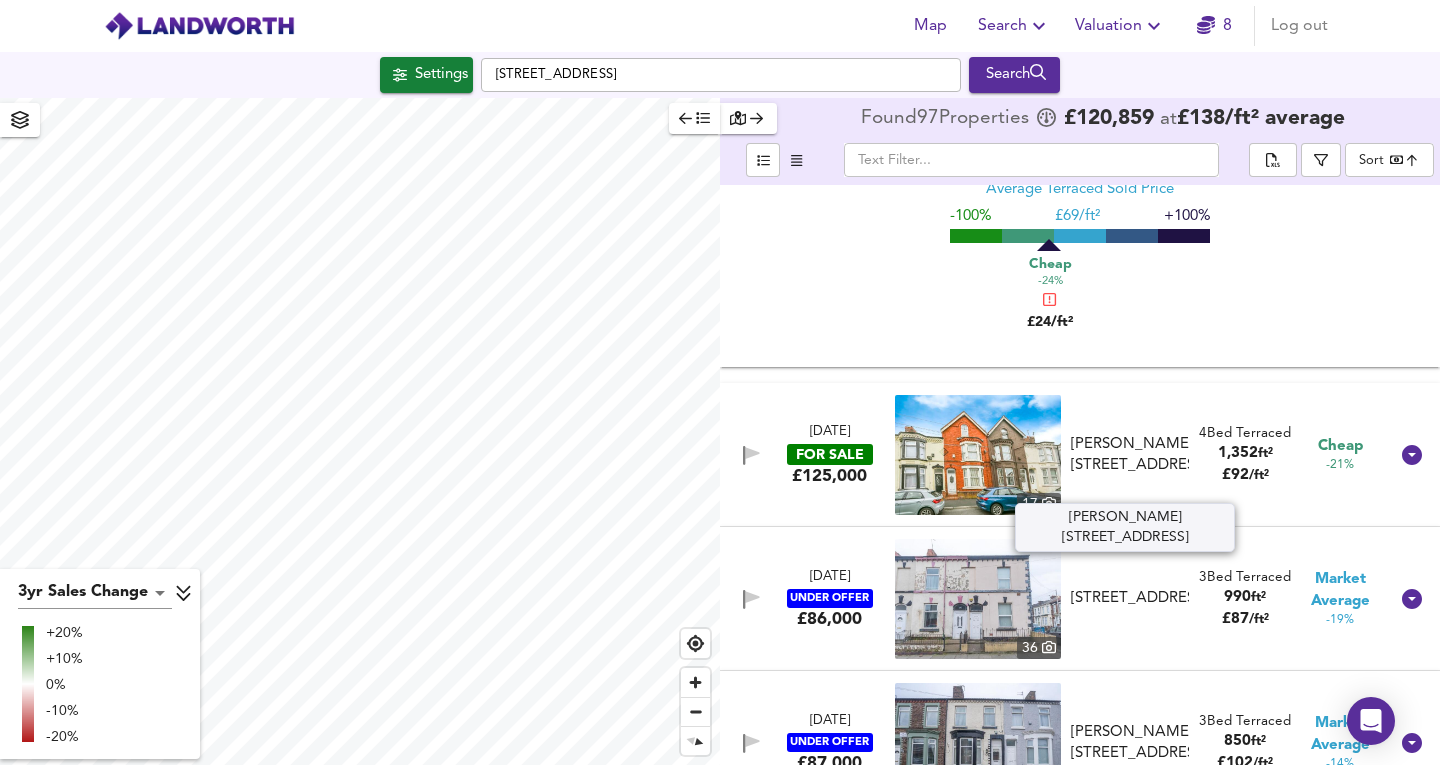 click on "[PERSON_NAME][STREET_ADDRESS]" at bounding box center (1130, 455) 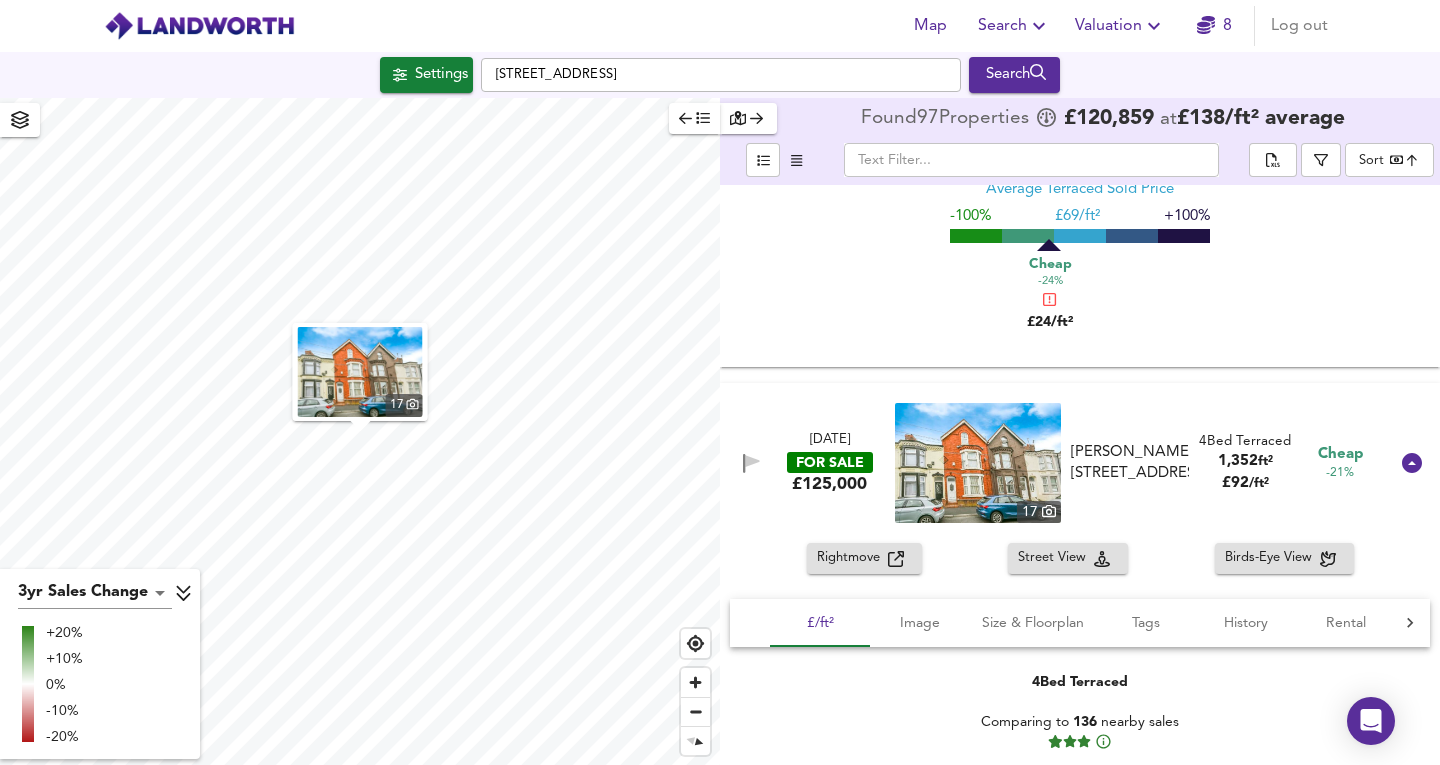 click on "Rightmove" at bounding box center [852, 558] 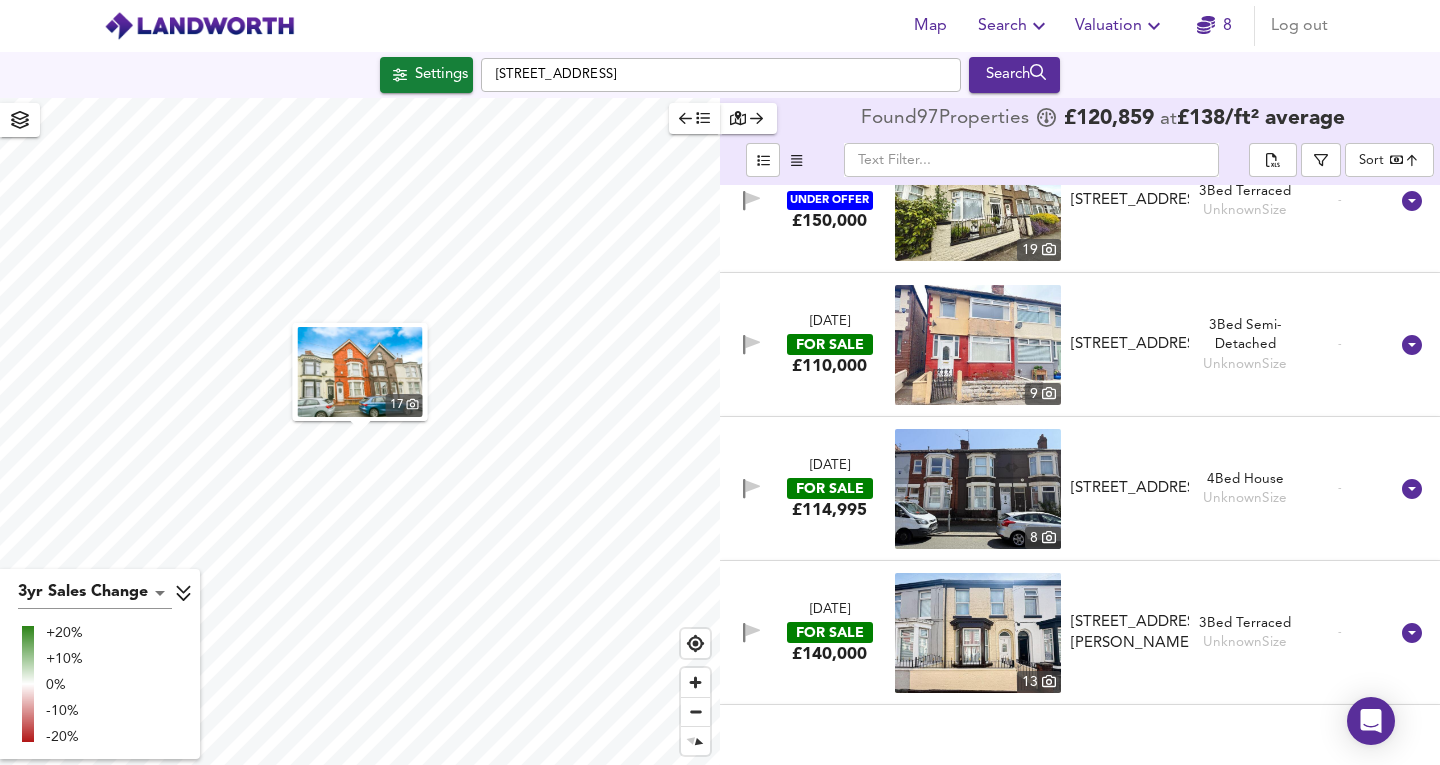 scroll, scrollTop: 6693, scrollLeft: 0, axis: vertical 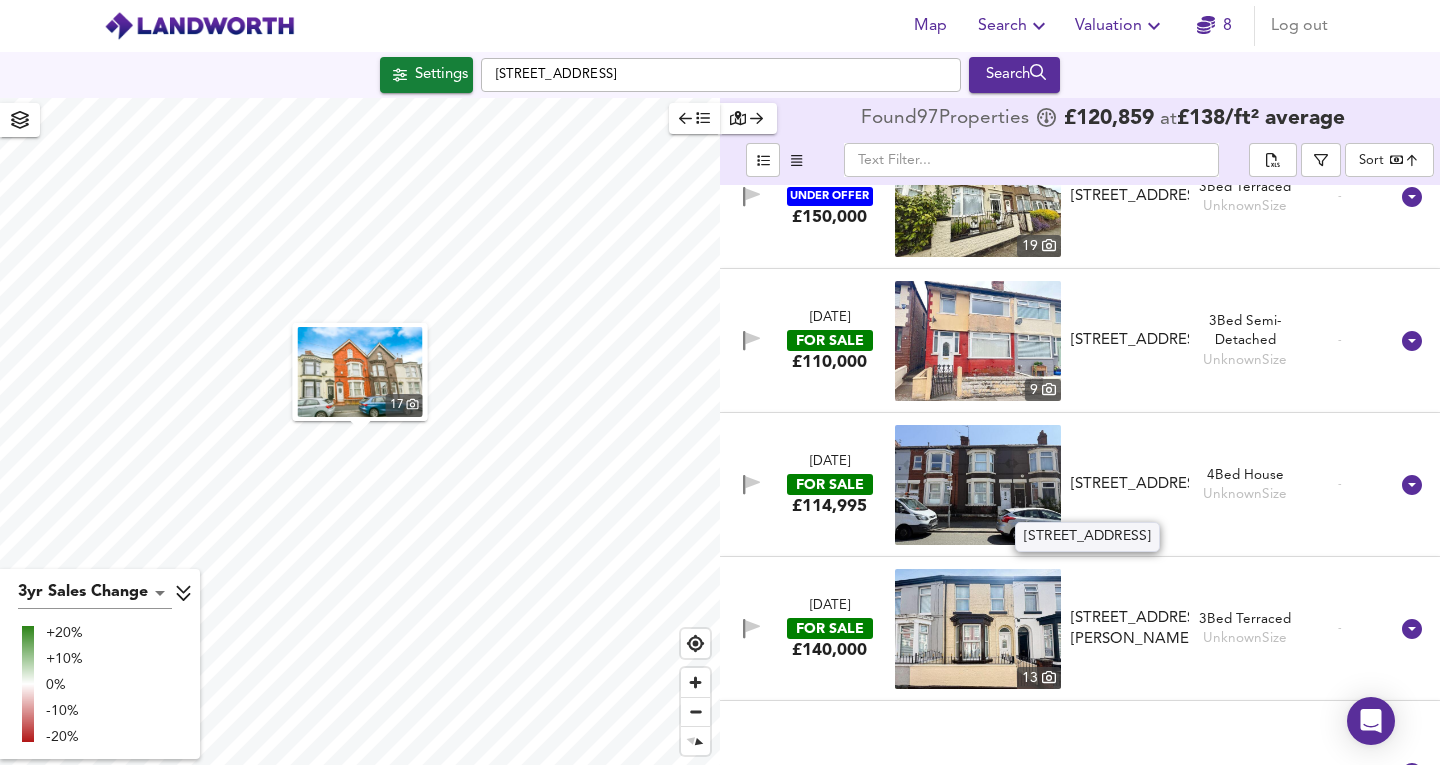 drag, startPoint x: 1106, startPoint y: 481, endPoint x: 983, endPoint y: 493, distance: 123.58398 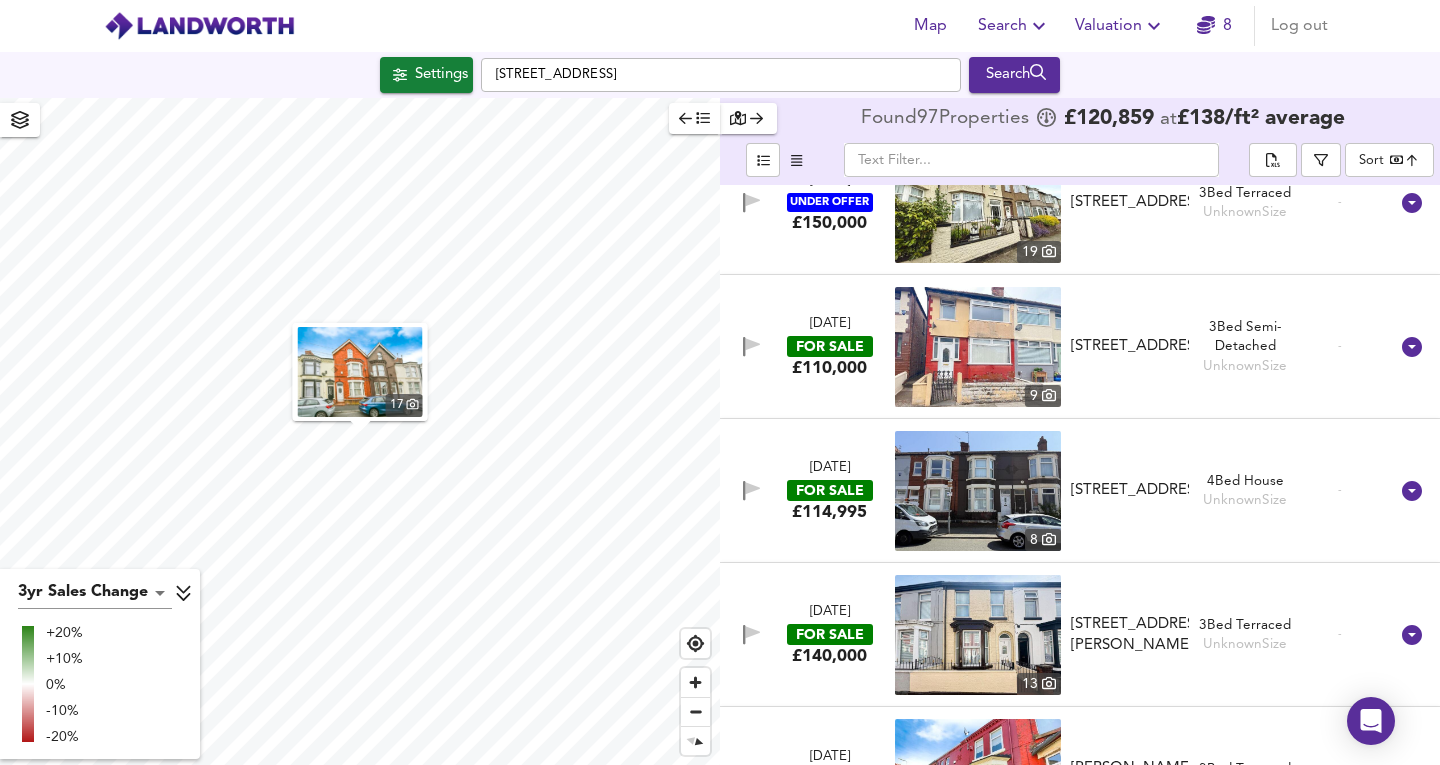 scroll, scrollTop: 6679, scrollLeft: 0, axis: vertical 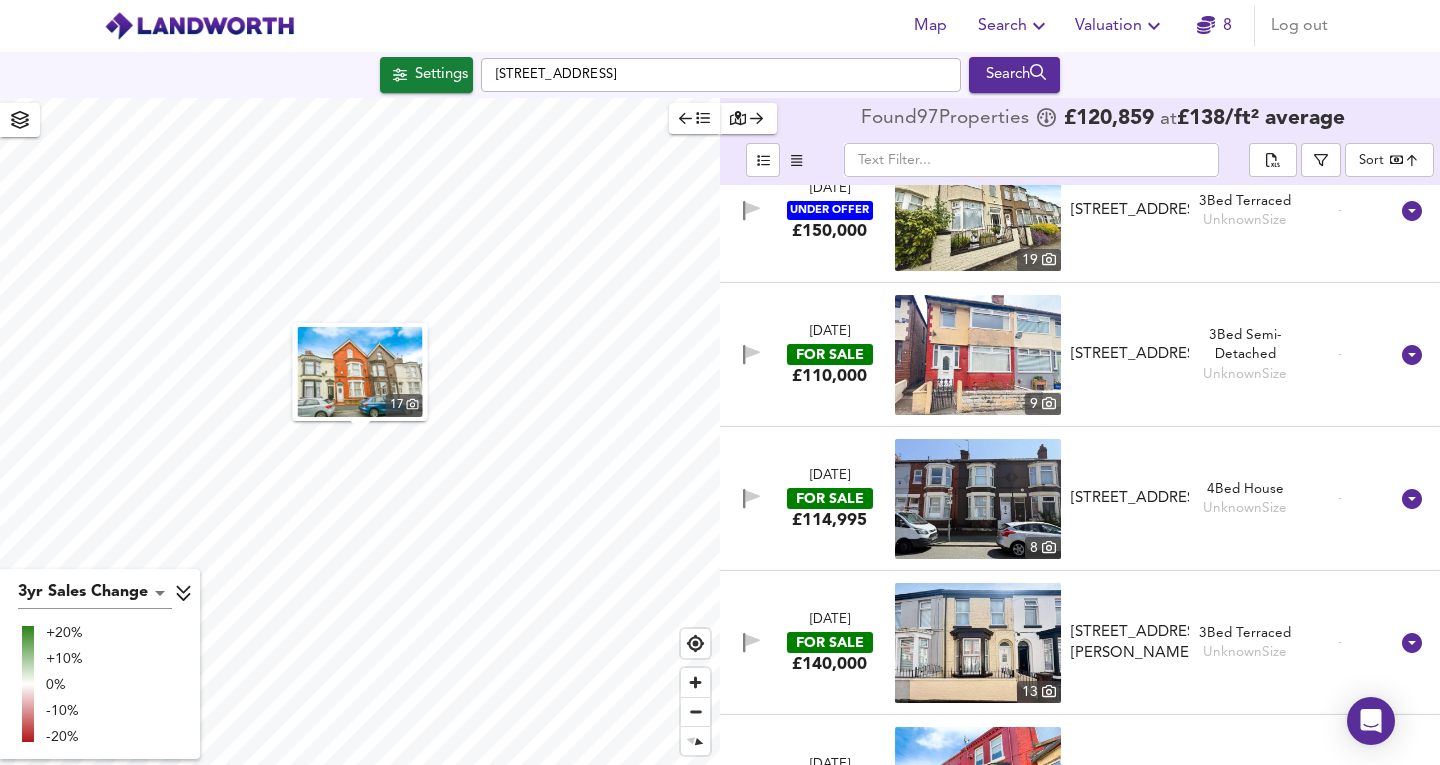 click on "[STREET_ADDRESS]" at bounding box center (1130, 354) 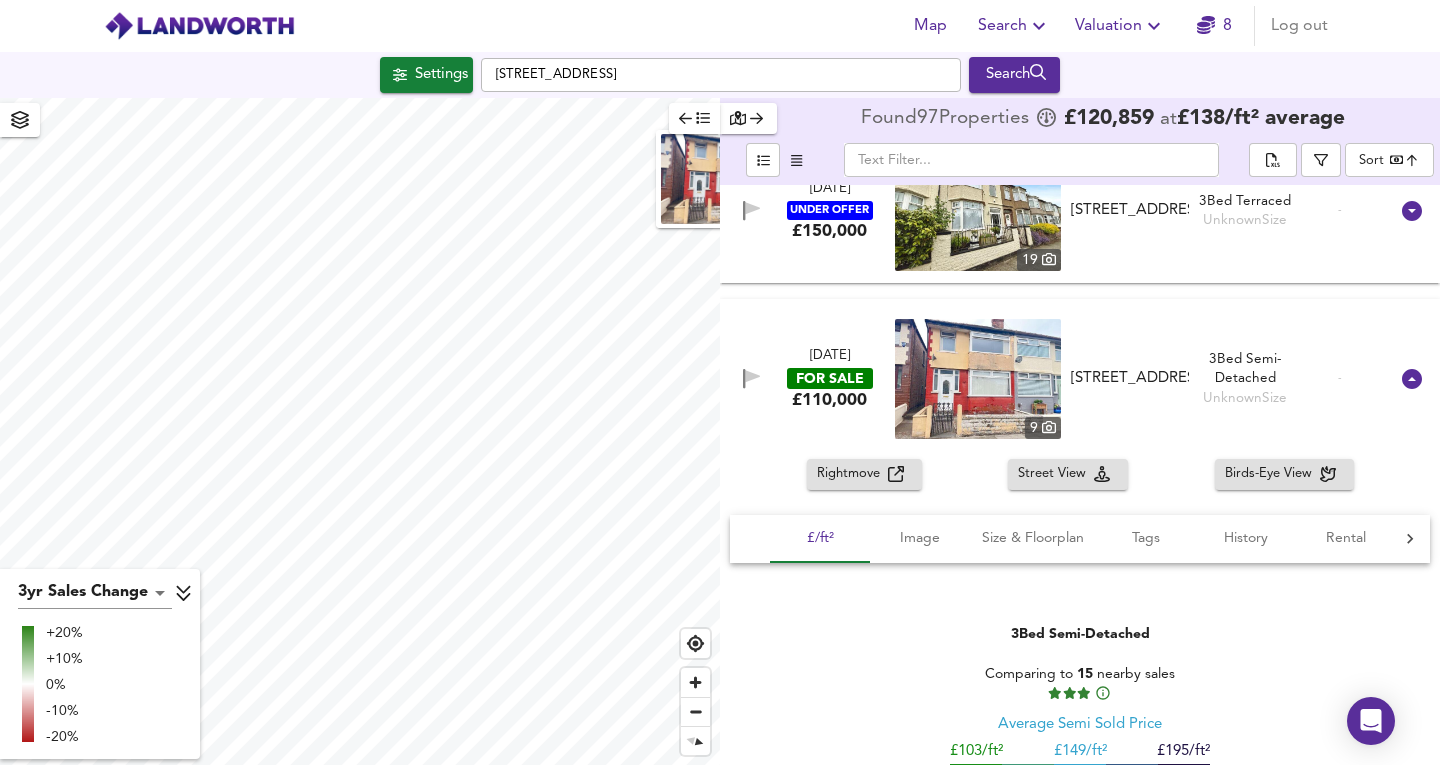 click 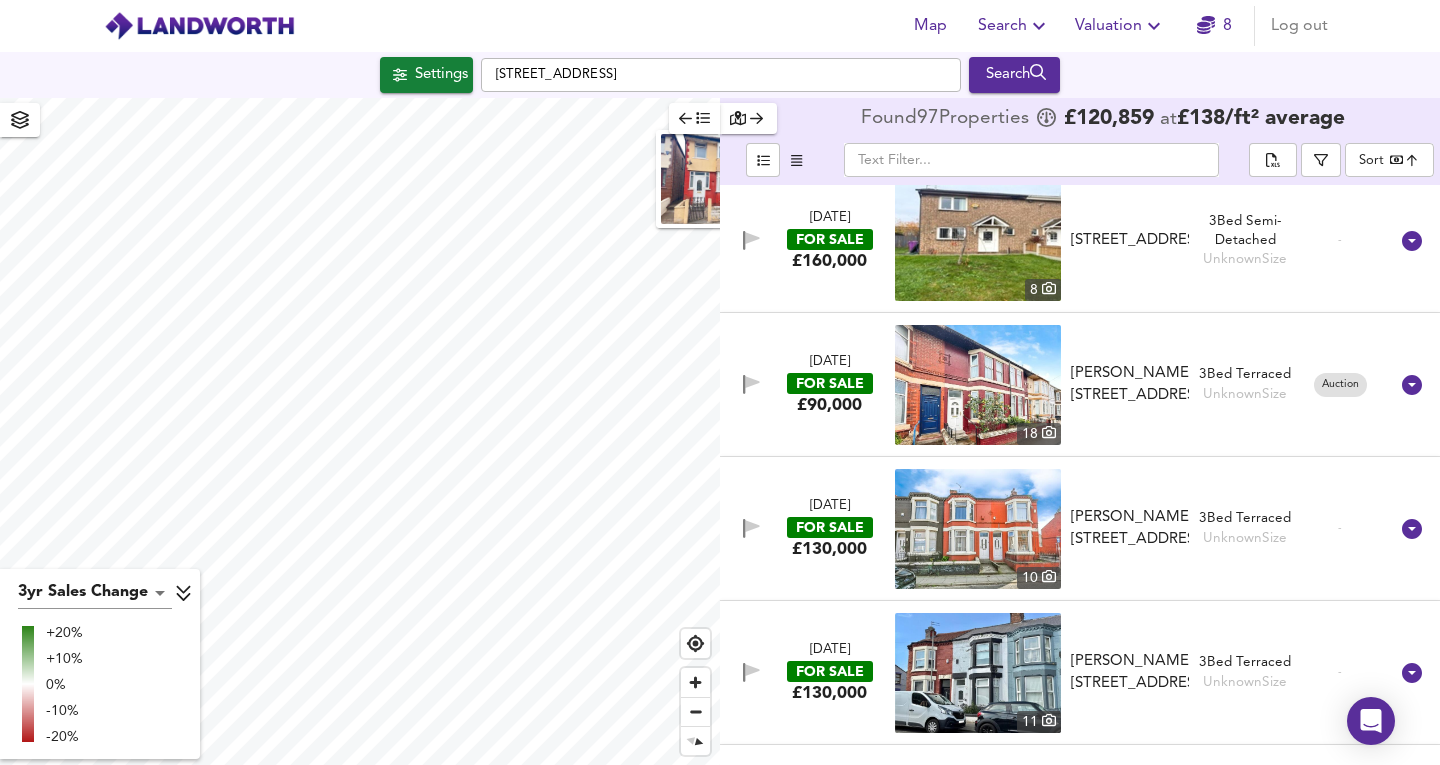 scroll, scrollTop: 8237, scrollLeft: 0, axis: vertical 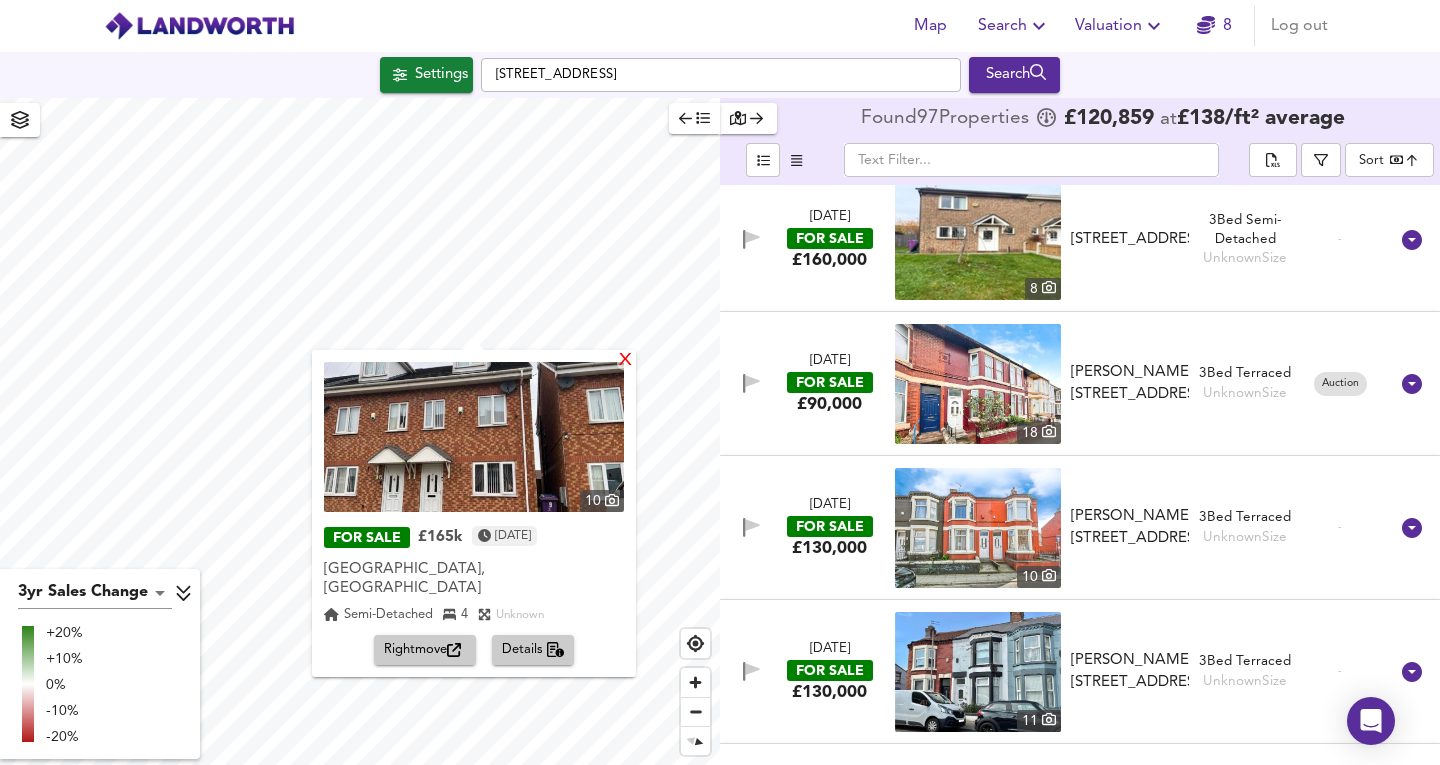click on "X" at bounding box center (625, 361) 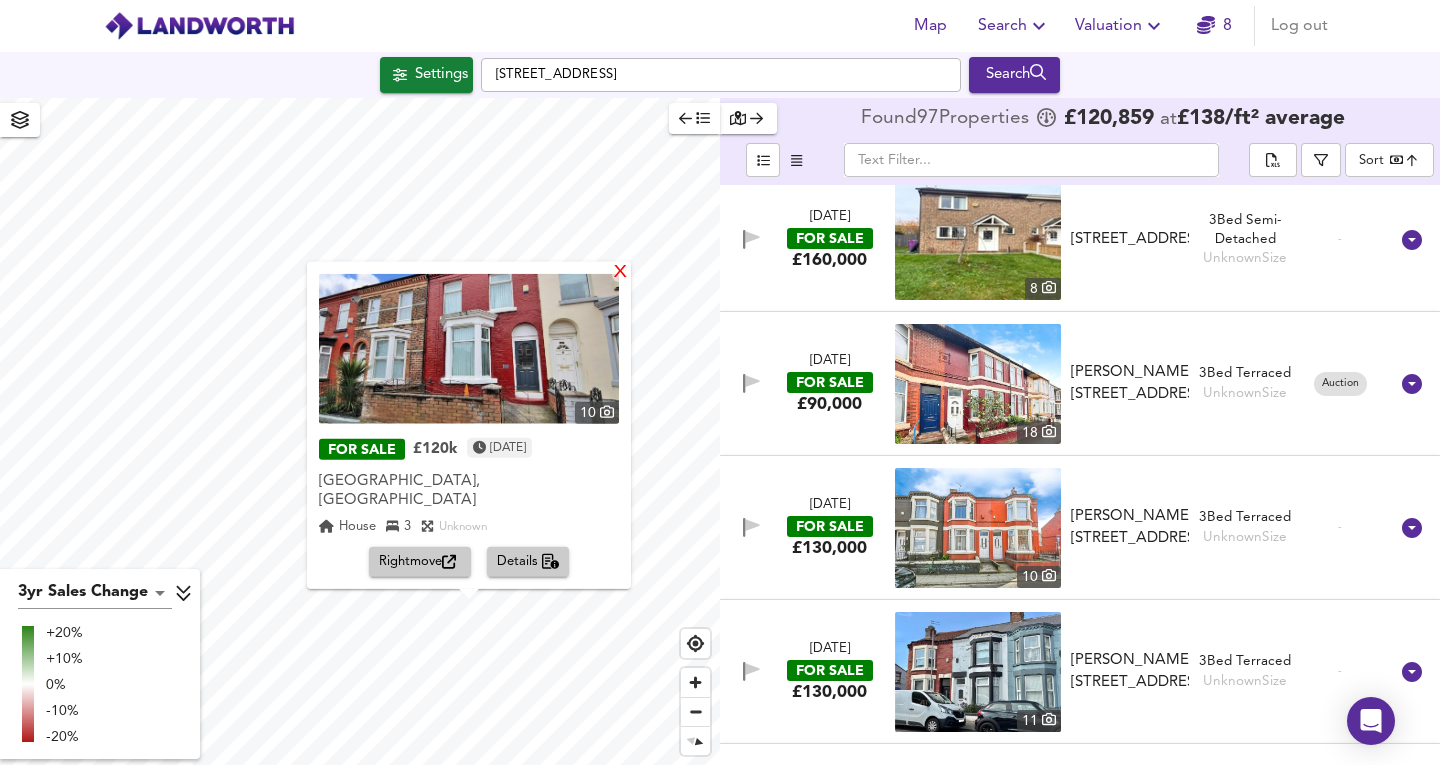 click on "X" at bounding box center (620, 272) 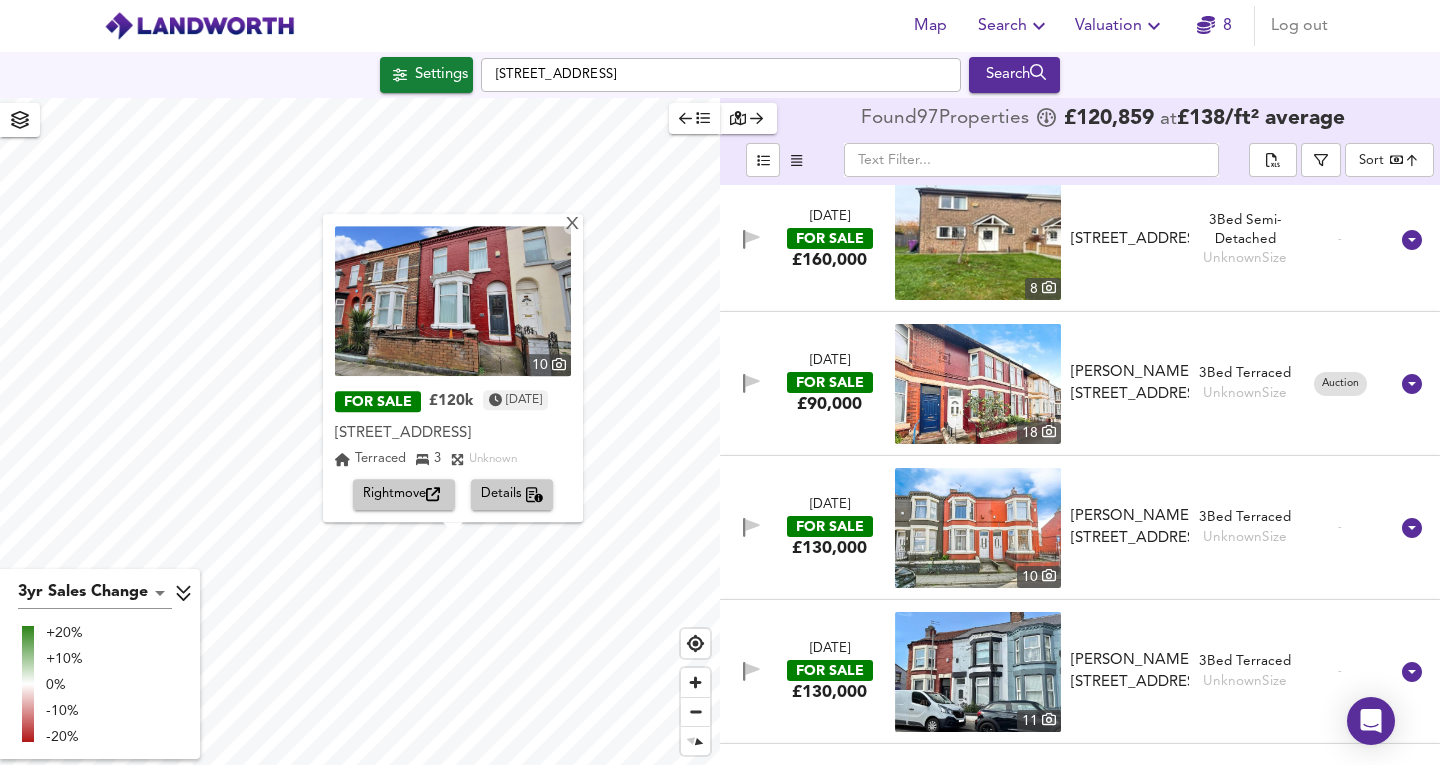 click on "Rightmove" at bounding box center [404, 495] 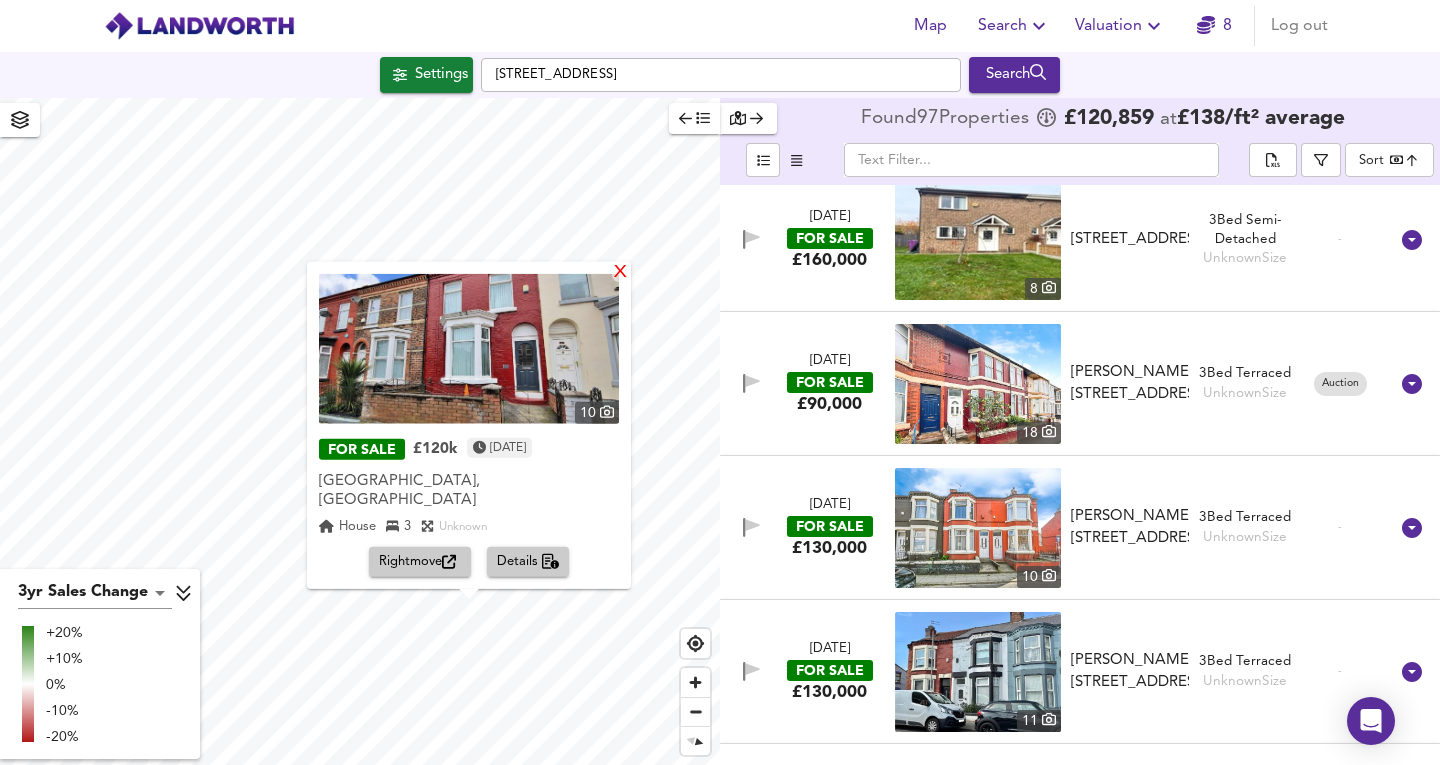 click on "X" at bounding box center [620, 272] 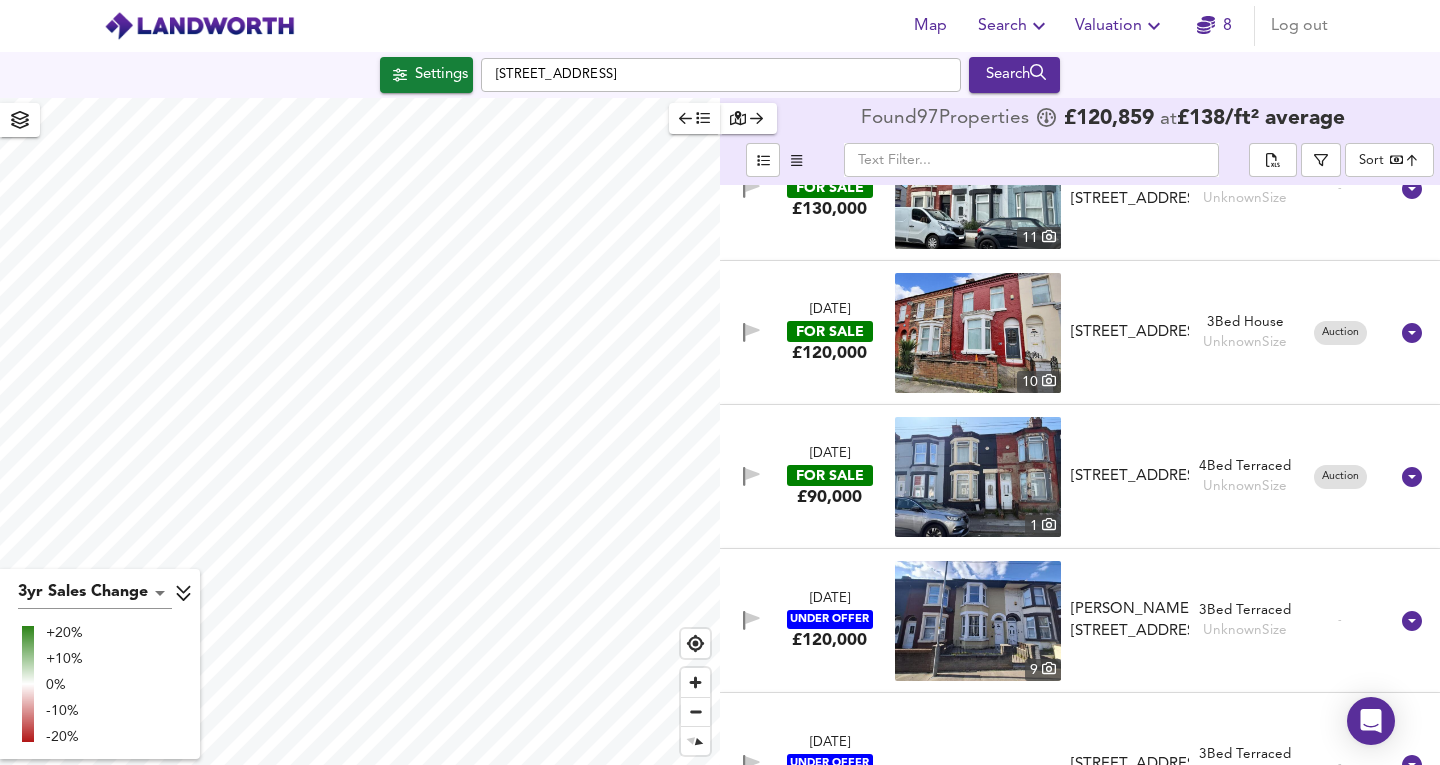 scroll, scrollTop: 8721, scrollLeft: 0, axis: vertical 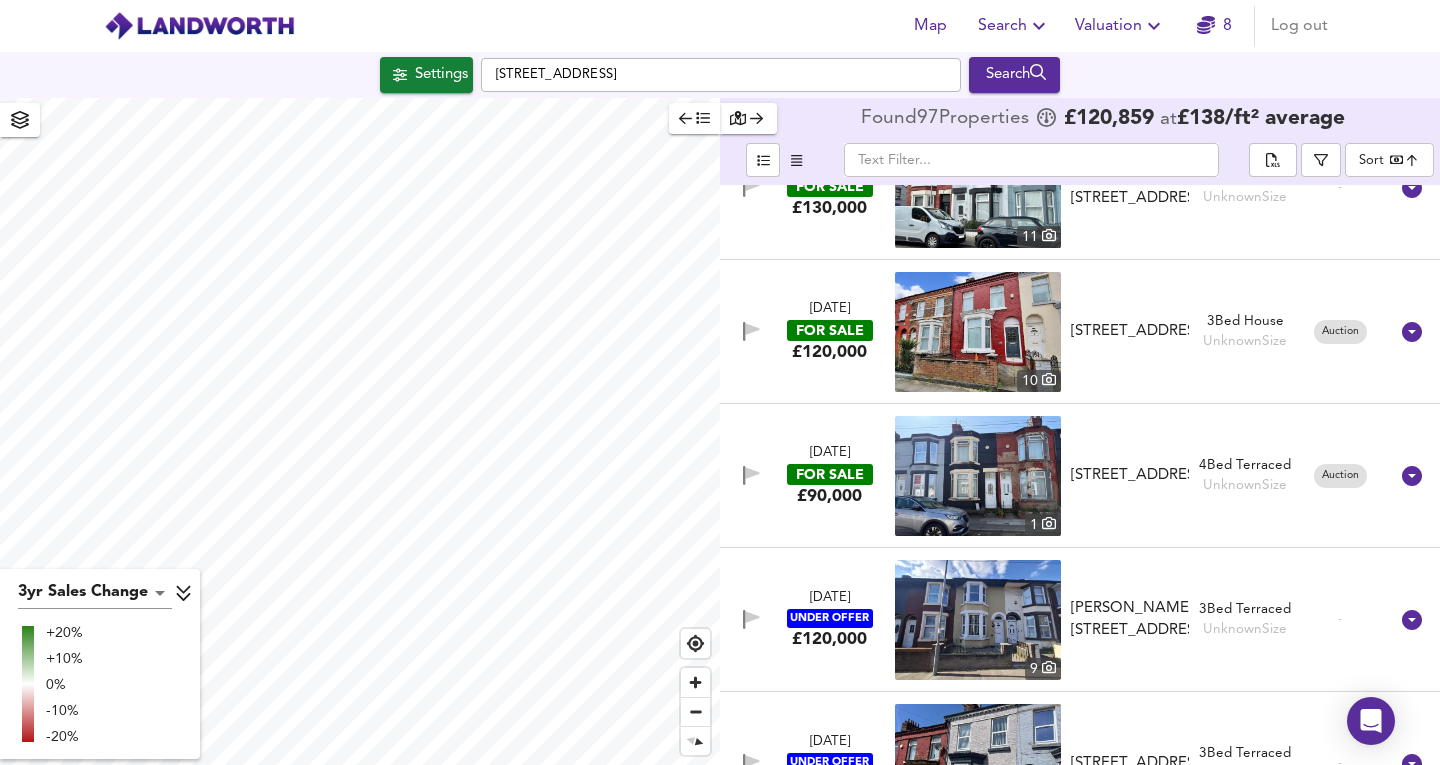 click on "[STREET_ADDRESS]" at bounding box center (1130, 475) 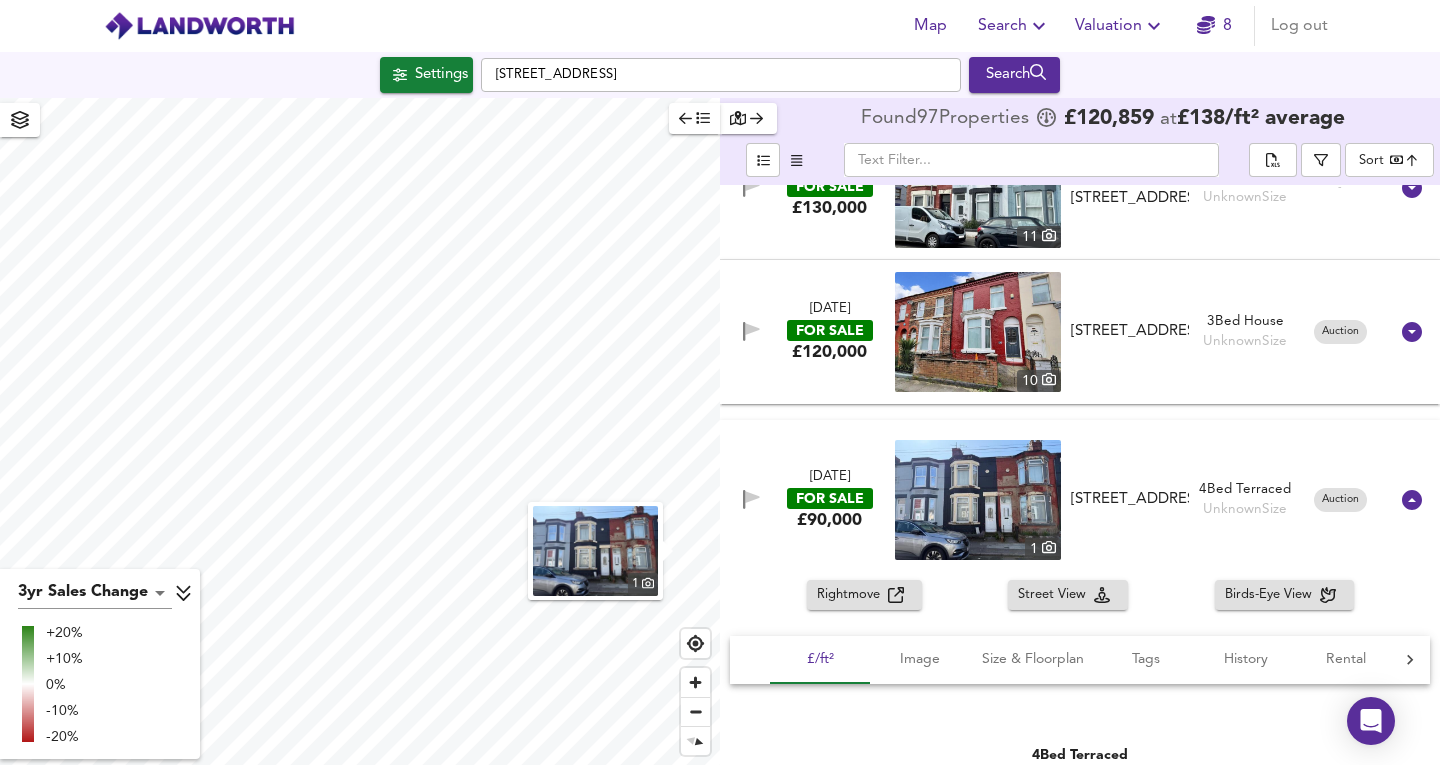 click on "Rightmove" at bounding box center [852, 595] 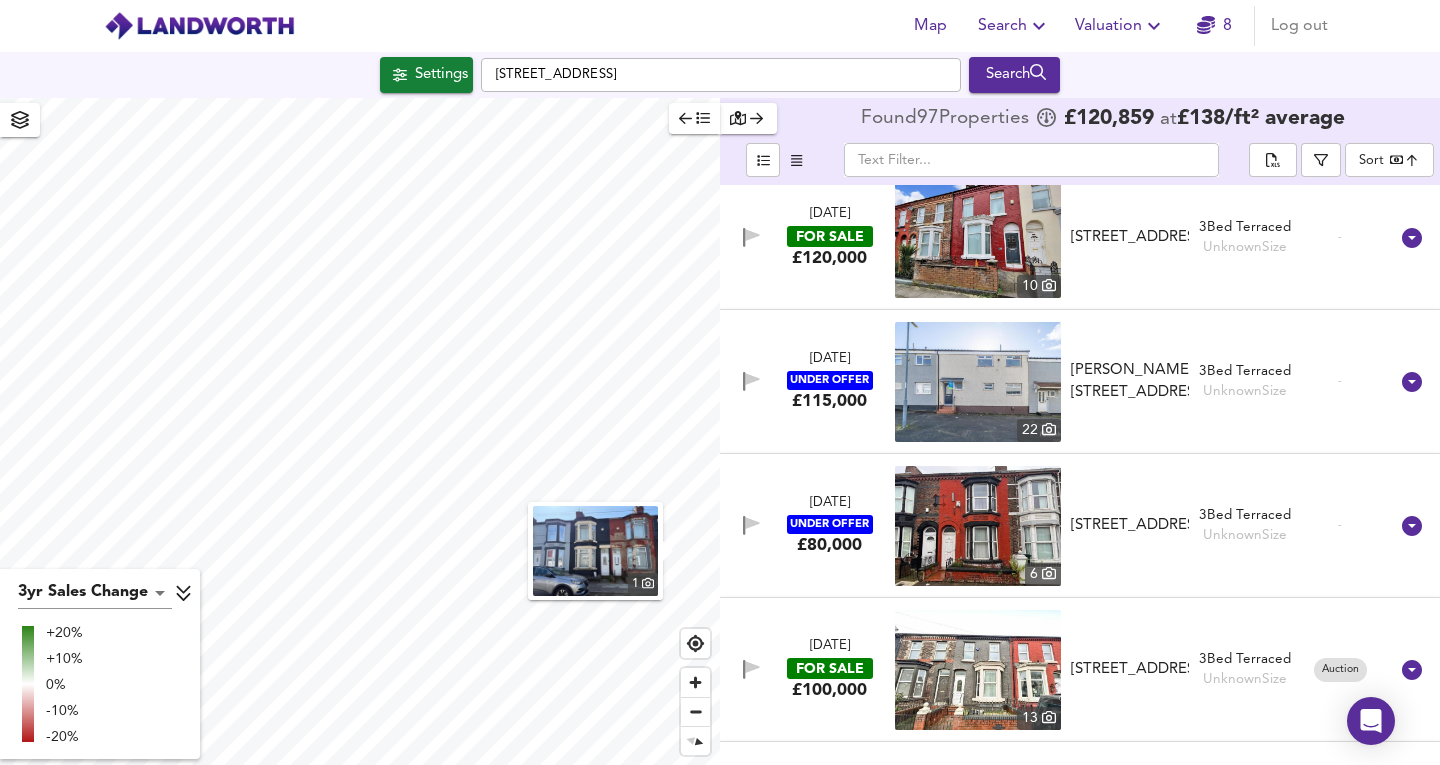 scroll, scrollTop: 11987, scrollLeft: 0, axis: vertical 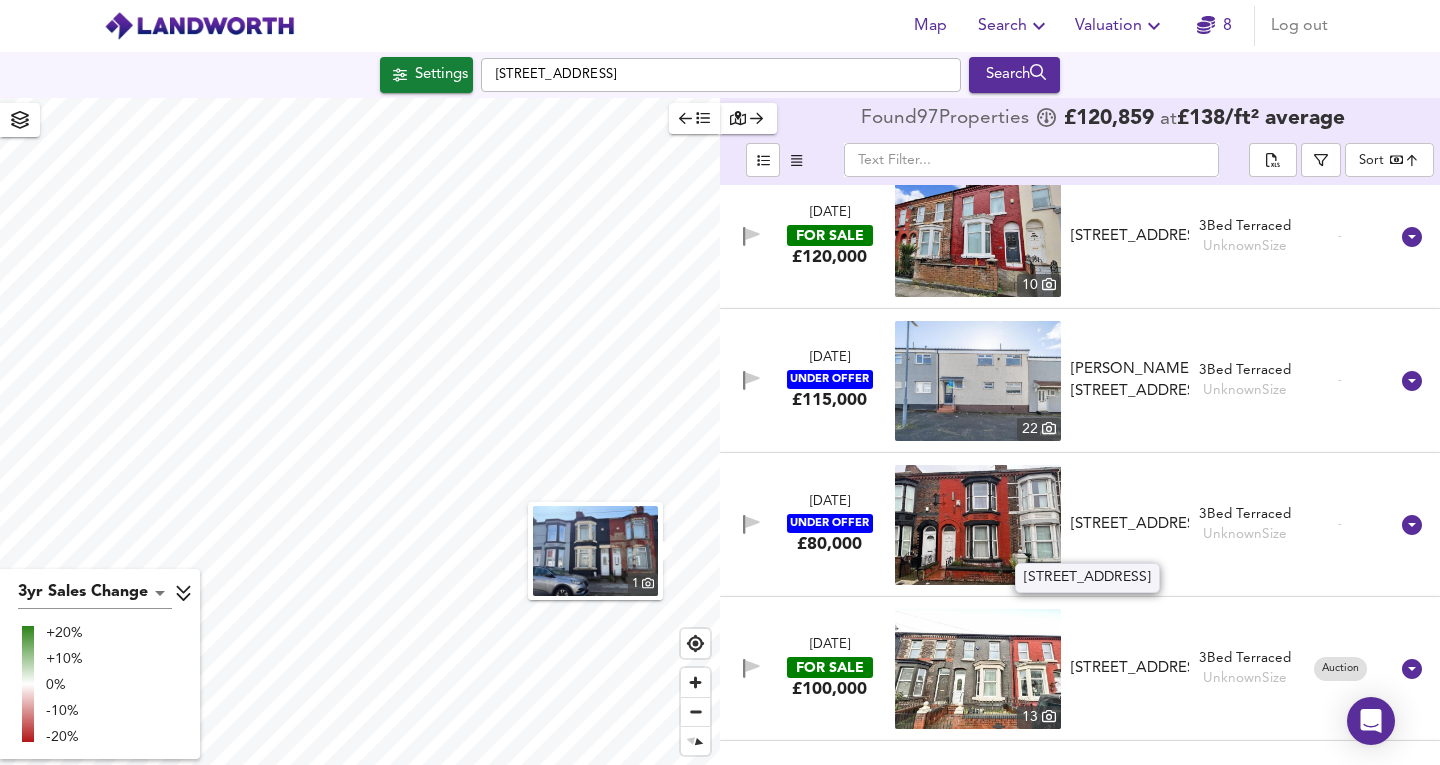click on "[STREET_ADDRESS]" at bounding box center [1130, 668] 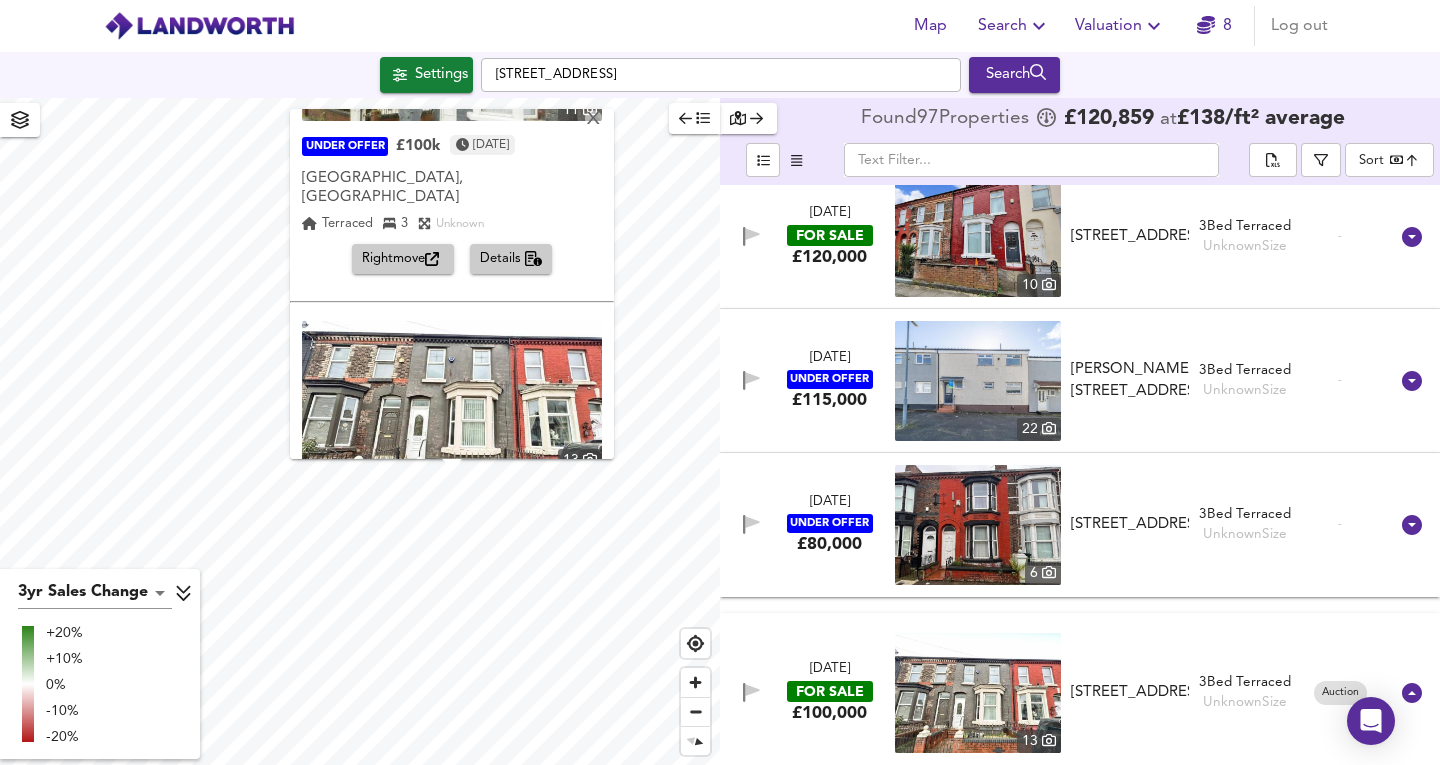 scroll, scrollTop: 294, scrollLeft: 0, axis: vertical 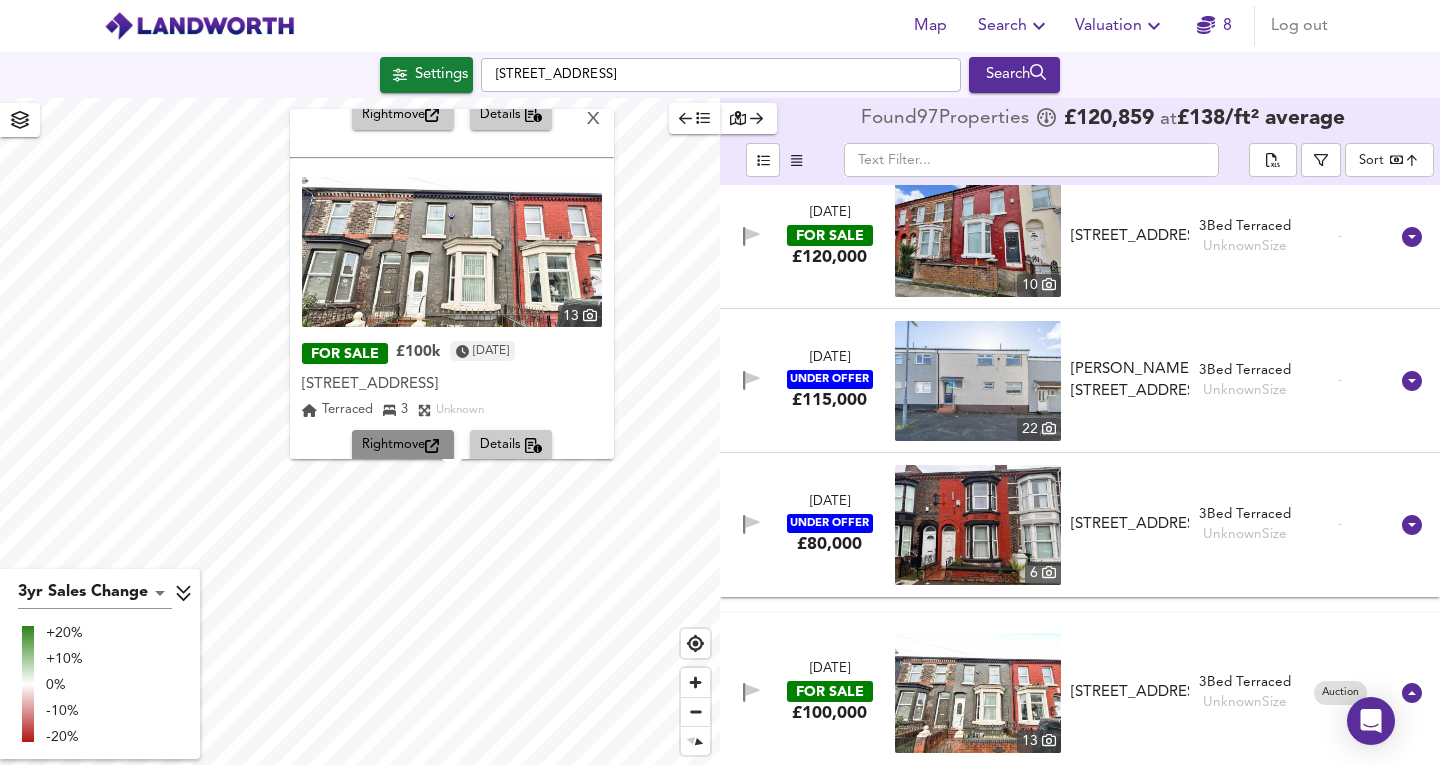 click on "Rightmove" at bounding box center (403, 446) 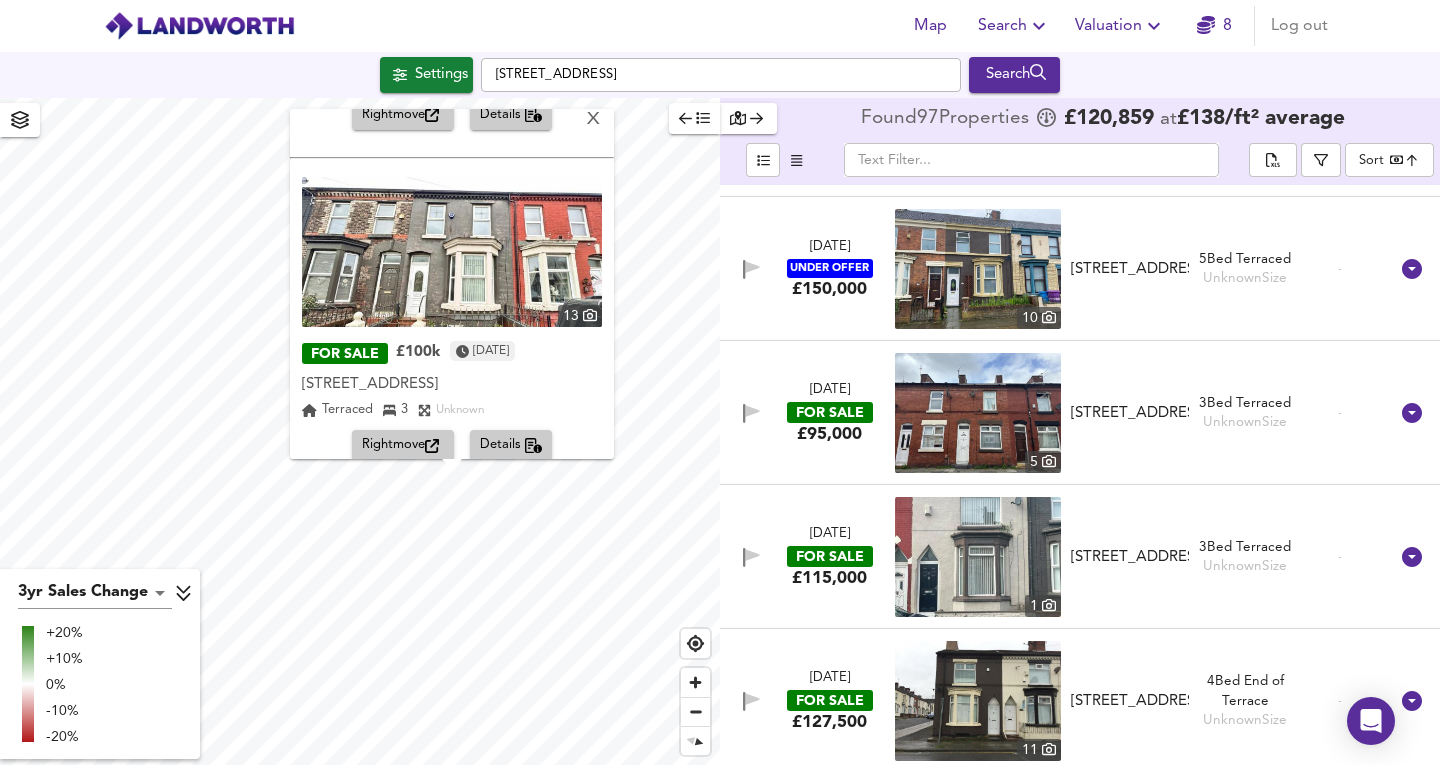 scroll, scrollTop: 15556, scrollLeft: 0, axis: vertical 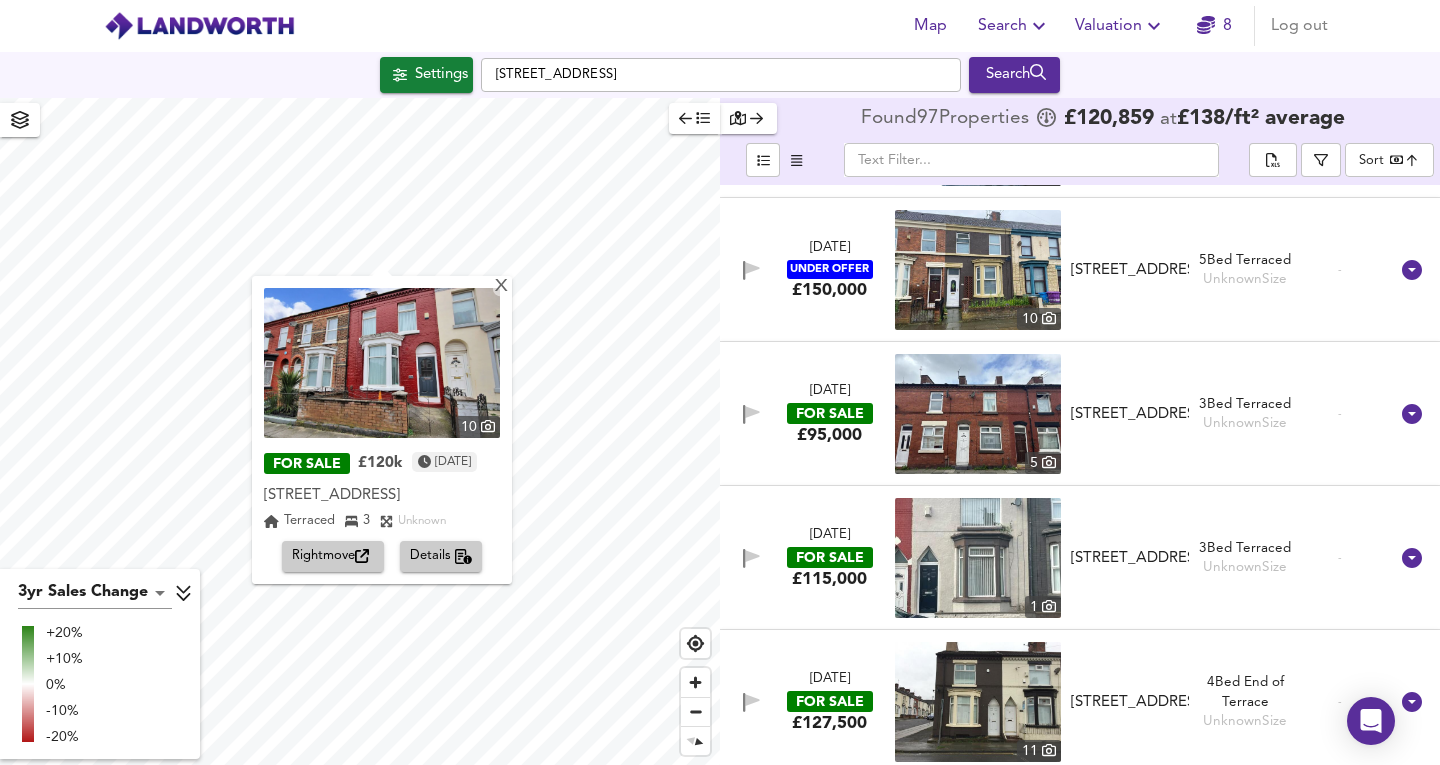 click on "X   10     FOR SALE £120k [DATE] [STREET_ADDRESS][GEOGRAPHIC_DATA][PERSON_NAME][PERSON_NAME] 3 Unknown Rightmove   Details" at bounding box center [360, 431] 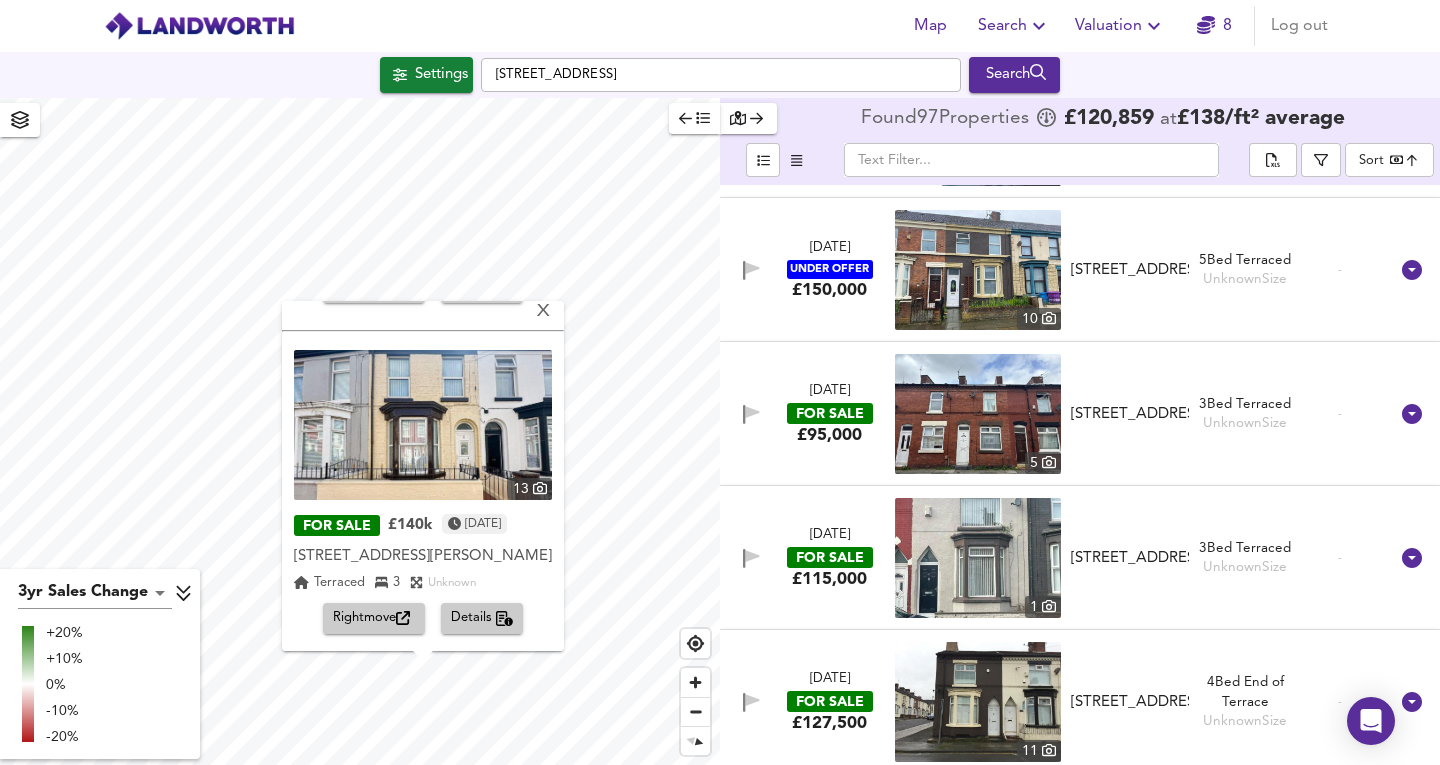 scroll, scrollTop: 294, scrollLeft: 0, axis: vertical 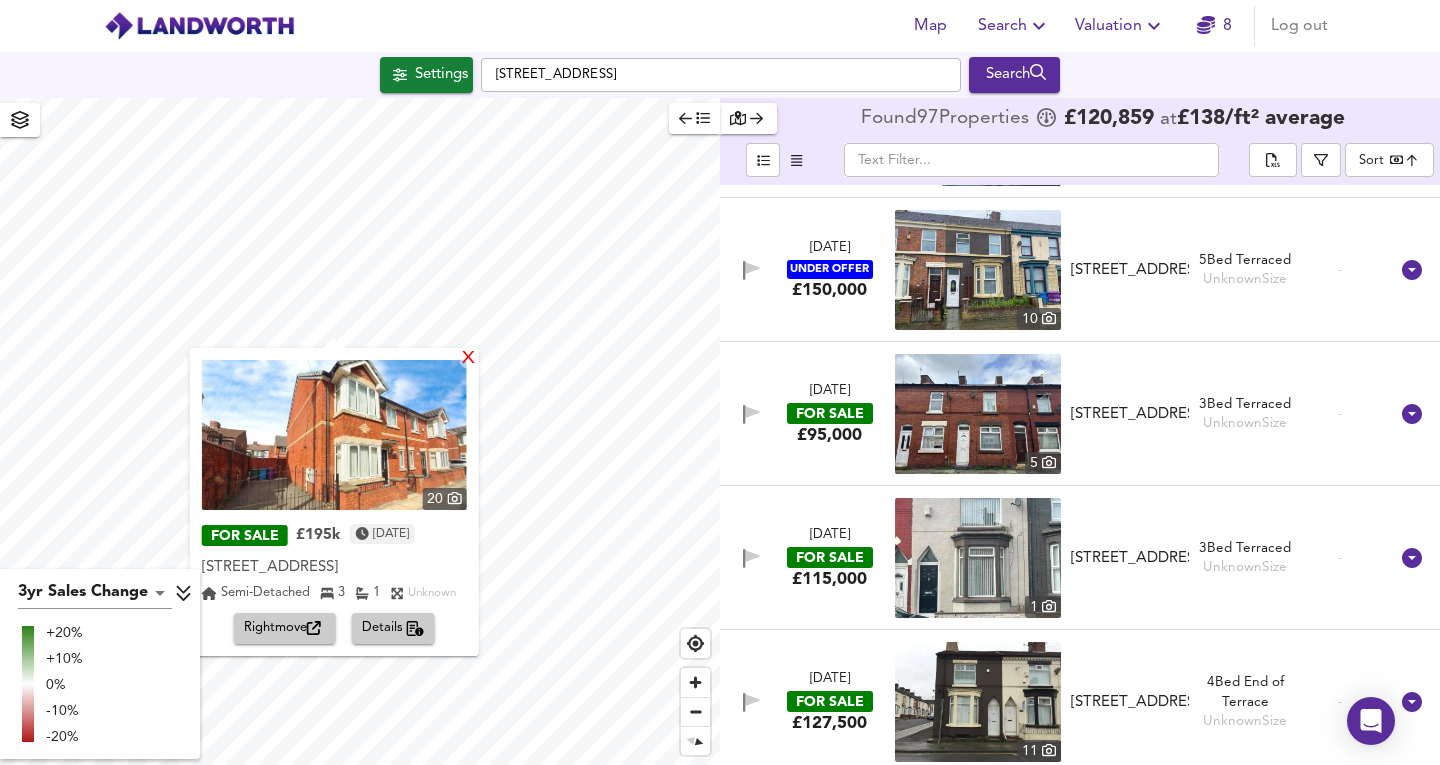 click on "X" at bounding box center (467, 359) 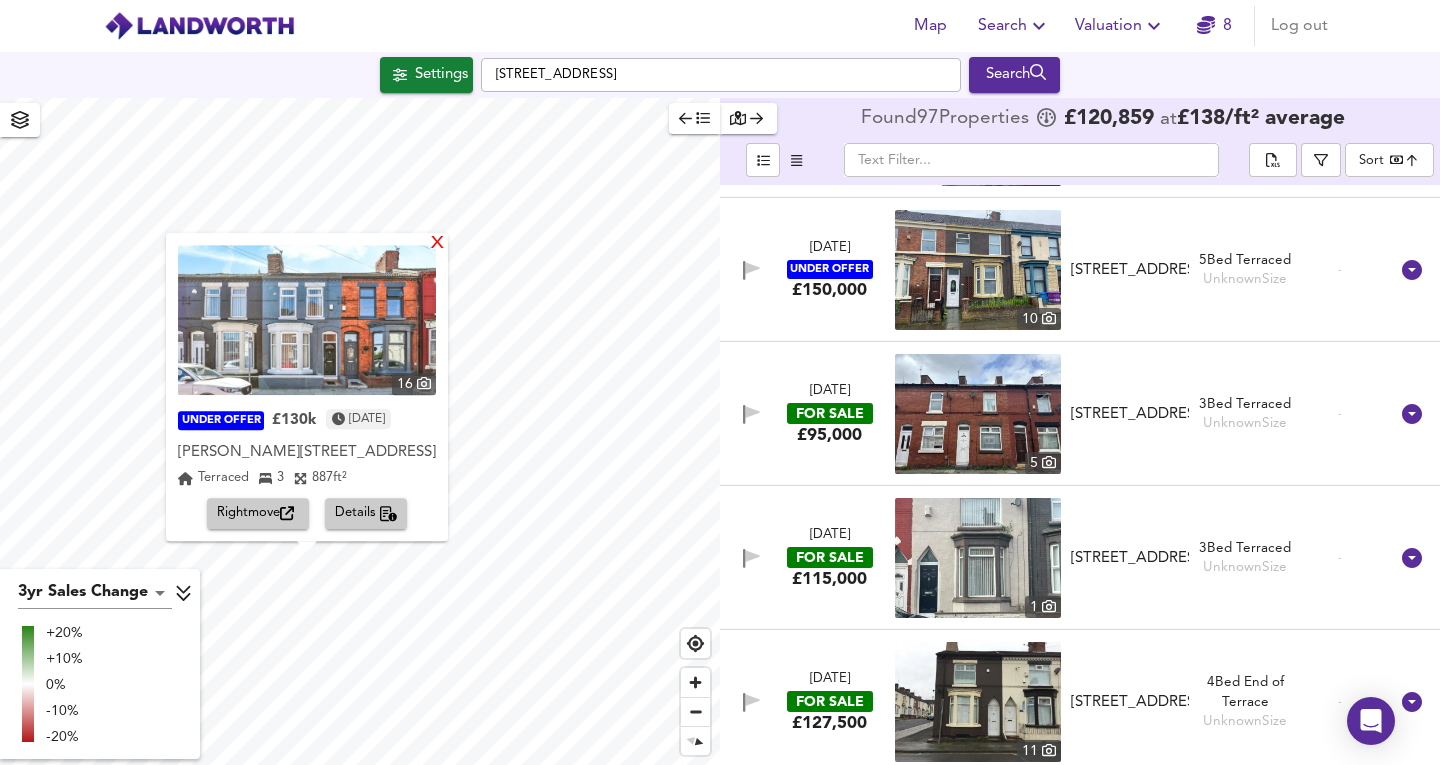 click on "X" at bounding box center [437, 244] 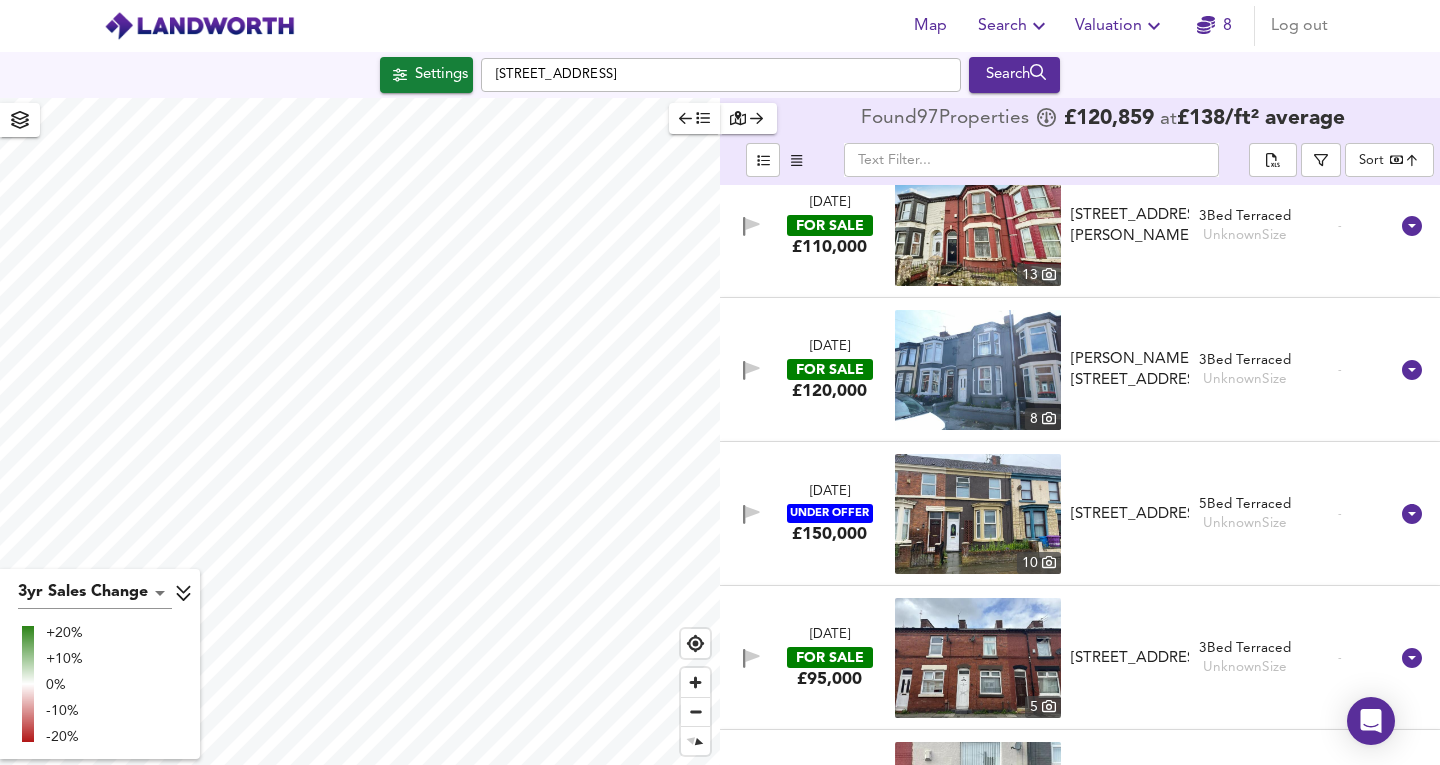 scroll, scrollTop: 15565, scrollLeft: 0, axis: vertical 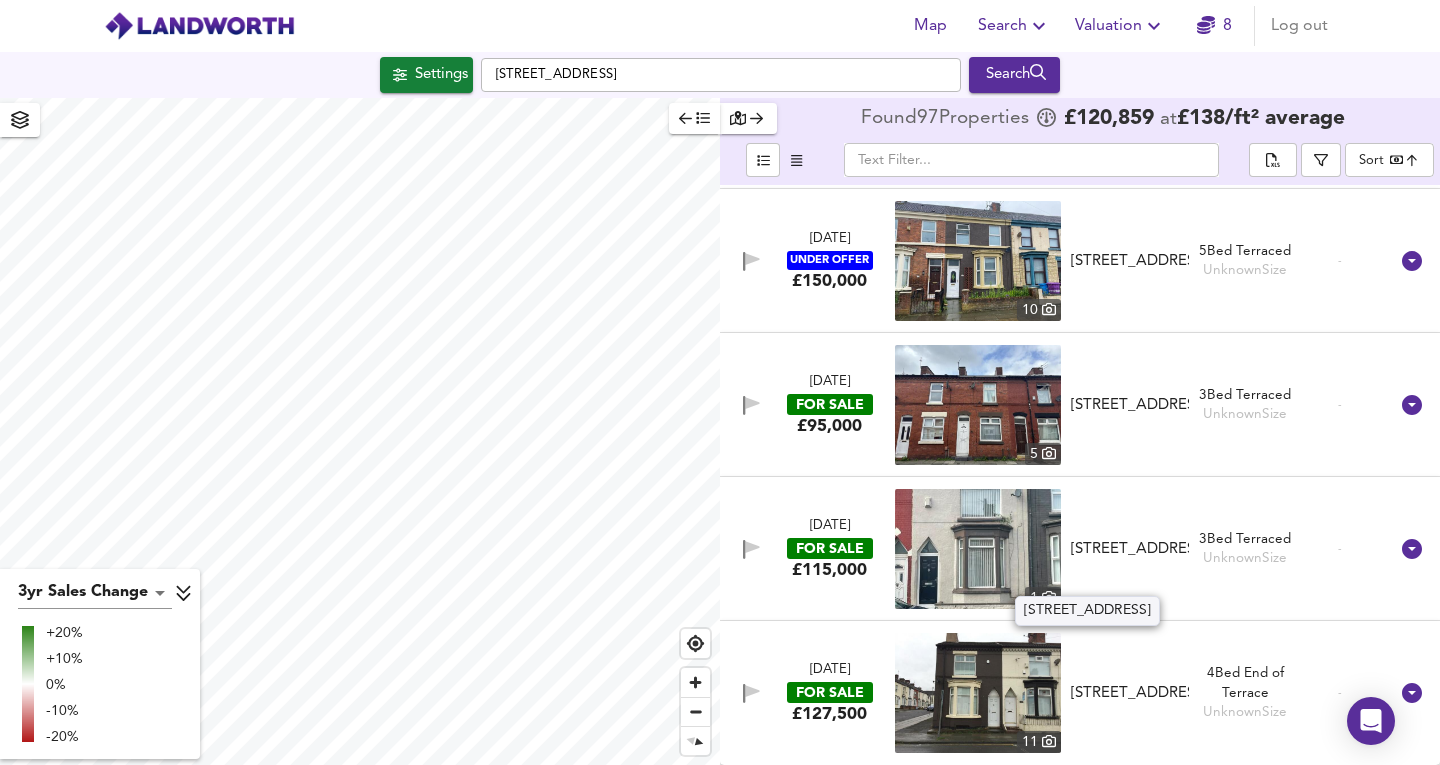 click on "[STREET_ADDRESS]" at bounding box center (1130, 549) 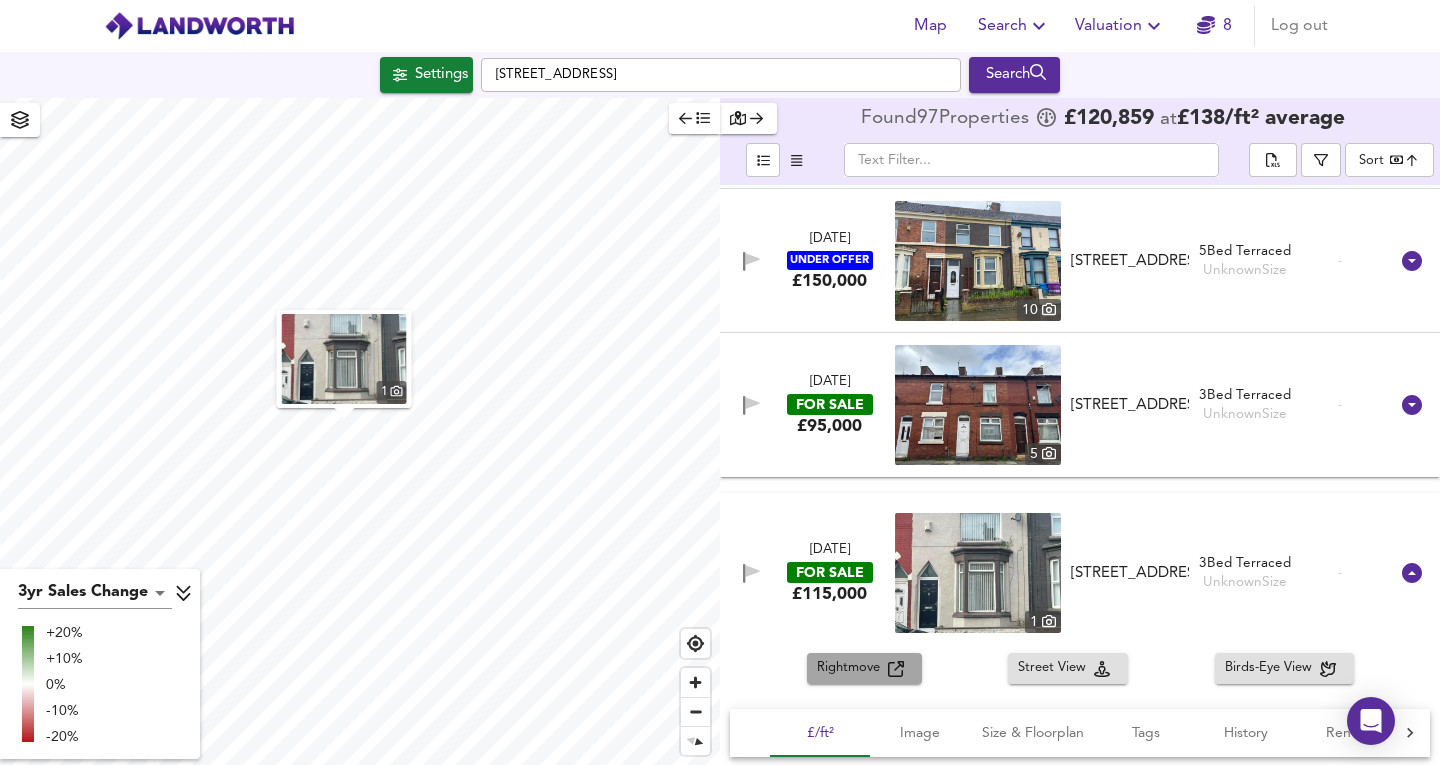 click on "Rightmove" at bounding box center [852, 668] 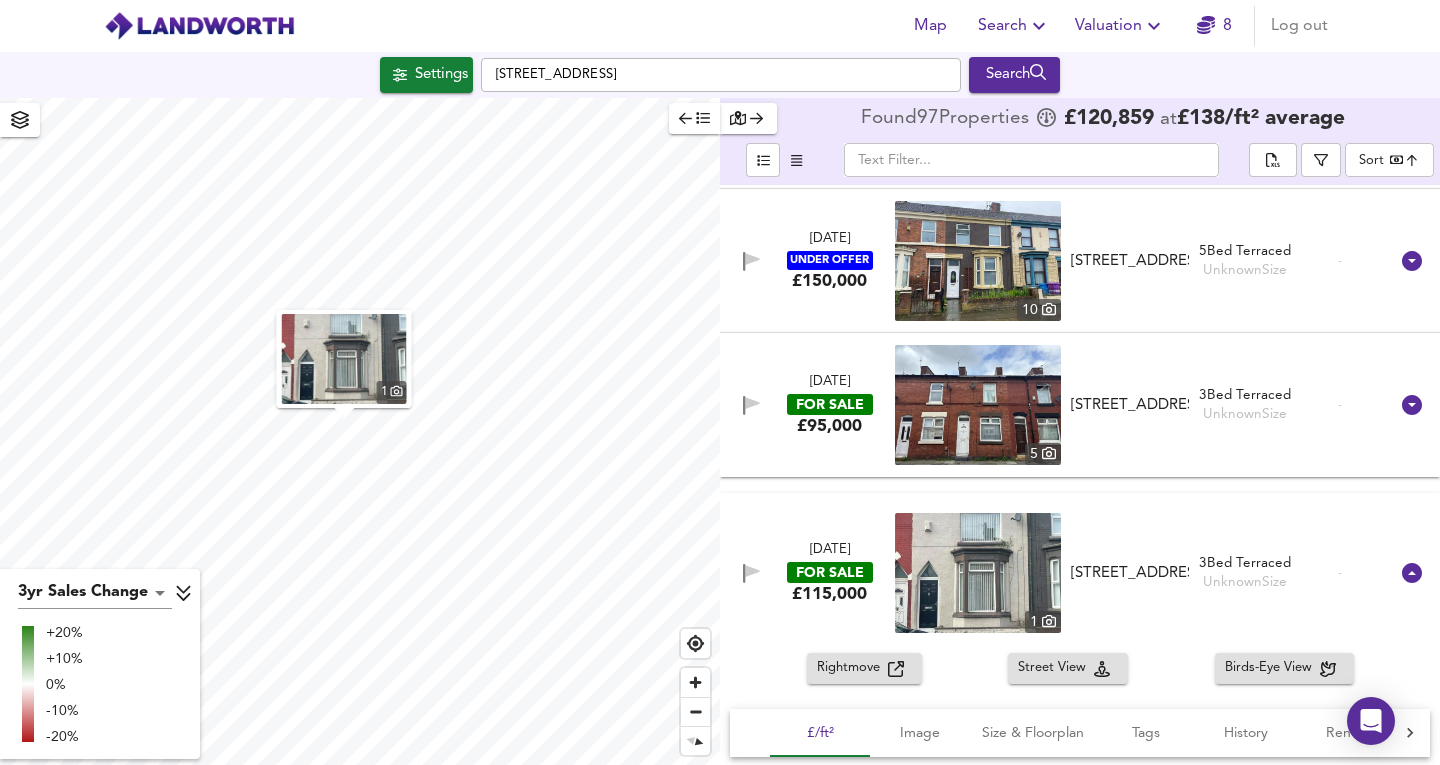 click on "£95,000" at bounding box center [829, 426] 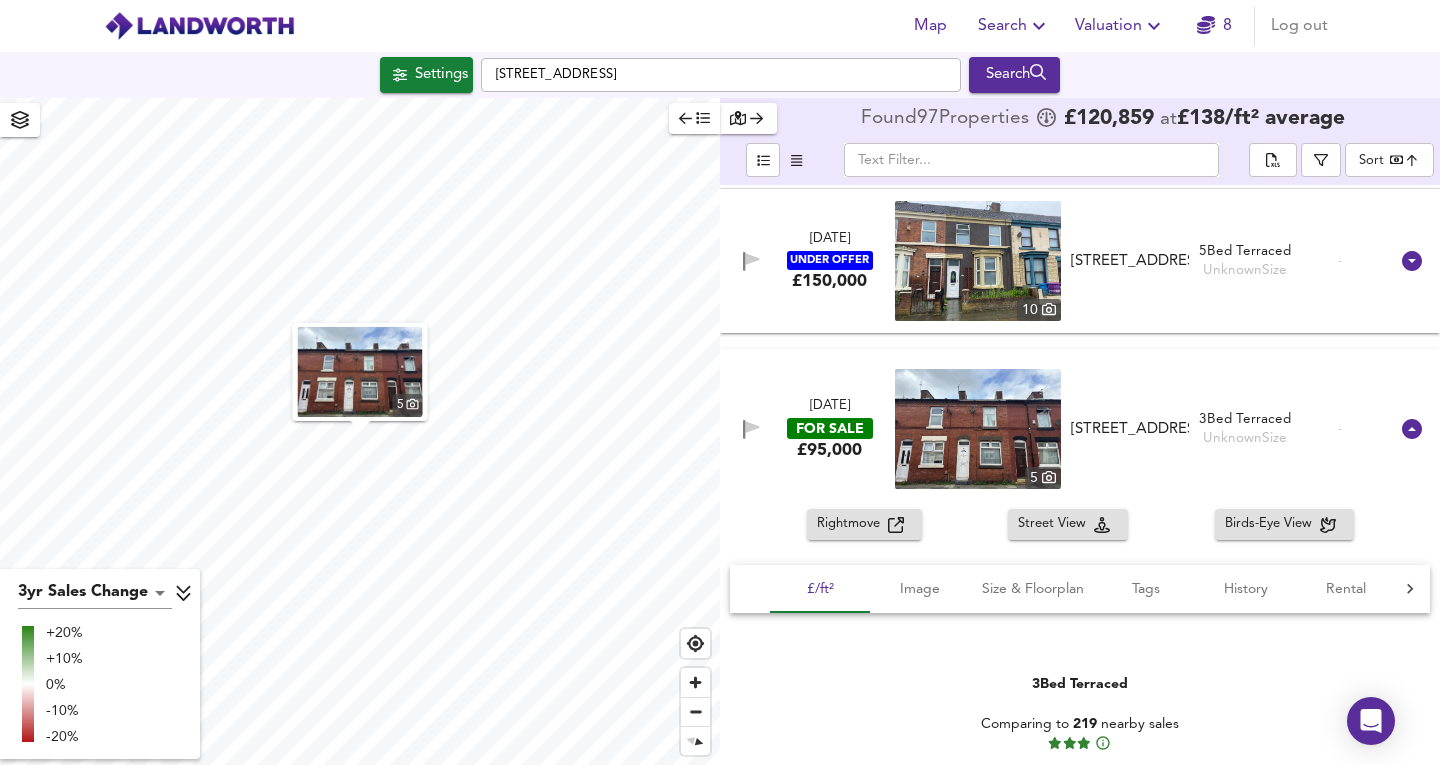click at bounding box center (978, 429) 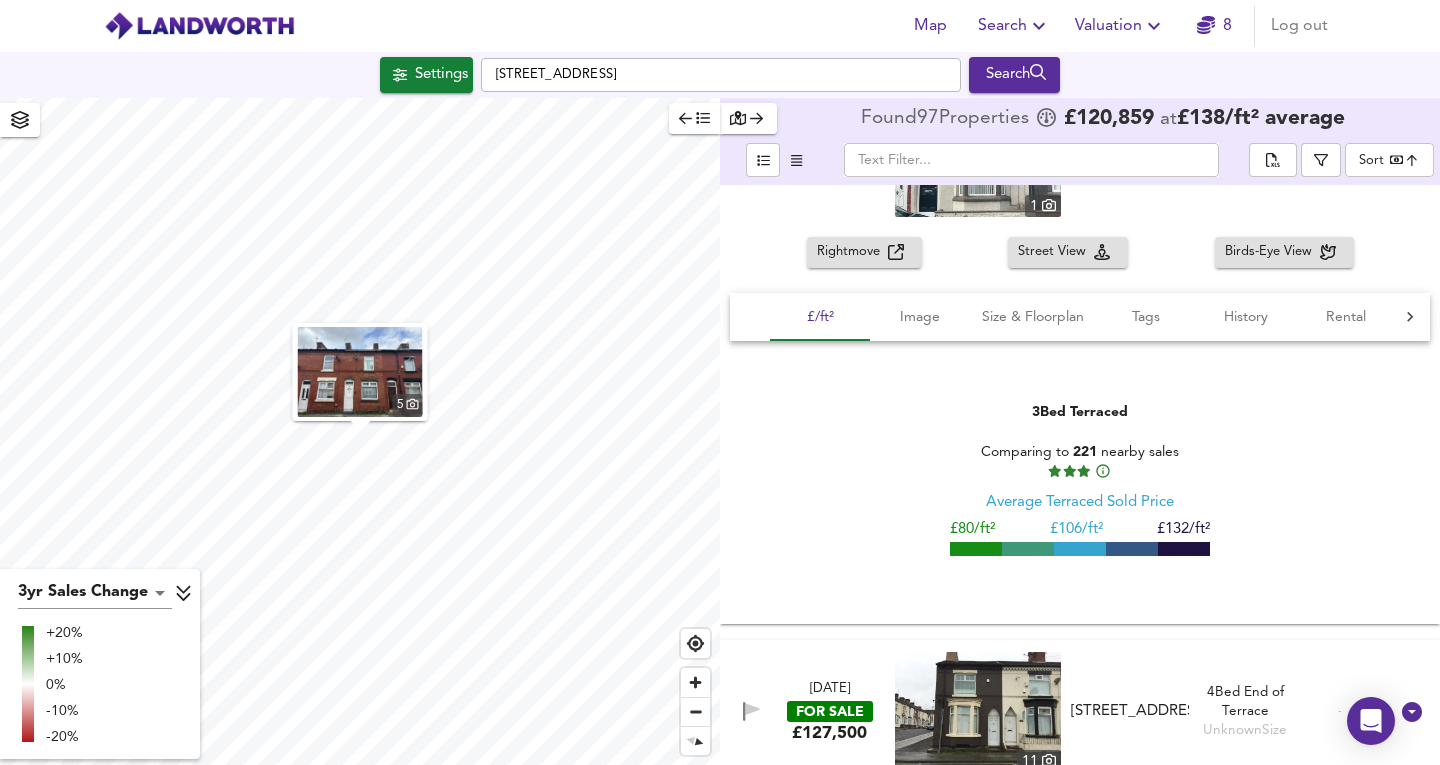 scroll, scrollTop: 16419, scrollLeft: 0, axis: vertical 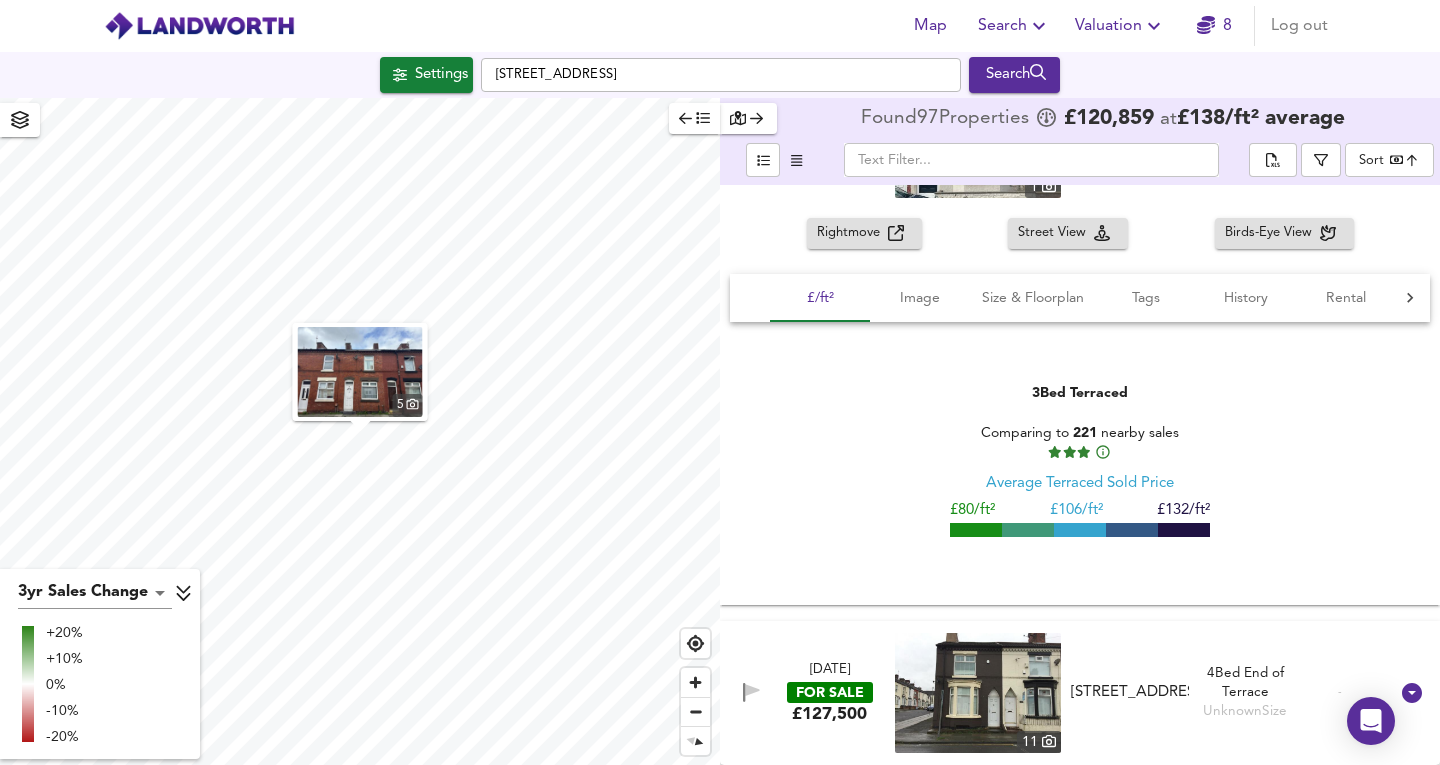 click at bounding box center [978, 693] 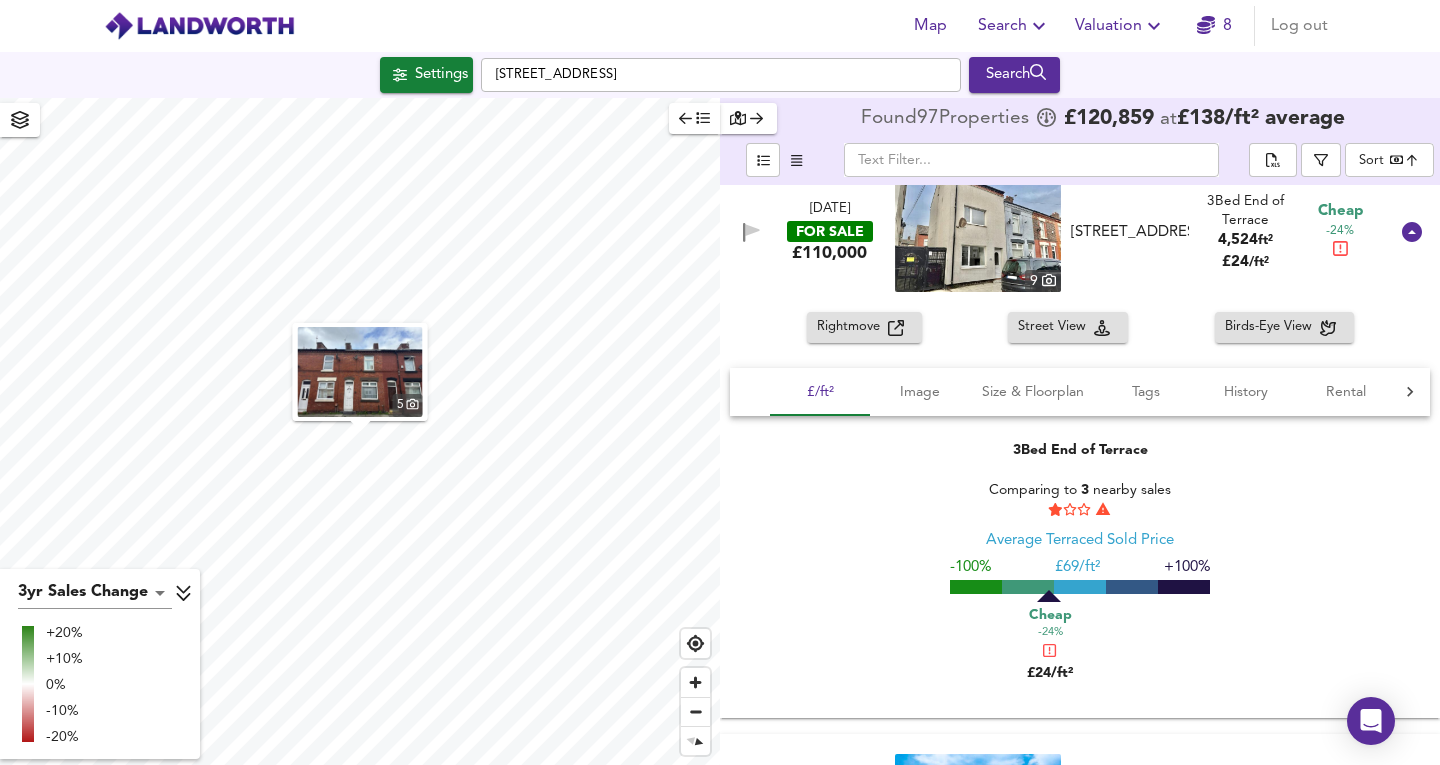 scroll, scrollTop: 0, scrollLeft: 0, axis: both 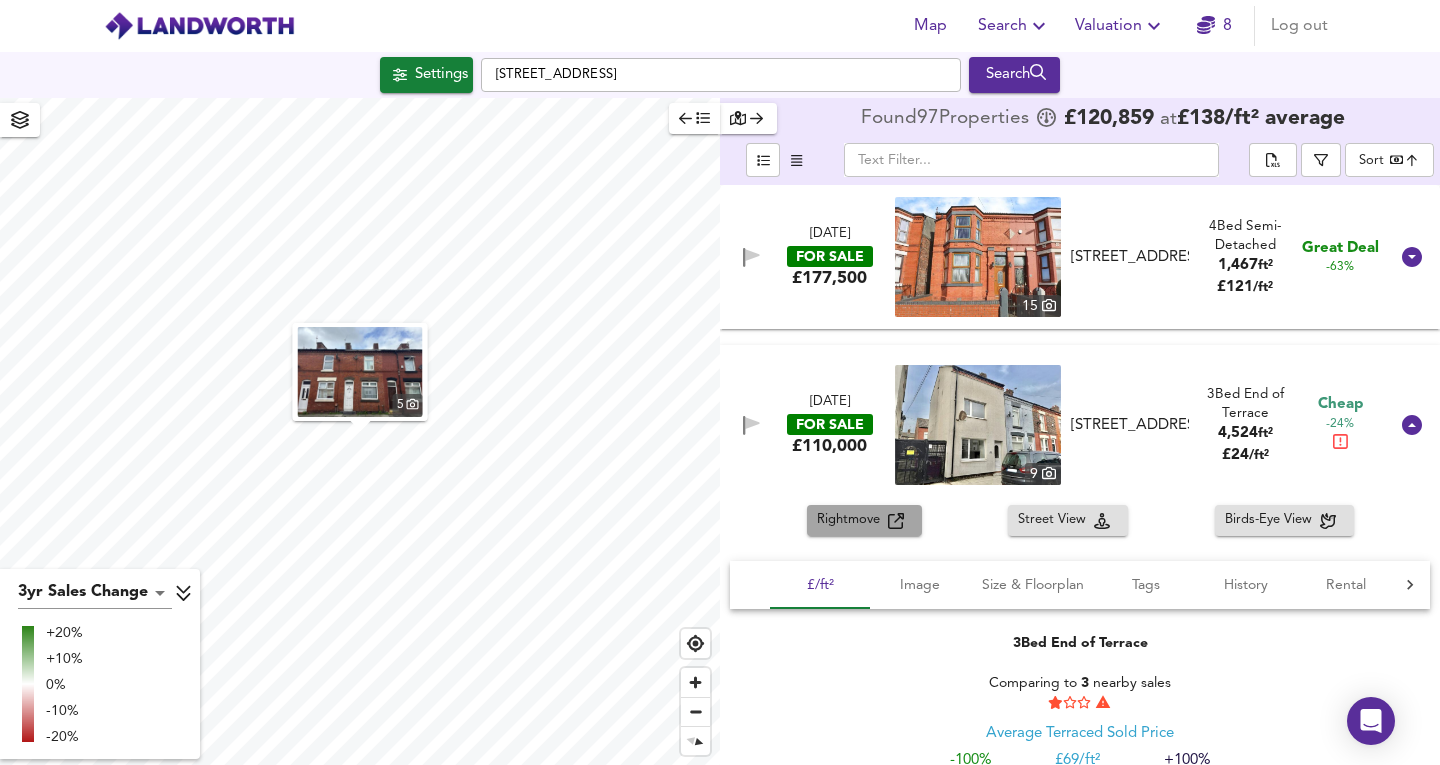 click on "Rightmove" at bounding box center (852, 520) 